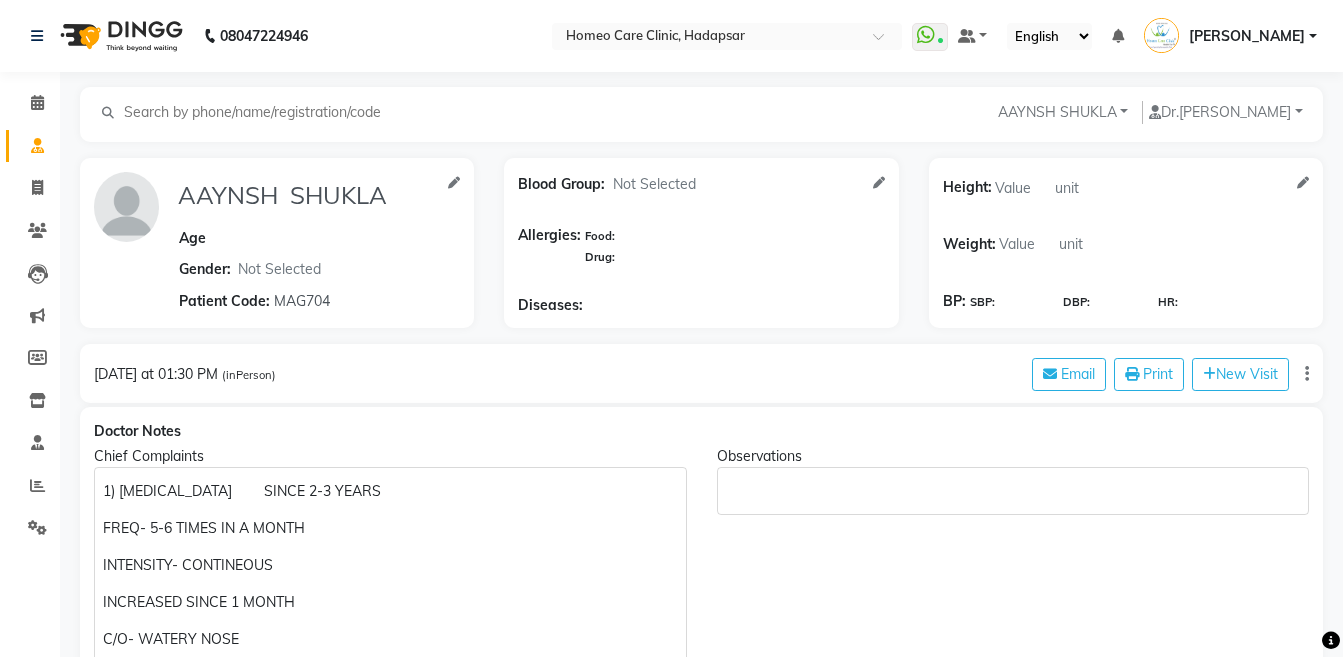 select on "[DEMOGRAPHIC_DATA]" 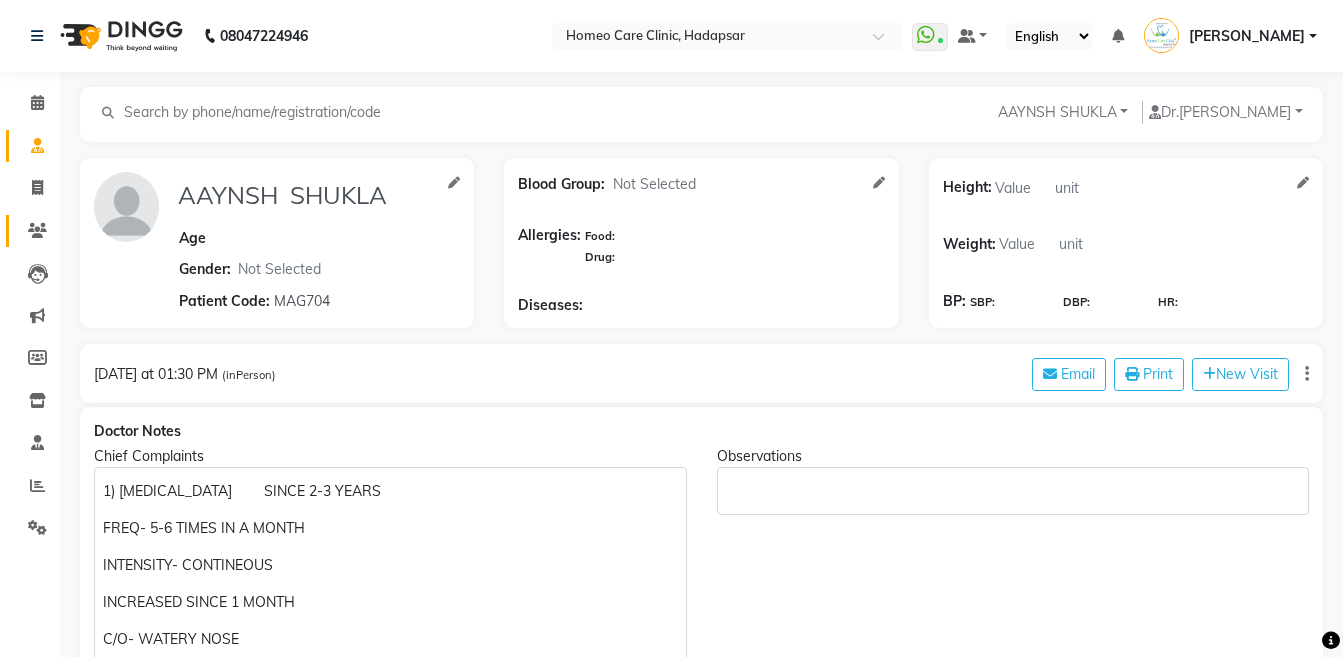 click 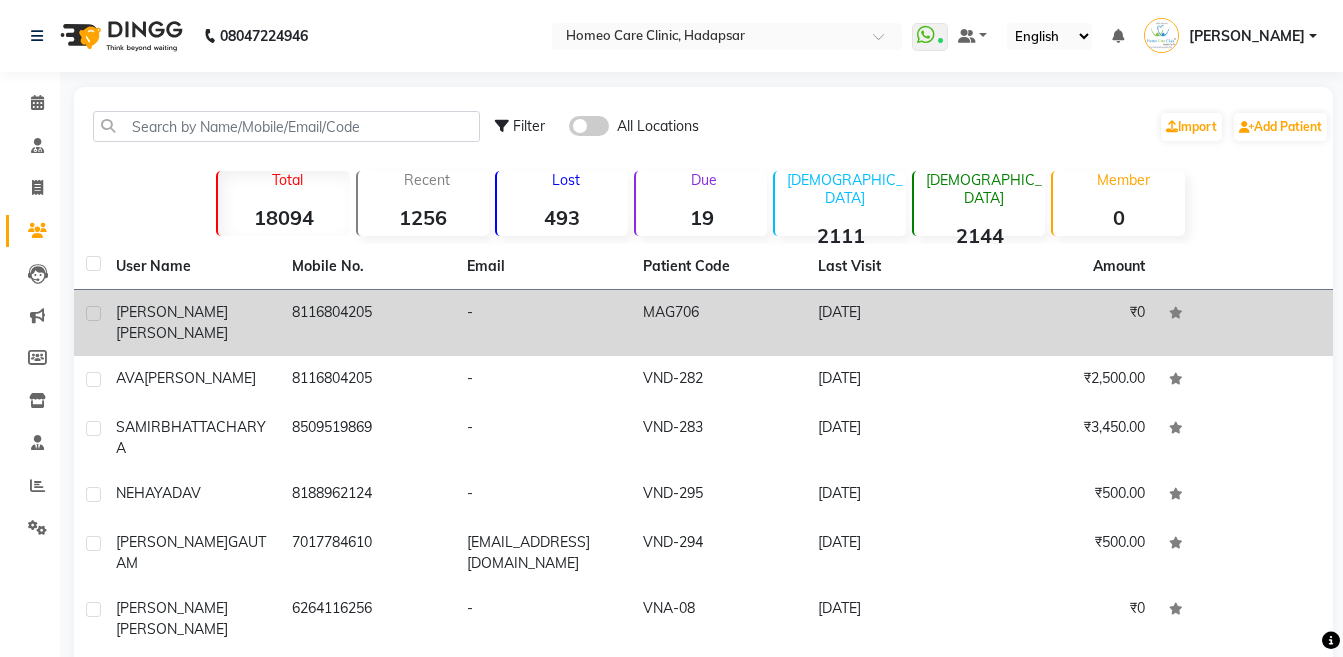 click on "[PERSON_NAME]" 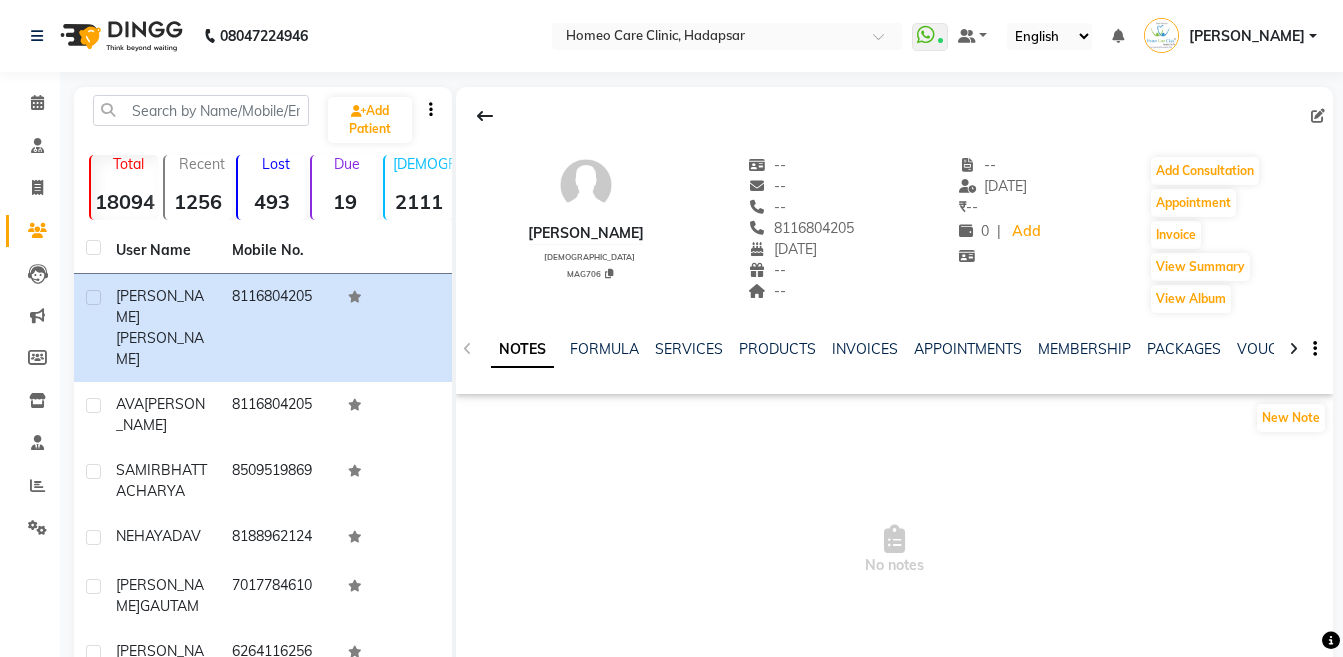 click 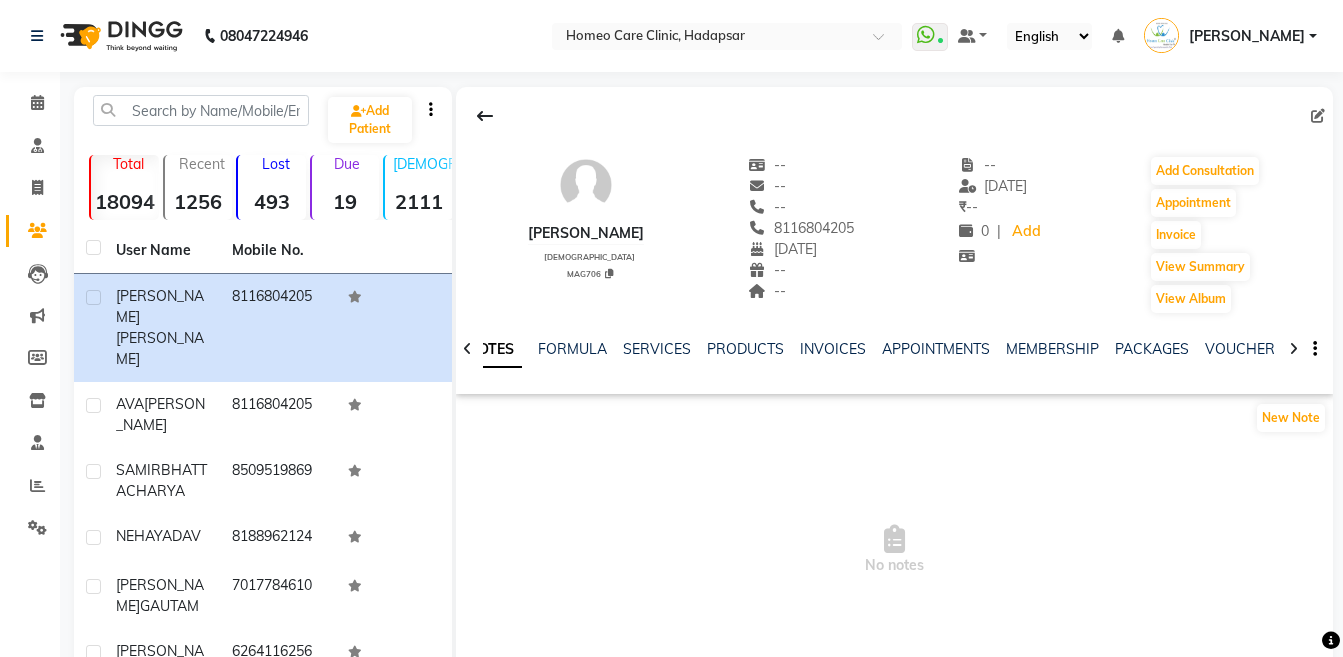 click 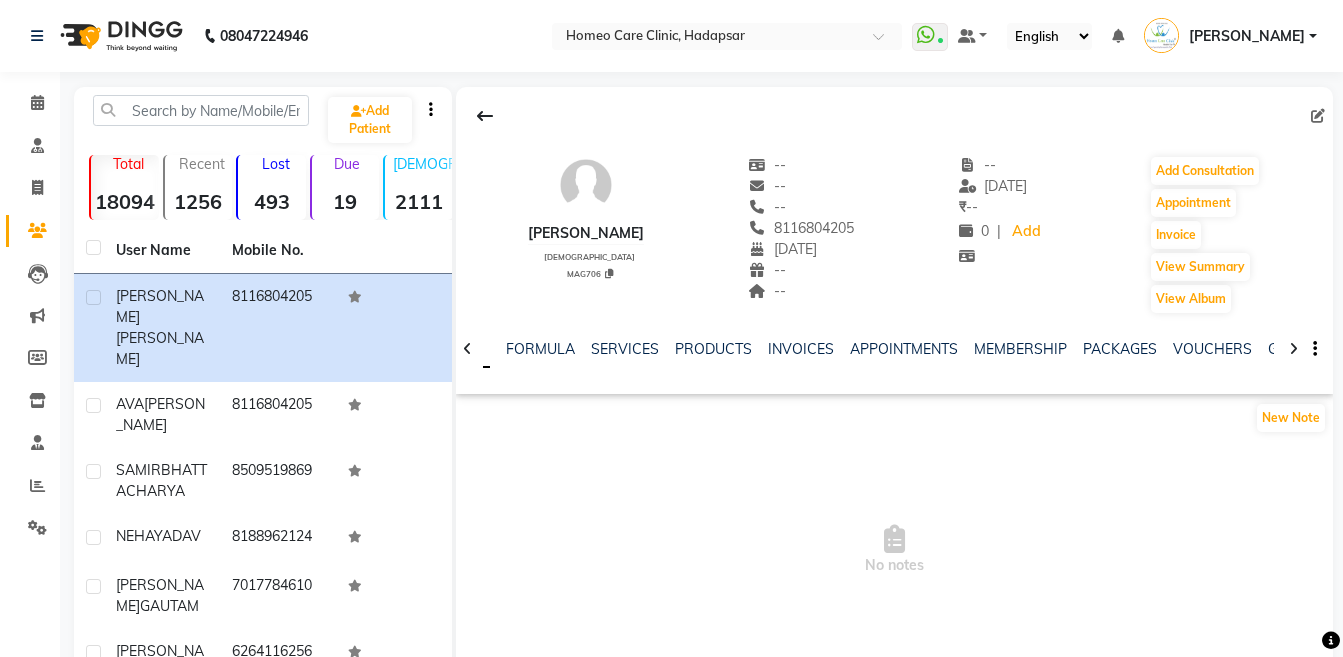 click 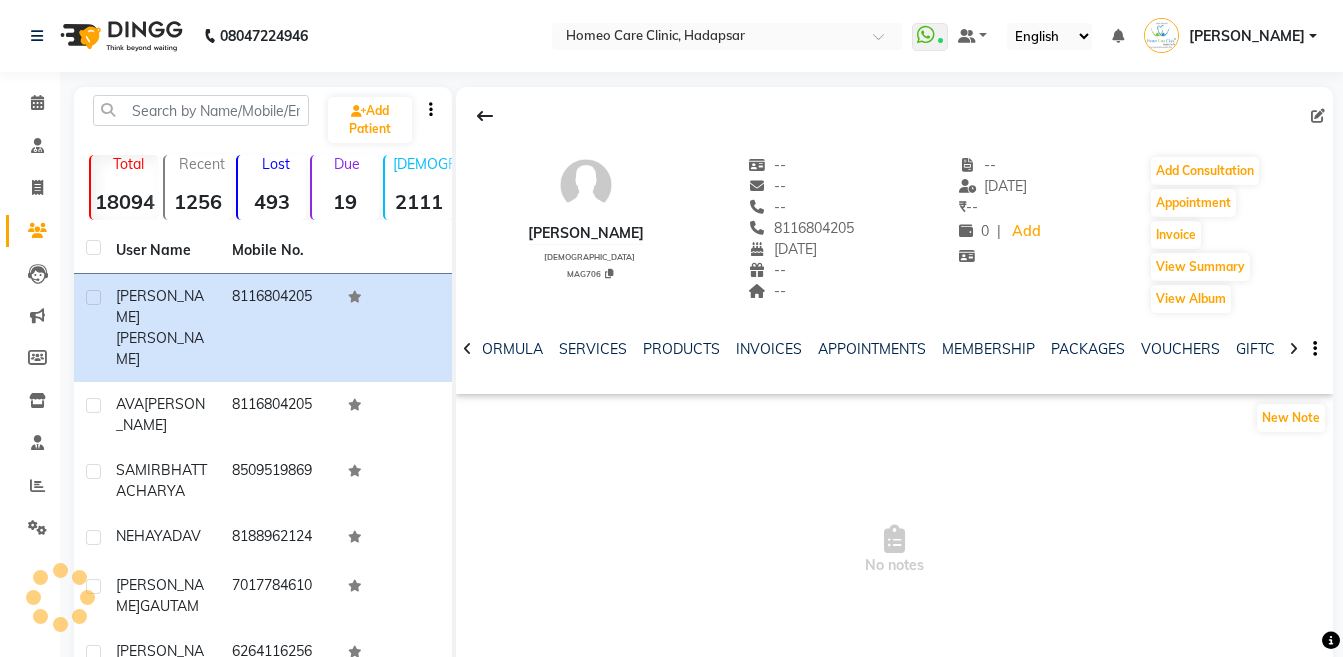 click 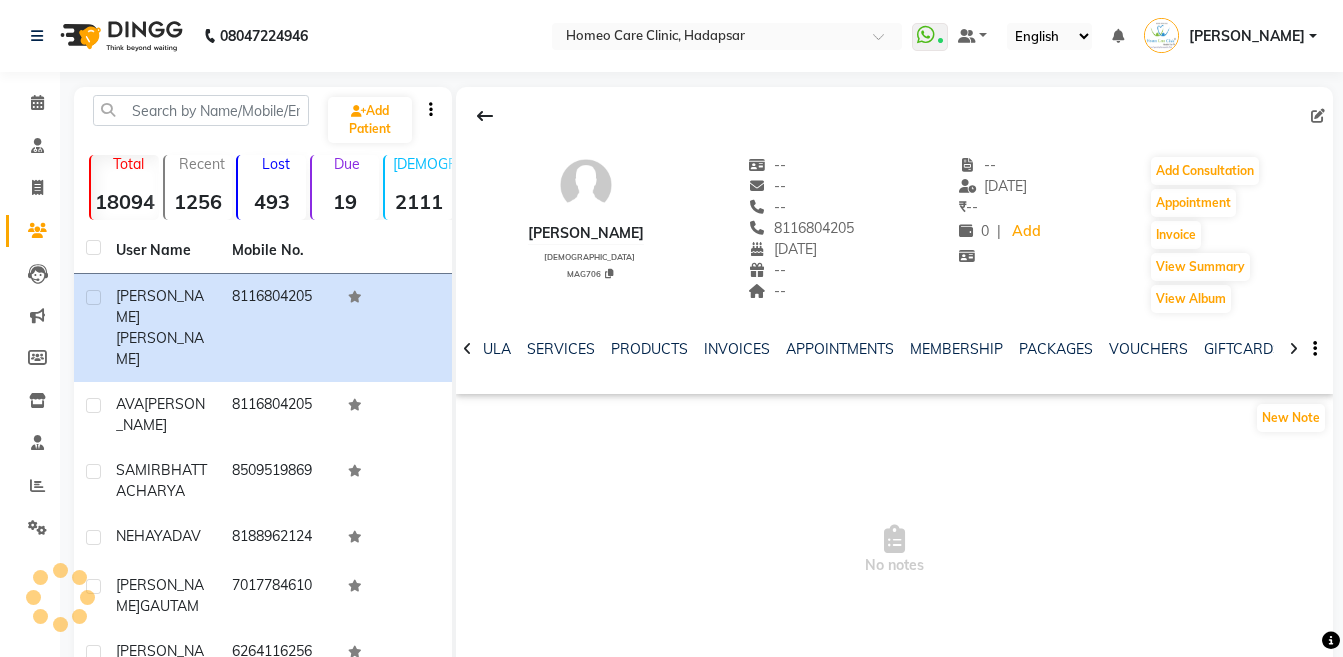 click 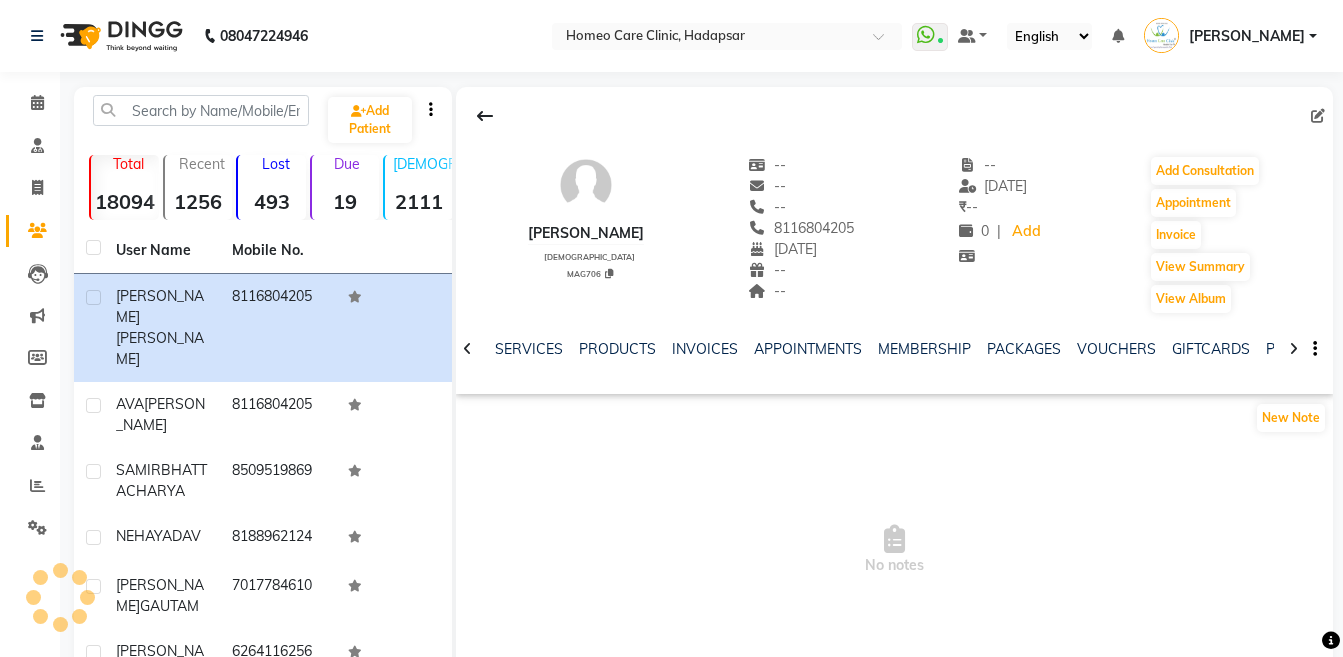 click 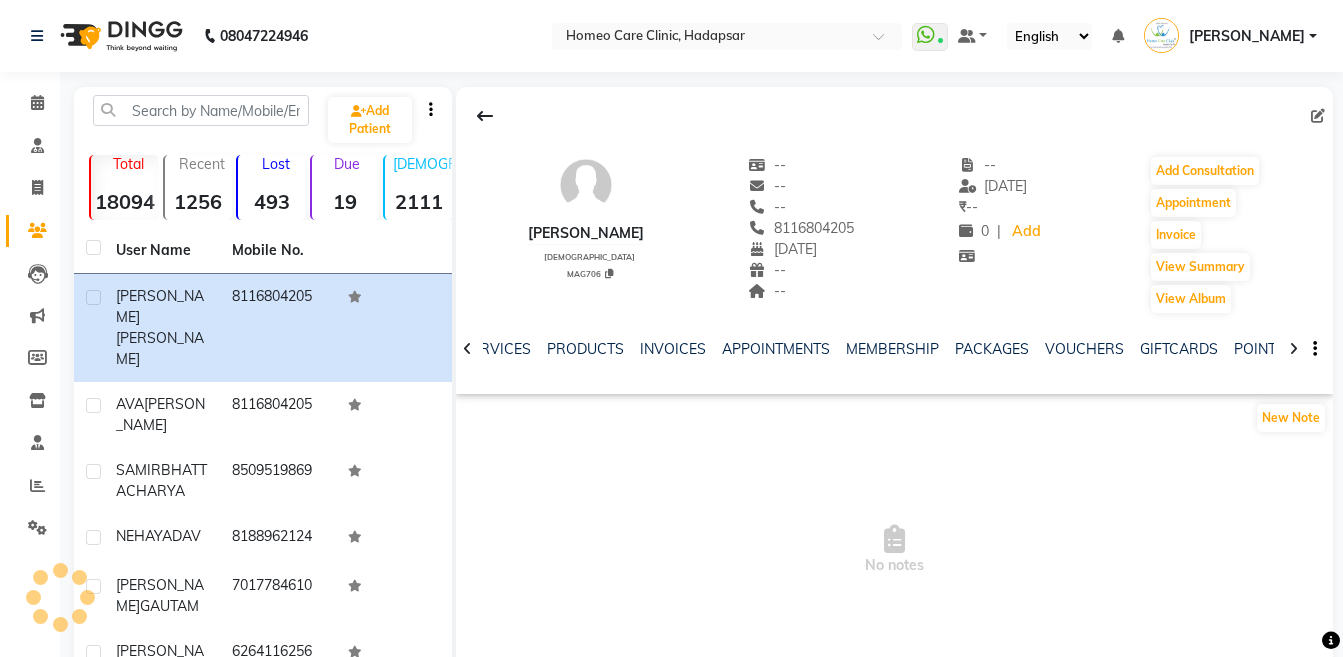click 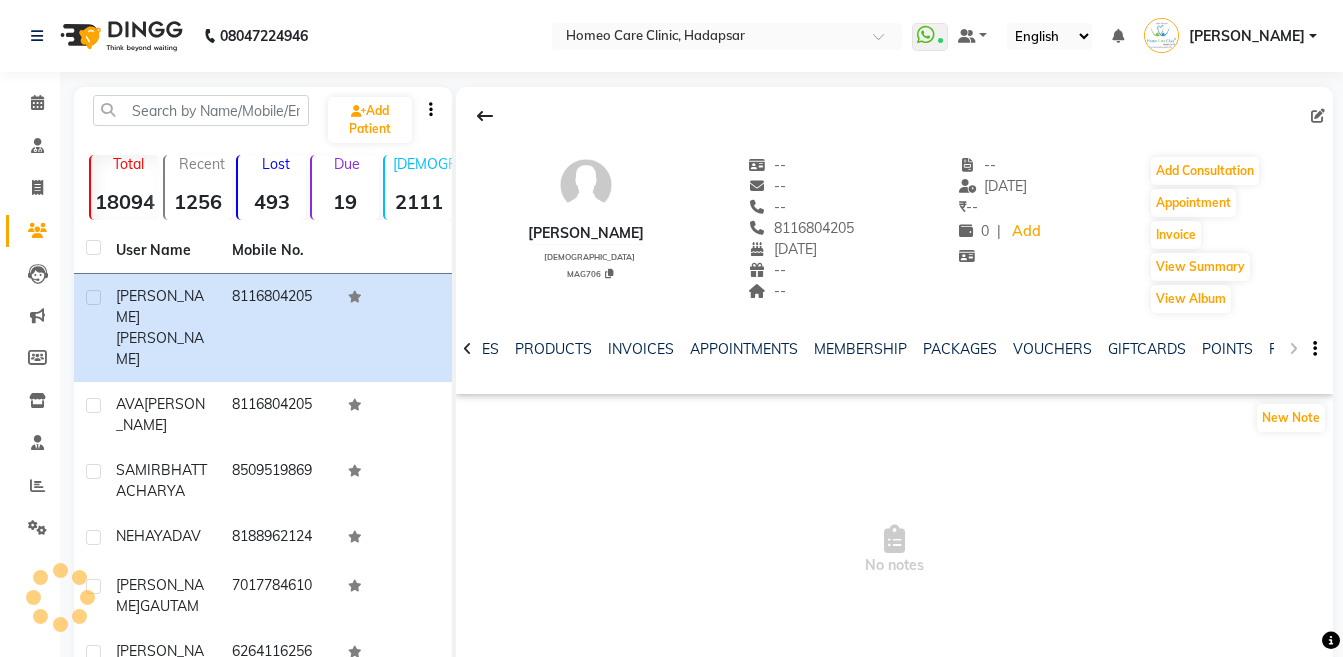 click on "NOTES FORMULA SERVICES PRODUCTS INVOICES APPOINTMENTS MEMBERSHIP PACKAGES VOUCHERS GIFTCARDS POINTS FORMS FAMILY CARDS WALLET" 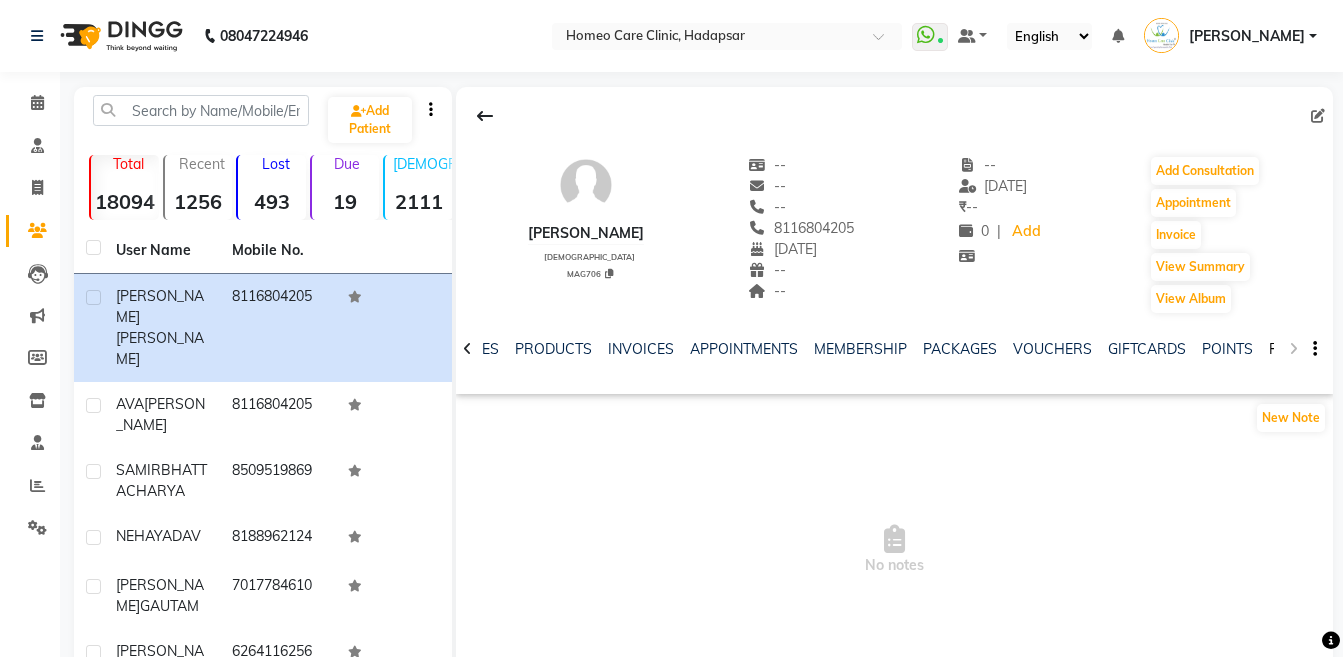 click on "FORMS" 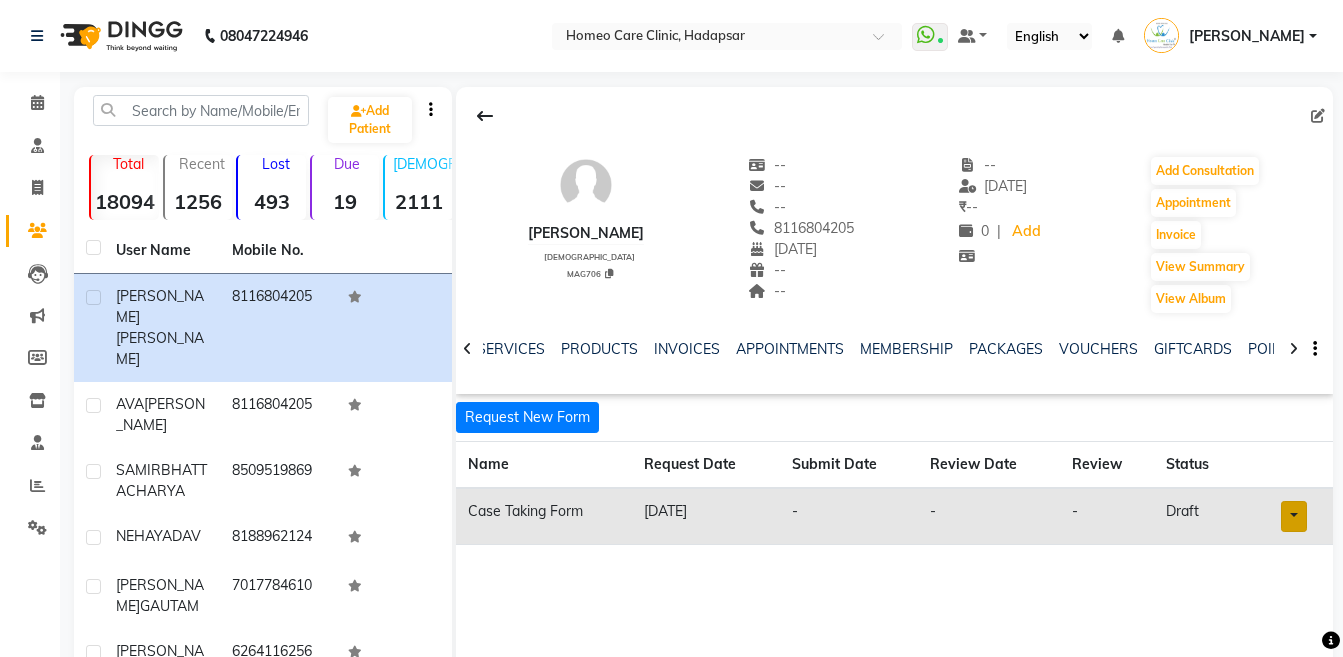 click at bounding box center (1294, 516) 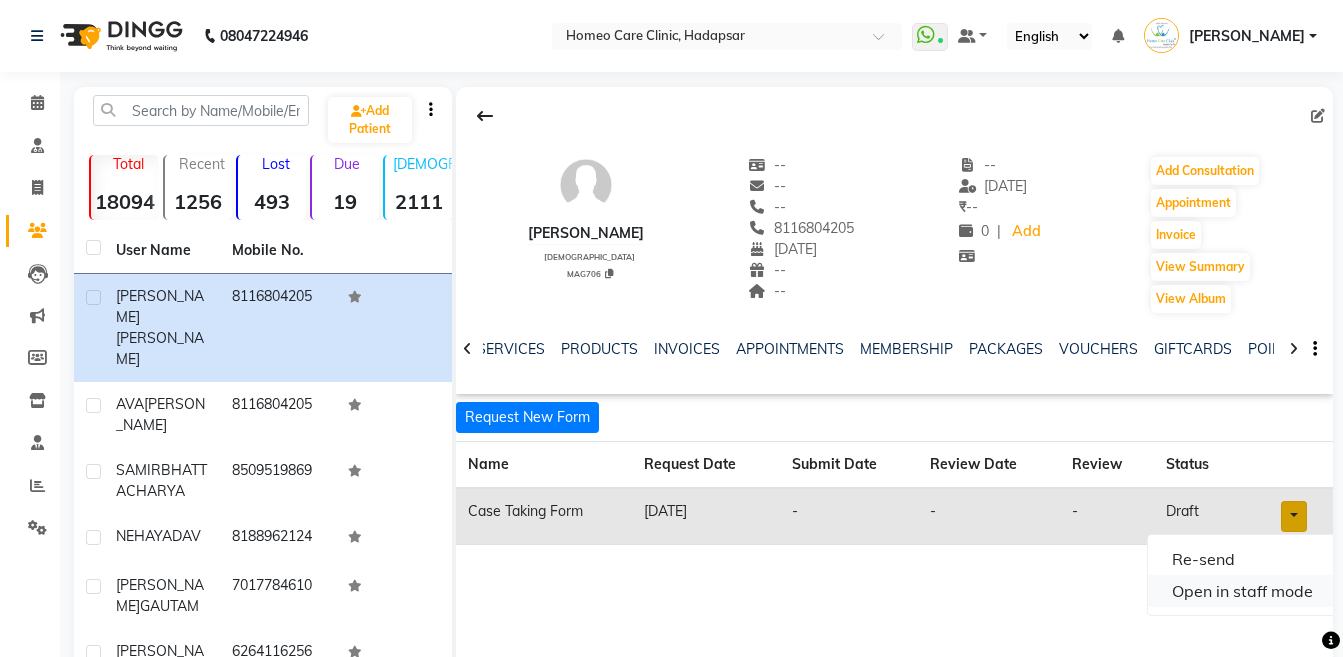 click on "Open in staff mode" 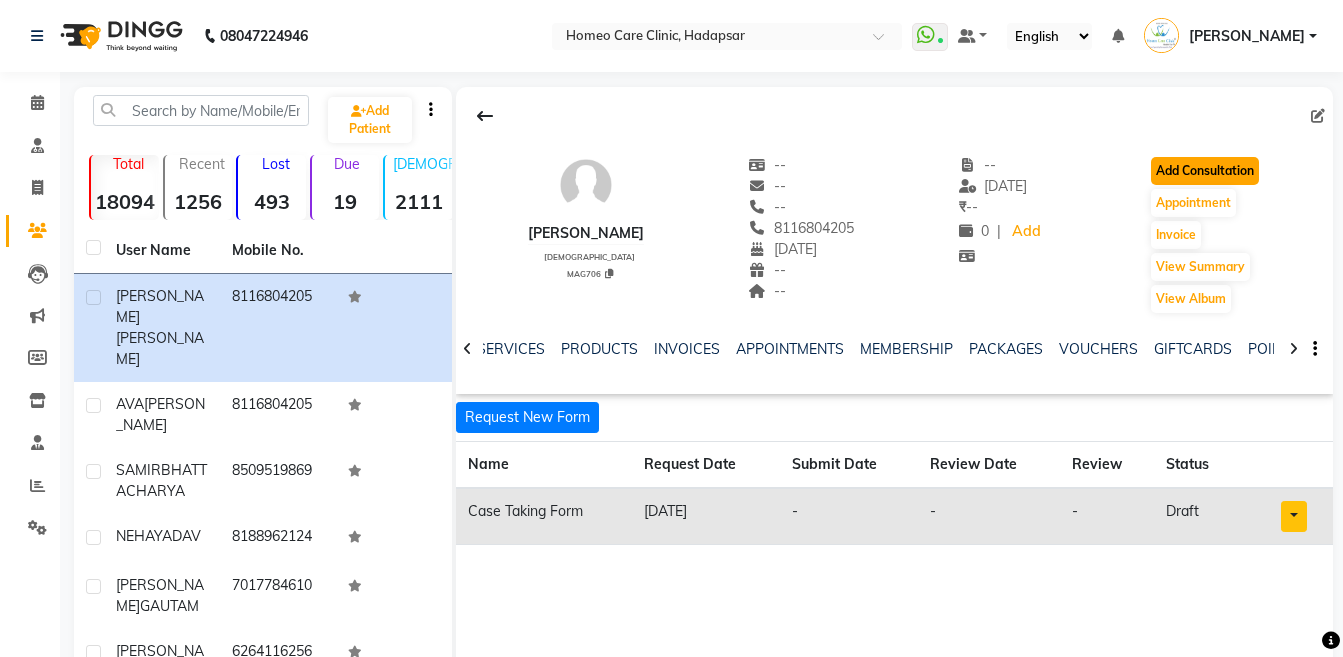 click on "Add Consultation" 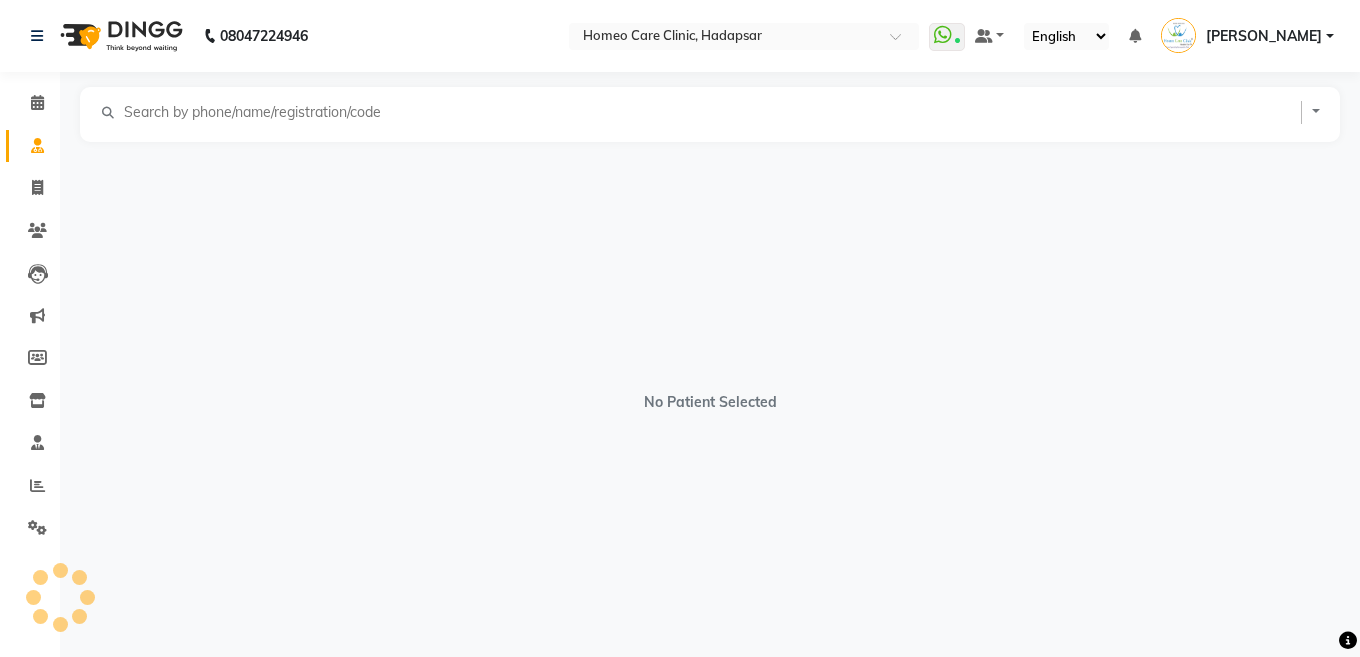 select on "[DEMOGRAPHIC_DATA]" 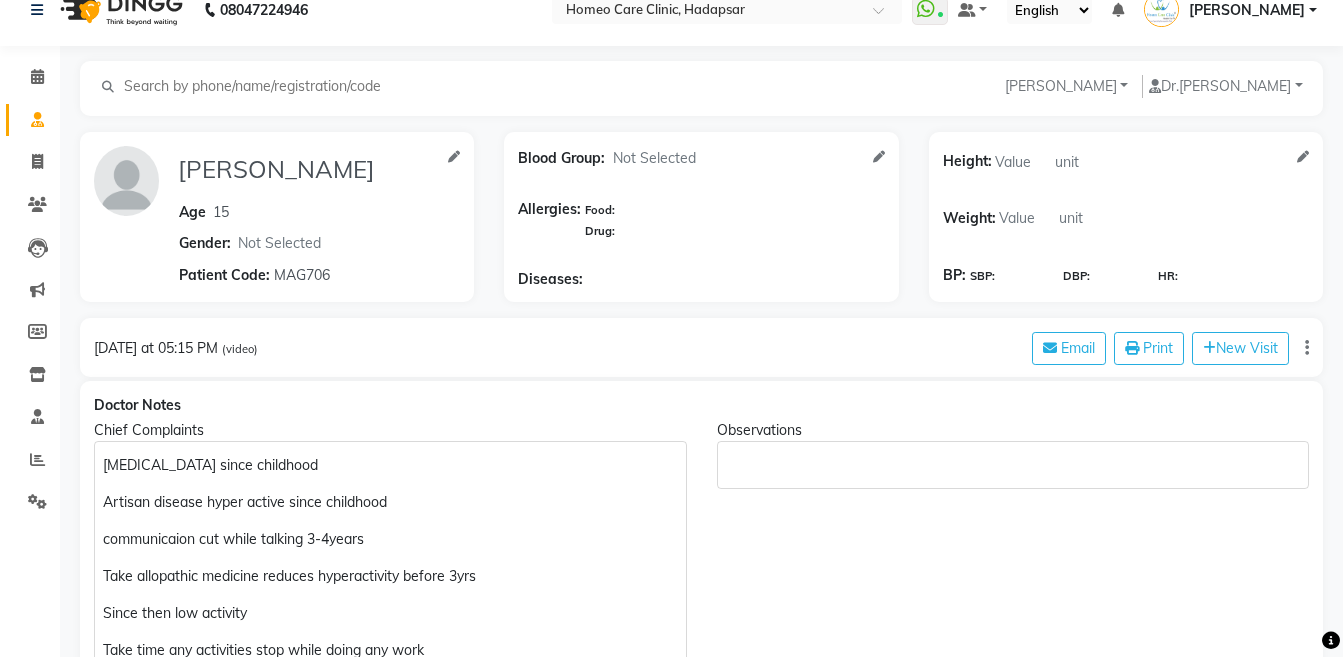scroll, scrollTop: 597, scrollLeft: 0, axis: vertical 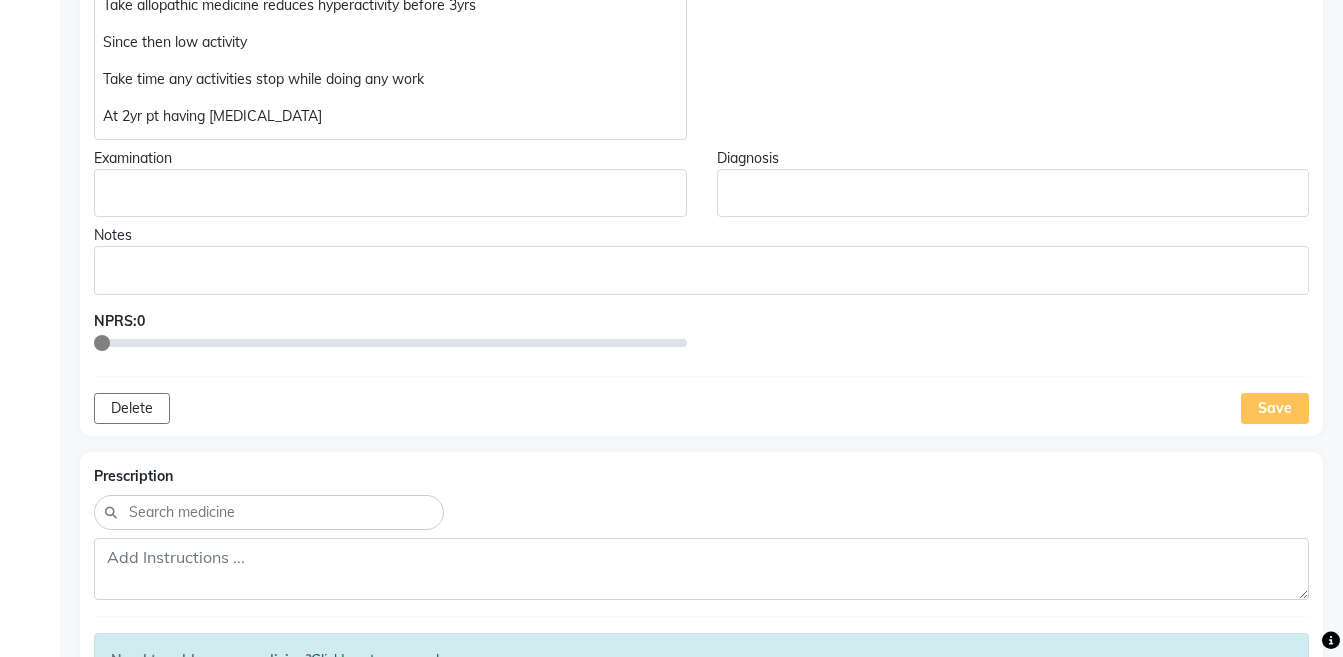 click on "At 2yr pt having [MEDICAL_DATA]" 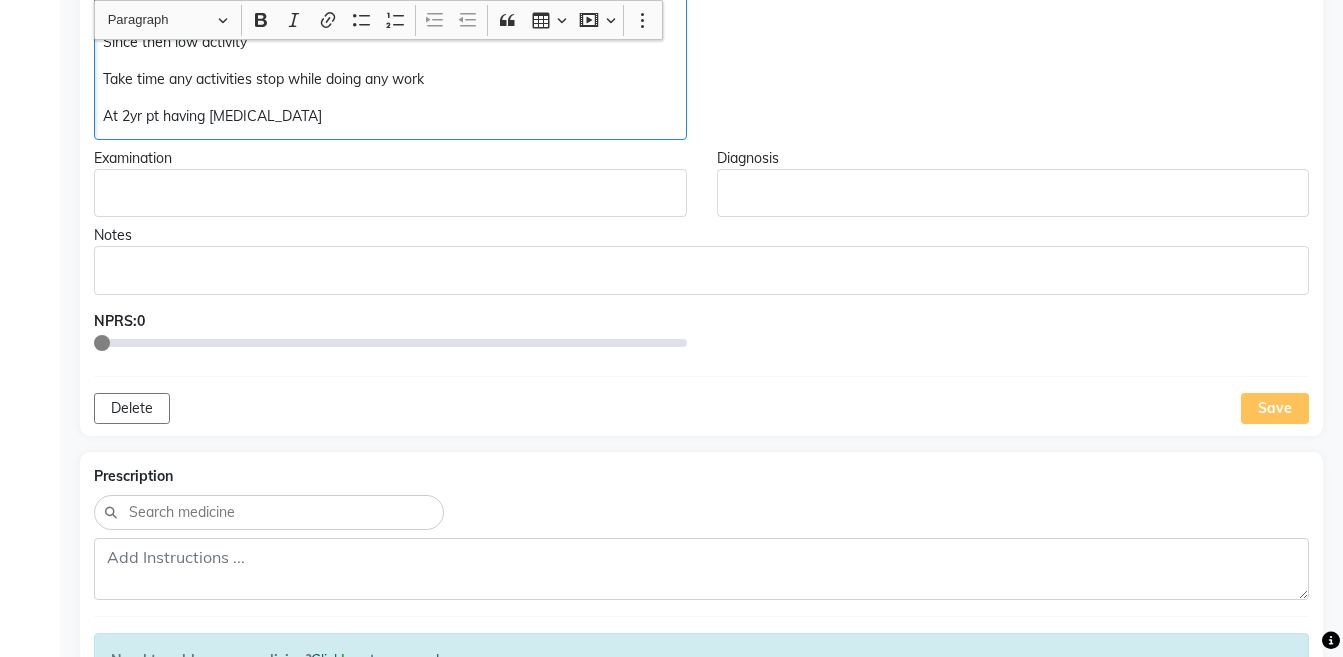 scroll, scrollTop: 598, scrollLeft: 0, axis: vertical 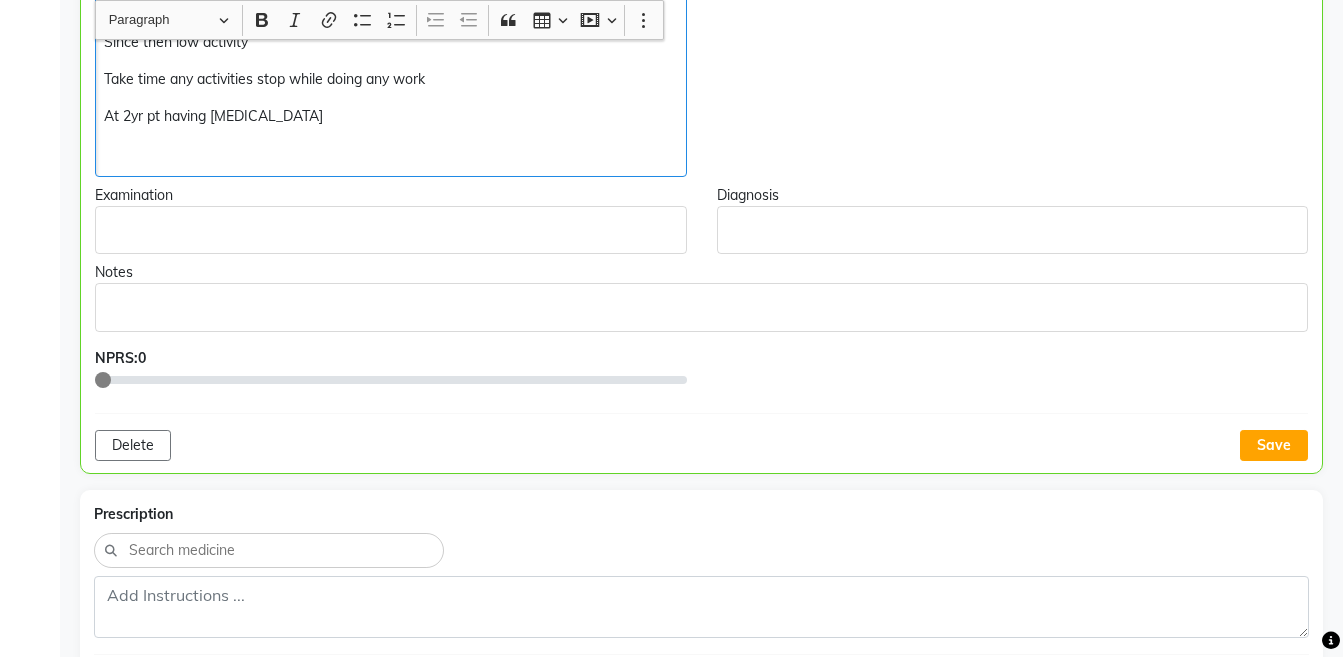 type 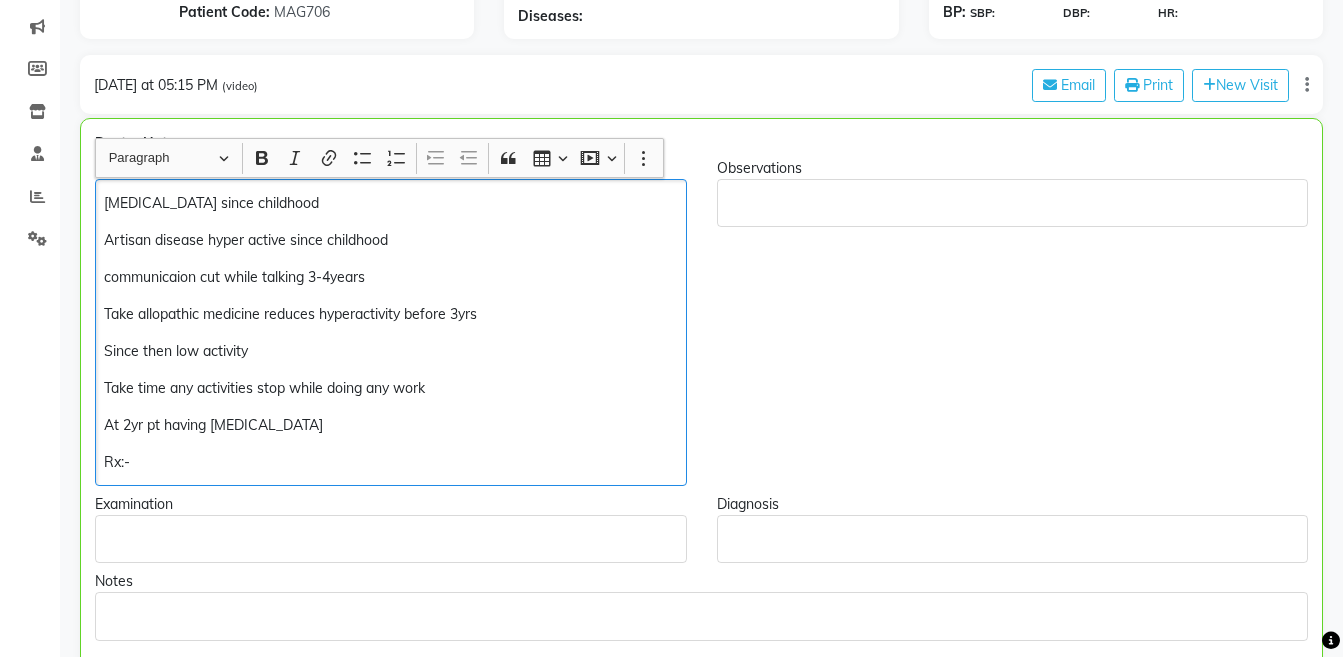 scroll, scrollTop: 286, scrollLeft: 0, axis: vertical 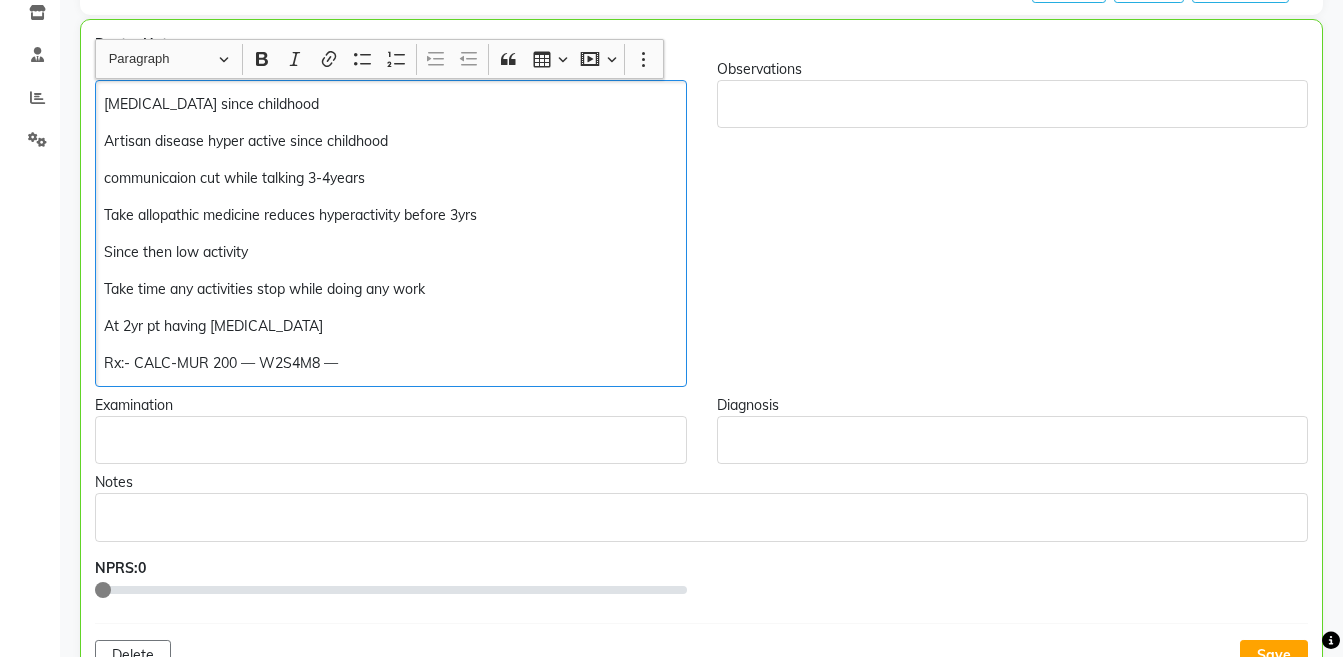 copy on "At 2yr pt having [MEDICAL_DATA]  Rx:- CALC-MUR 200 — W2S4M8 —" 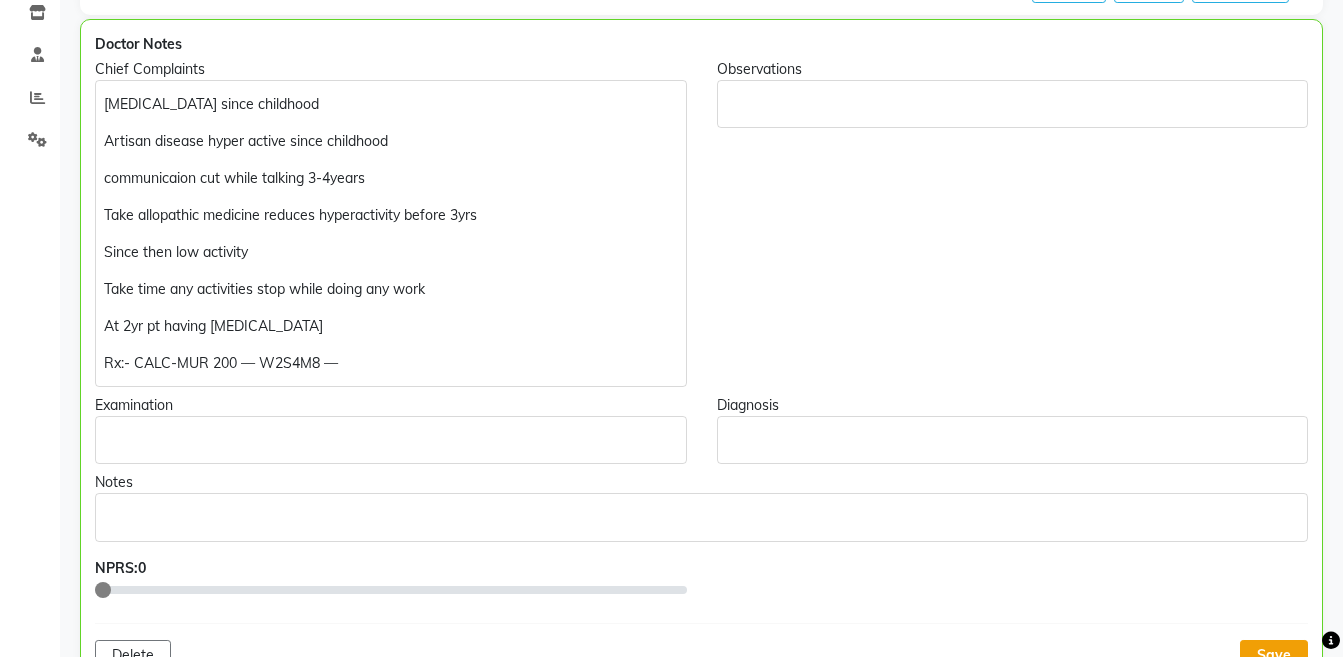 click on "Save" 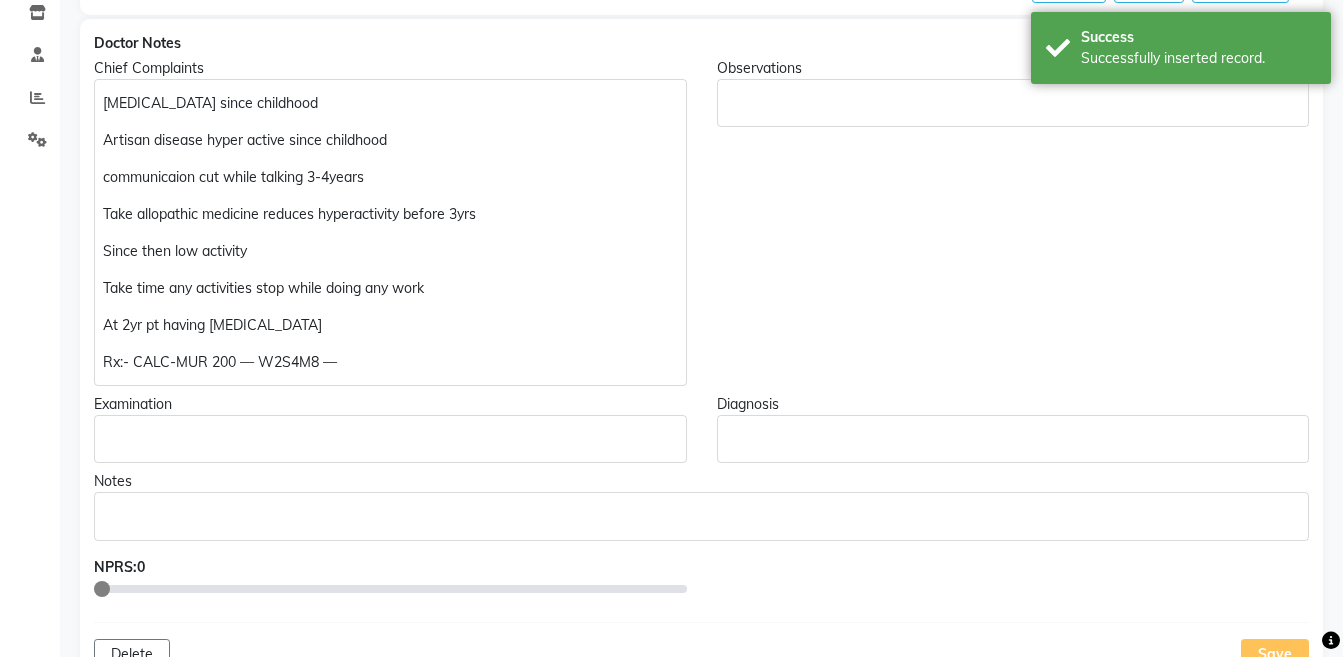 scroll, scrollTop: 696, scrollLeft: 0, axis: vertical 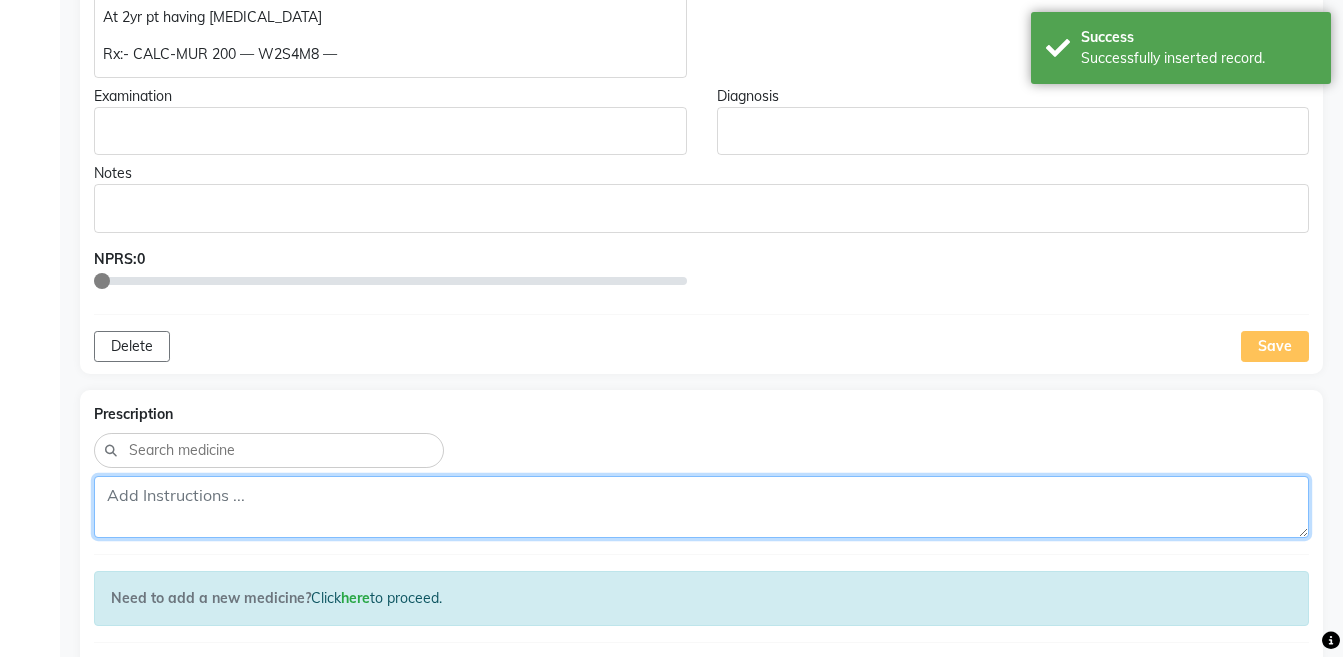 click 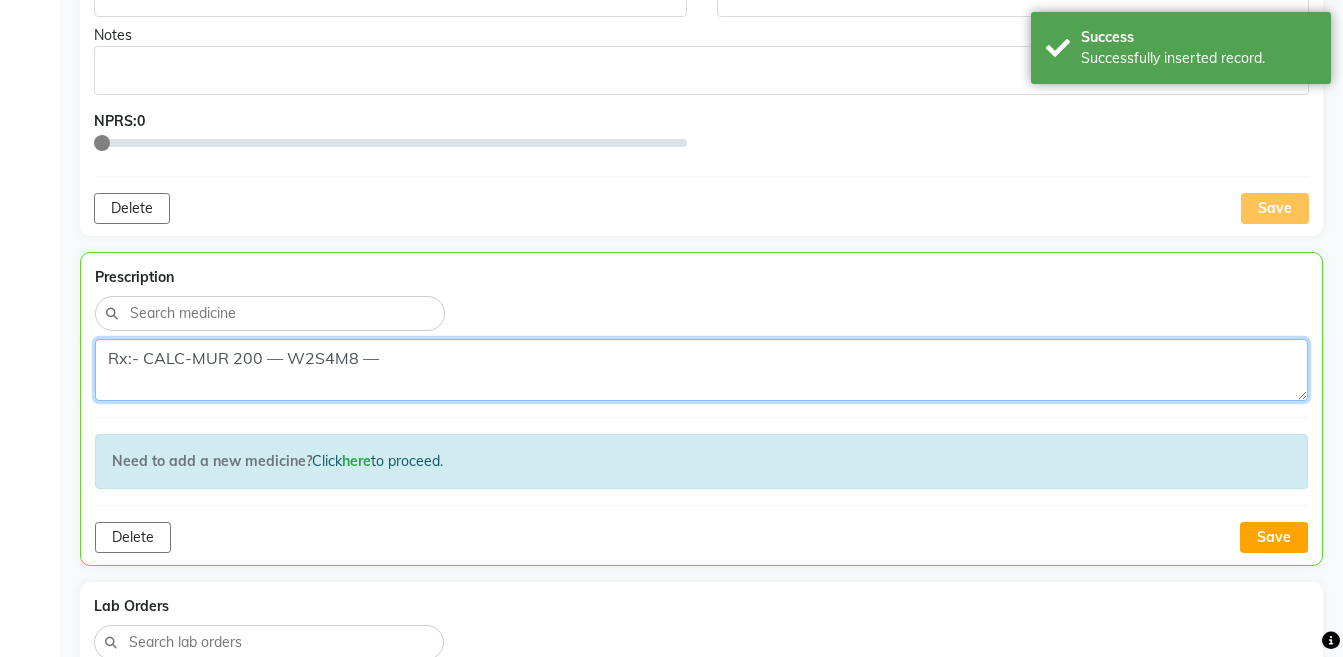 scroll, scrollTop: 825, scrollLeft: 0, axis: vertical 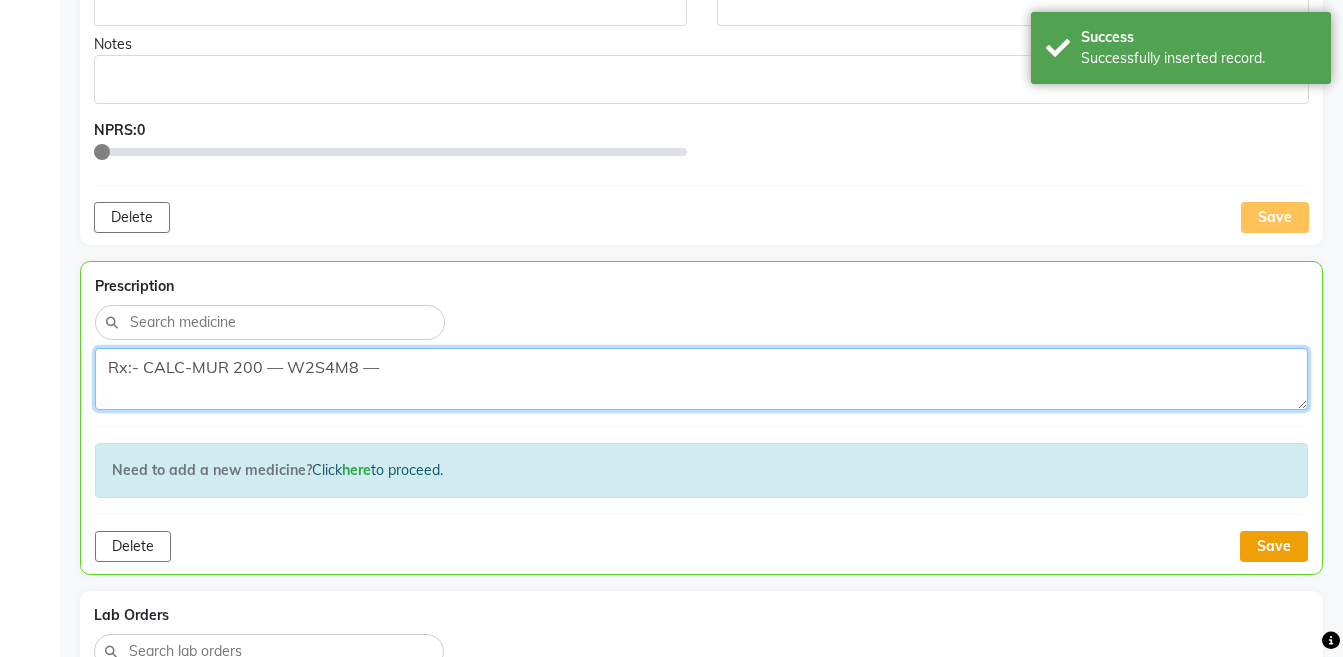 type on "Rx:- CALC-MUR 200 — W2S4M8 —" 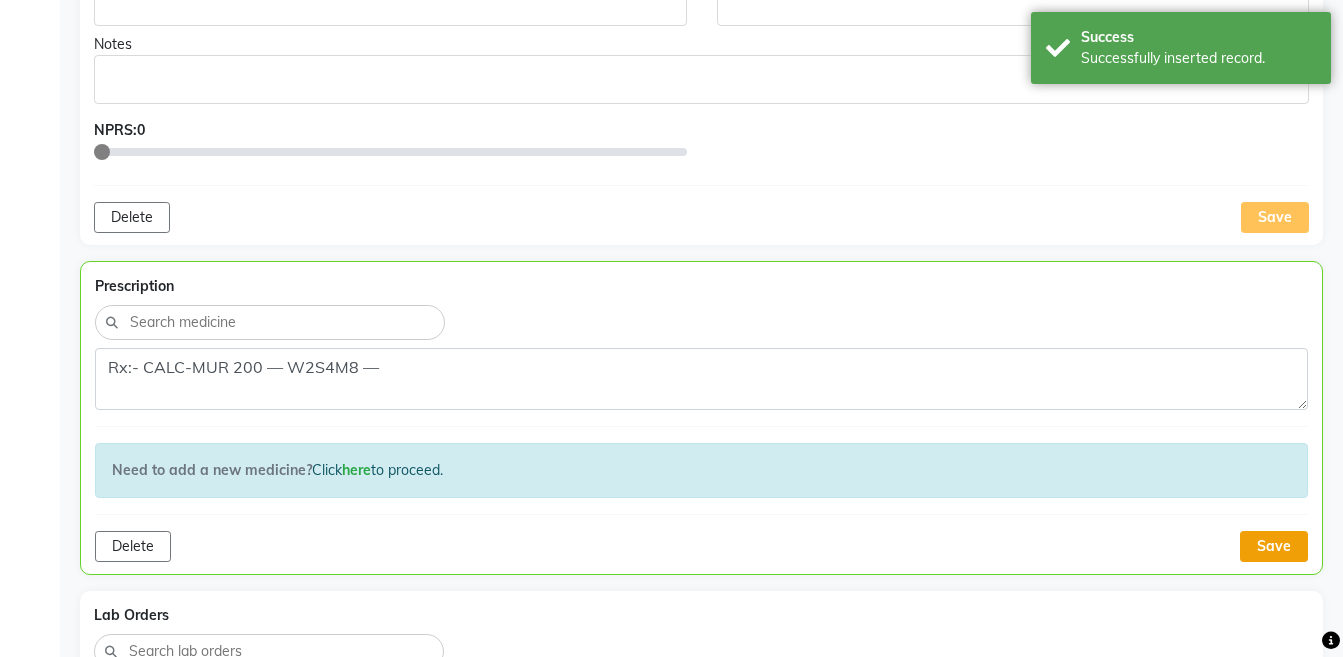click on "Save" 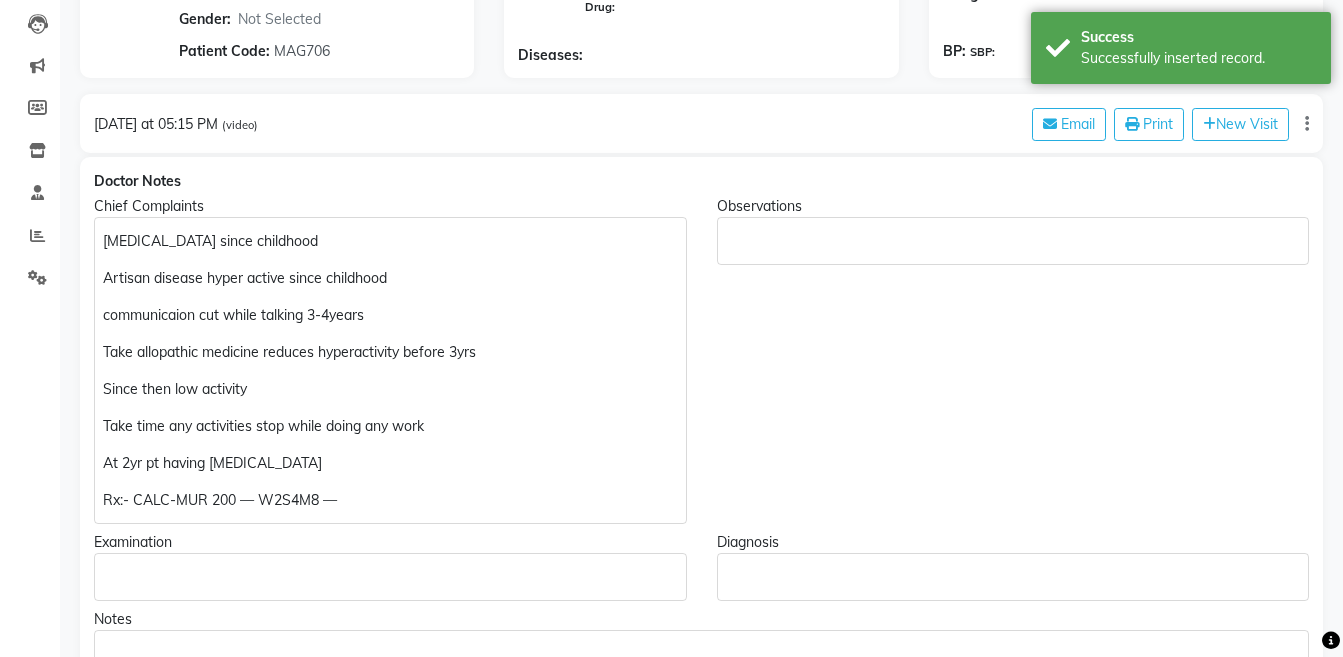 scroll, scrollTop: 121, scrollLeft: 0, axis: vertical 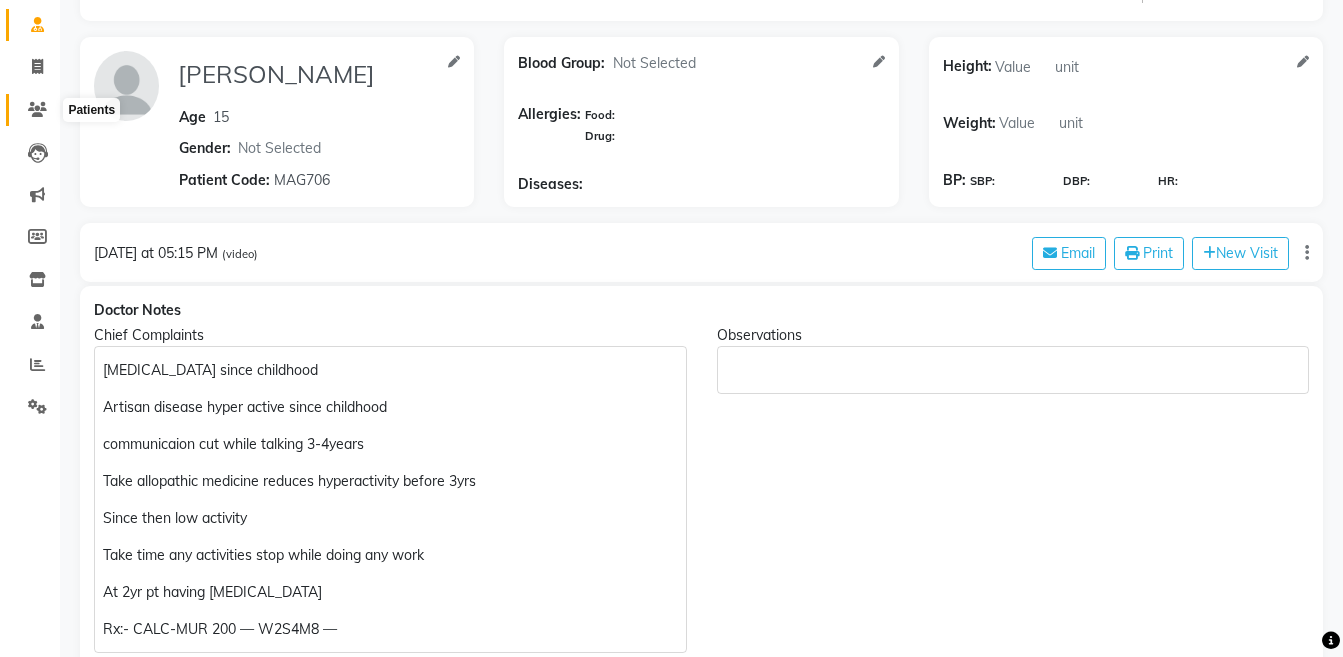 click 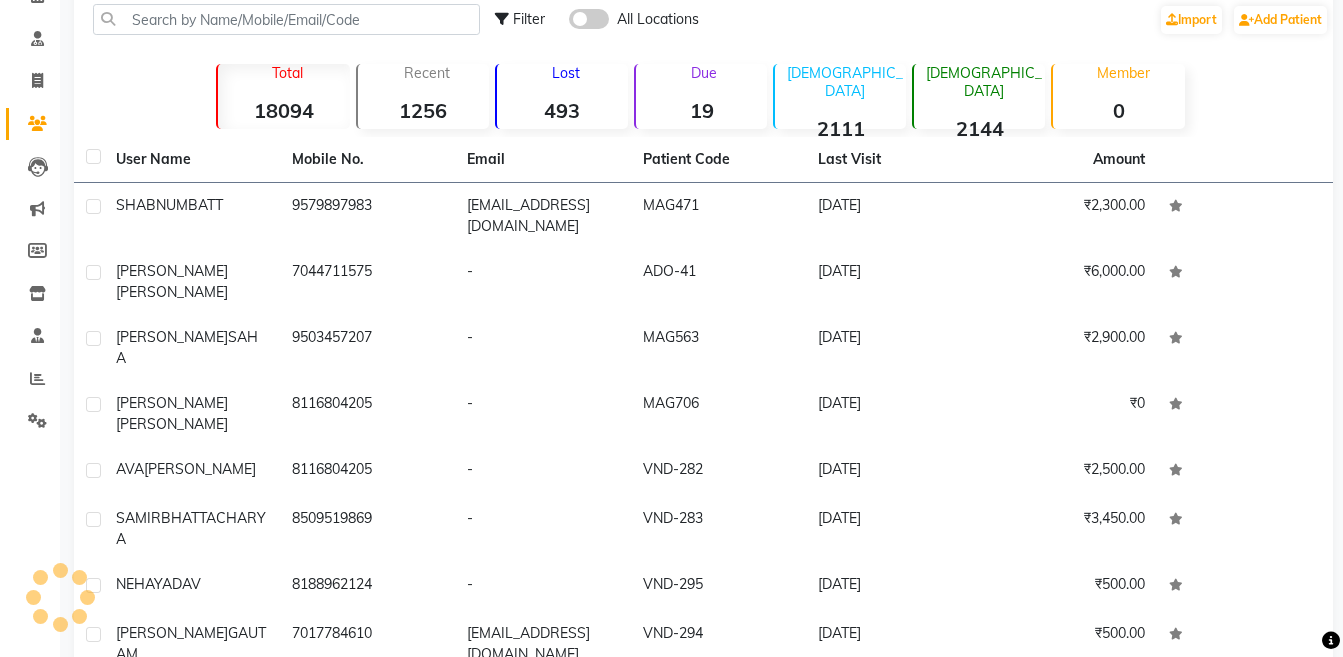 scroll, scrollTop: 121, scrollLeft: 0, axis: vertical 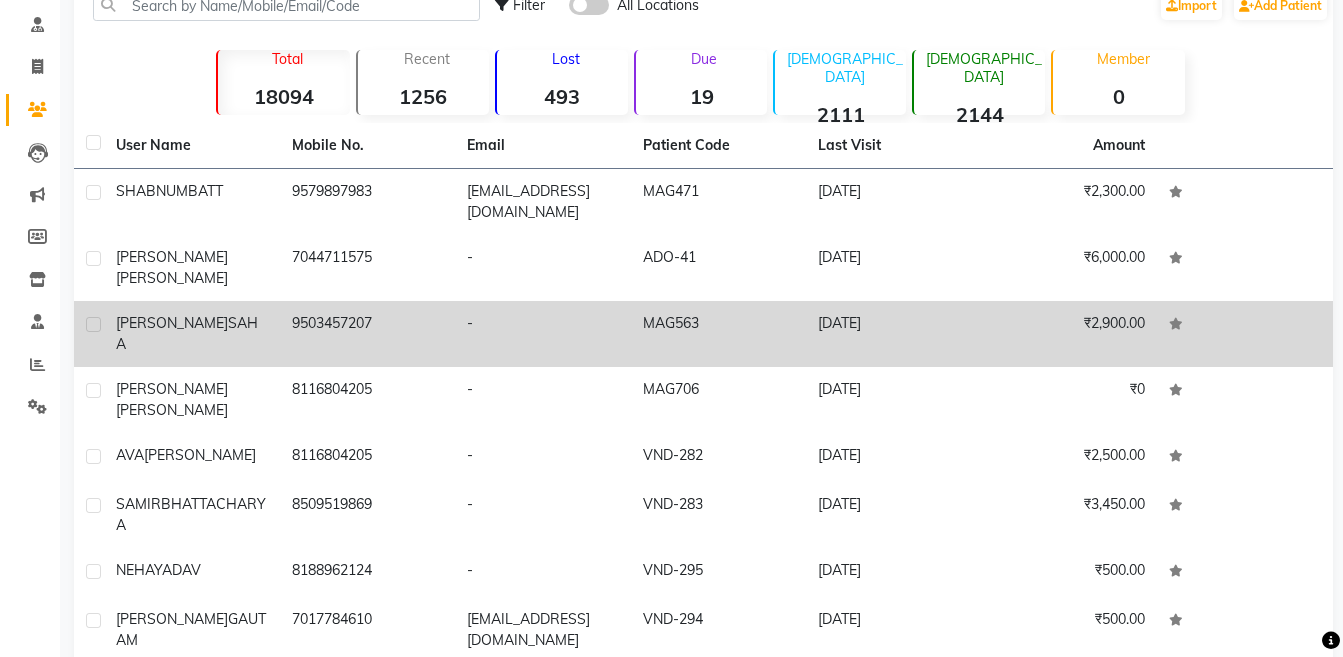 click on "[PERSON_NAME]" 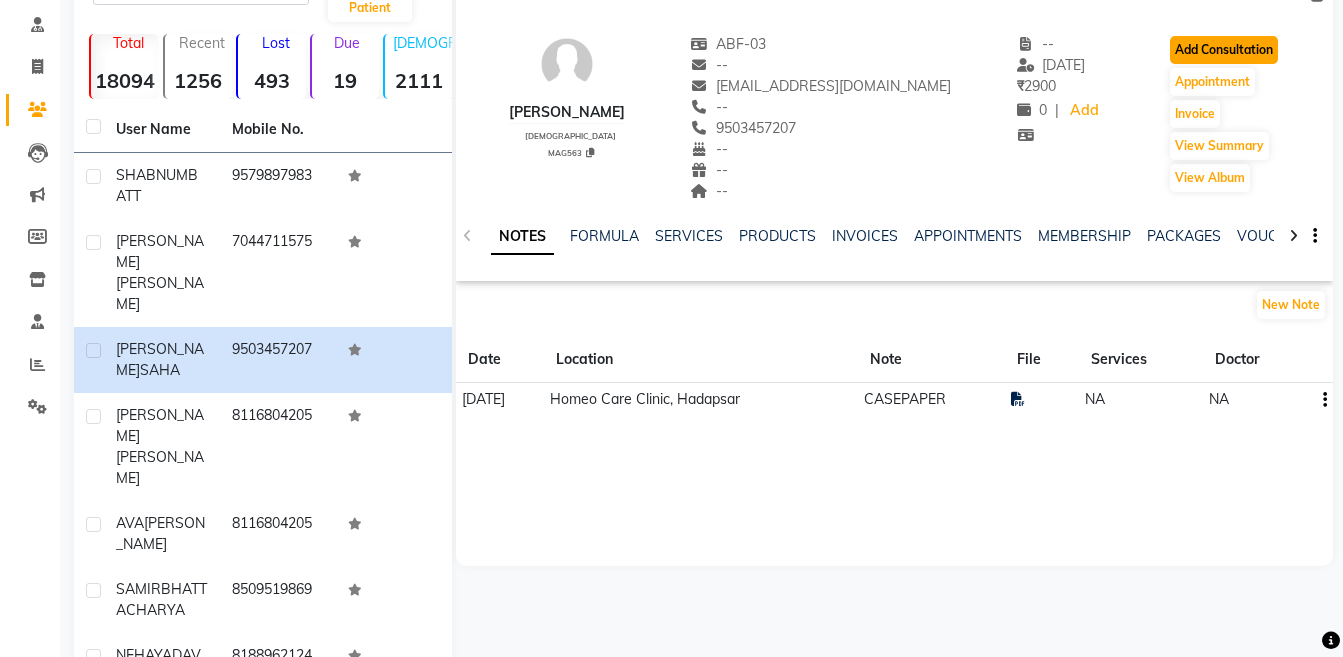 click on "Add Consultation" 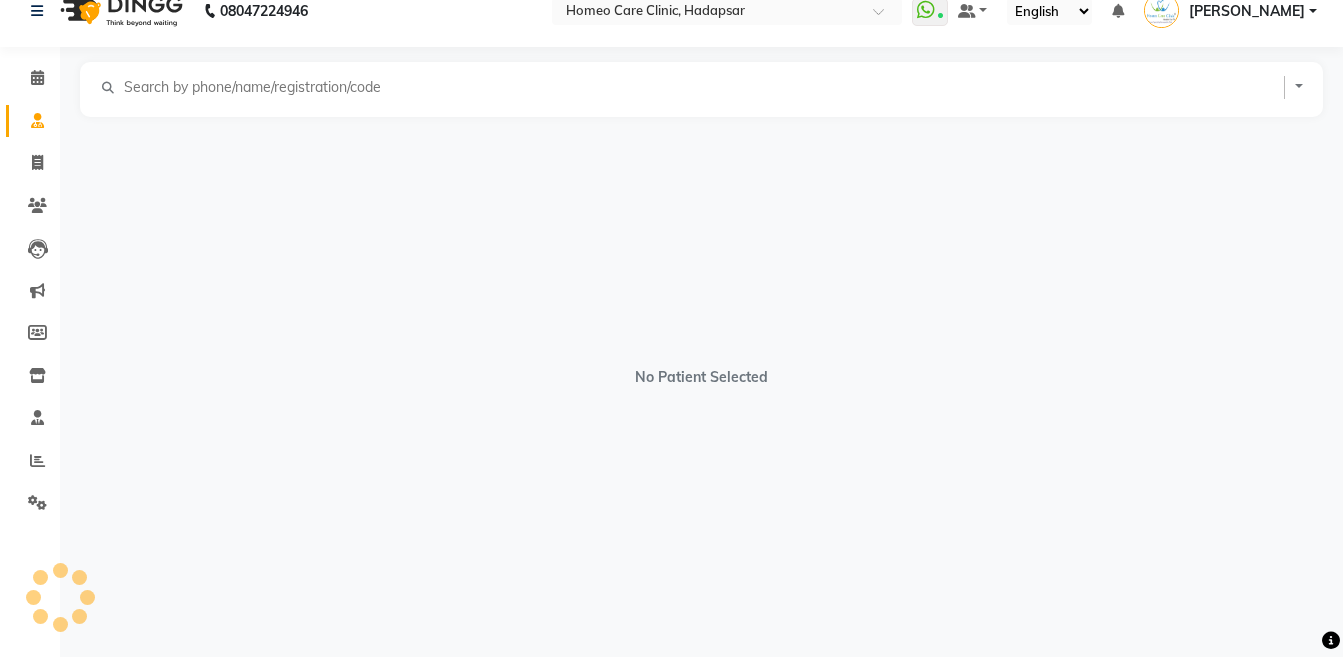 scroll, scrollTop: 25, scrollLeft: 0, axis: vertical 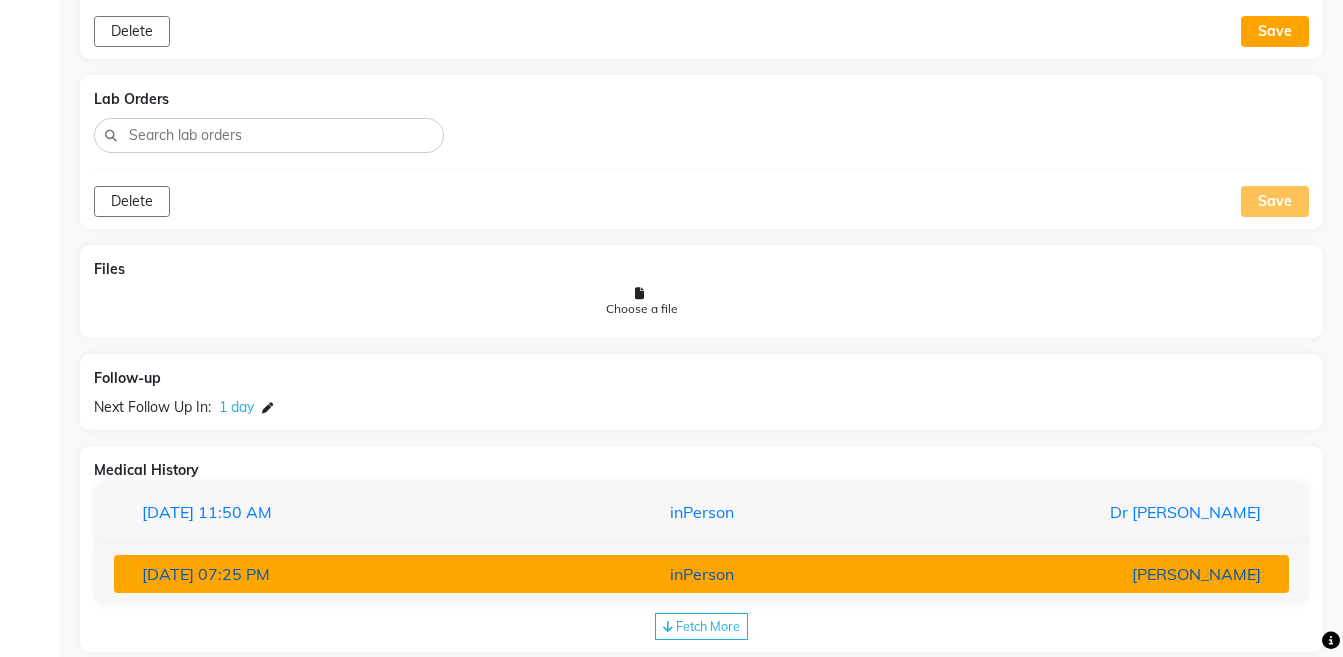 click on "[DATE] 07:25 PM inPerson [PERSON_NAME]" at bounding box center (701, 574) 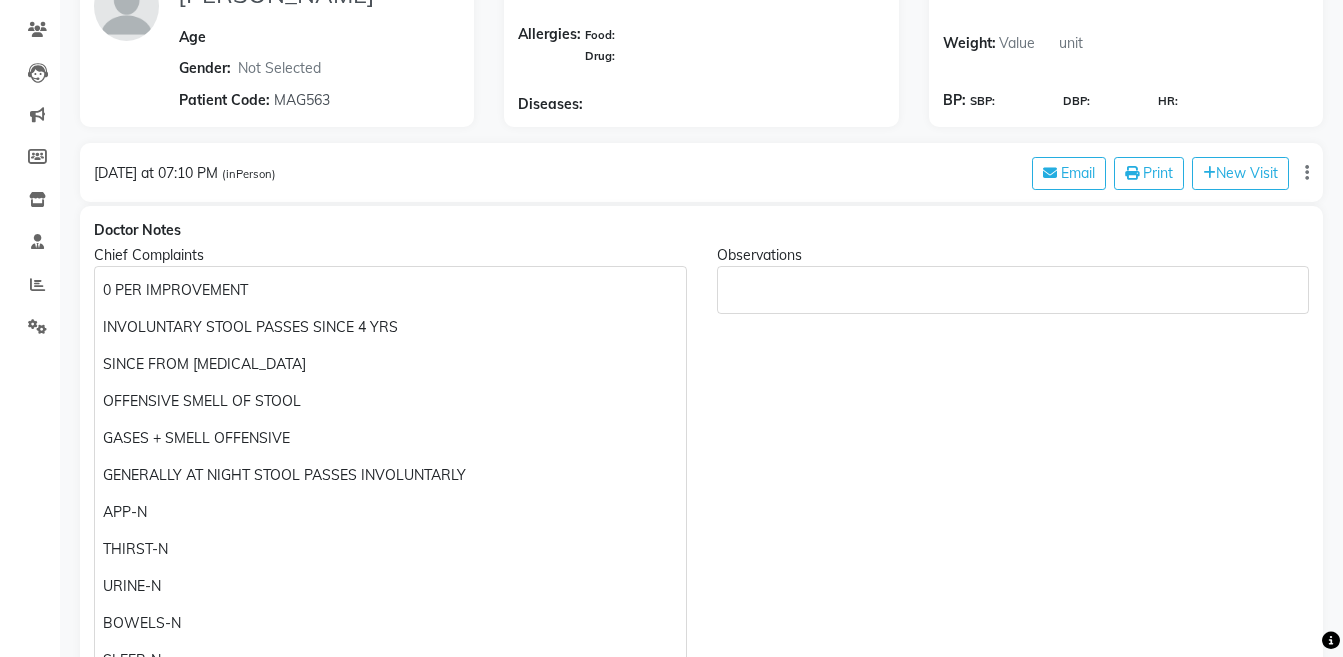 scroll, scrollTop: 214, scrollLeft: 0, axis: vertical 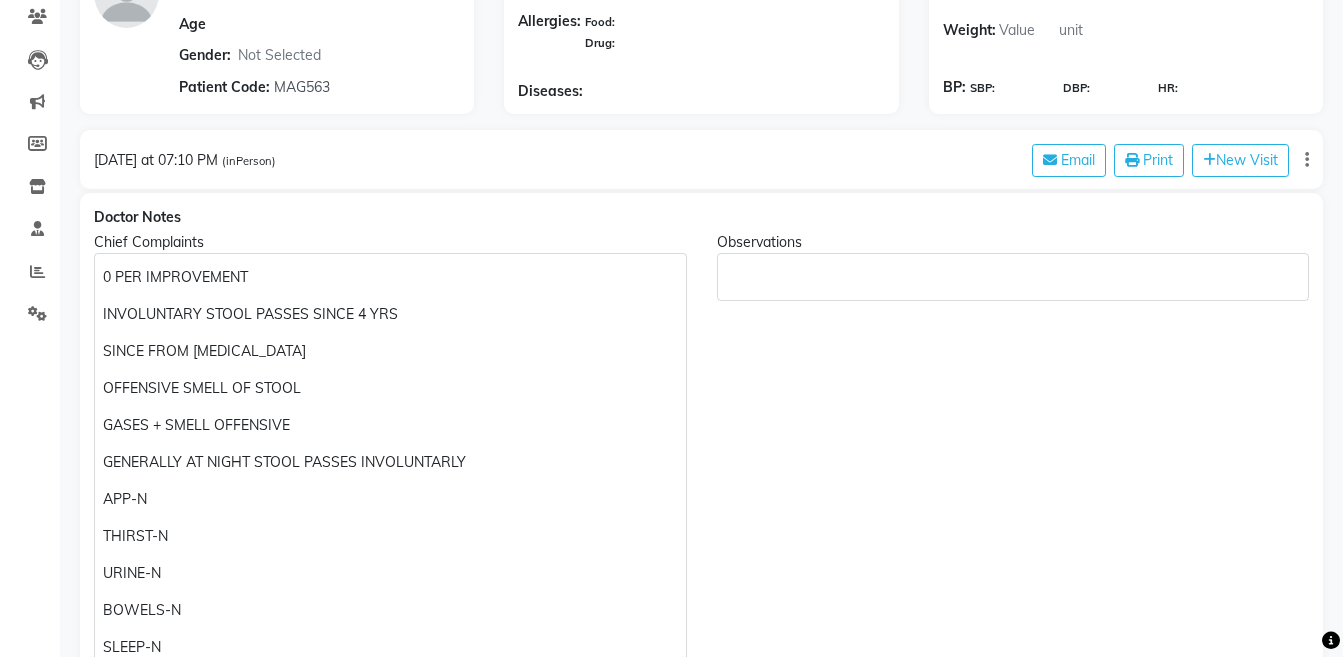 click on "GENERALLY AT NIGHT STOOL PASSES INVOLUNTARLY" 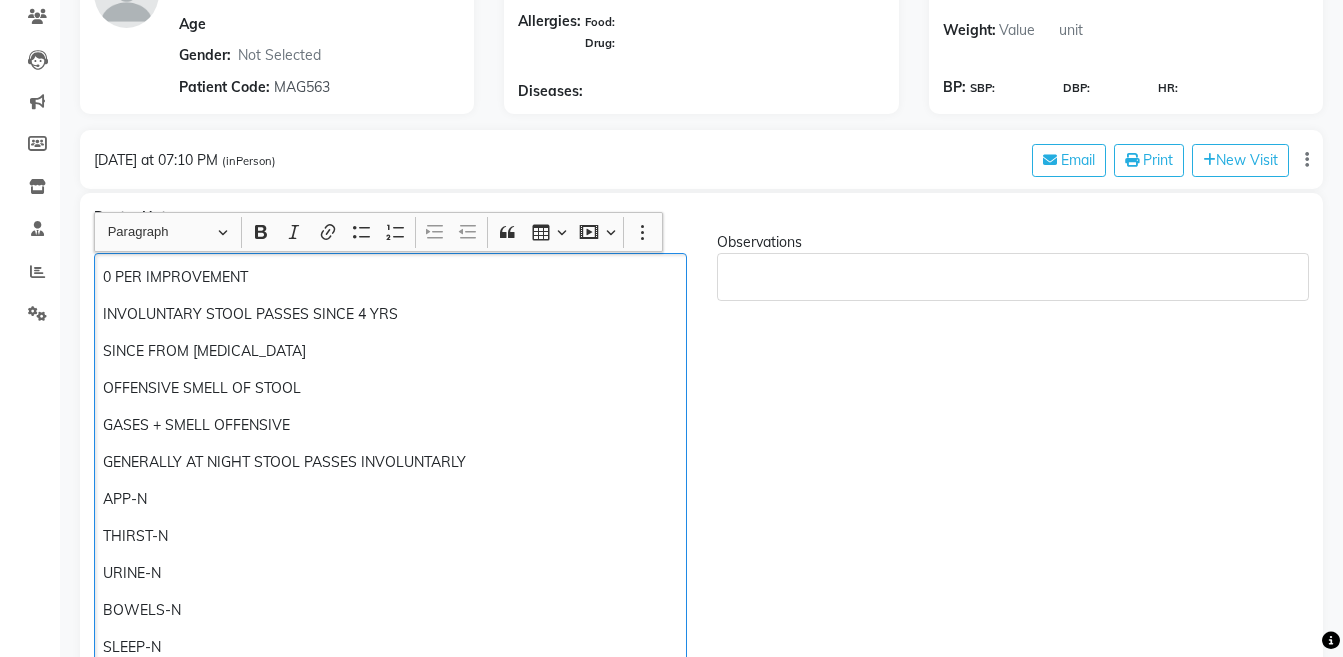type 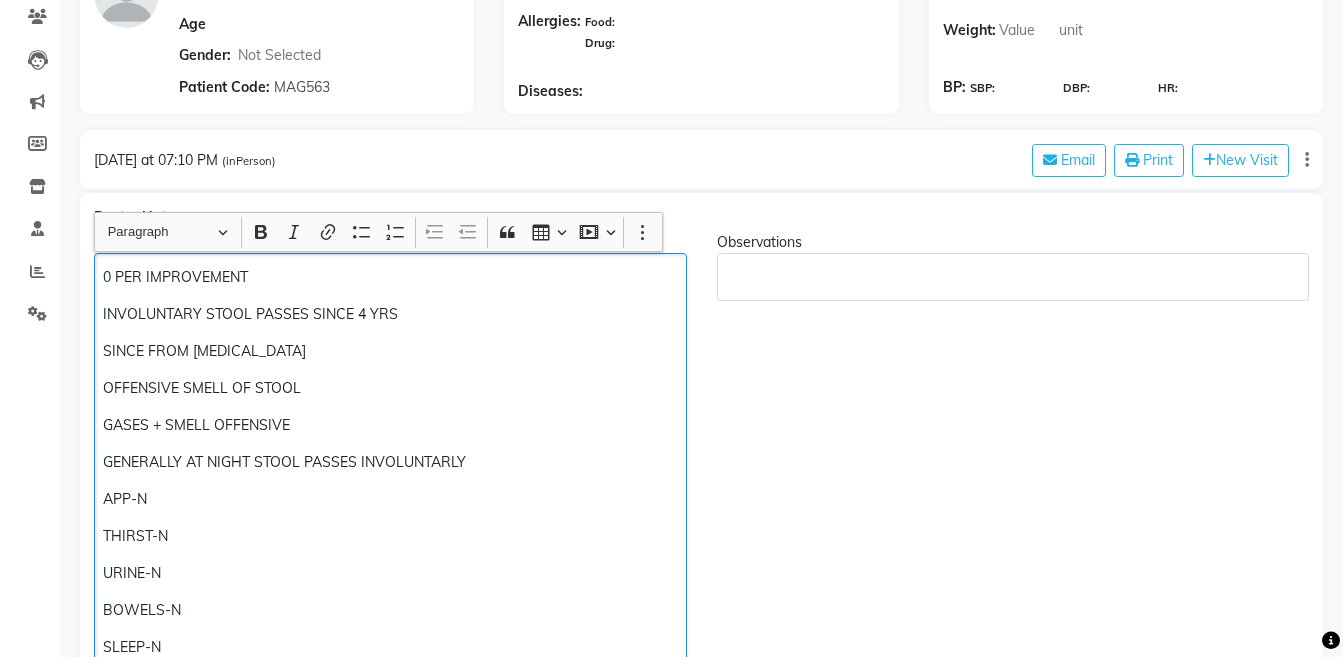 scroll, scrollTop: 215, scrollLeft: 0, axis: vertical 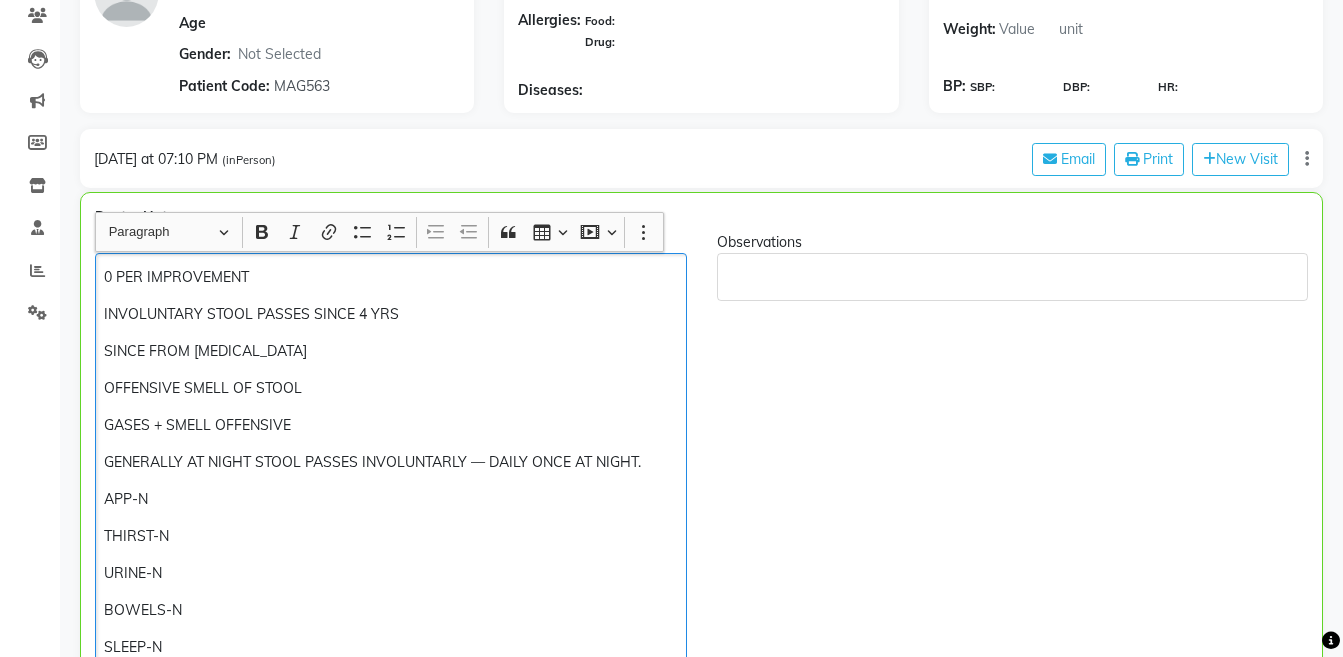 click on "GENERALLY AT NIGHT STOOL PASSES INVOLUNTARLY — DAILY ONCE AT NIGHT." 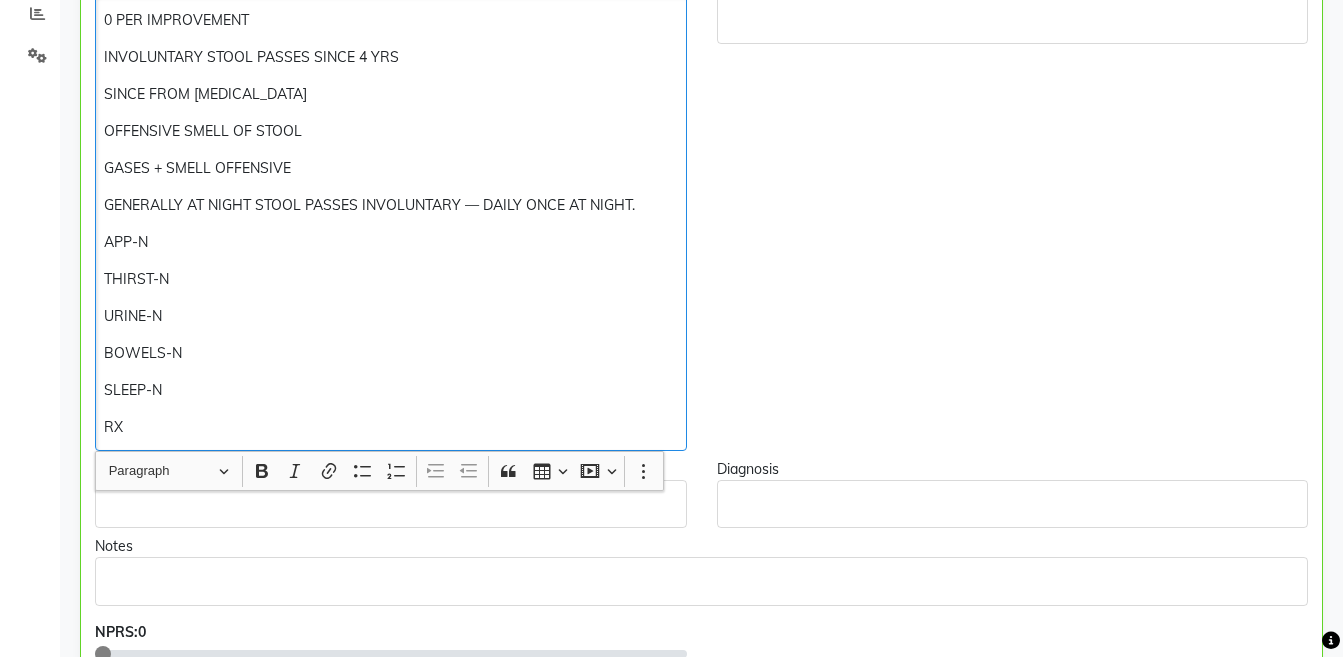 scroll, scrollTop: 1062, scrollLeft: 0, axis: vertical 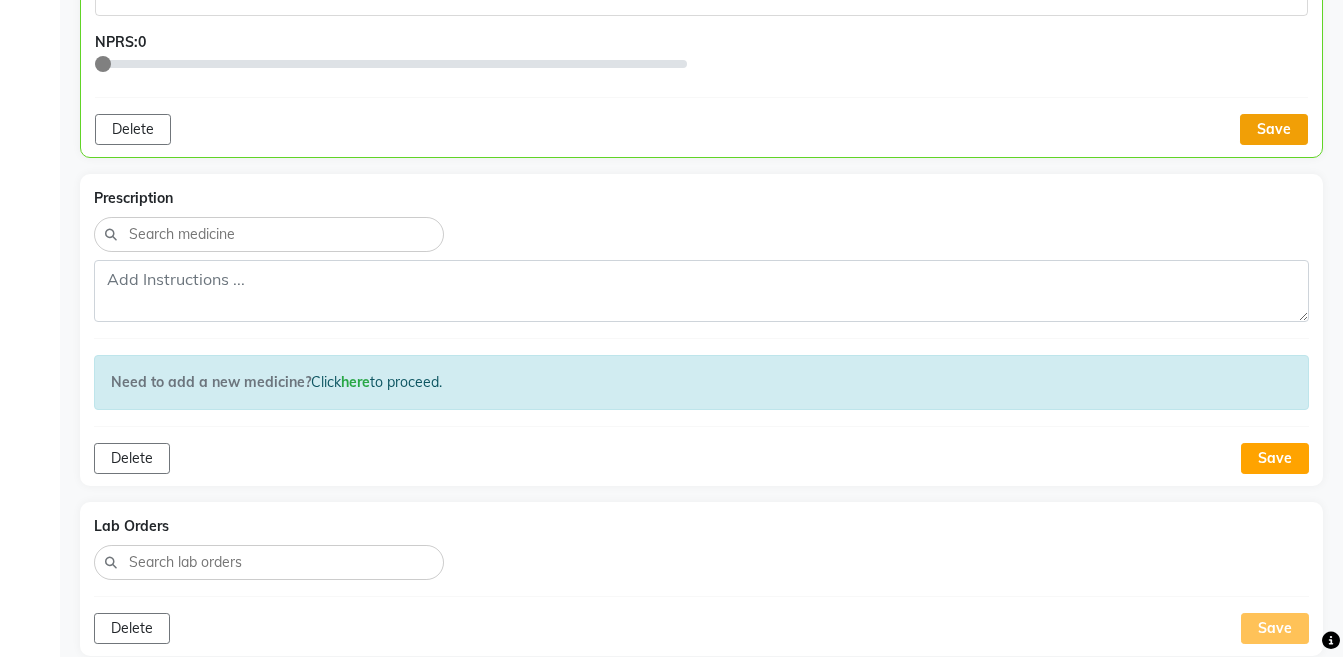 click on "Save" 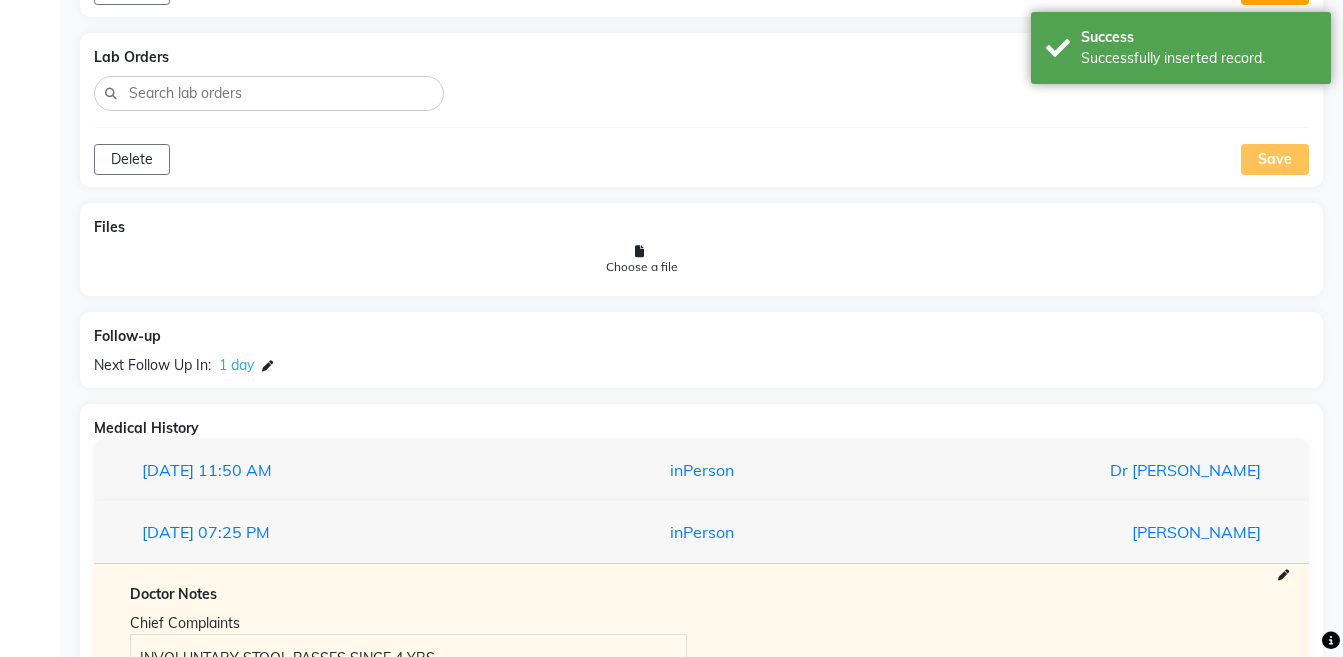scroll, scrollTop: 1533, scrollLeft: 0, axis: vertical 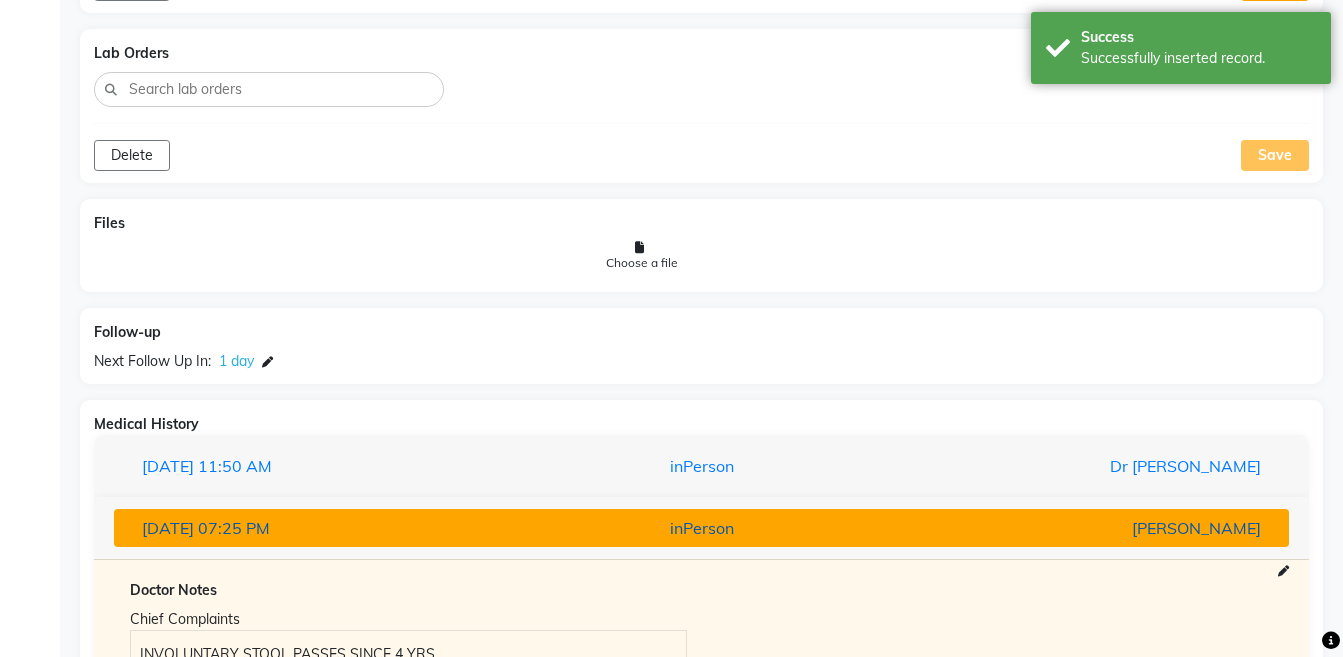 click on "inPerson" at bounding box center (701, 528) 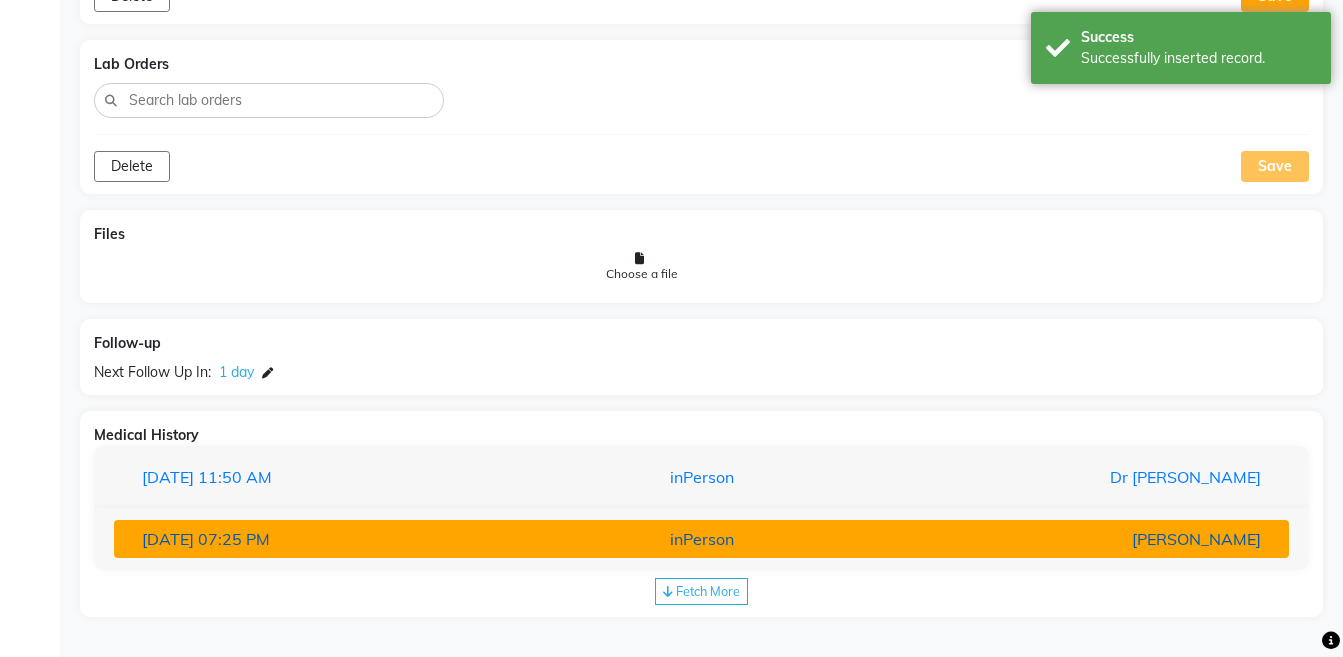 scroll, scrollTop: 1522, scrollLeft: 0, axis: vertical 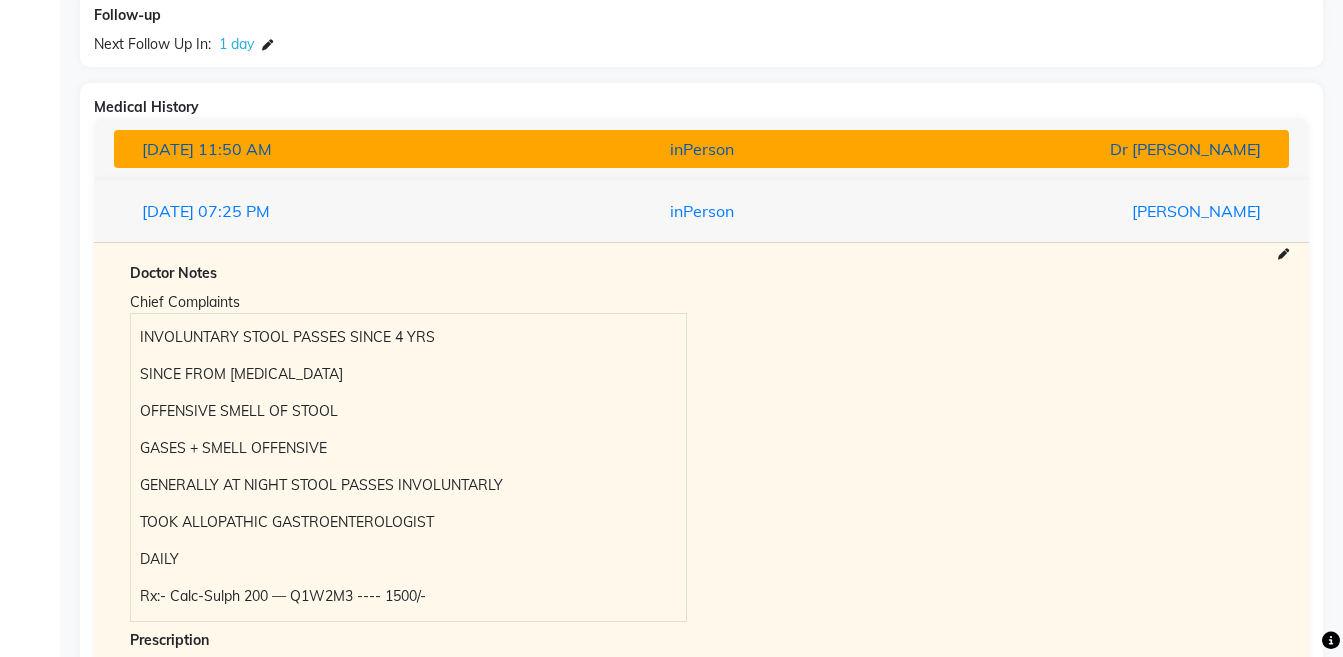 click on "Dr [PERSON_NAME]" at bounding box center (1084, 149) 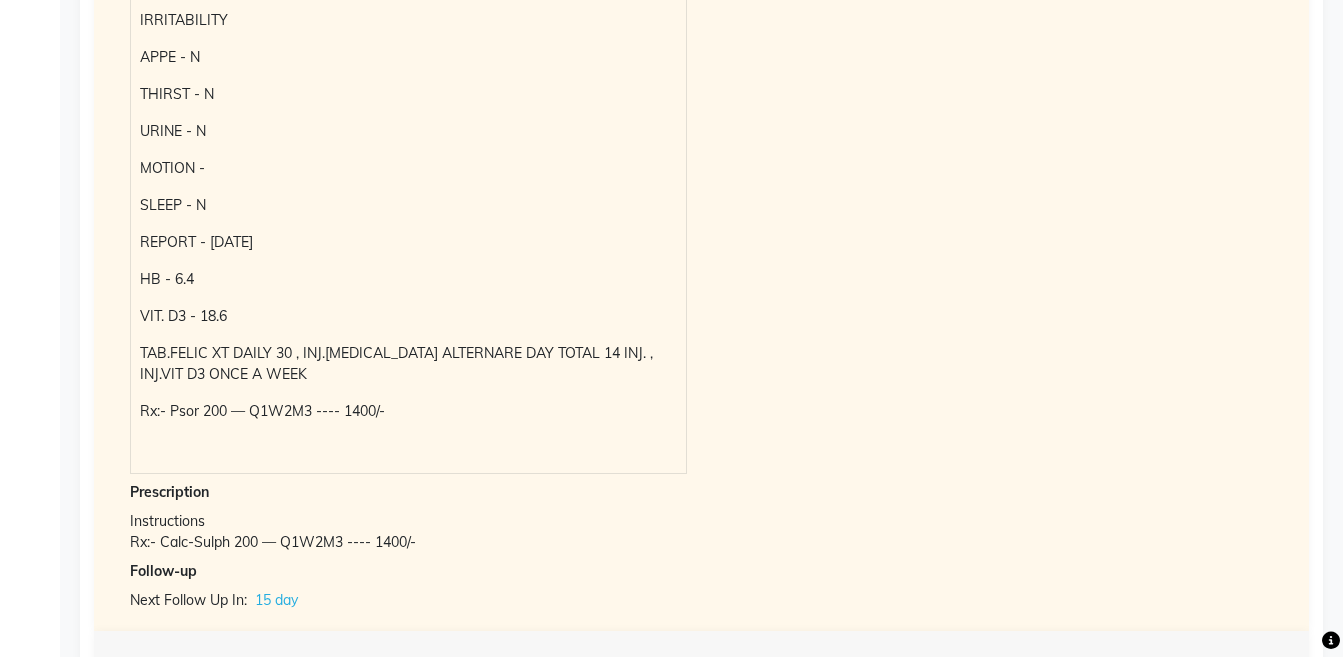 scroll, scrollTop: 2454, scrollLeft: 0, axis: vertical 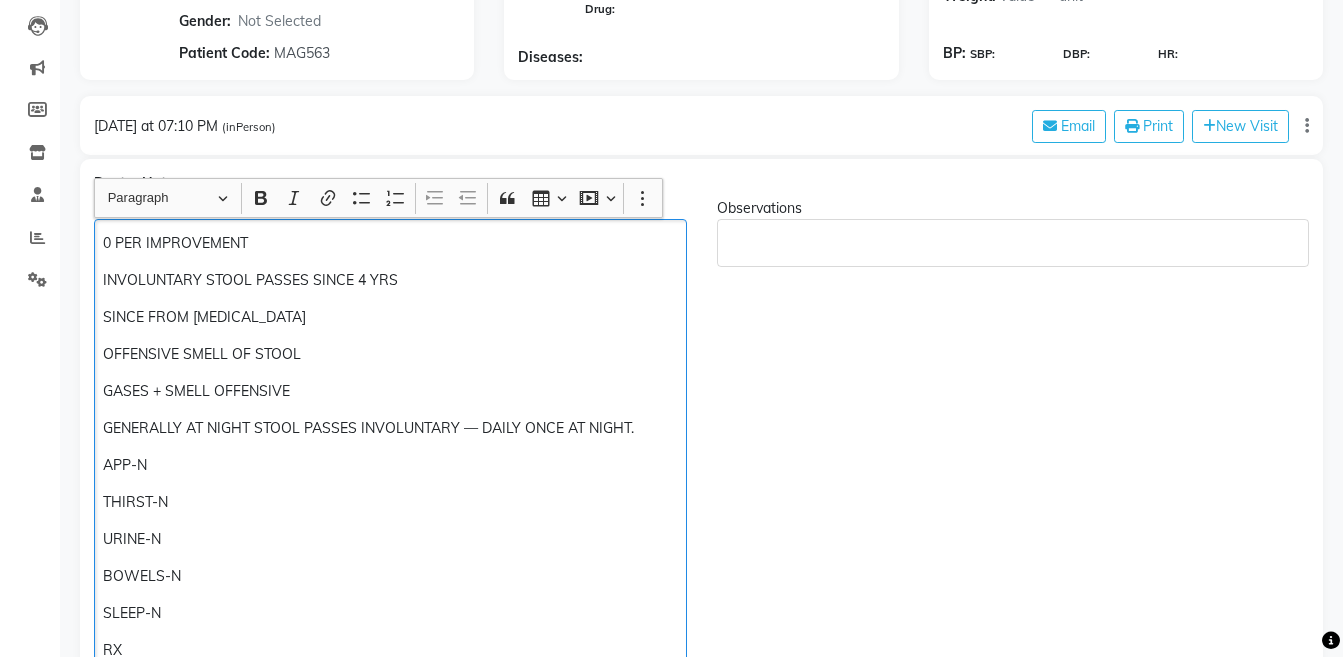click on "RX" 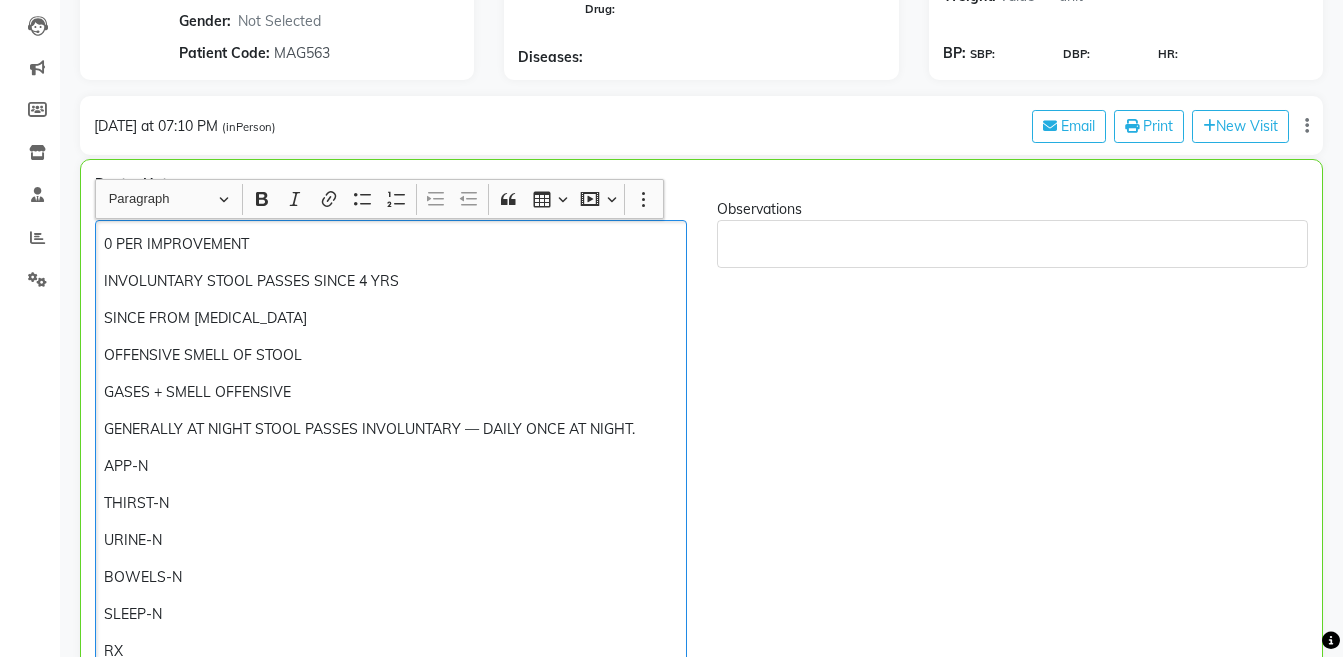 scroll, scrollTop: 271, scrollLeft: 0, axis: vertical 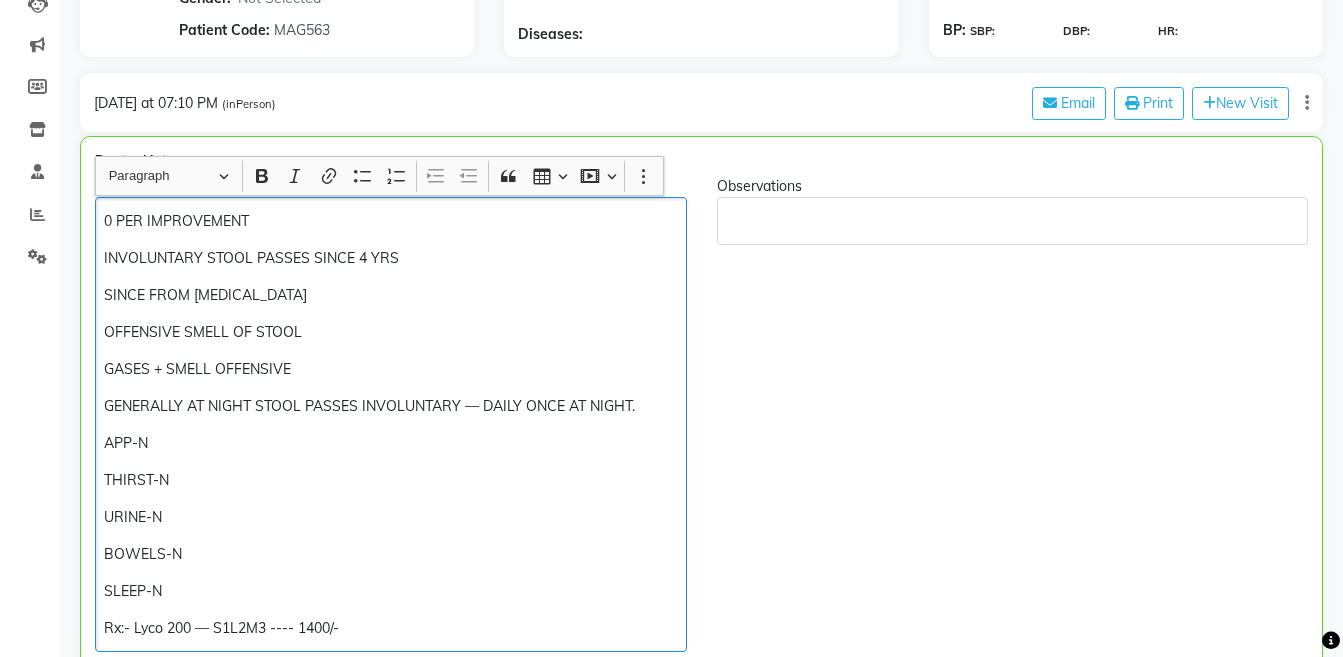 copy on "SLEEP-N  Rx:- Lyco 200 — S1L2M3 ---- 1400/-" 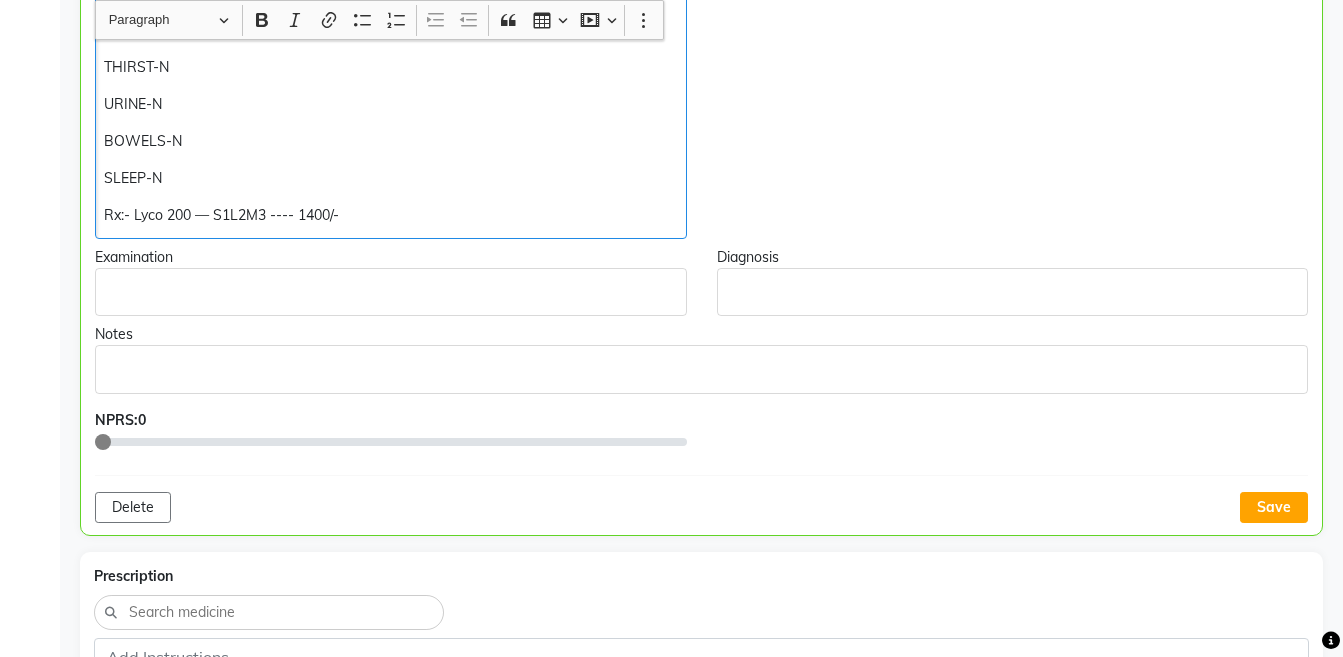 scroll, scrollTop: 715, scrollLeft: 0, axis: vertical 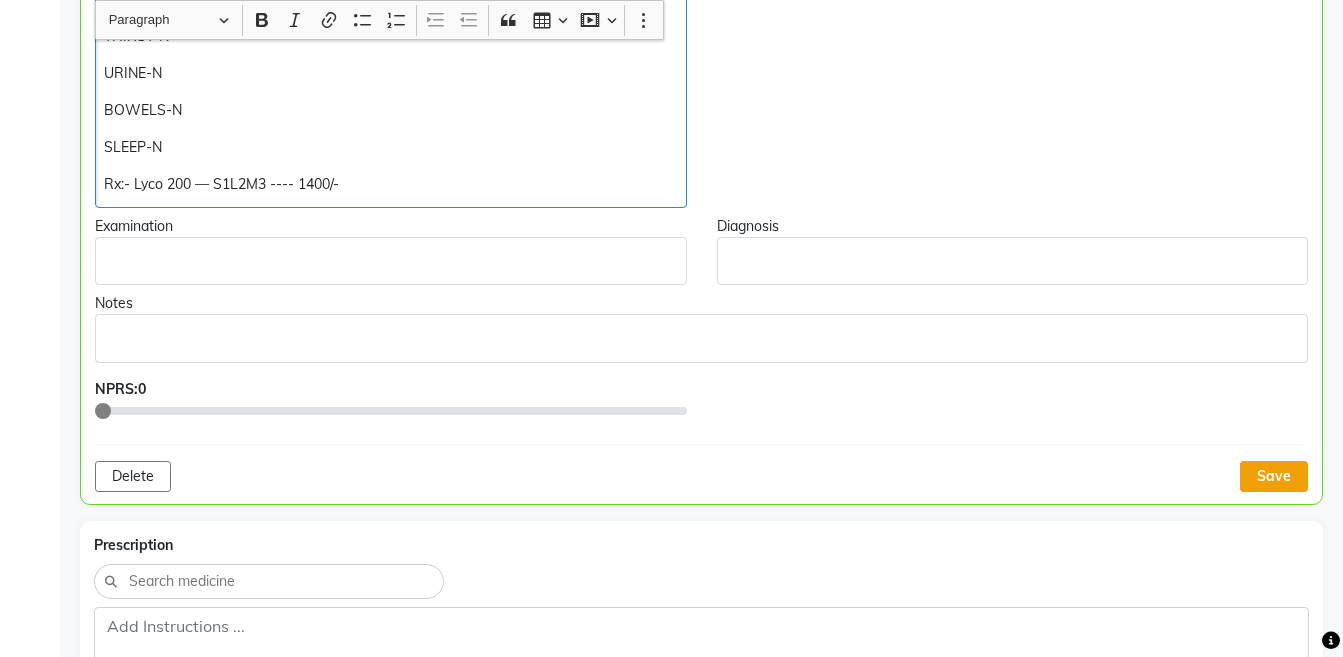 click on "Save" 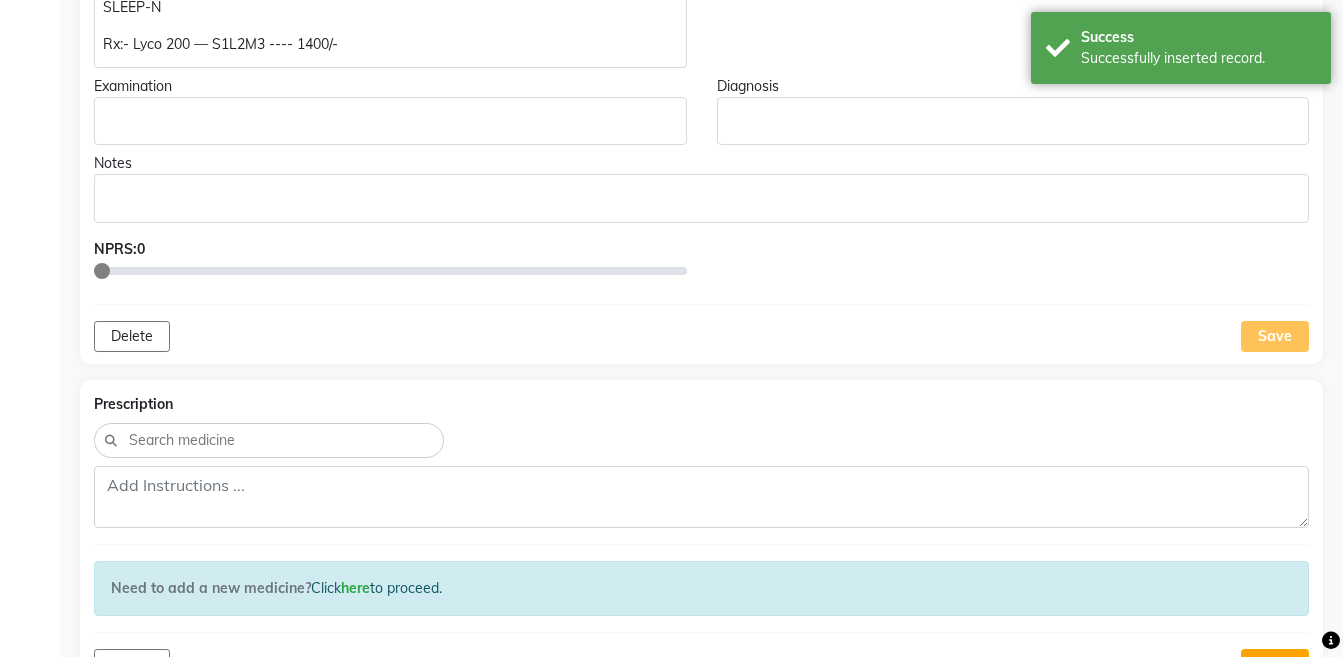 scroll, scrollTop: 1293, scrollLeft: 0, axis: vertical 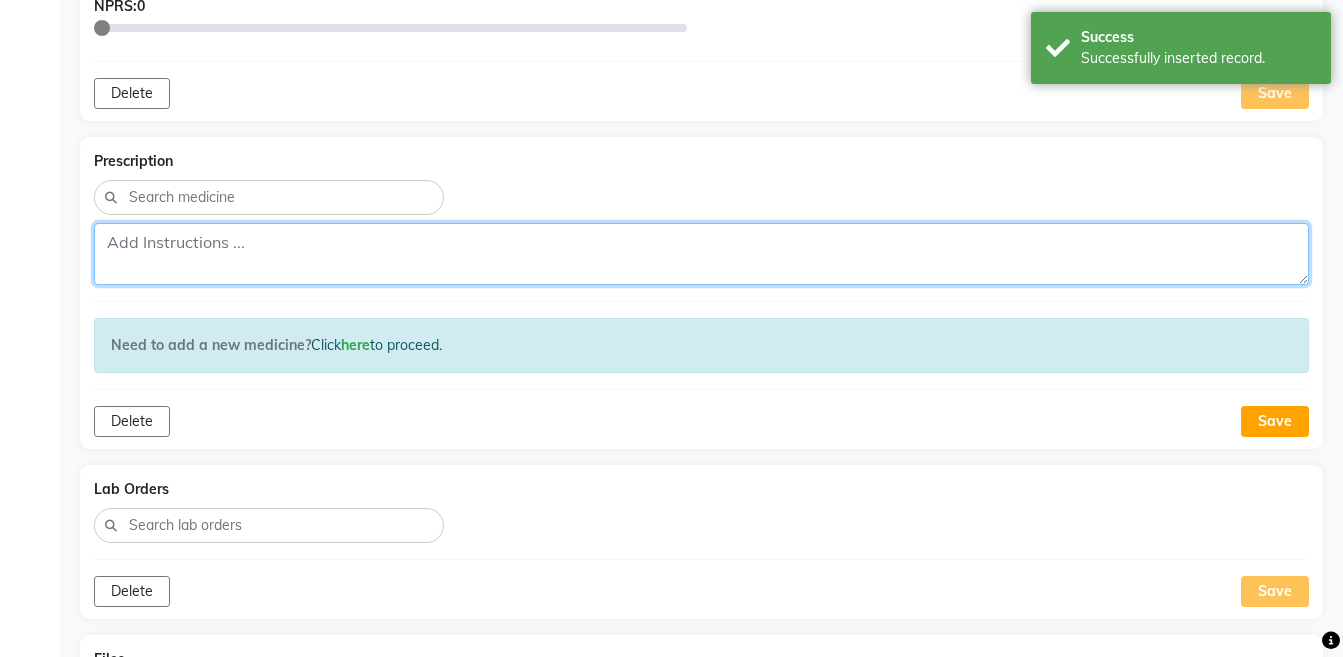 click 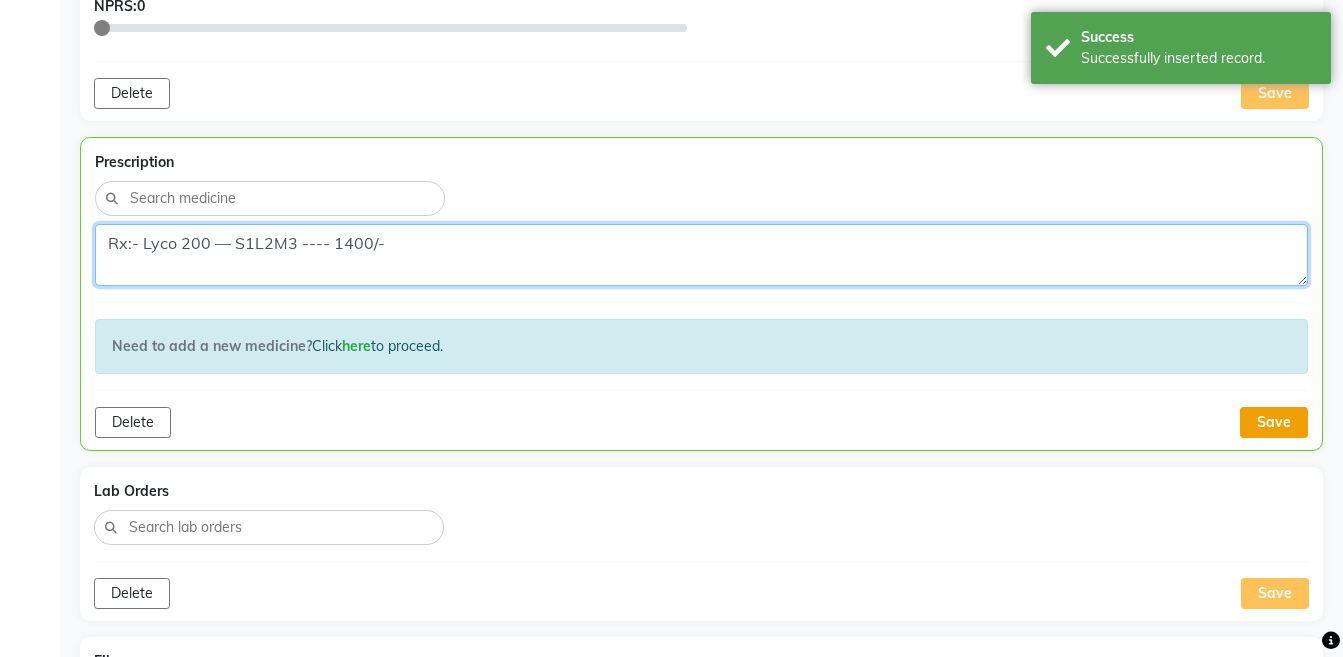 type on "Rx:- Lyco 200 — S1L2M3 ---- 1400/-" 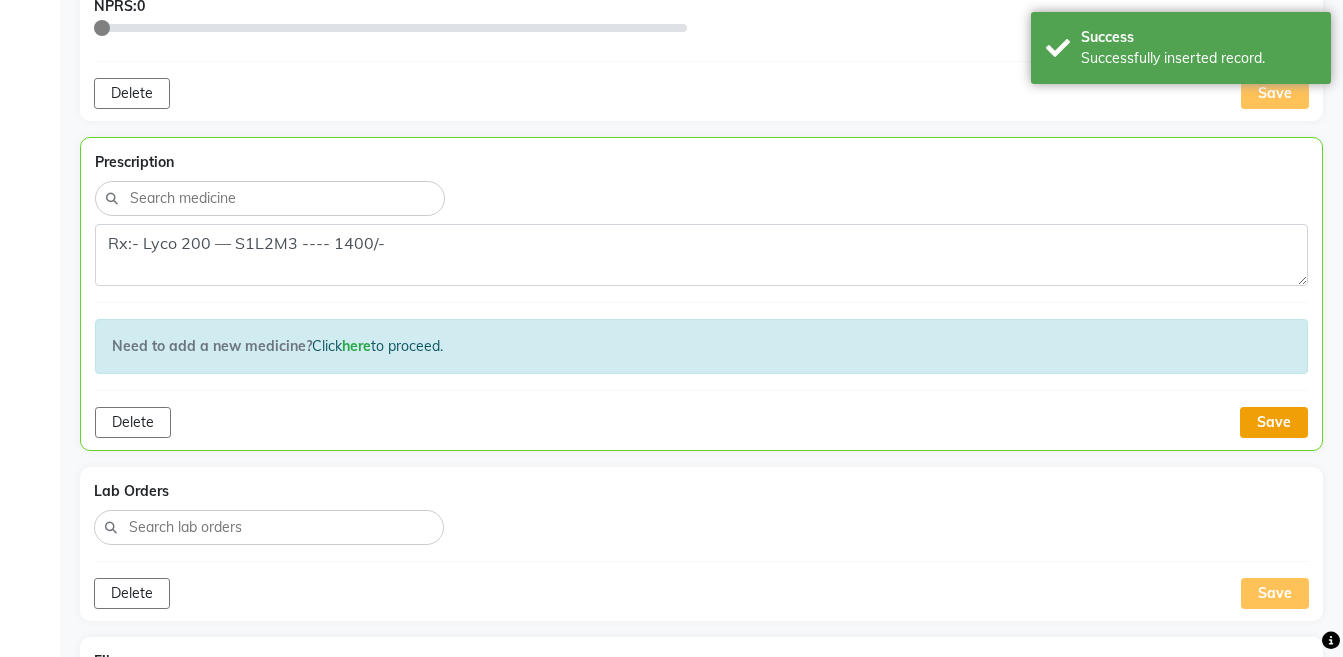 click on "Save" 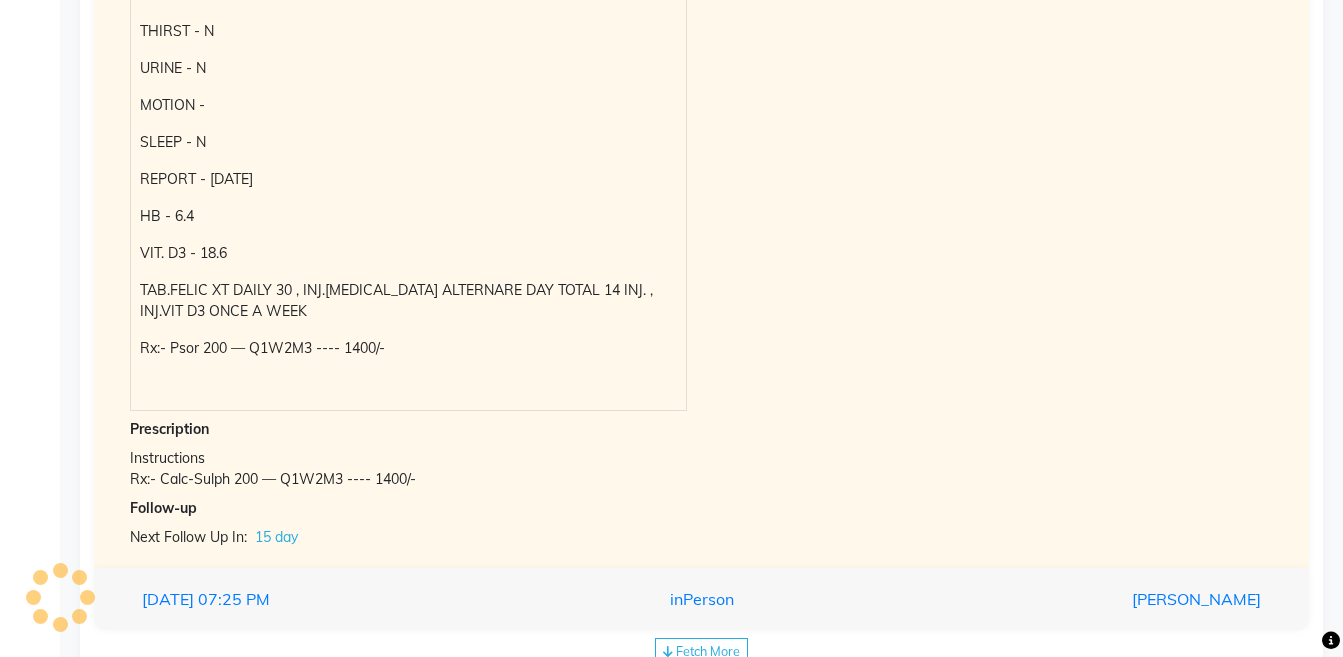 scroll, scrollTop: 1712, scrollLeft: 0, axis: vertical 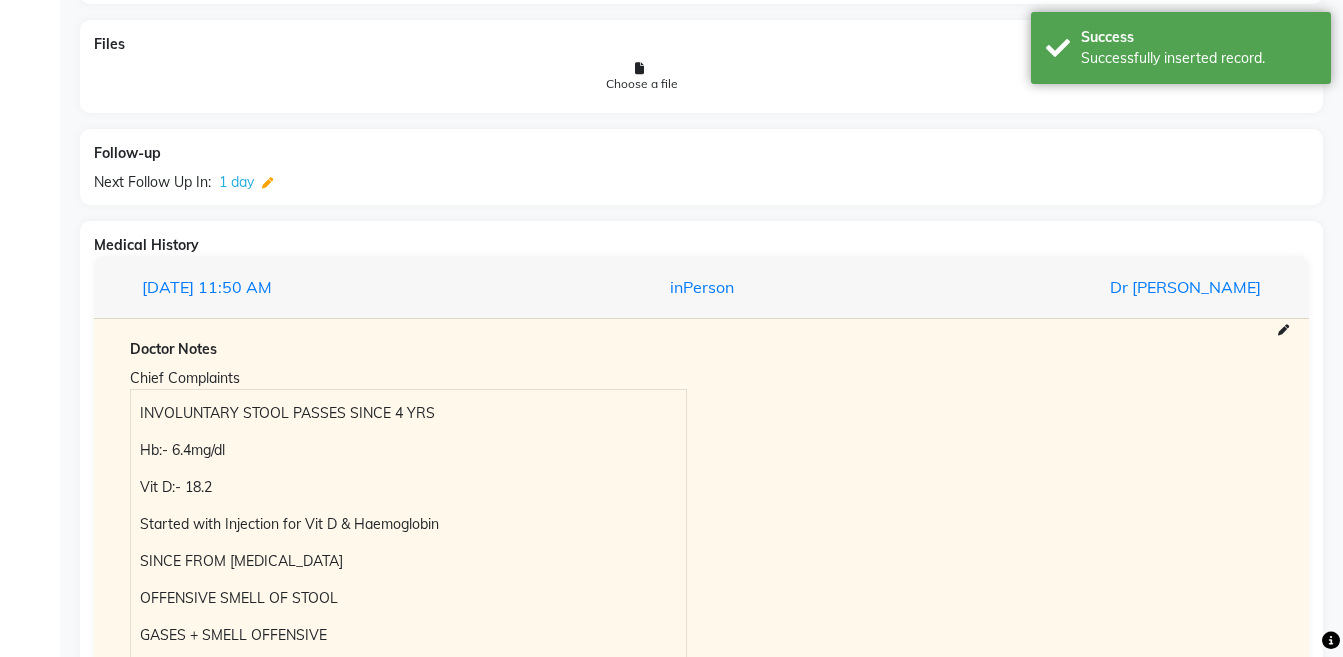 click 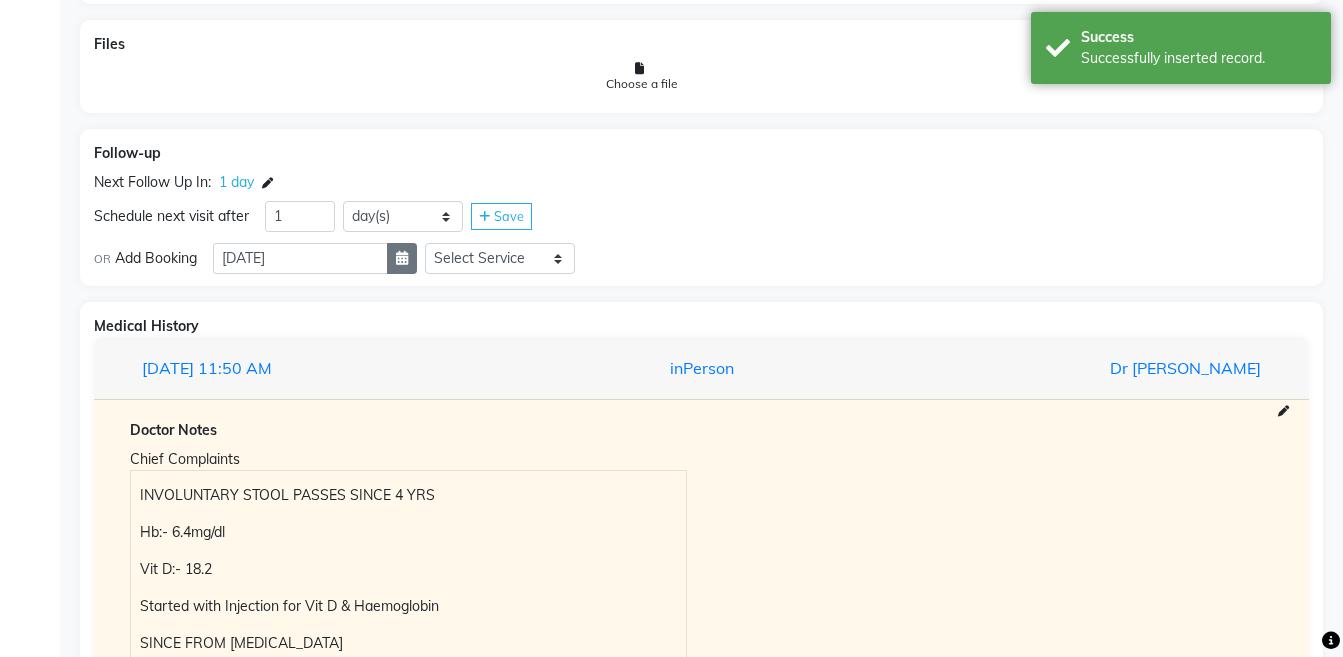 click 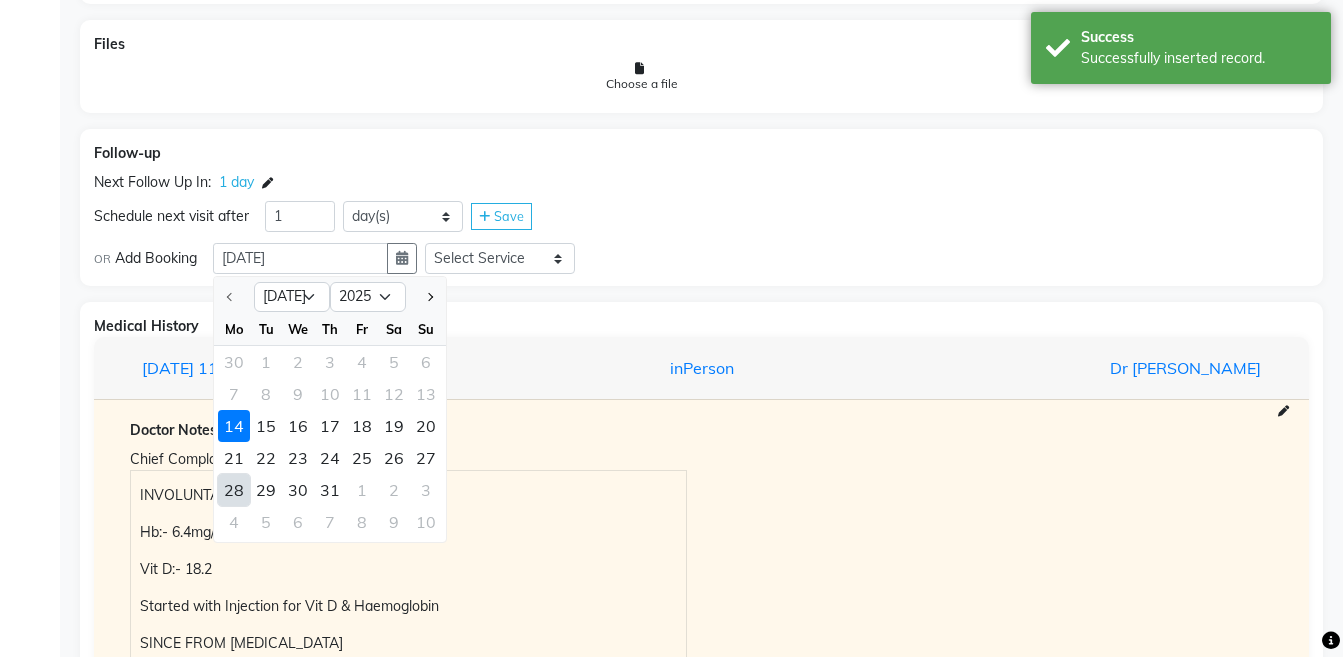click on "28" 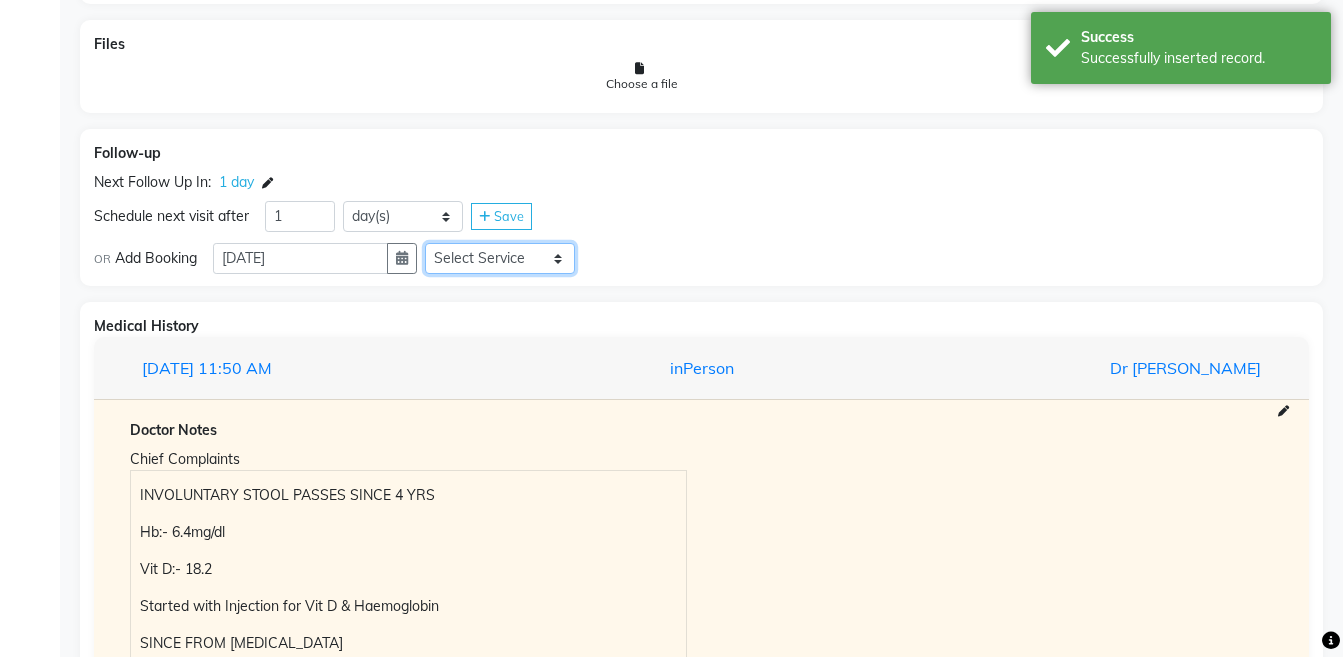 click on "Select Service  Medicine  Medicine 1  Hydra Facial  Medi Facial  Vampire Facial With Plasma  Oxygeno Facial  Anti Aging Facial  Korean Glass GLow Facial  Full Face  Upper Lip  Chin  Underarms  Full Legs & arms  Back-side  Chest  Abdomen  Yellow Peel  Black Peel  Party Peel  Glow Peel  Argi Peel  Under-arm Peel  Depigmento Peel  Anti Aging Peel  Lip Peel  Hair PRP  GFC PRP  [MEDICAL_DATA] / Dermaroller  Under Eye PRP  Face PRP  Dermapen / Mesotherapt for Full Face  Dermapen / Mesotherapt for Scars  Carbon Peel  LASER BLEECH Laser Bleech  BB Glow  Indian Glass Glow  In Person - Consultation  Courier Charges in City  Courier Charges out of City  In Person - Follow Up  Hair Treatment   Skin Treatment   Online - Consultation  Online - Follow Up" 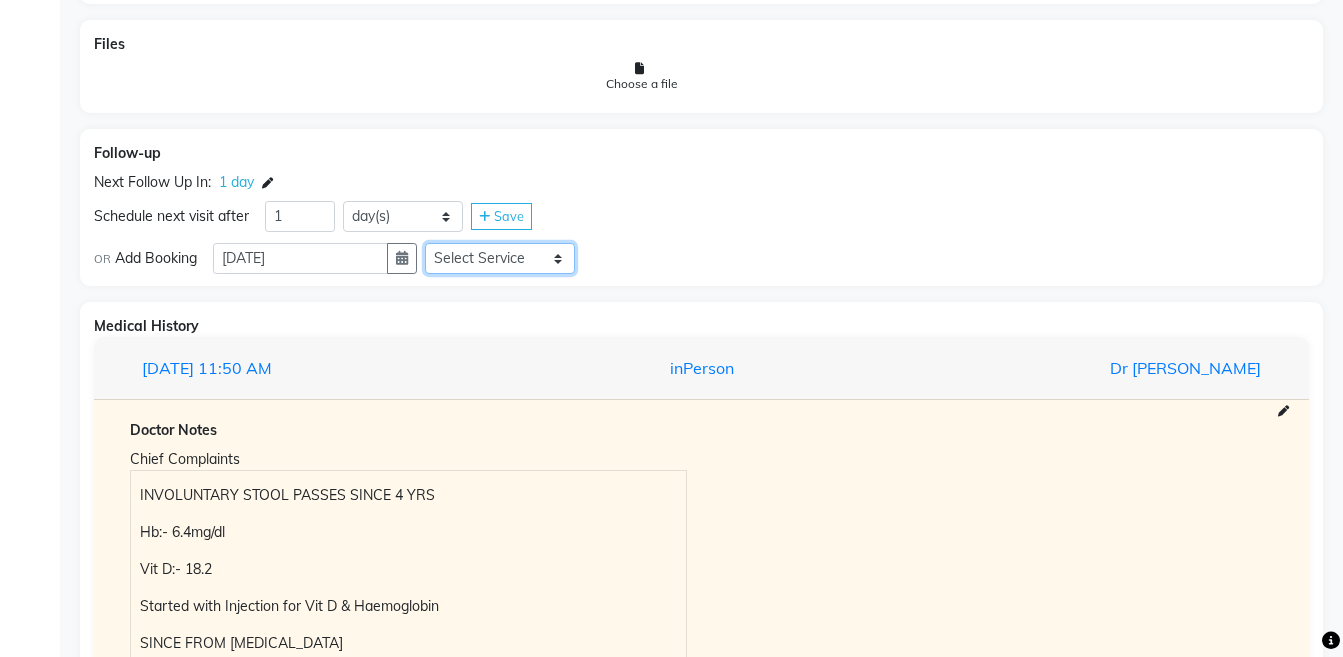 select on "972997" 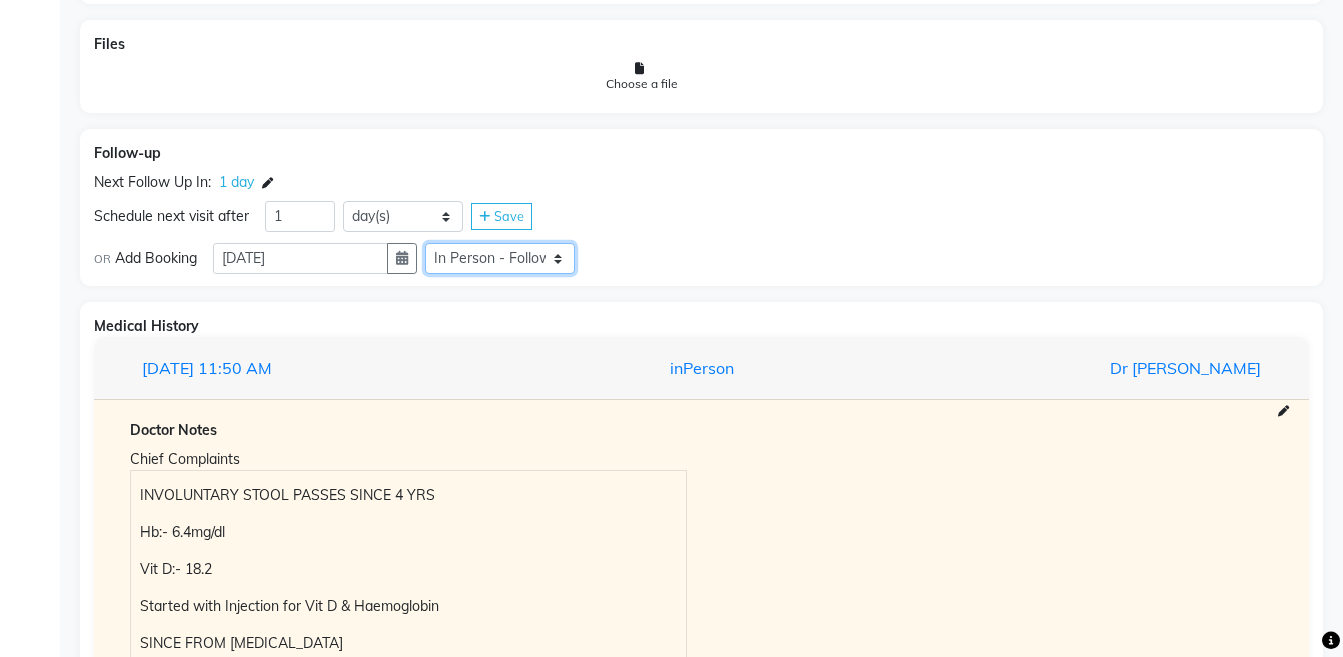 click on "Select Service  Medicine  Medicine 1  Hydra Facial  Medi Facial  Vampire Facial With Plasma  Oxygeno Facial  Anti Aging Facial  Korean Glass GLow Facial  Full Face  Upper Lip  Chin  Underarms  Full Legs & arms  Back-side  Chest  Abdomen  Yellow Peel  Black Peel  Party Peel  Glow Peel  Argi Peel  Under-arm Peel  Depigmento Peel  Anti Aging Peel  Lip Peel  Hair PRP  GFC PRP  [MEDICAL_DATA] / Dermaroller  Under Eye PRP  Face PRP  Dermapen / Mesotherapt for Full Face  Dermapen / Mesotherapt for Scars  Carbon Peel  LASER BLEECH Laser Bleech  BB Glow  Indian Glass Glow  In Person - Consultation  Courier Charges in City  Courier Charges out of City  In Person - Follow Up  Hair Treatment   Skin Treatment   Online - Consultation  Online - Follow Up" 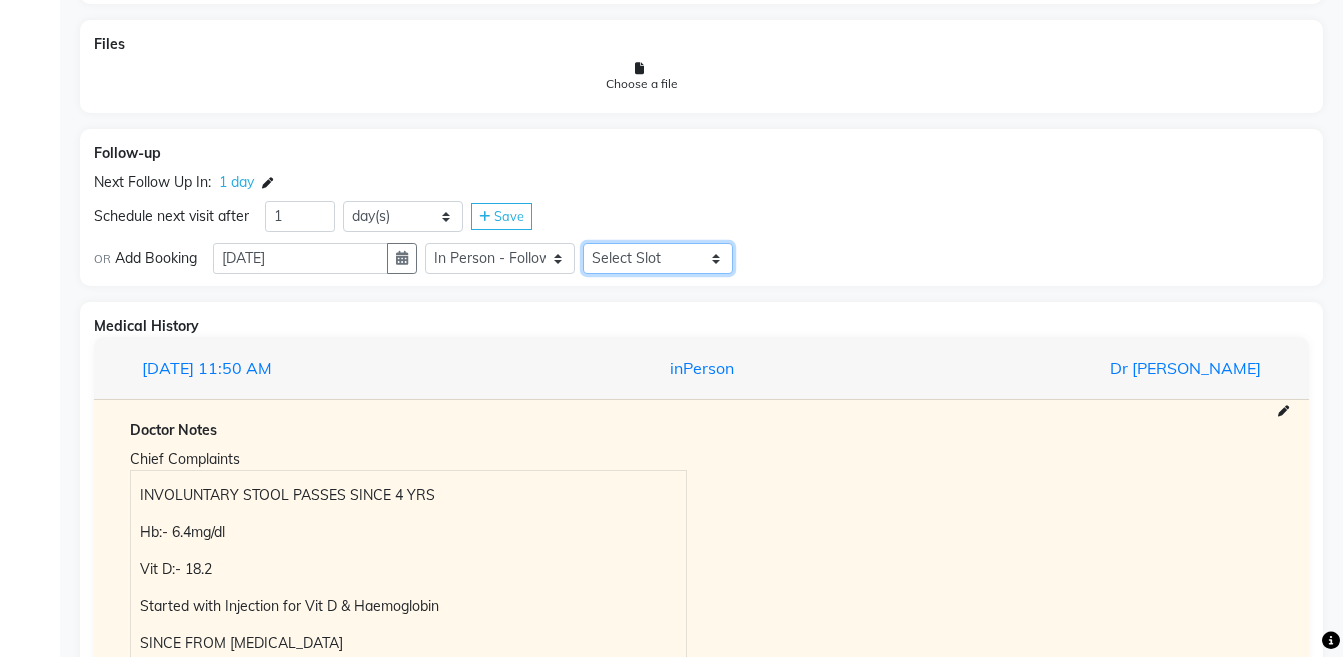 click on "Select Slot 10:15 10:30 10:45 11:00 11:15 11:45 12:00 12:15 12:30 12:45 13:00 13:15 13:30 13:45 14:00 14:15 14:30 14:45 15:00 15:15 15:30 15:45 16:15 16:30 16:45 17:00 17:15 17:30 17:45 18:00 18:15 18:30 18:45 19:00 19:15 19:30 19:45 20:00 20:15 20:30 20:45 21:00 21:15 21:30 21:45" 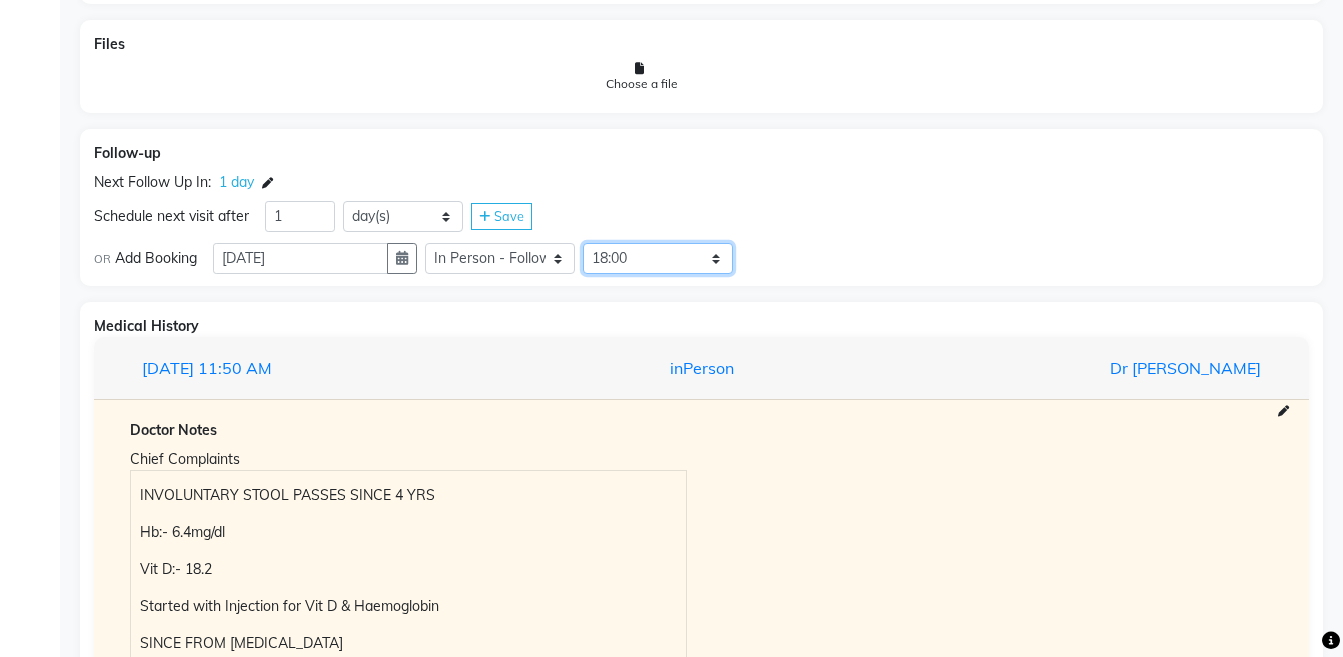 click on "Select Slot 10:15 10:30 10:45 11:00 11:15 11:45 12:00 12:15 12:30 12:45 13:00 13:15 13:30 13:45 14:00 14:15 14:30 14:45 15:00 15:15 15:30 15:45 16:15 16:30 16:45 17:00 17:15 17:30 17:45 18:00 18:15 18:30 18:45 19:00 19:15 19:30 19:45 20:00 20:15 20:30 20:45 21:00 21:15 21:30 21:45" 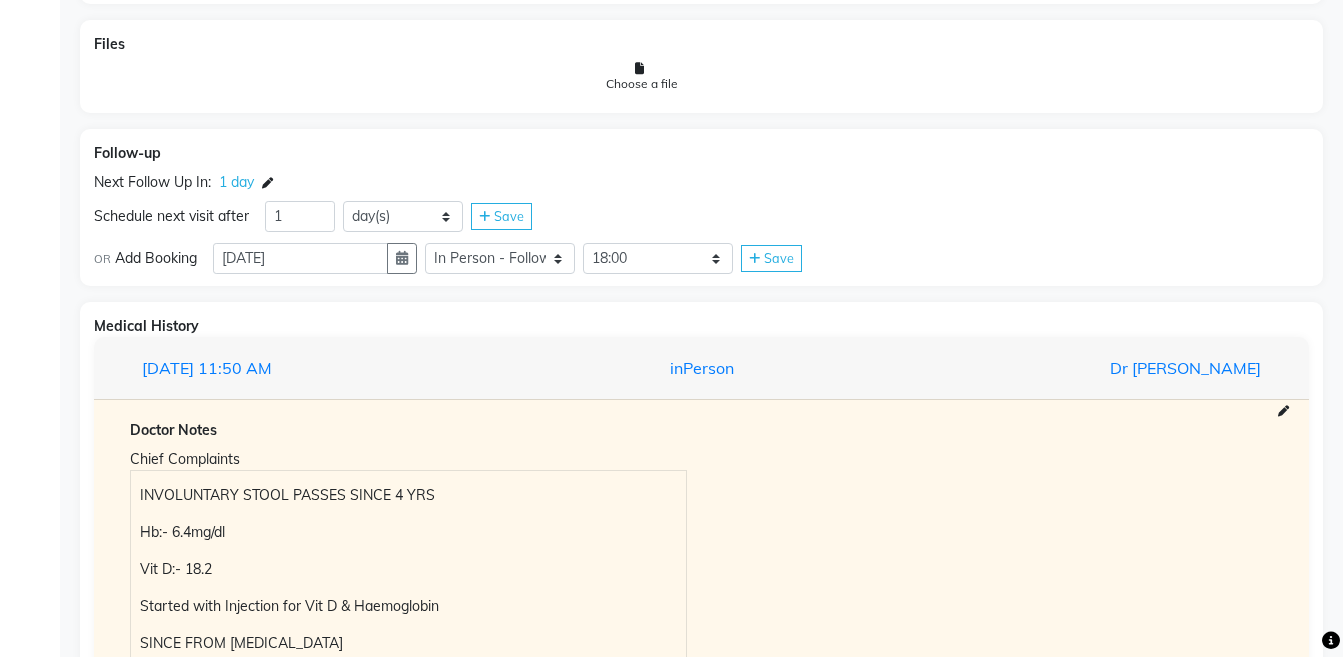 click on "Save" 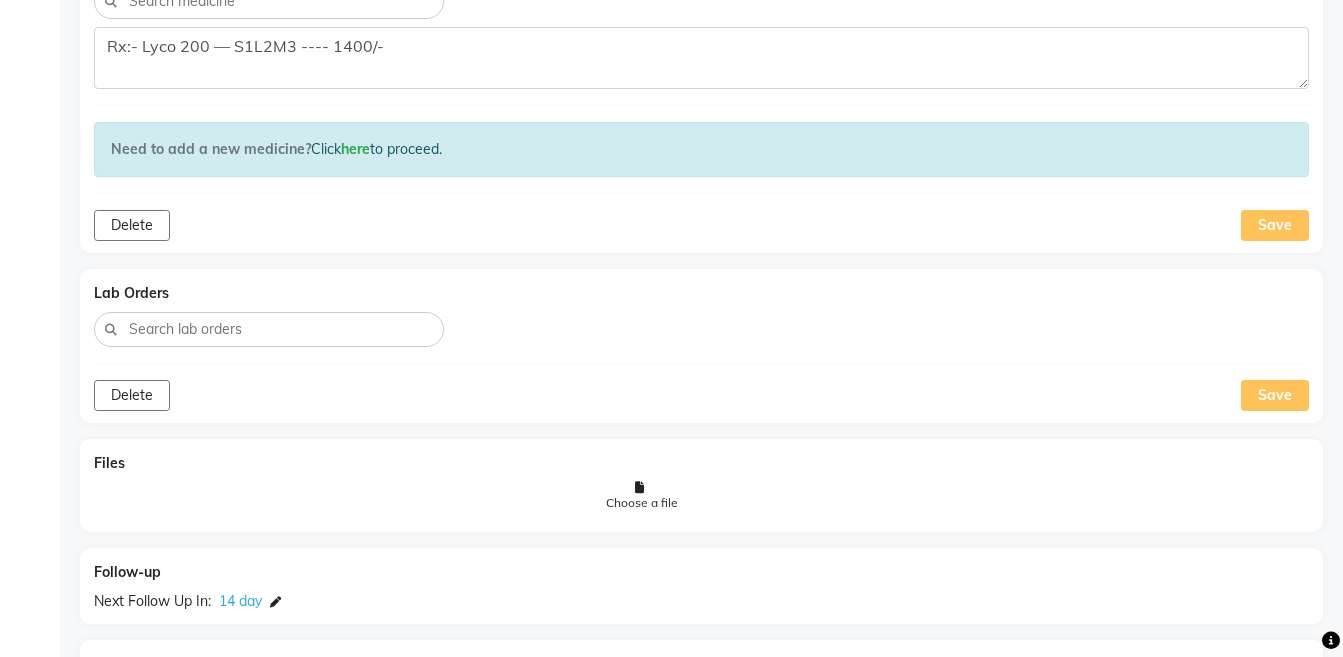 scroll, scrollTop: 1283, scrollLeft: 0, axis: vertical 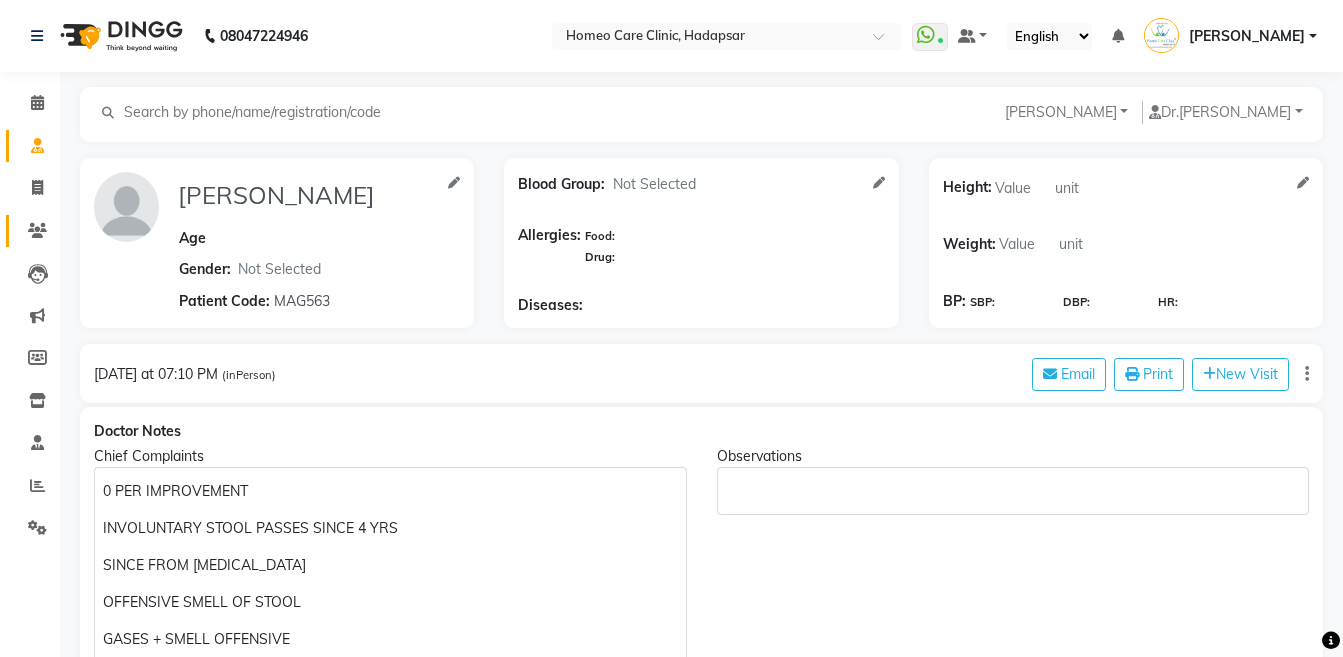 click on "Patients" 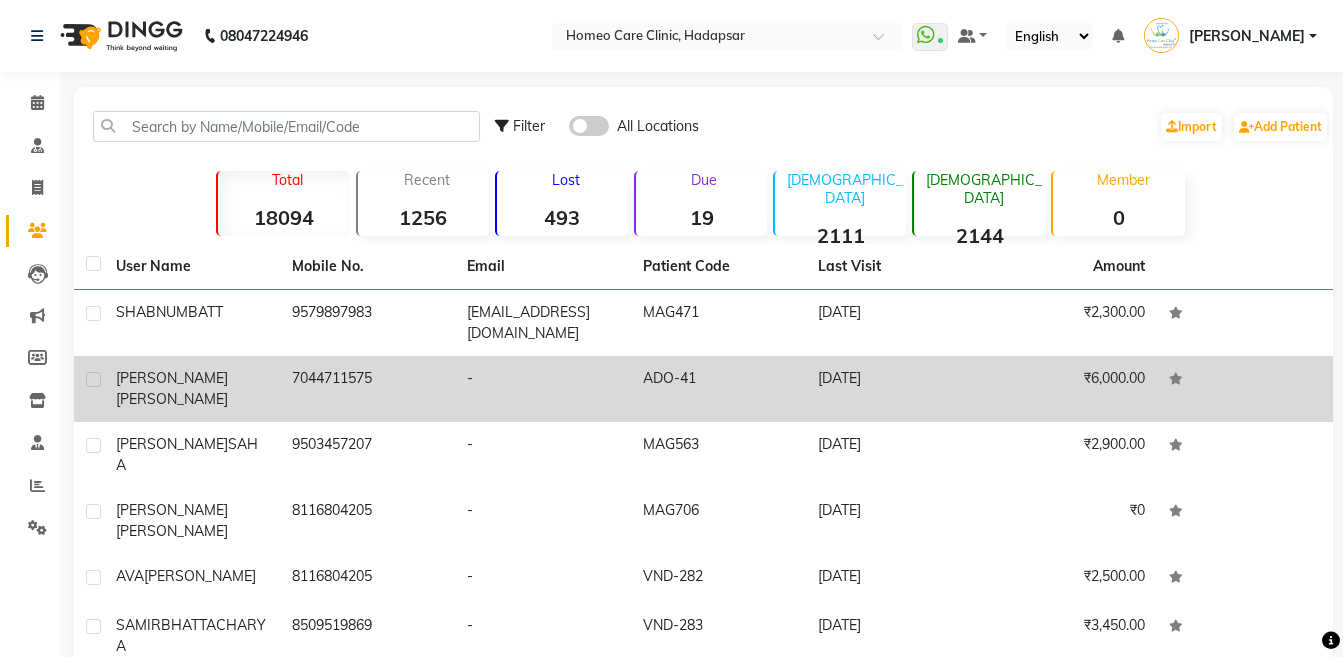 click on "[PERSON_NAME]" 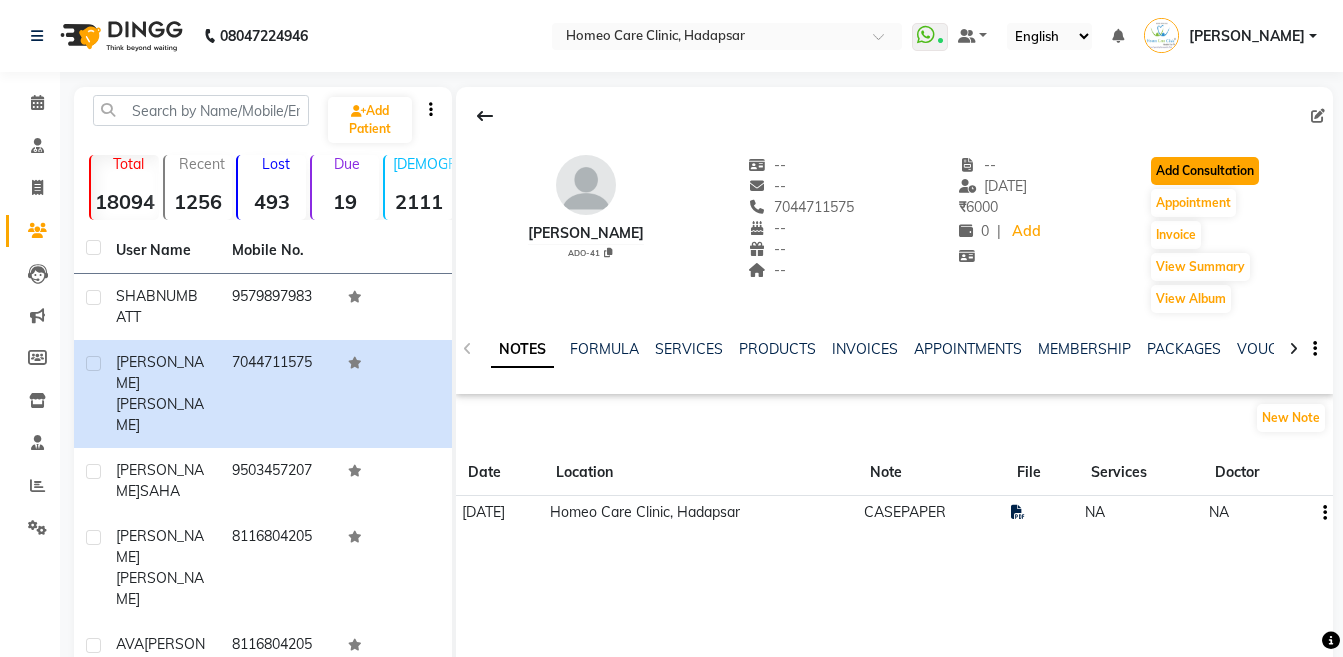 click on "Add Consultation" 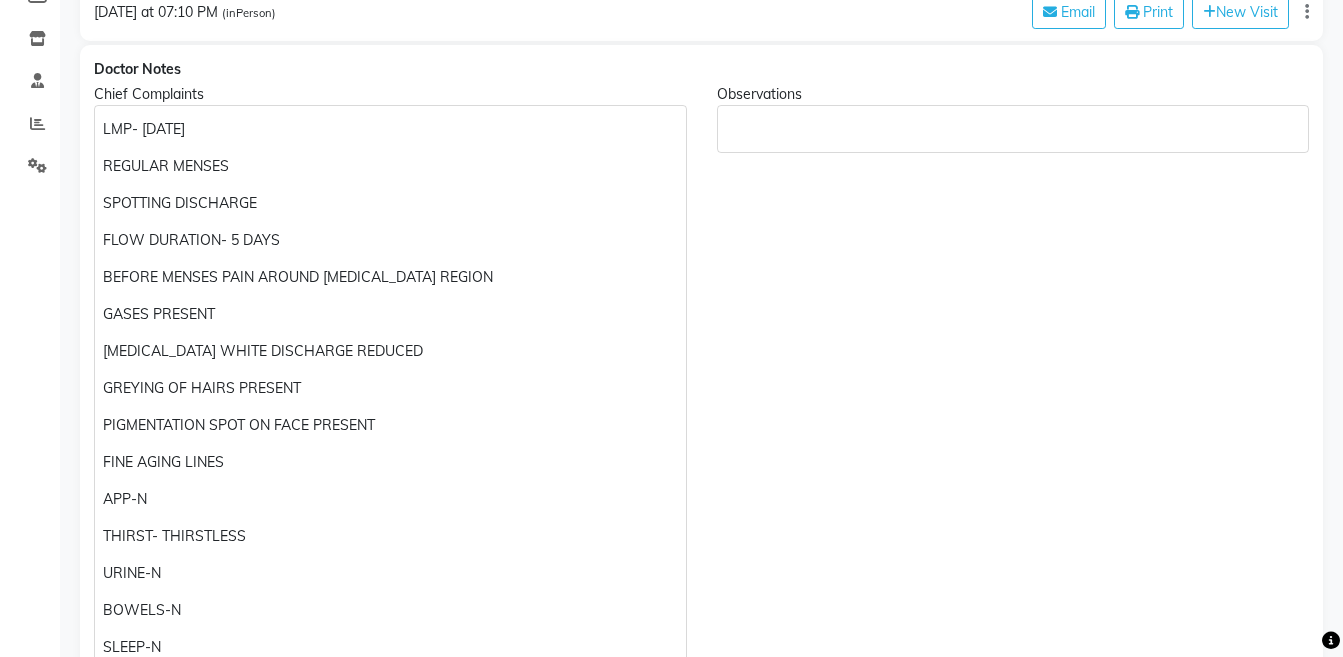 scroll, scrollTop: 385, scrollLeft: 0, axis: vertical 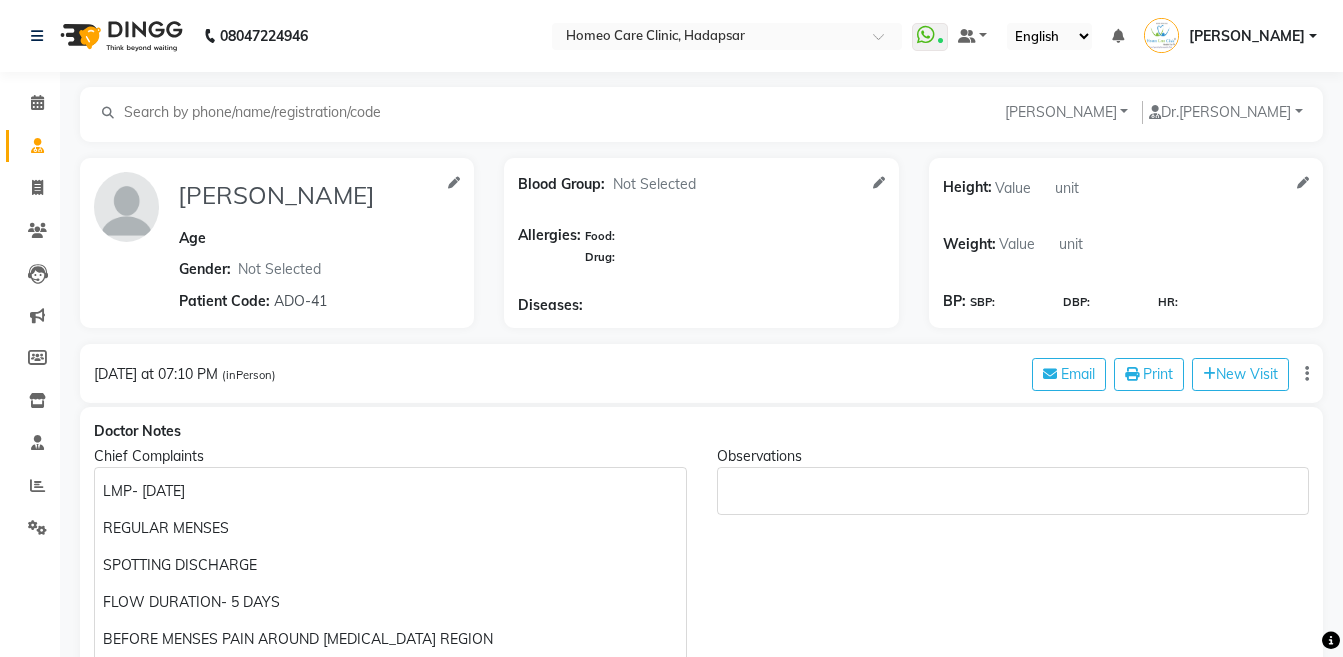 click on "[PERSON_NAME] Add Family Member  Dr.   [PERSON_NAME] Dingg Support [PERSON_NAME] [PERSON_NAME]  [PERSON_NAME] [PERSON_NAME] [PERSON_NAME][MEDICAL_DATA] [PERSON_NAME] Dr [PERSON_NAME] Dr [PERSON_NAME] [PERSON_NAME] [PERSON_NAME] [MEDICAL_DATA][PERSON_NAME] [PERSON_NAME]" 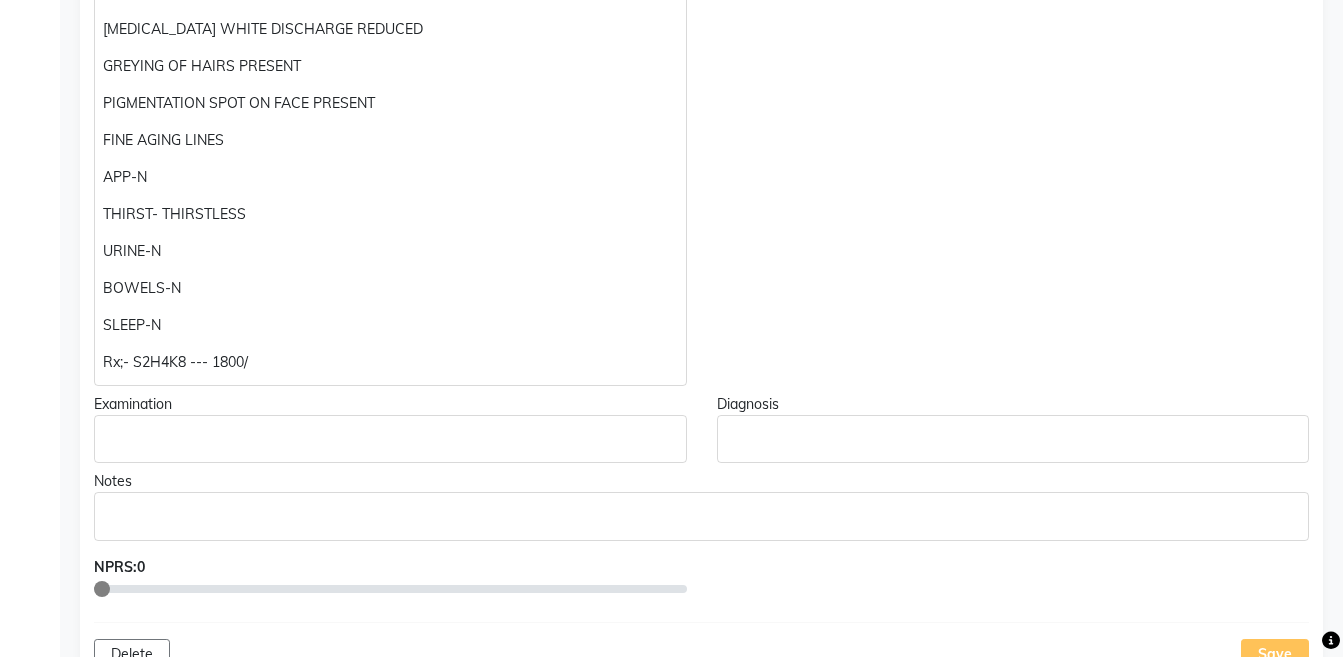 scroll, scrollTop: 915, scrollLeft: 0, axis: vertical 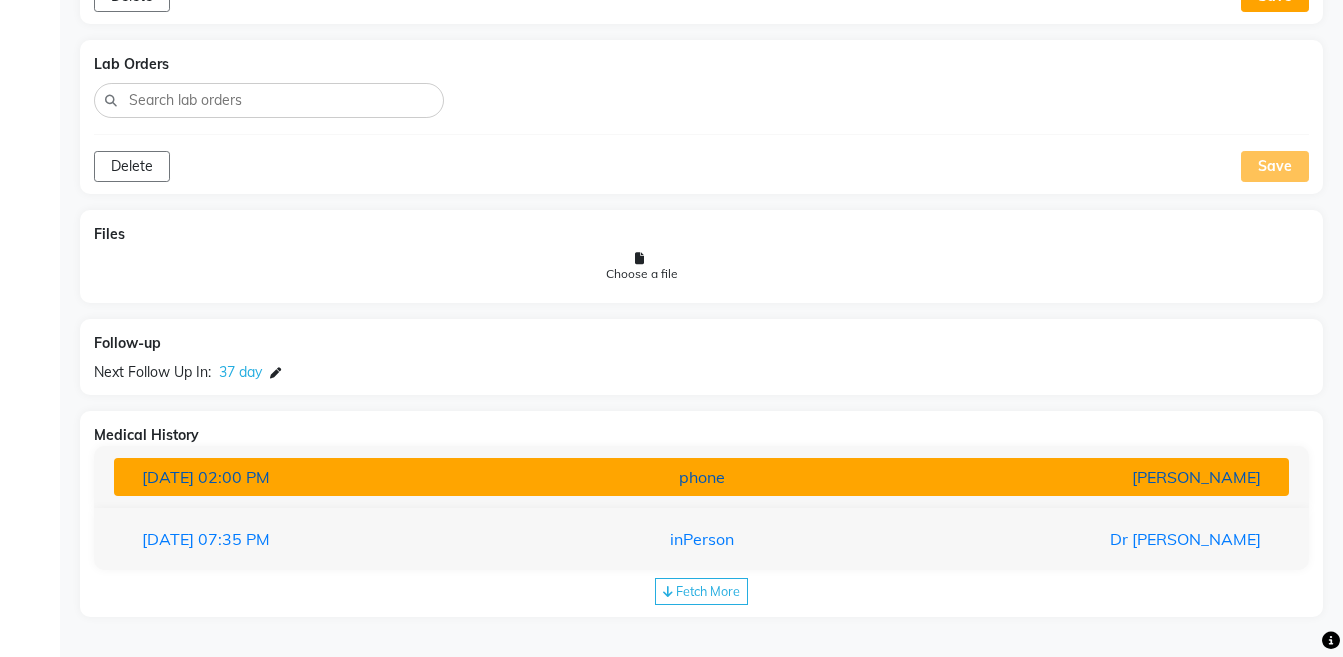 click on "[PERSON_NAME]" at bounding box center [1084, 477] 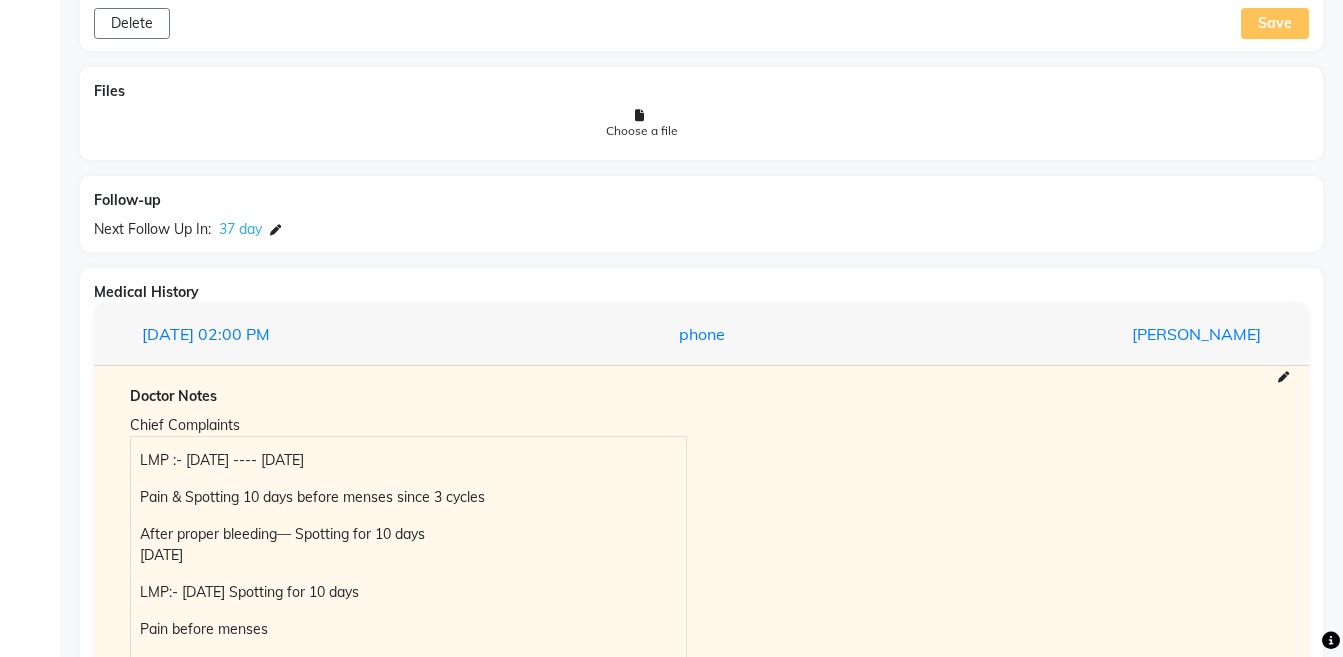 scroll, scrollTop: 1819, scrollLeft: 0, axis: vertical 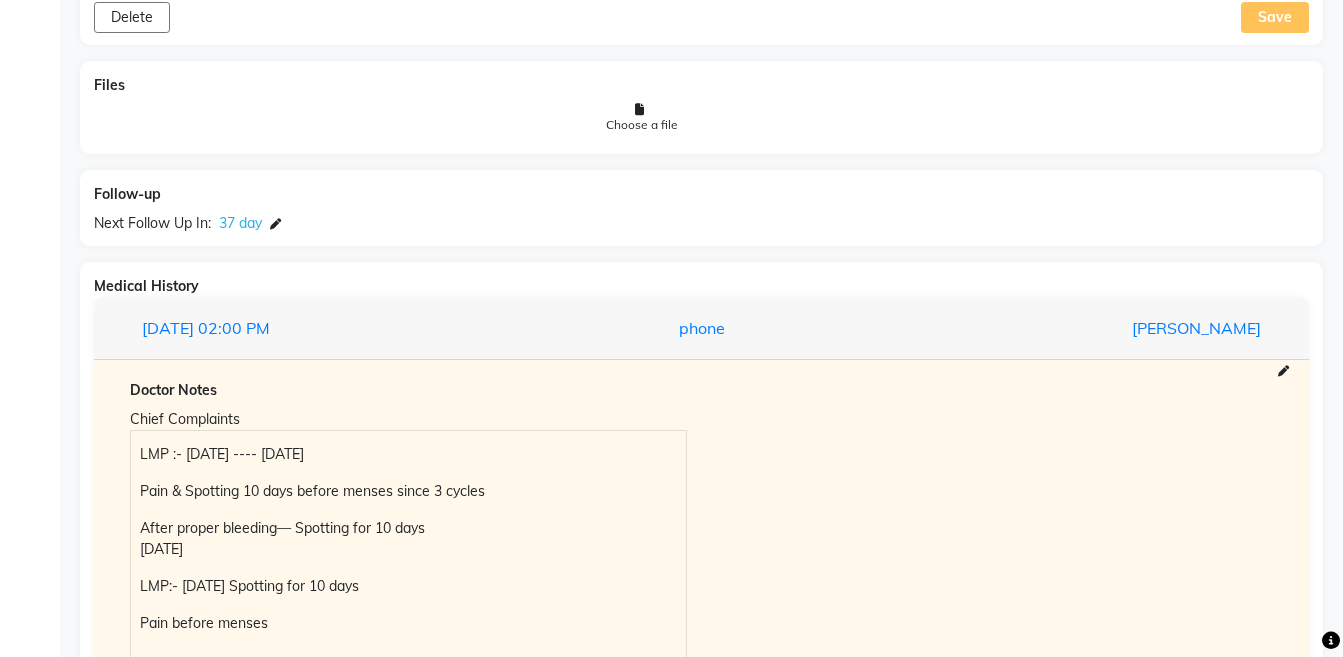 type 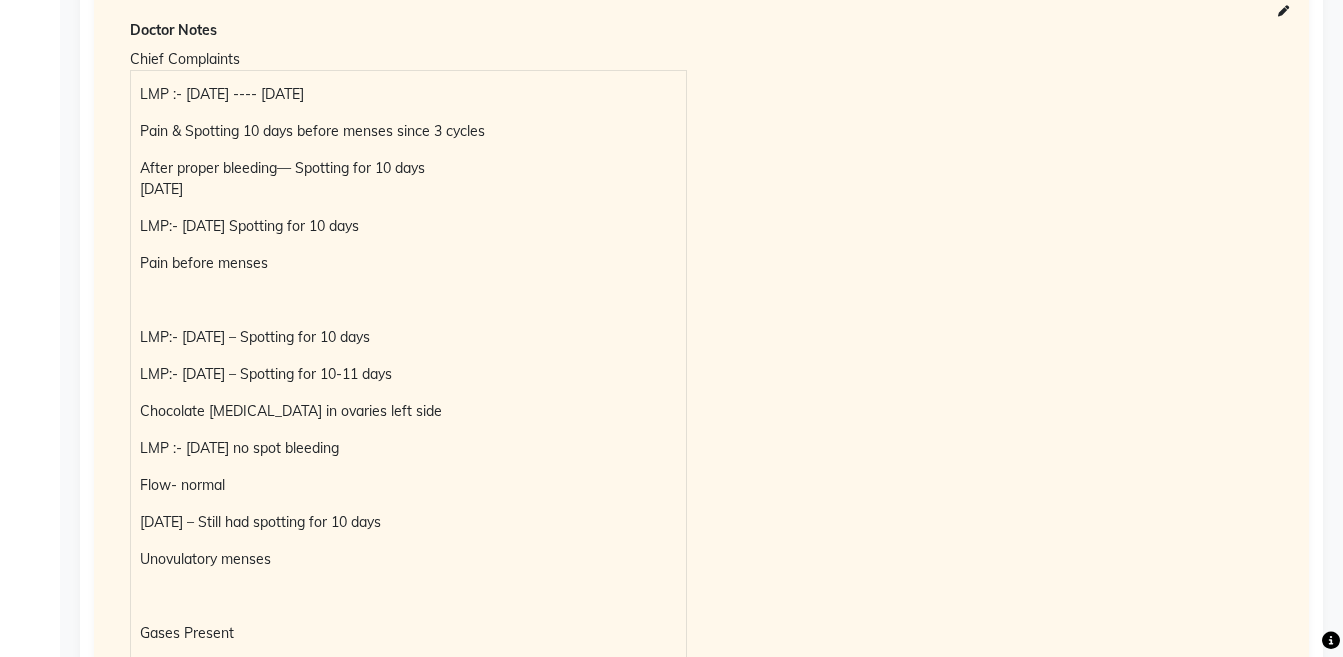 scroll, scrollTop: 2139, scrollLeft: 0, axis: vertical 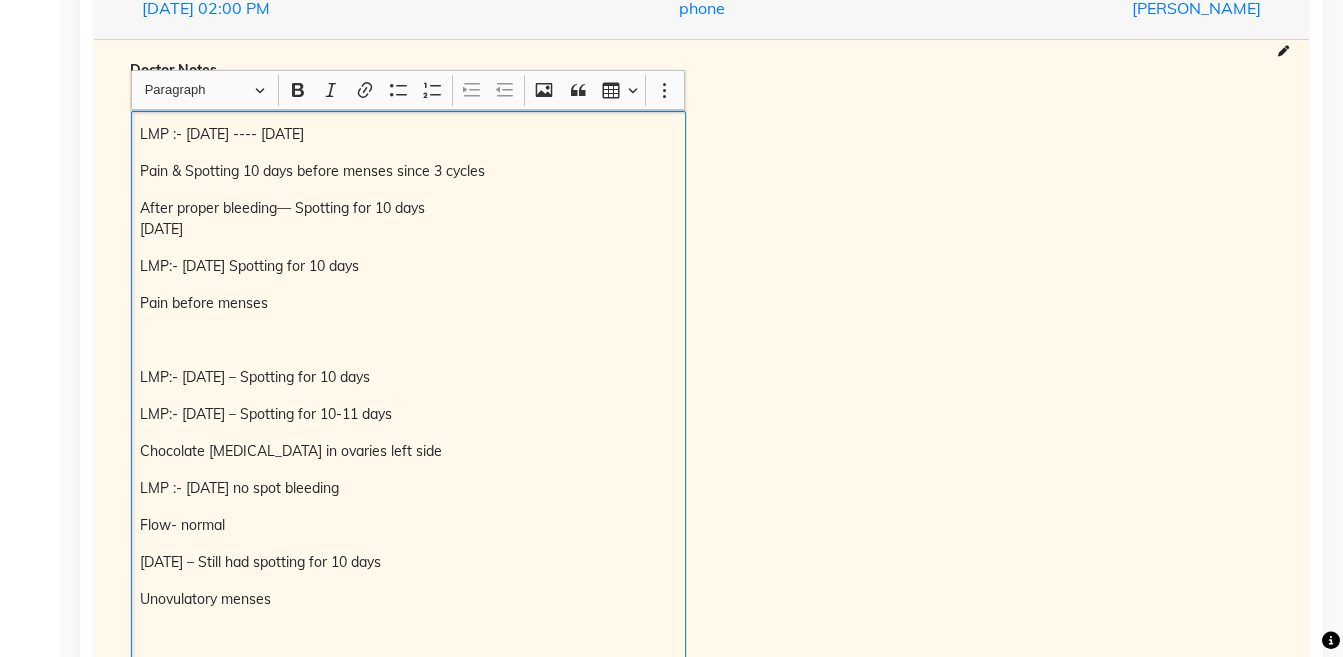 click on "LMP :- [DATE] ---- [DATE] Pain & Spotting 10 days before menses since 3 cycles After proper bleeding— Spotting for 10 days [DATE] LMP:- [DATE] Spotting for 10 days   Pain before menses LMP:- [DATE] – Spotting for 10 days LMP:- [DATE] – Spotting for 10-11 days  Chocolate [MEDICAL_DATA] in ovaries left side LMP :- [DATE] no spot bleeding Flow- normal [DATE] – Still had spotting for 10 days Unovulatory menses Gases Present Menses Spotting White Discharge>> Pain in Abd >> De-pigmentation on face Hair fall Present  App – N Thirst – N Urine – N Motion – N Sleep – N Rx;- S2H4K8 --- 1800/----For Pain (SOS) — 2dr-1, 2dr-1, 1dr-1 — 600/----TOTAL ---- 2400/-" at bounding box center [408, 618] 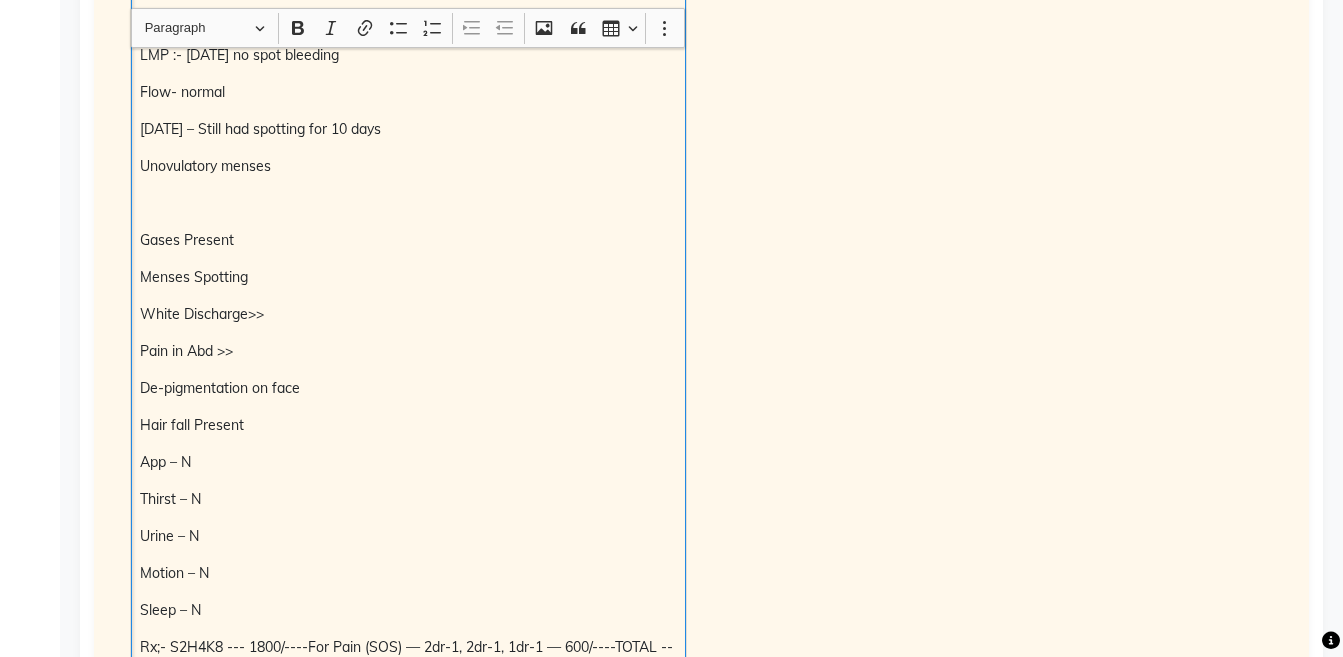scroll, scrollTop: 2593, scrollLeft: 0, axis: vertical 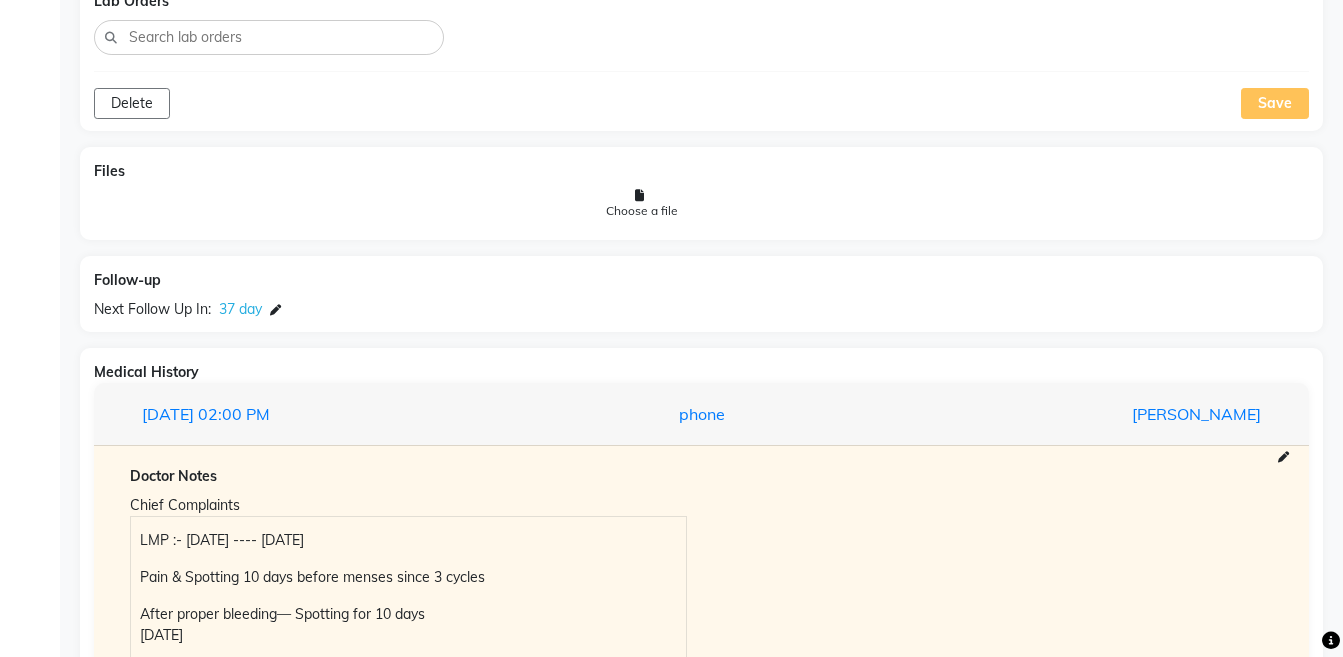 click on "Save" 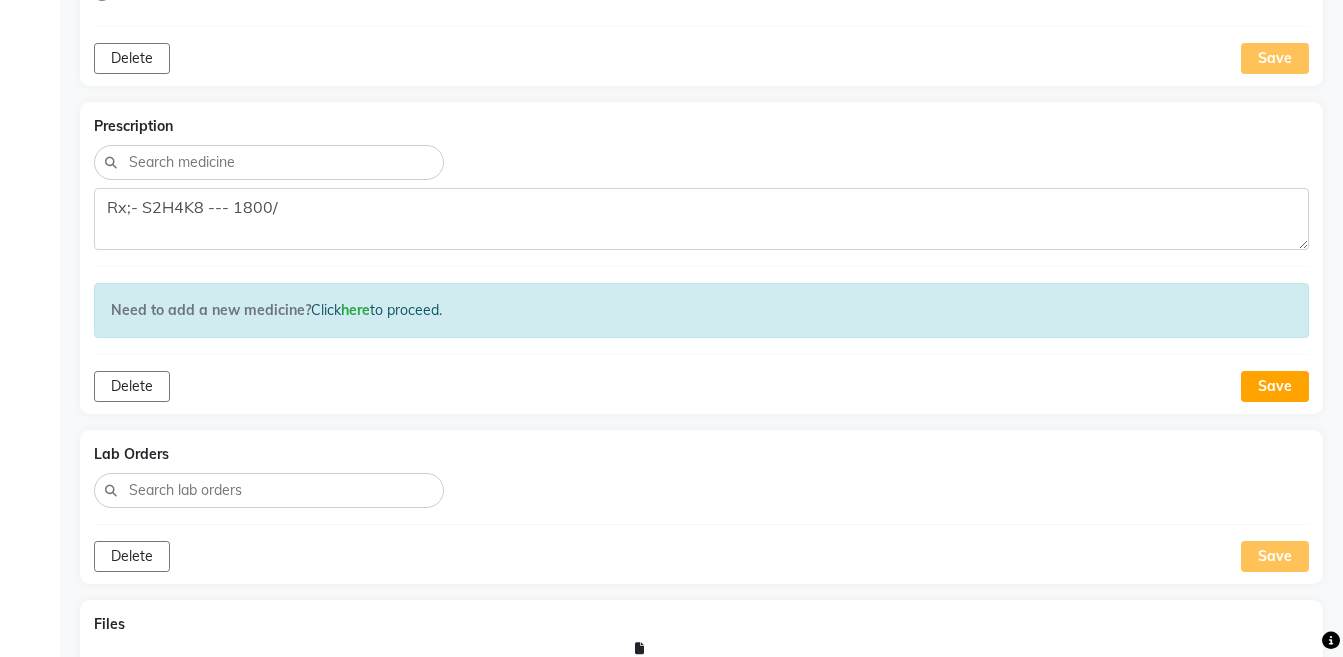 scroll, scrollTop: 935, scrollLeft: 0, axis: vertical 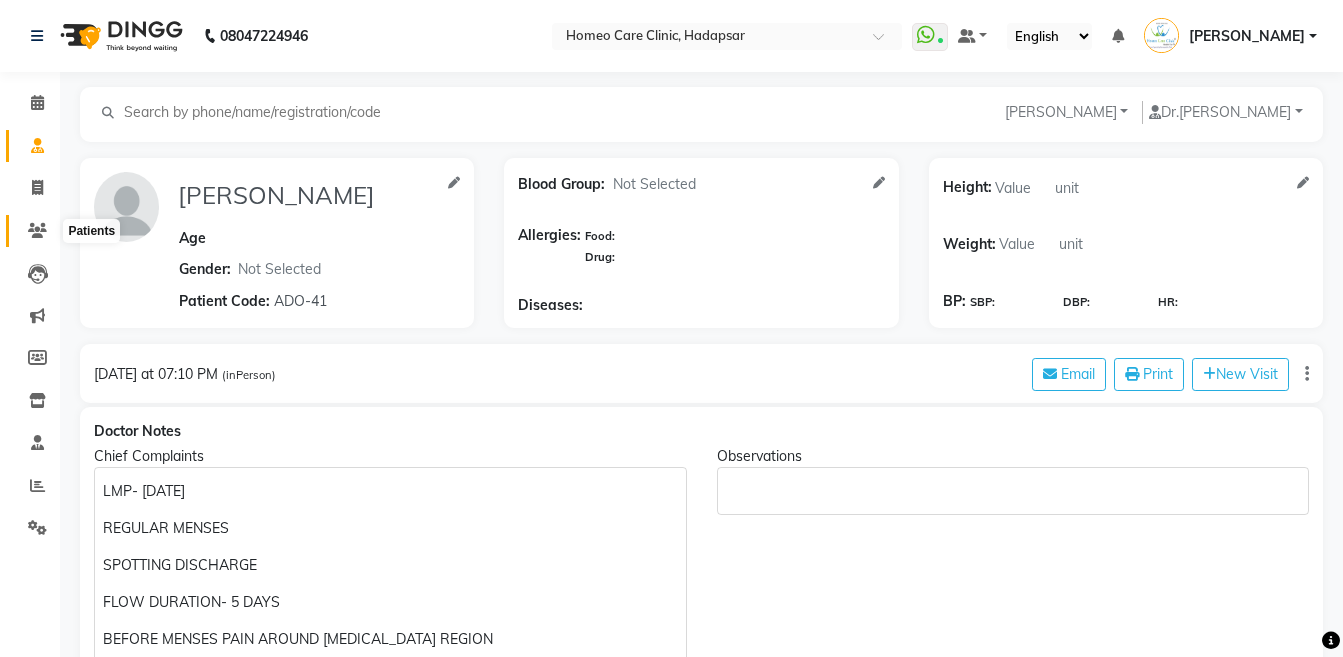 click 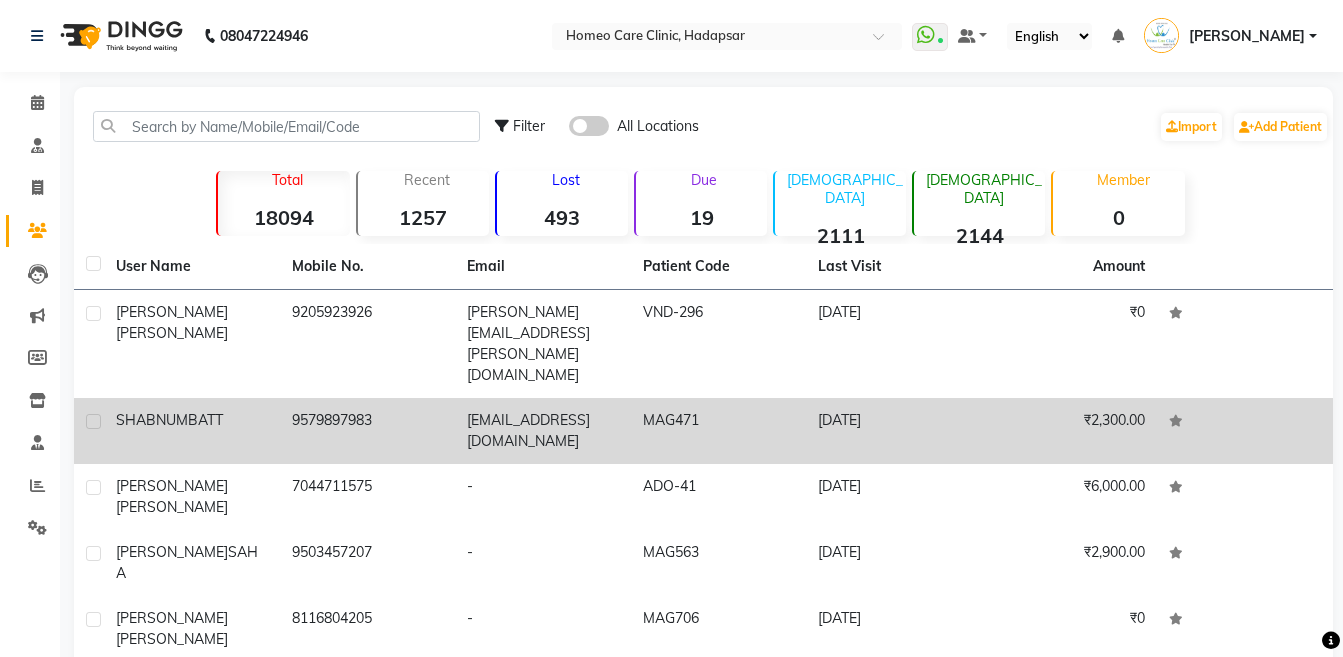 click on "[PERSON_NAME]" 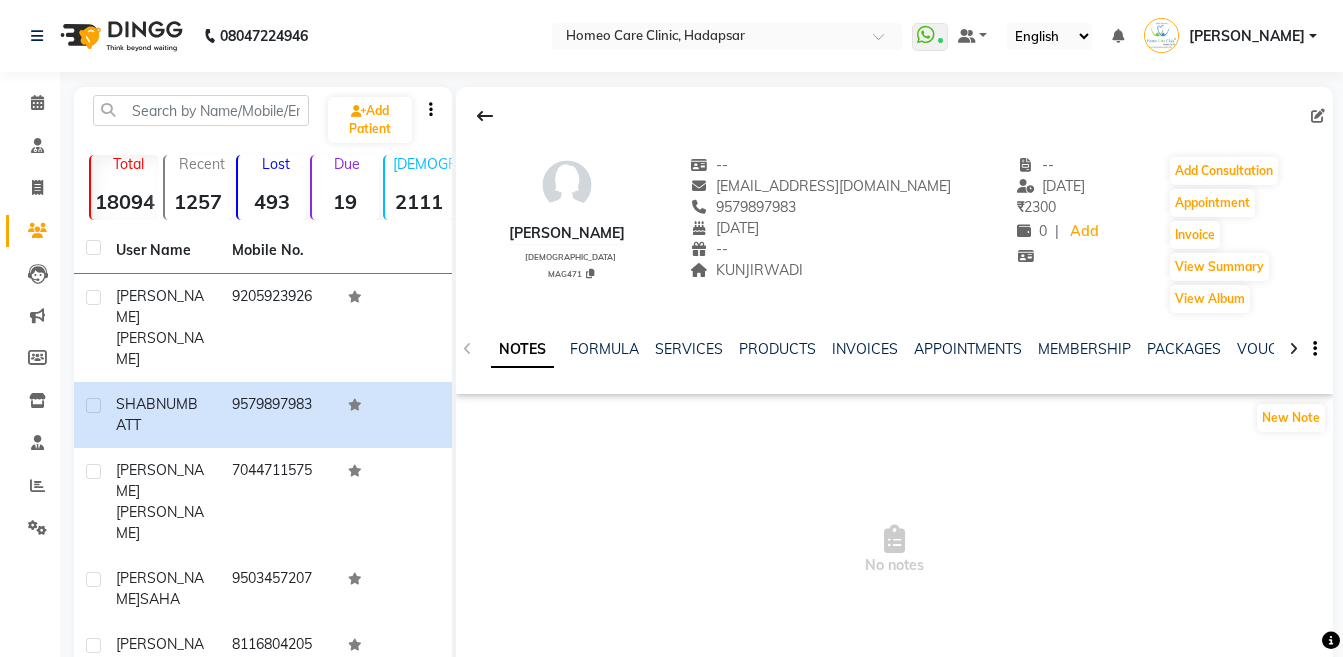 click 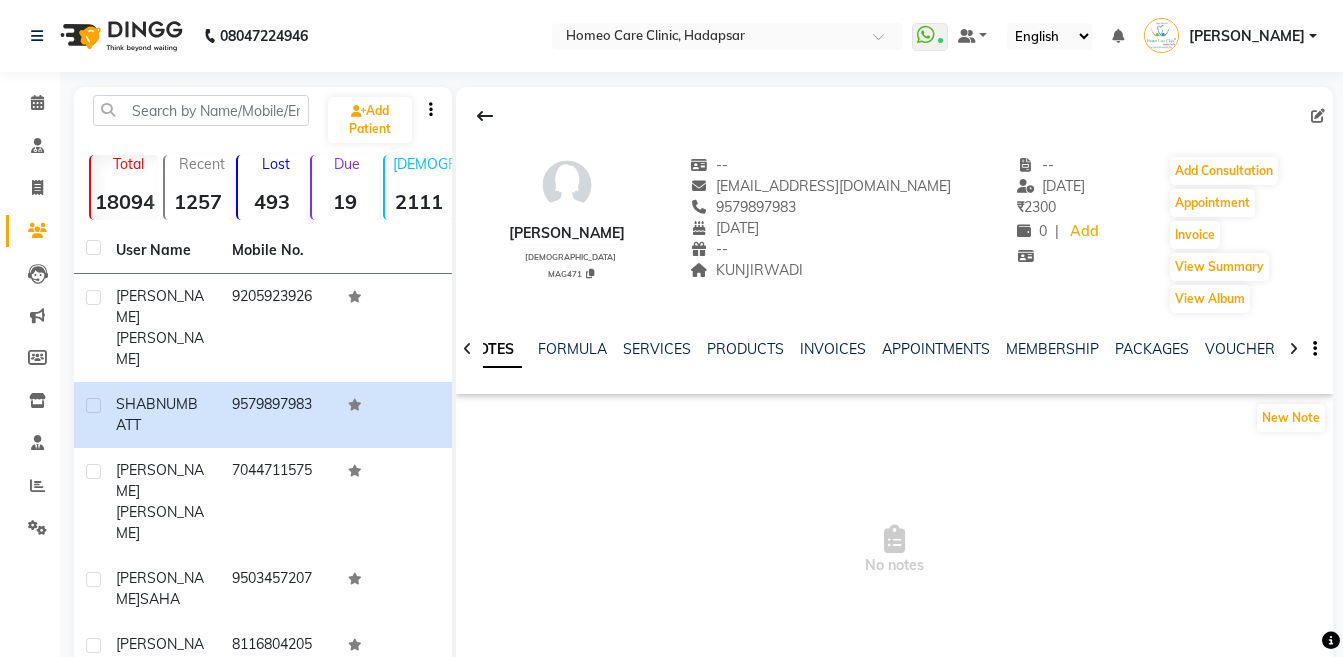 click 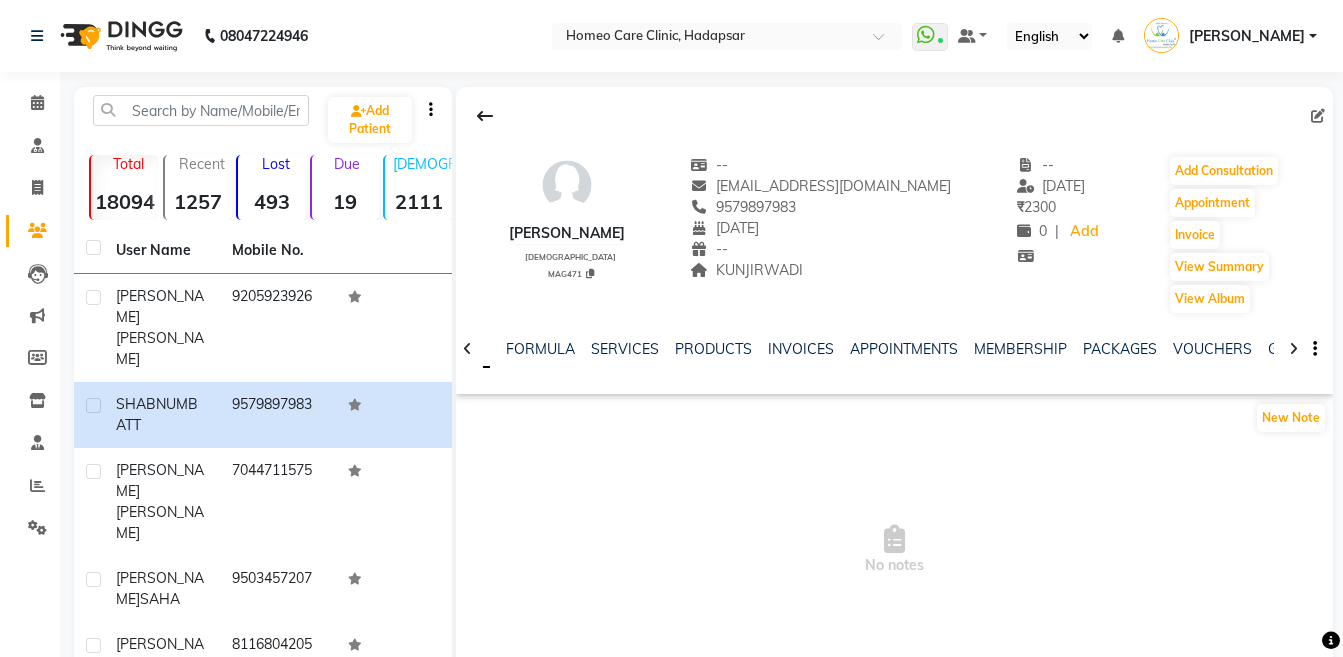 click 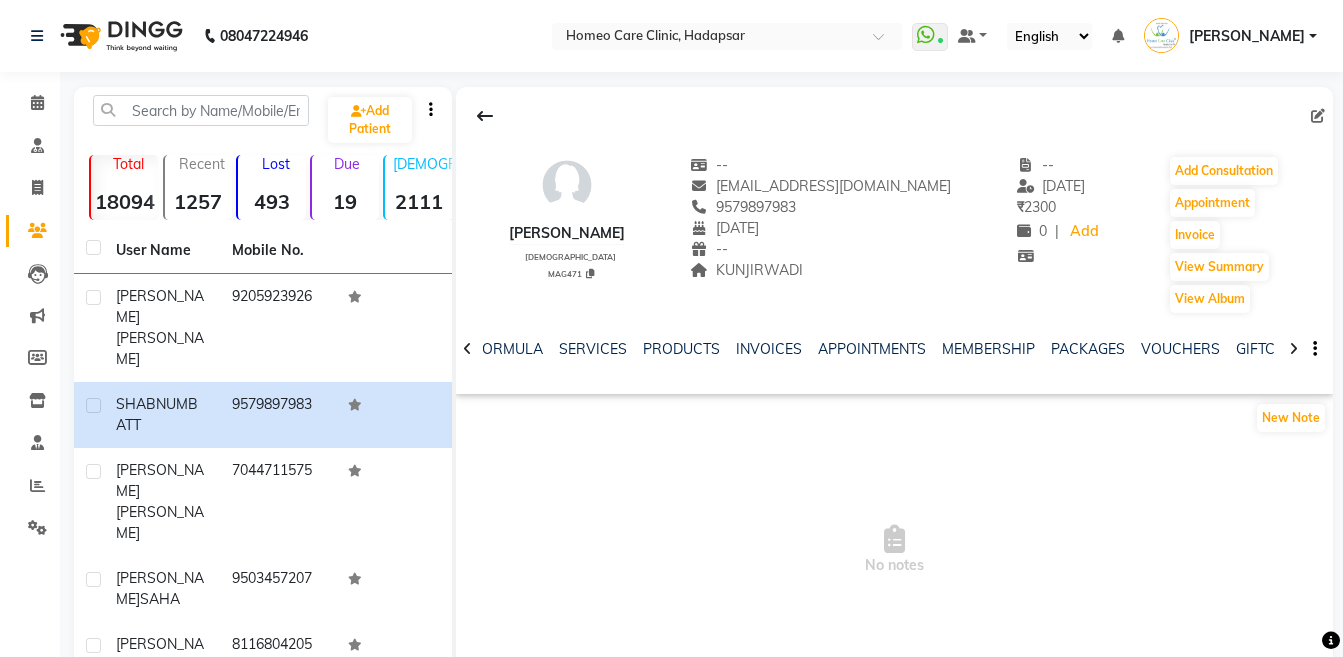 click 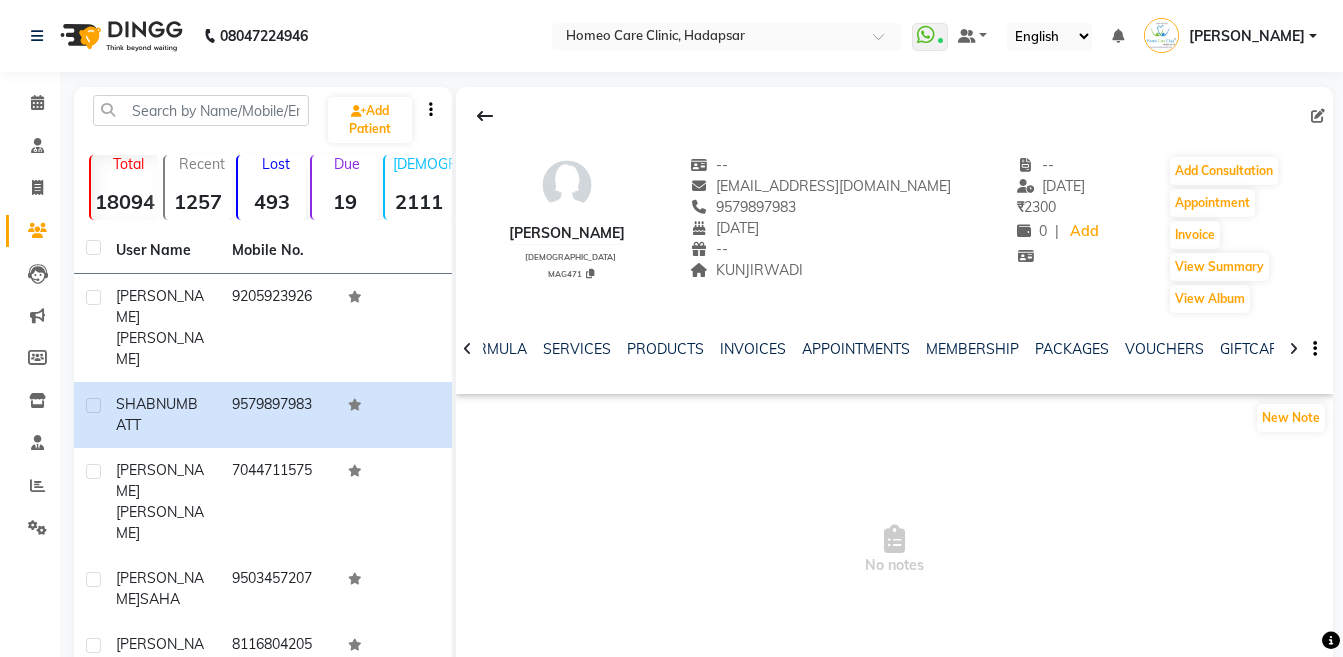 click 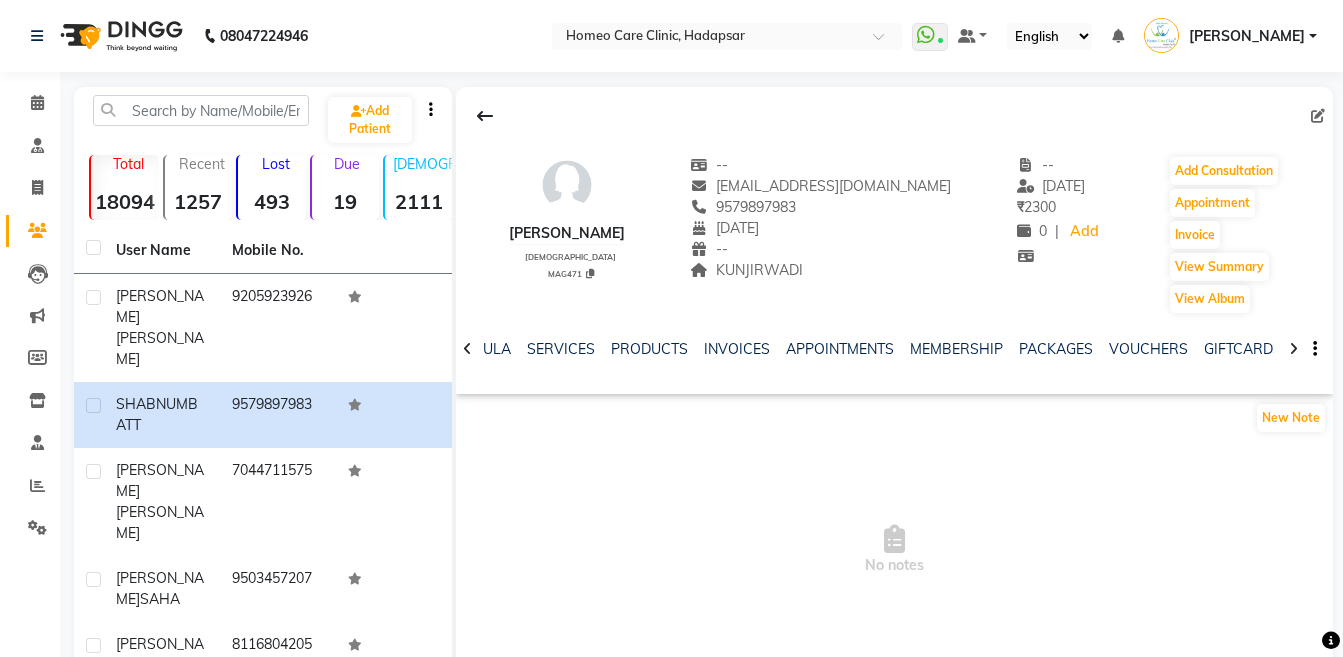 click 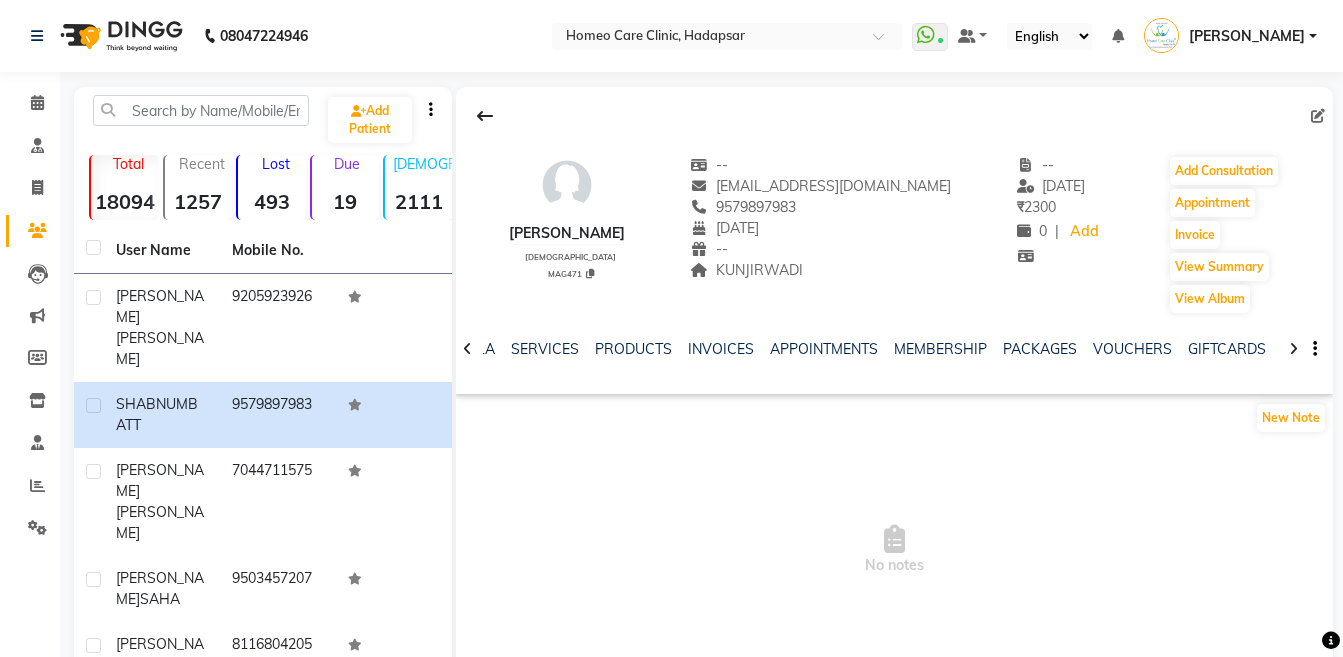 click 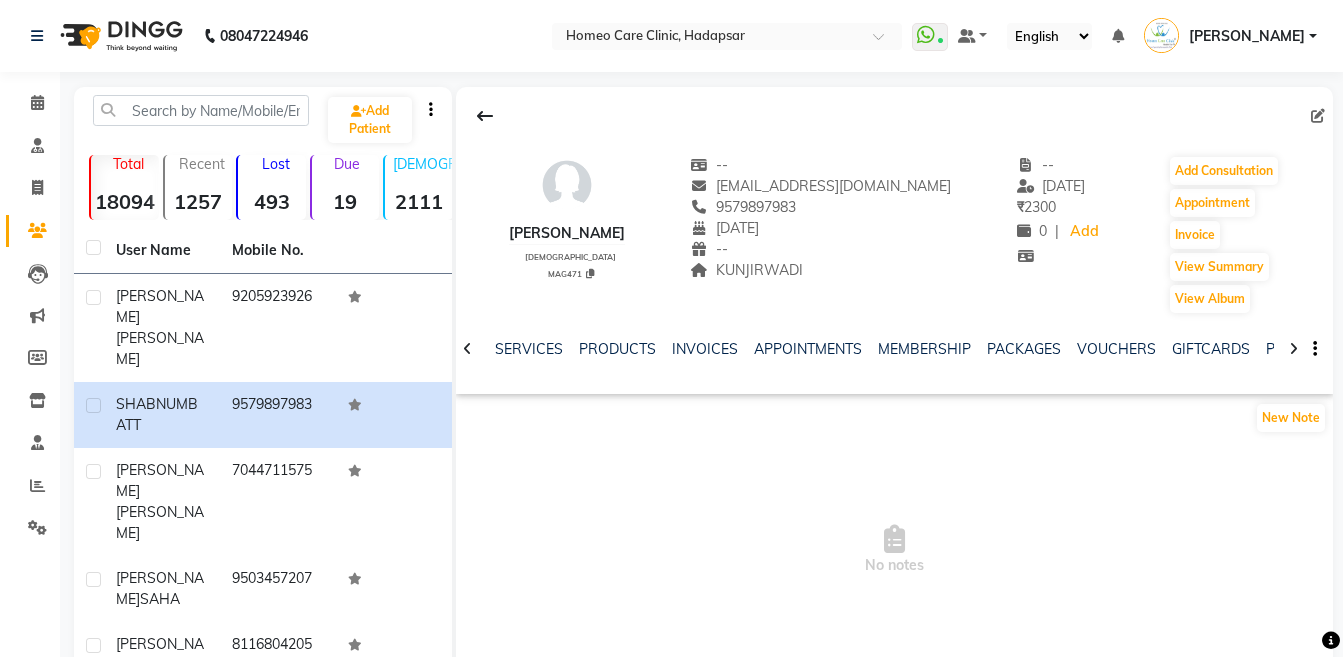 click 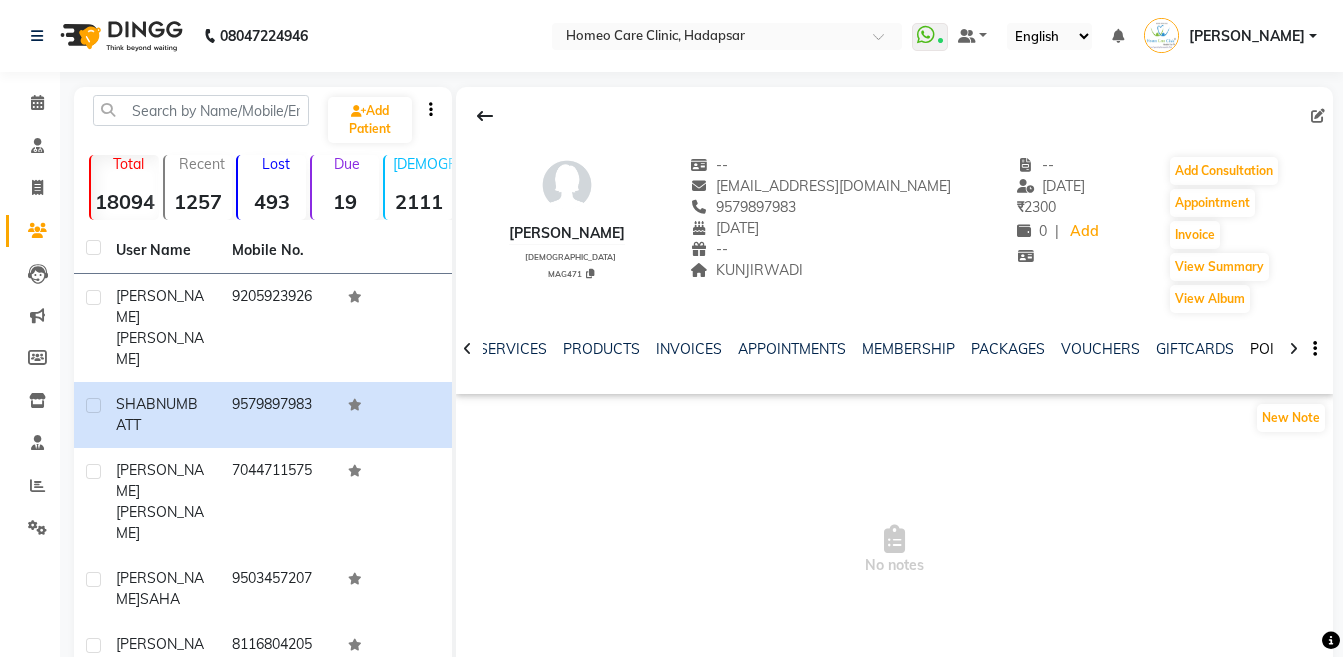 click on "POINTS" 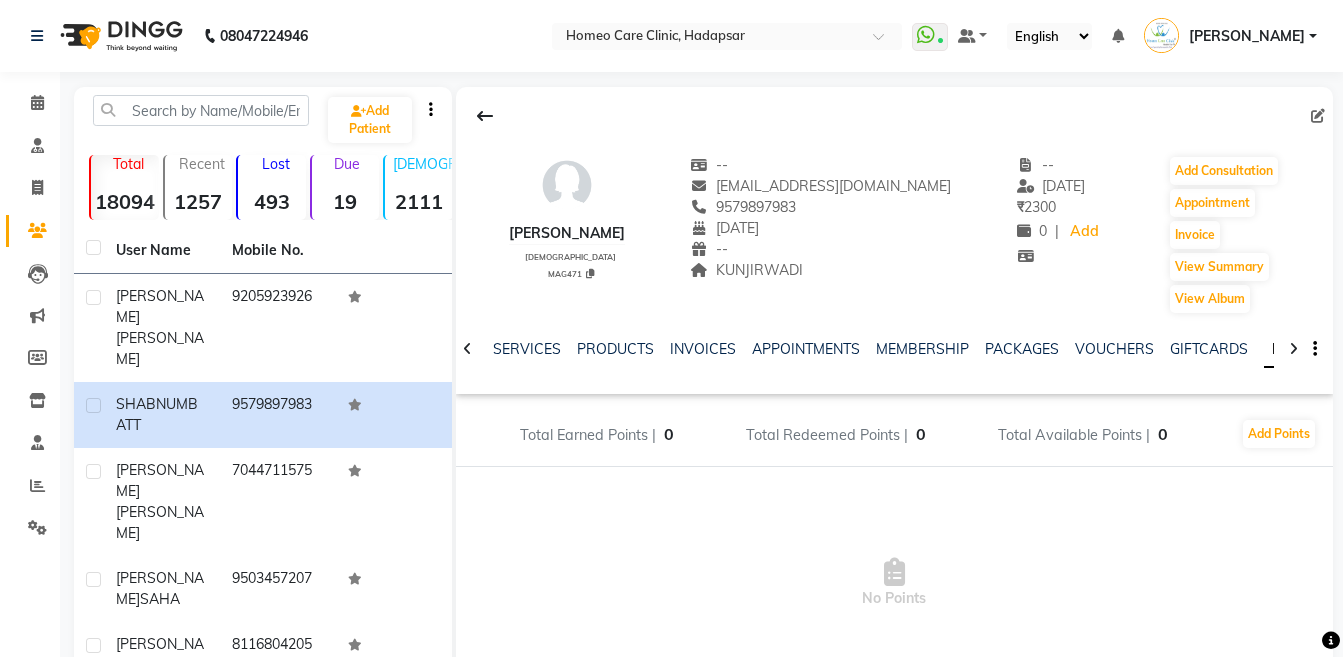 click 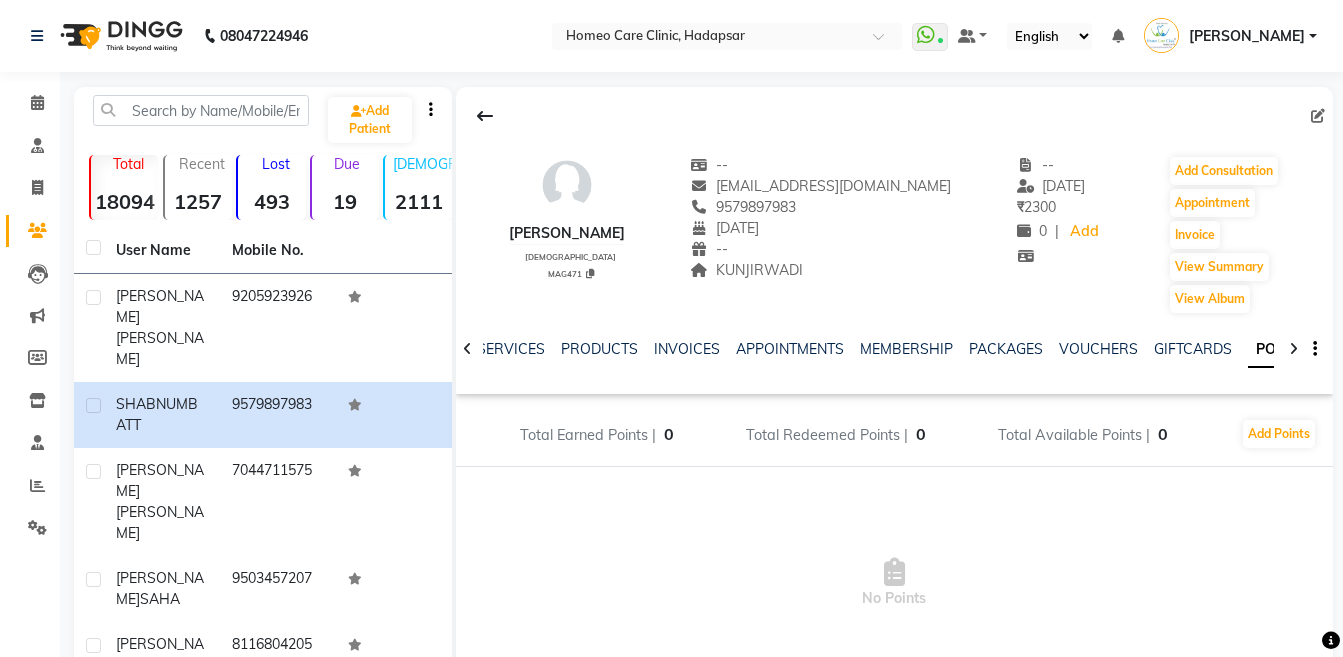 click 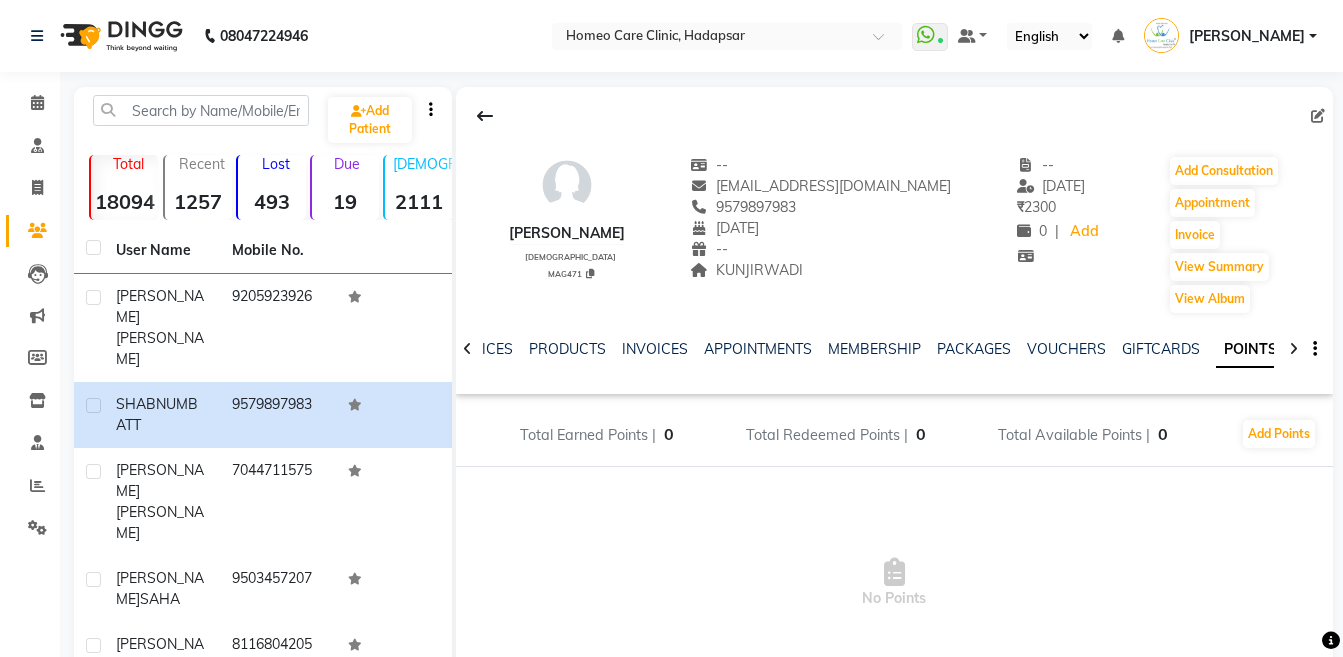 click 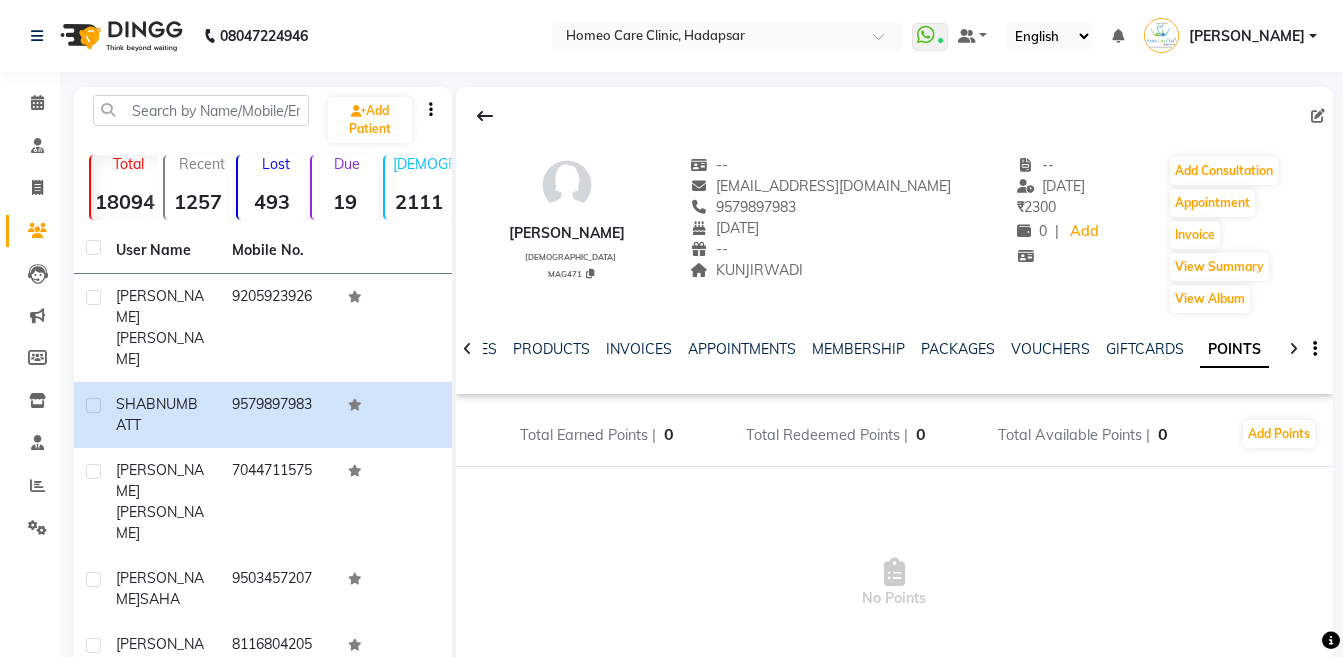click on "POINTS" 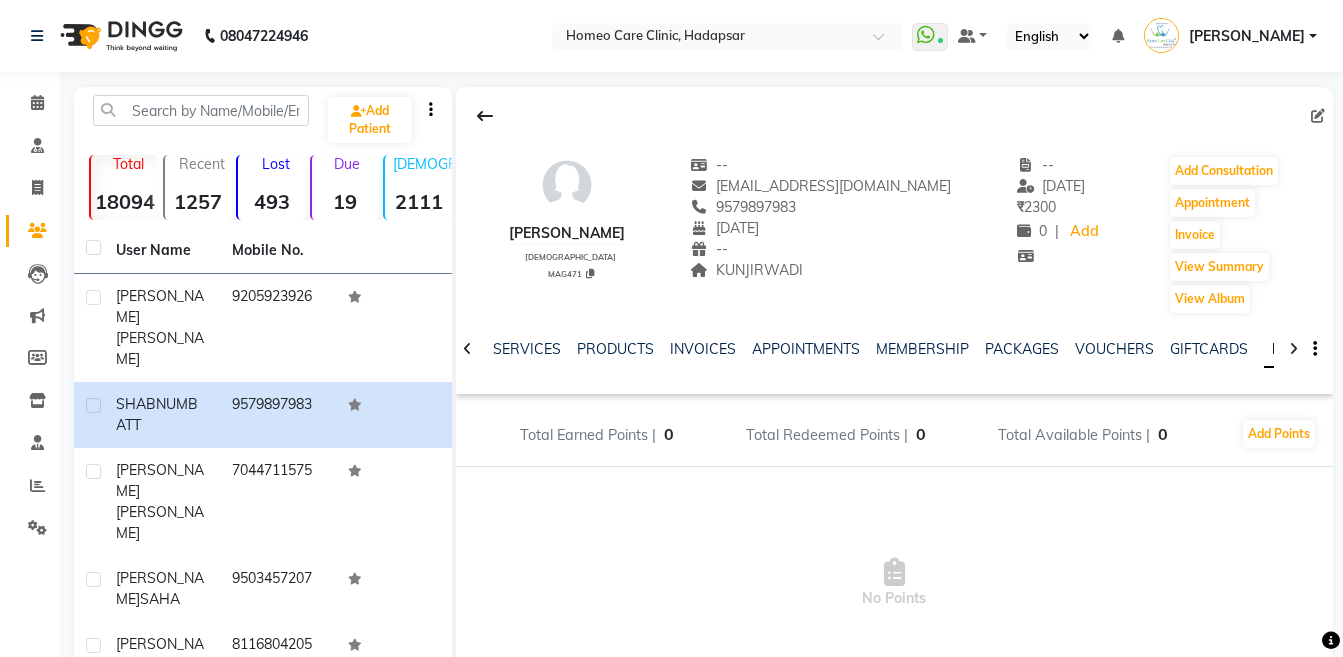 click 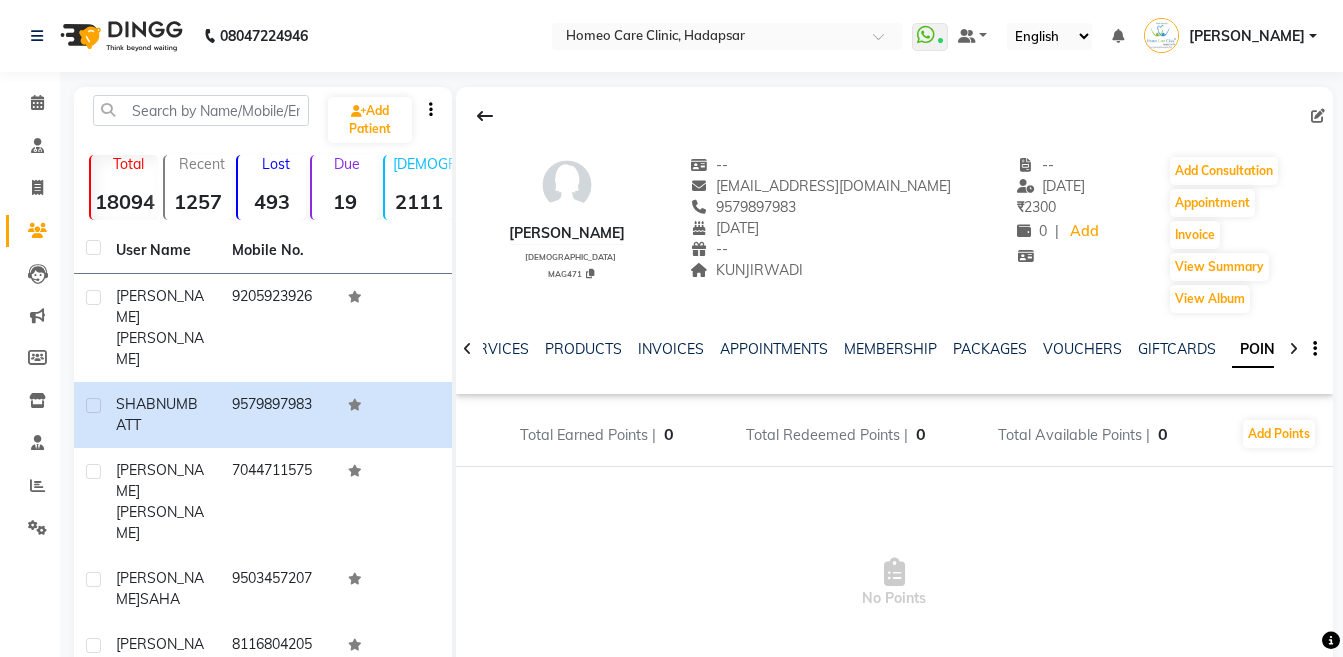 click 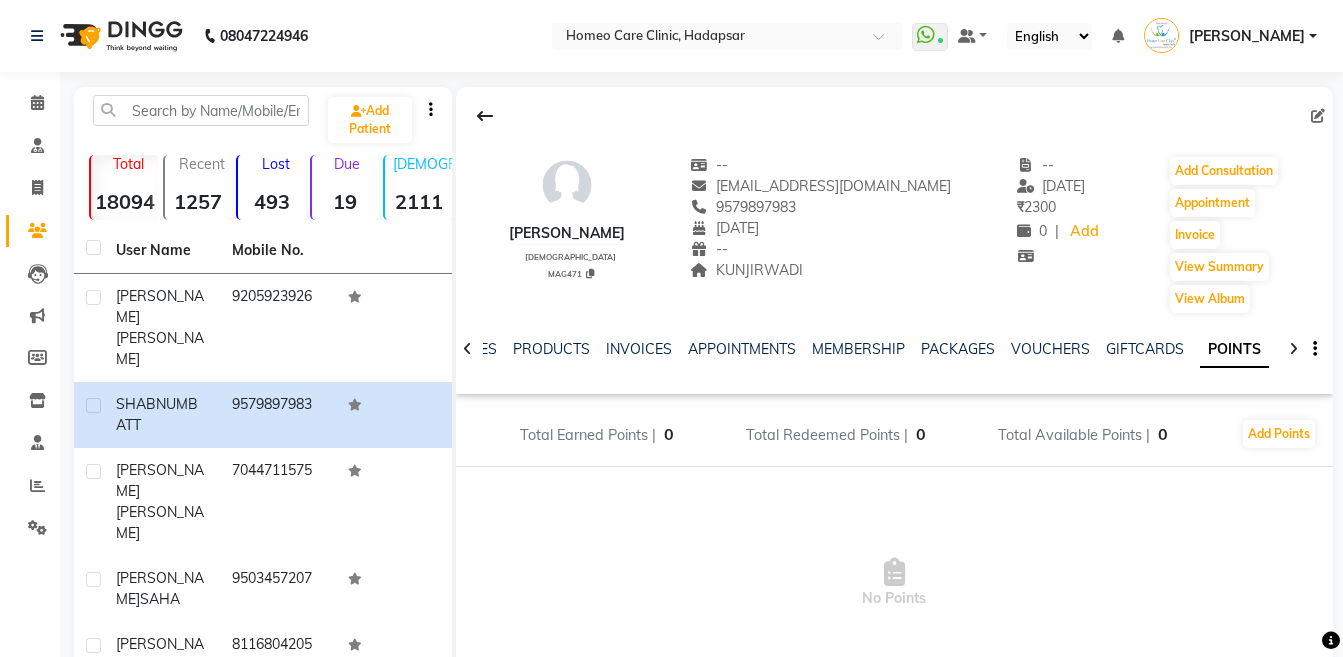 click 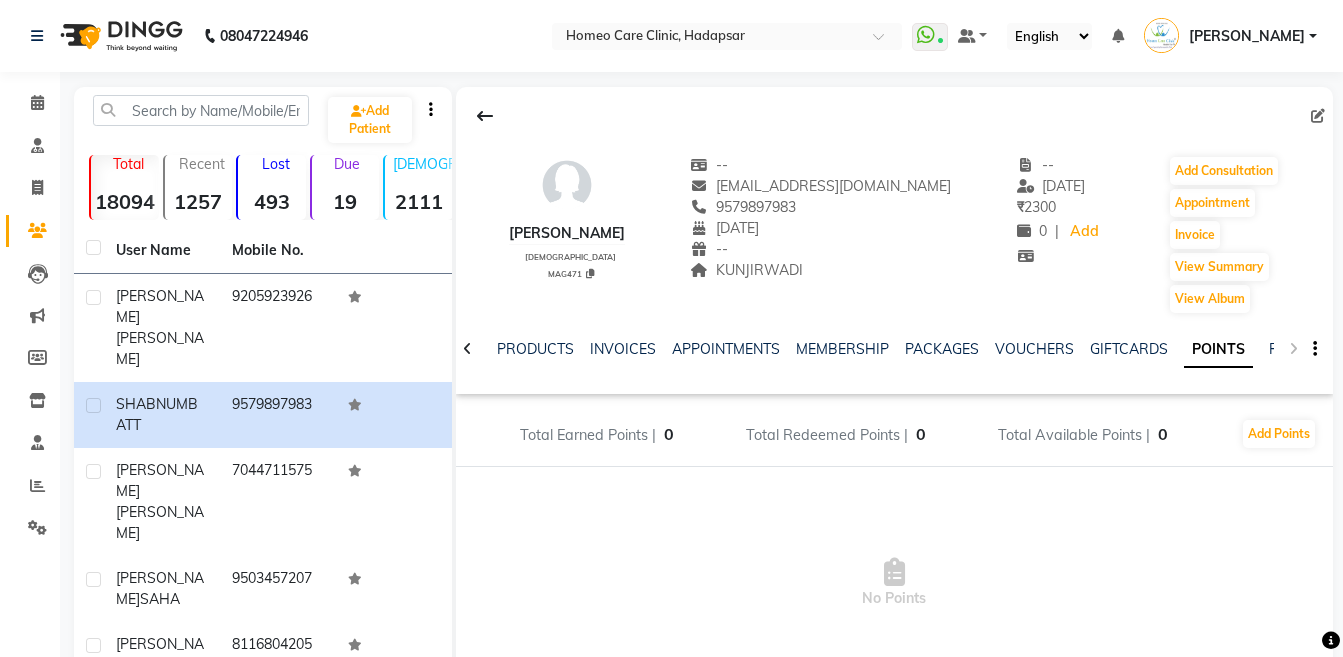click on "NOTES FORMULA SERVICES PRODUCTS INVOICES APPOINTMENTS MEMBERSHIP PACKAGES VOUCHERS GIFTCARDS POINTS FORMS FAMILY CARDS WALLET" 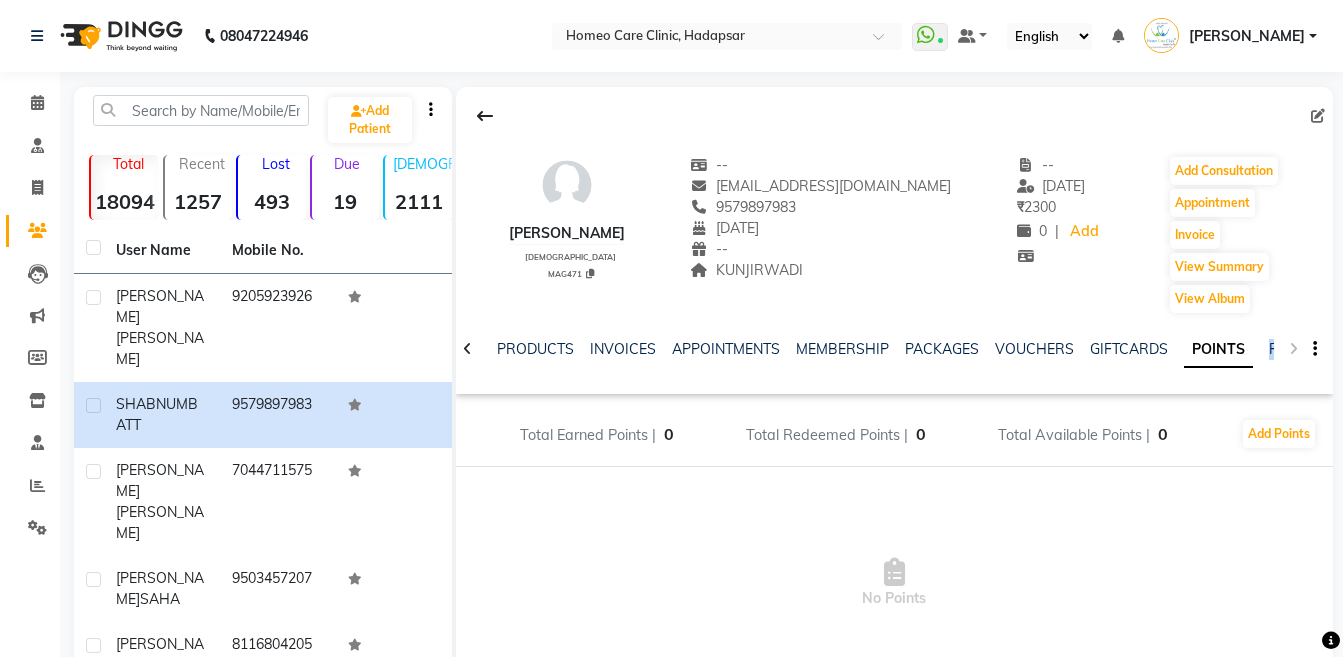 drag, startPoint x: 1292, startPoint y: 349, endPoint x: 1264, endPoint y: 348, distance: 28.01785 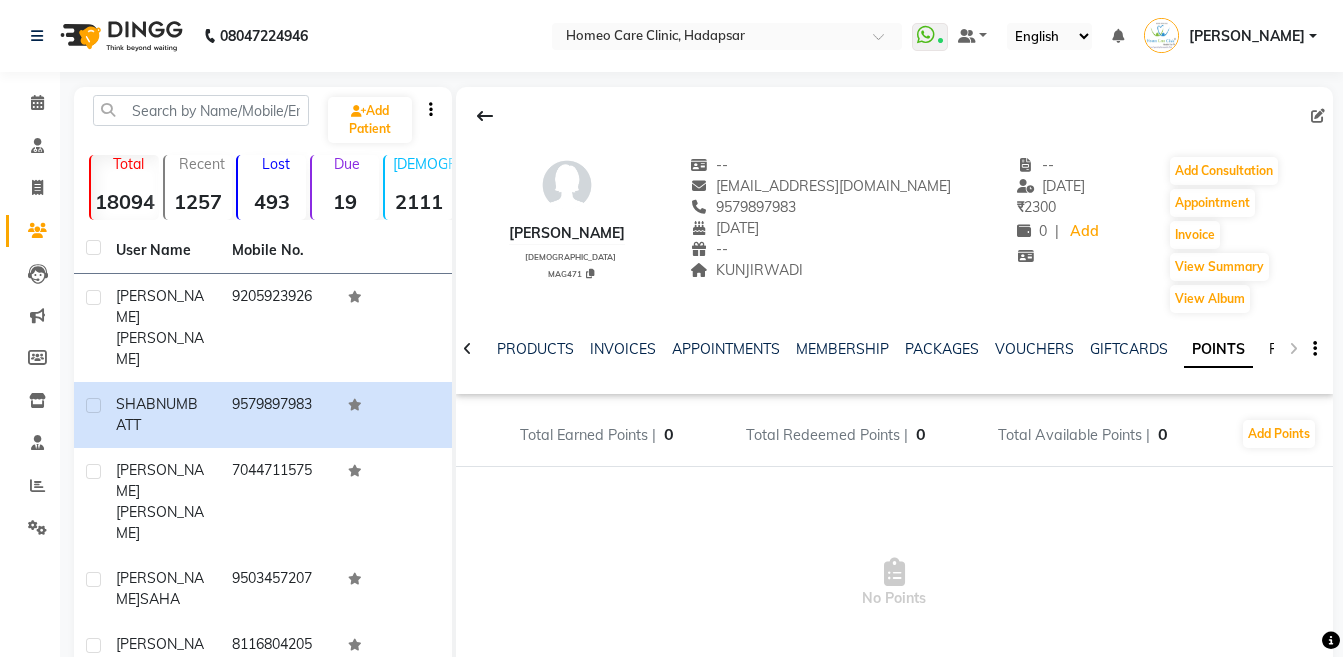 click on "FORMS" 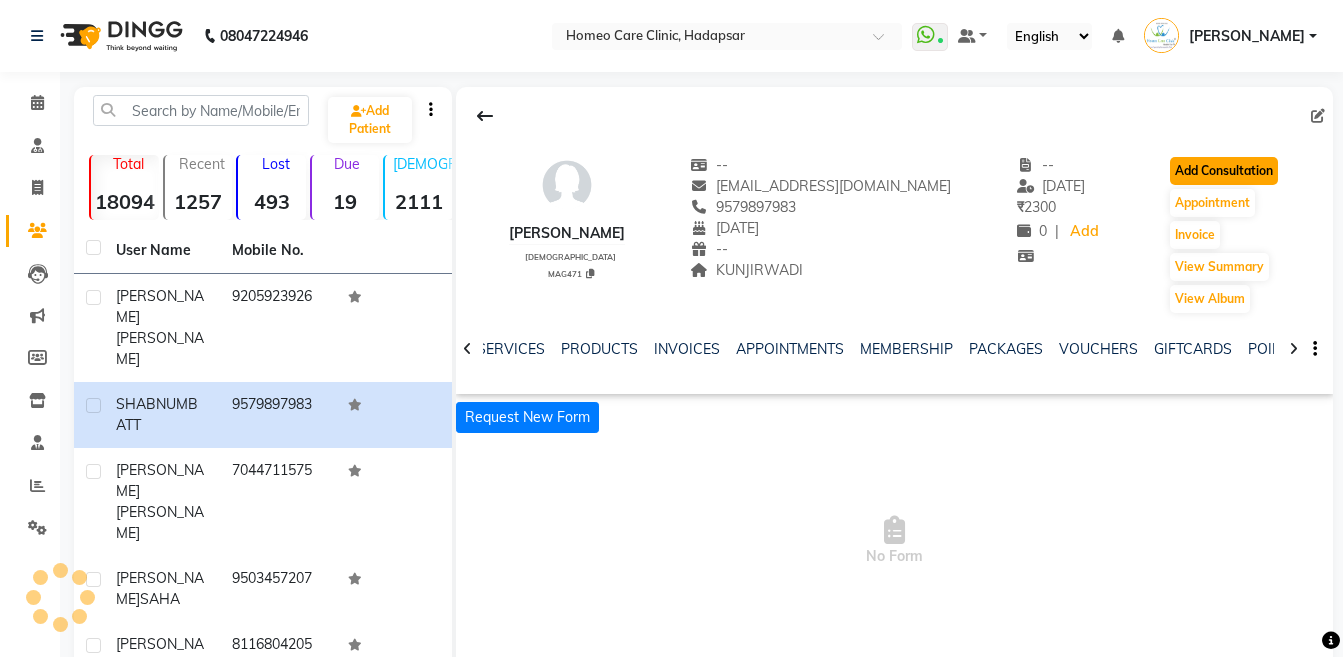 click on "Add Consultation" 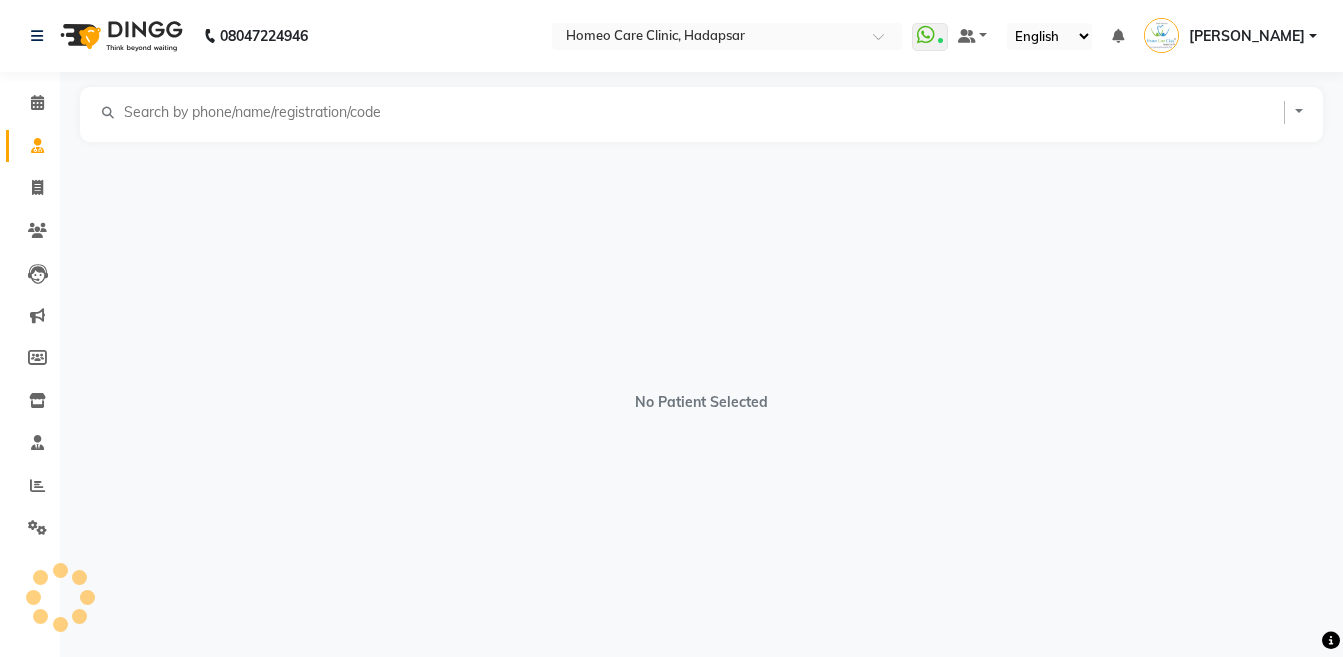 select on "[DEMOGRAPHIC_DATA]" 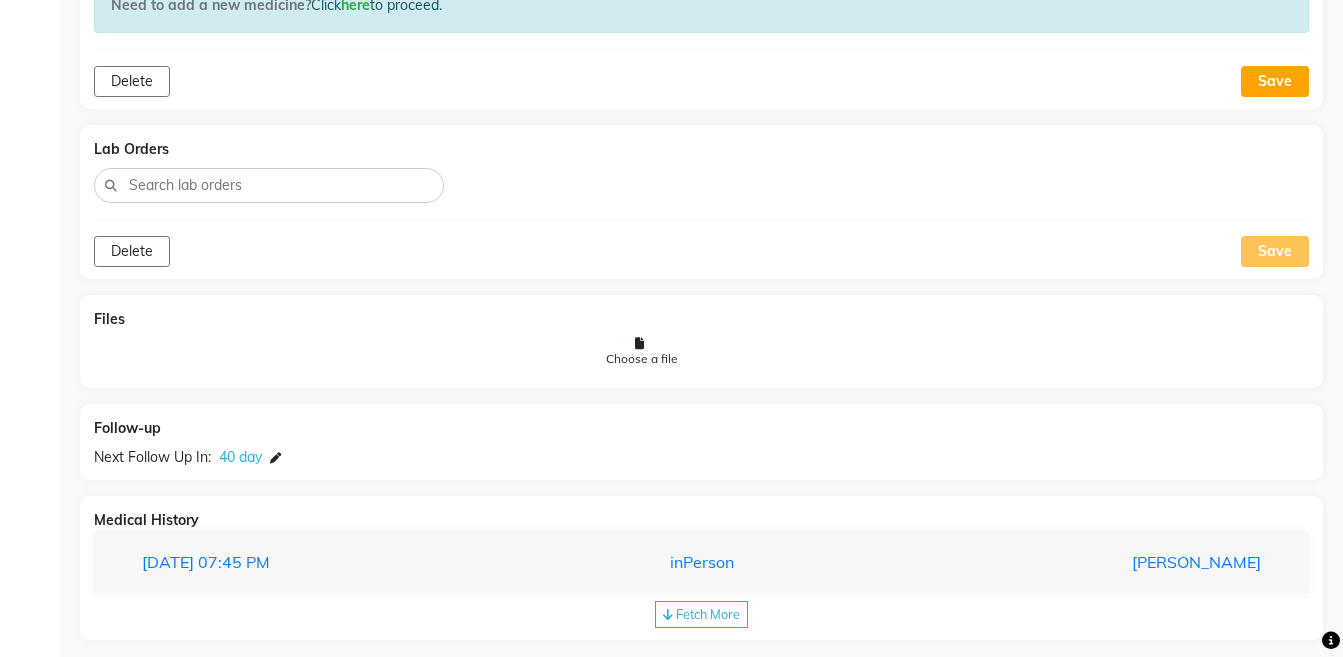 scroll, scrollTop: 1756, scrollLeft: 0, axis: vertical 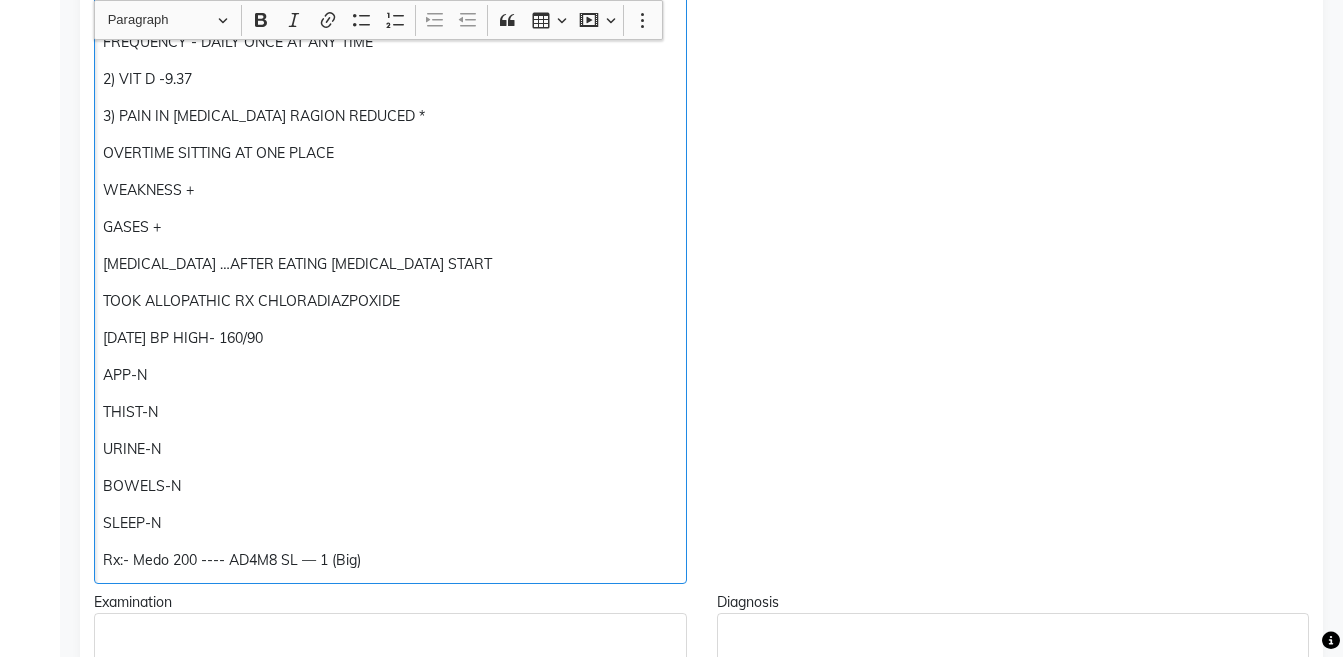 click on "[DATE] BP HIGH- 160/90" 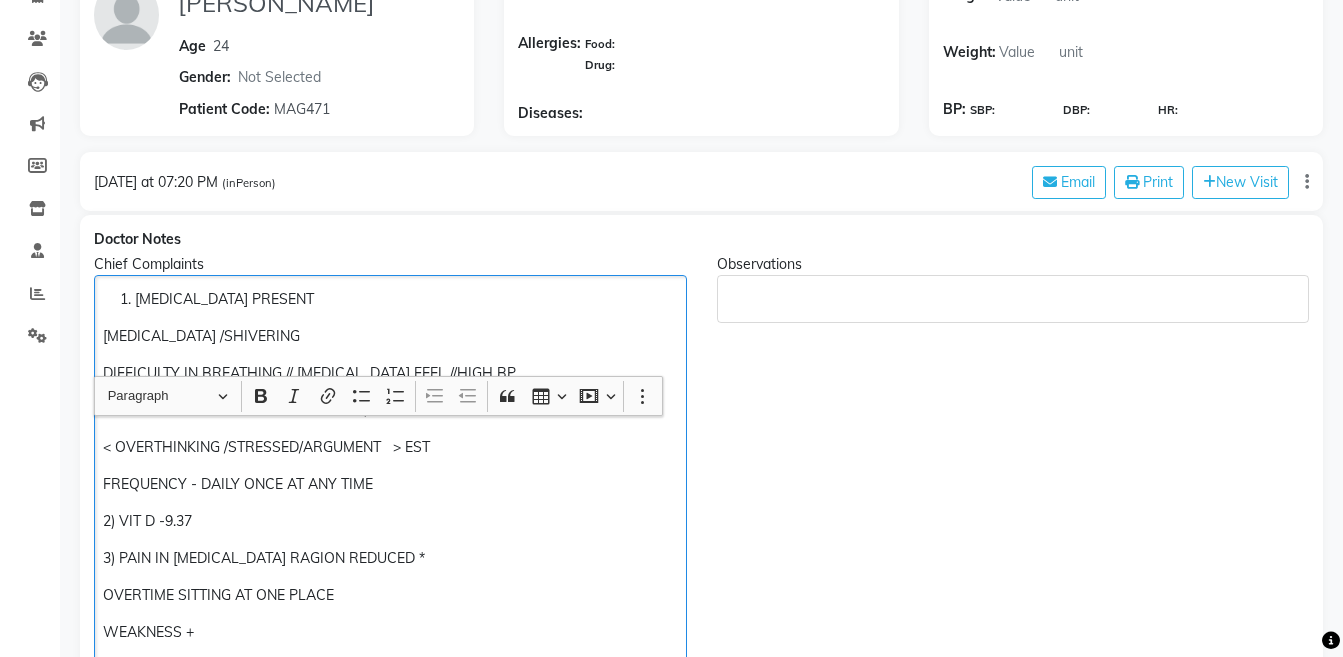 scroll, scrollTop: 76, scrollLeft: 0, axis: vertical 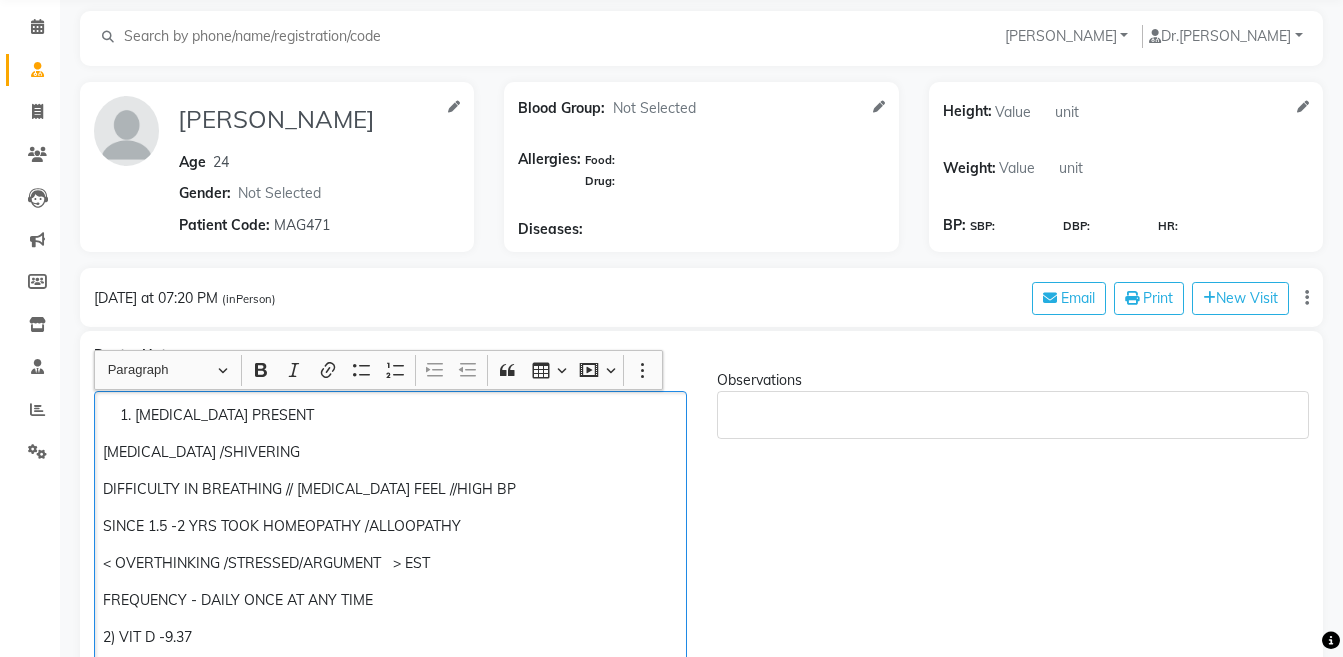 click on "08047224946 Select Location × Homeo Care Clinic, Hadapsar   WhatsApp Status  ✕ Status:  Connected Most Recent Message: [DATE]     01:05 PM Recent Service Activity: [DATE]     01:17 PM Default Panel My Panel English ENGLISH Español العربية मराठी हिंदी ગુજરાતી தமிழ் 中文 Notifications nothing to show [PERSON_NAME] Manage Profile Change Password Sign out  Version:3.15.4  ☀ Homeo Care Clinic, Hadapsar   Calendar  Consultation  Invoice  Patients  Leads   Marketing  Members  Inventory  Staff  Reports  Settings Completed InProgress Upcoming Dropped Tentative Check-In Confirm Bookings Generate Report Segments Page Builder [PERSON_NAME] Add Family Member  Dr.   [PERSON_NAME] Dingg Support [PERSON_NAME] [PERSON_NAME]  [PERSON_NAME] [PERSON_NAME] [PERSON_NAME][MEDICAL_DATA] [PERSON_NAME] Dr [PERSON_NAME] Dr [PERSON_NAME] [PERSON_NAME] [PERSON_NAME] [MEDICAL_DATA][PERSON_NAME] [PERSON_NAME] [PERSON_NAME] Age [DEMOGRAPHIC_DATA] Gender:  Not Selected [DEMOGRAPHIC_DATA] 0" at bounding box center [671, 252] 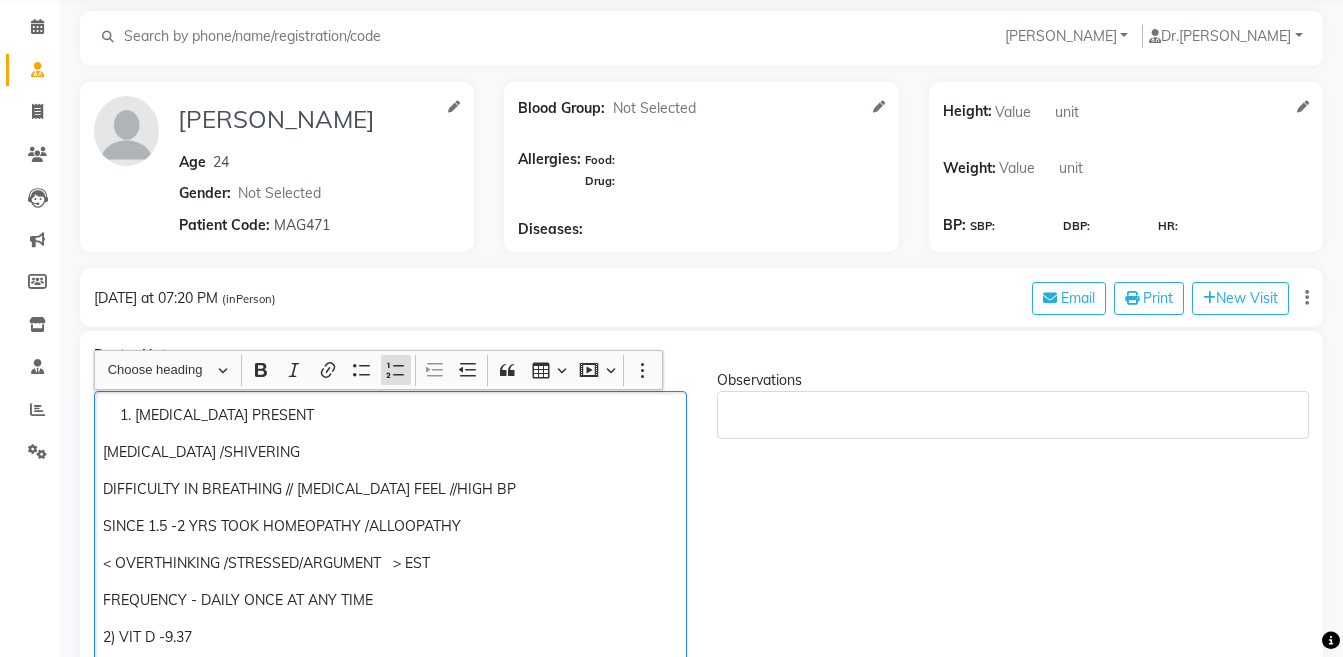 click on "[MEDICAL_DATA] PRESENT" 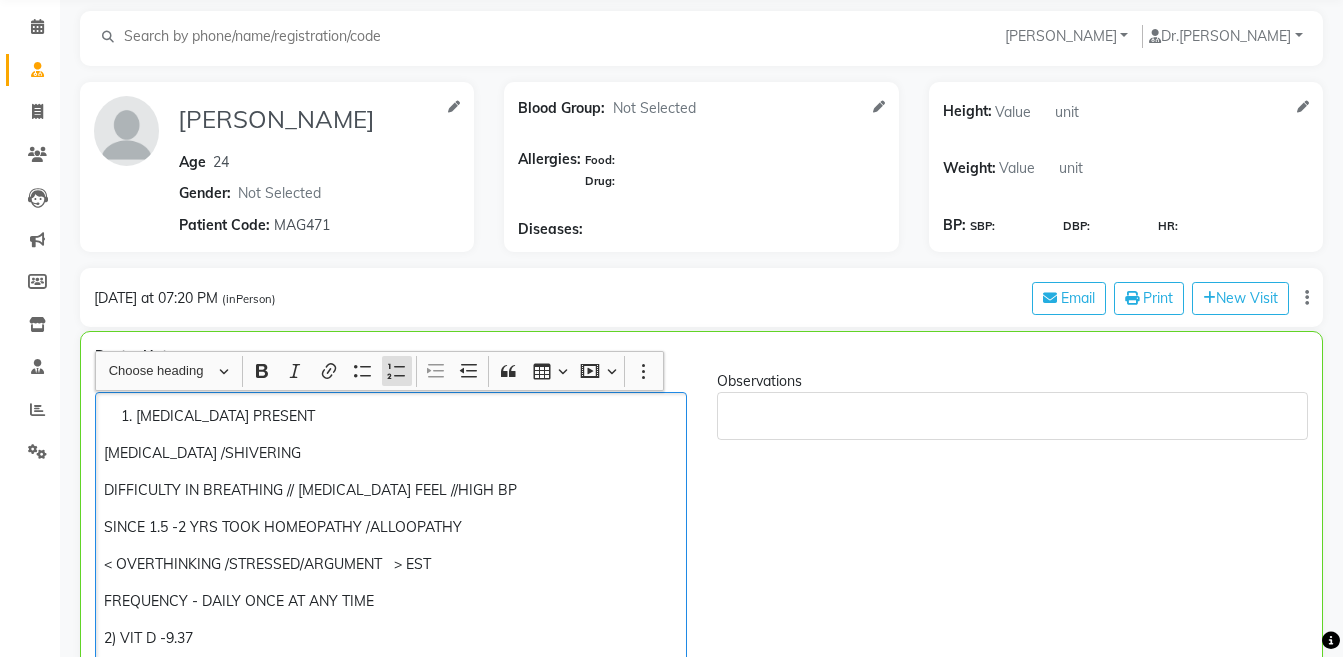 scroll, scrollTop: 77, scrollLeft: 0, axis: vertical 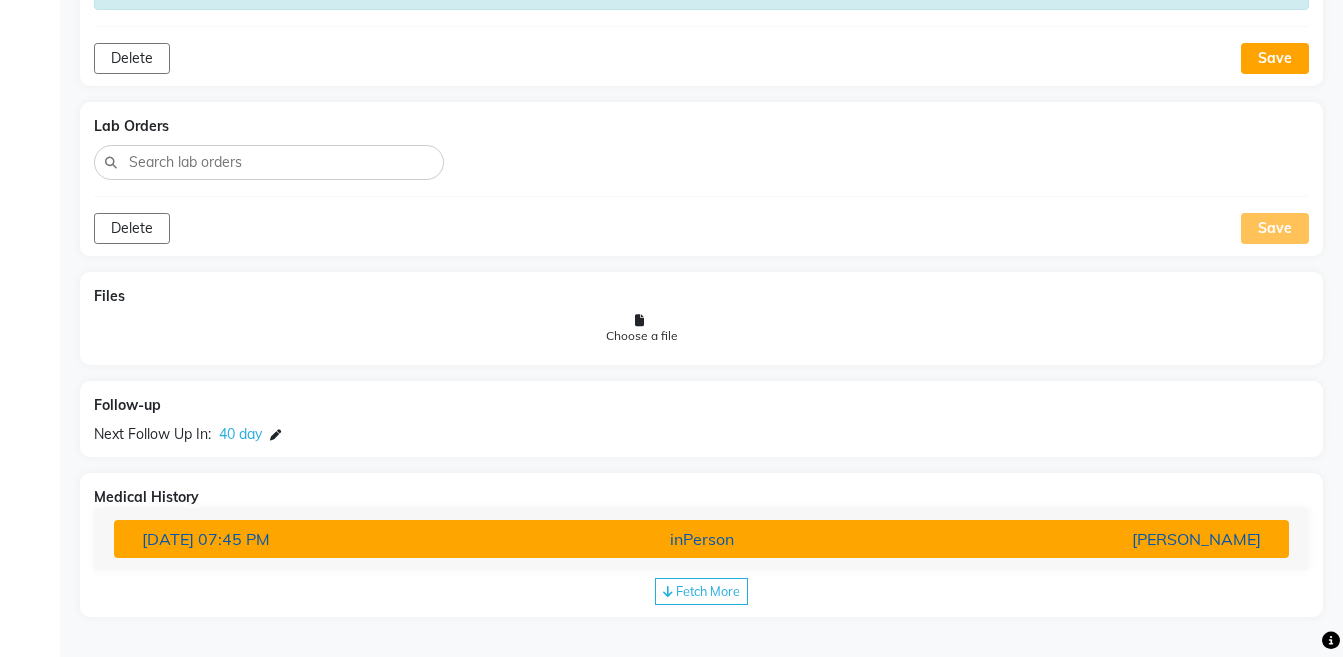 click on "[PERSON_NAME]" at bounding box center [1084, 539] 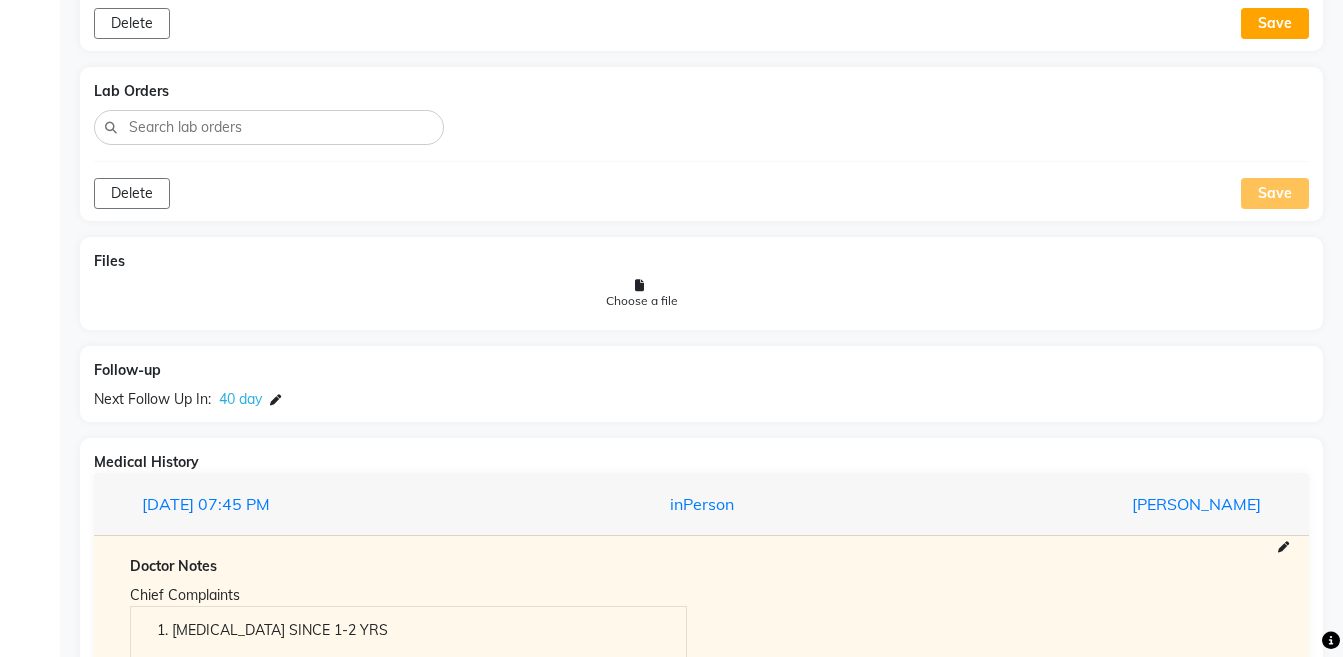 scroll, scrollTop: 2427, scrollLeft: 0, axis: vertical 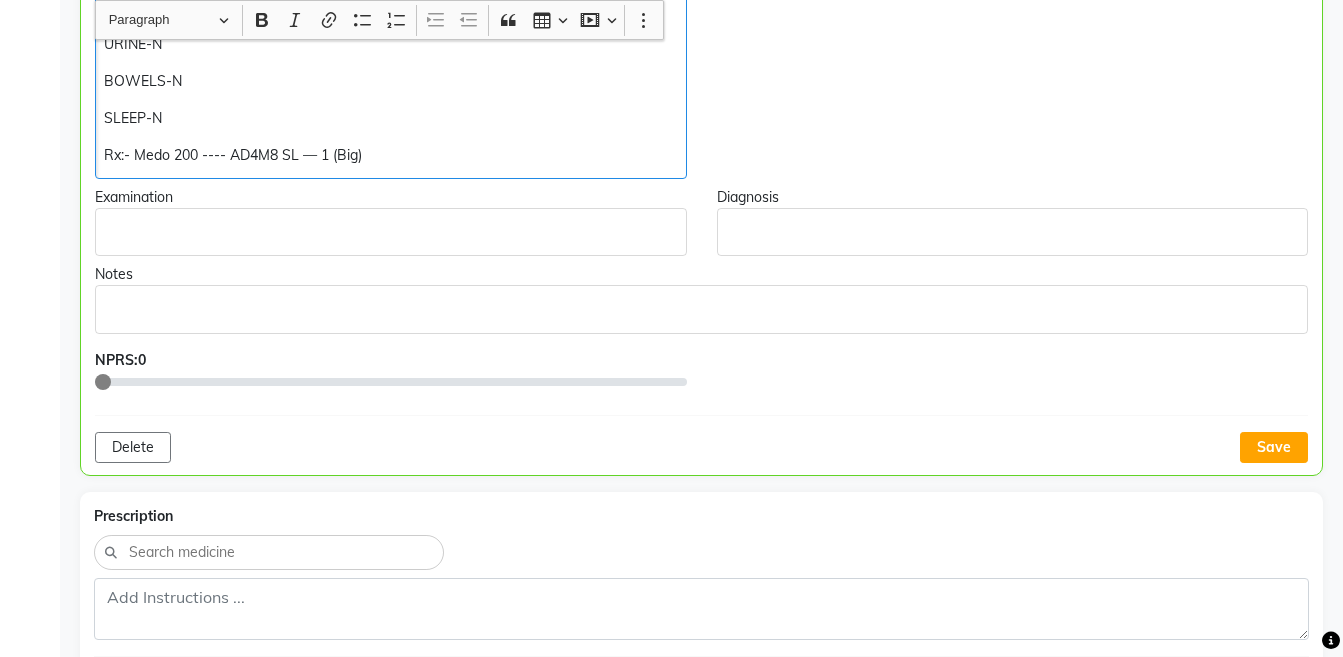click on "[MEDICAL_DATA] PRESENT                           -------------- 130/80 [MEDICAL_DATA] /SHIVERING  DIFFICULTY IN BREATHING // [MEDICAL_DATA] FEEL //HIGH BP SINCE 1.5 -2 YRS TOOK HOMEOPATHY /ALLOOPATHY  < OVERTHINKING /STRESSED/ARGUMENT   > EST  FREQUENCY - DAILY ONCE AT ANY TIME  2) VIT D -9.37   3) PAIN IN [MEDICAL_DATA] RAGION REDUCED *  OVERTIME SITTING AT ONE PLACE  WEAKNESS +  GASES +  [MEDICAL_DATA] …AFTER EATING [MEDICAL_DATA] START  TOOK ALLOPATHIC RX CHLORADIAZPOXIDE  [DATE] BP HIGH- 160/90 APP-N THIST-N URINE-N BOWELS-N SLEEP-N Rx:- Medo 200 ---- AD4M8 SL — 1 (Big)" 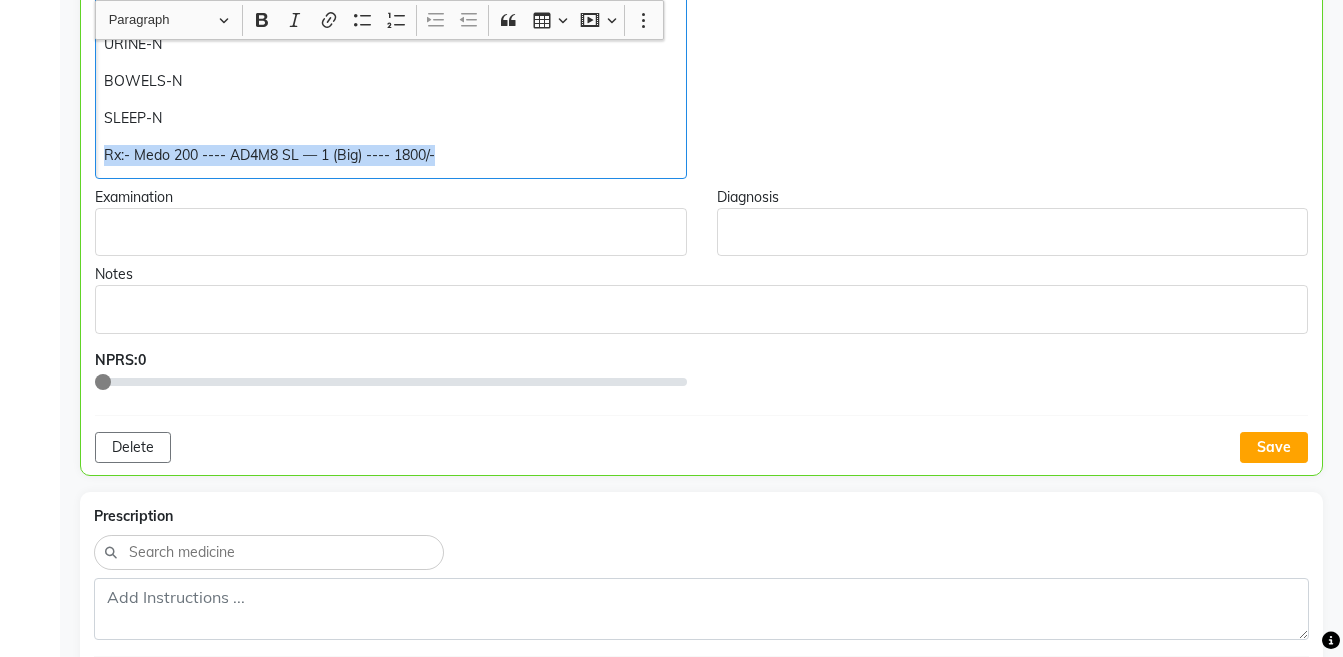 copy on "Rx:- Medo 200 ---- AD4M8 SL — 1 (Big) ---- 1800/-" 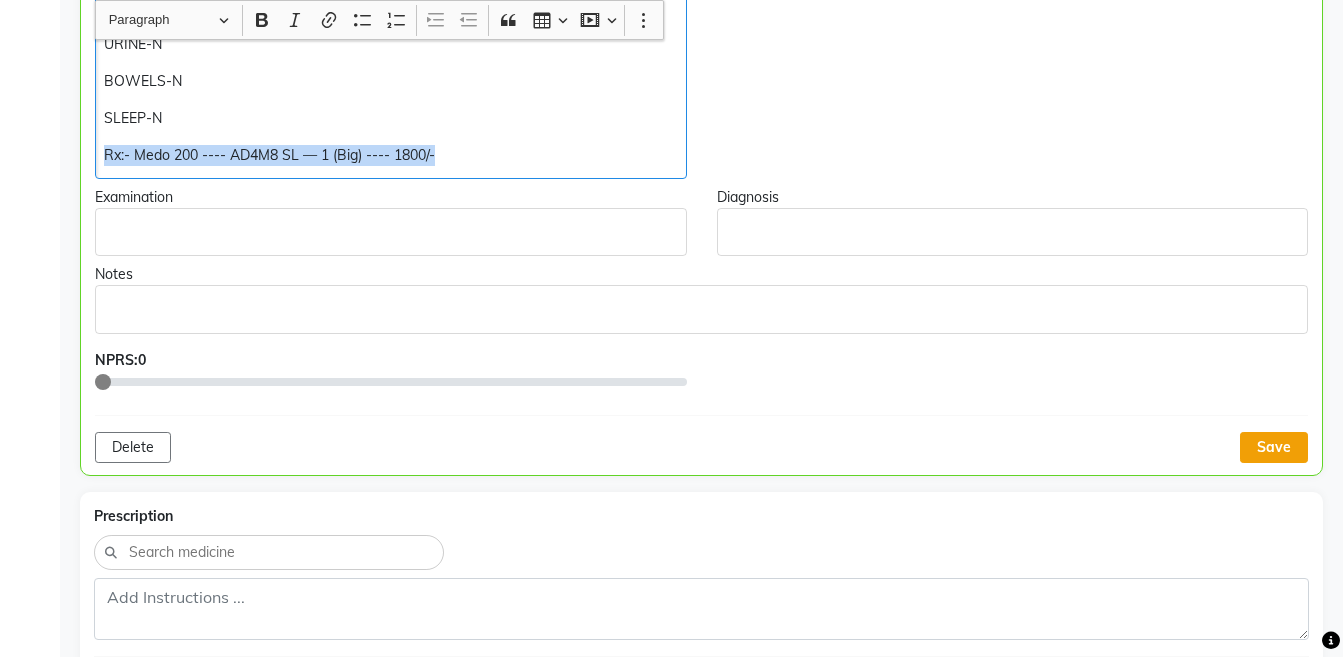 click on "Save" 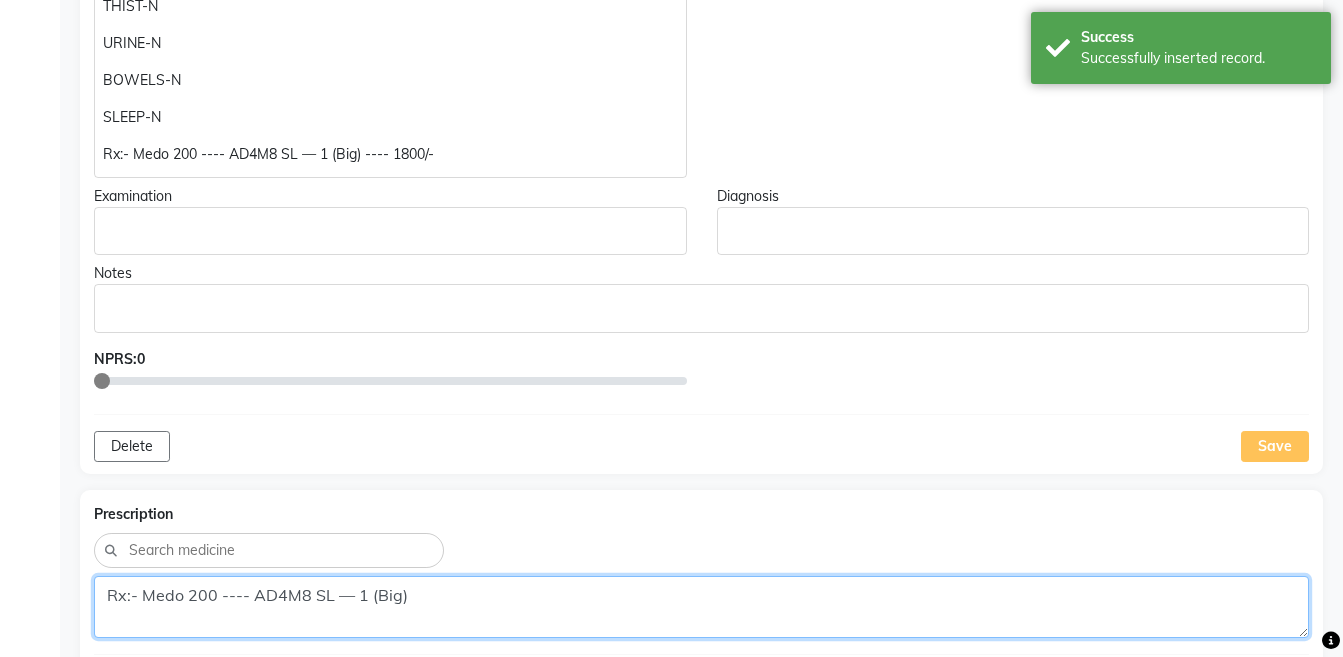 click on "Rx:- Medo 200 ---- AD4M8 SL — 1 (Big)" 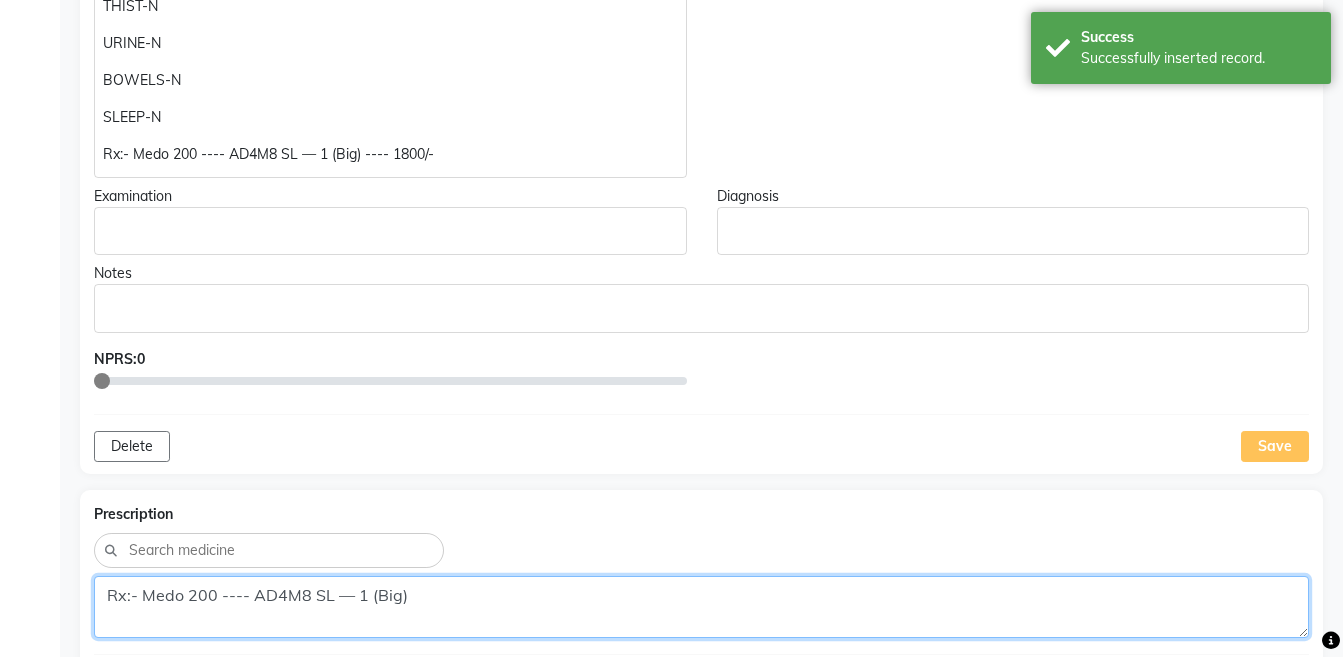 paste on "---- 1800/-" 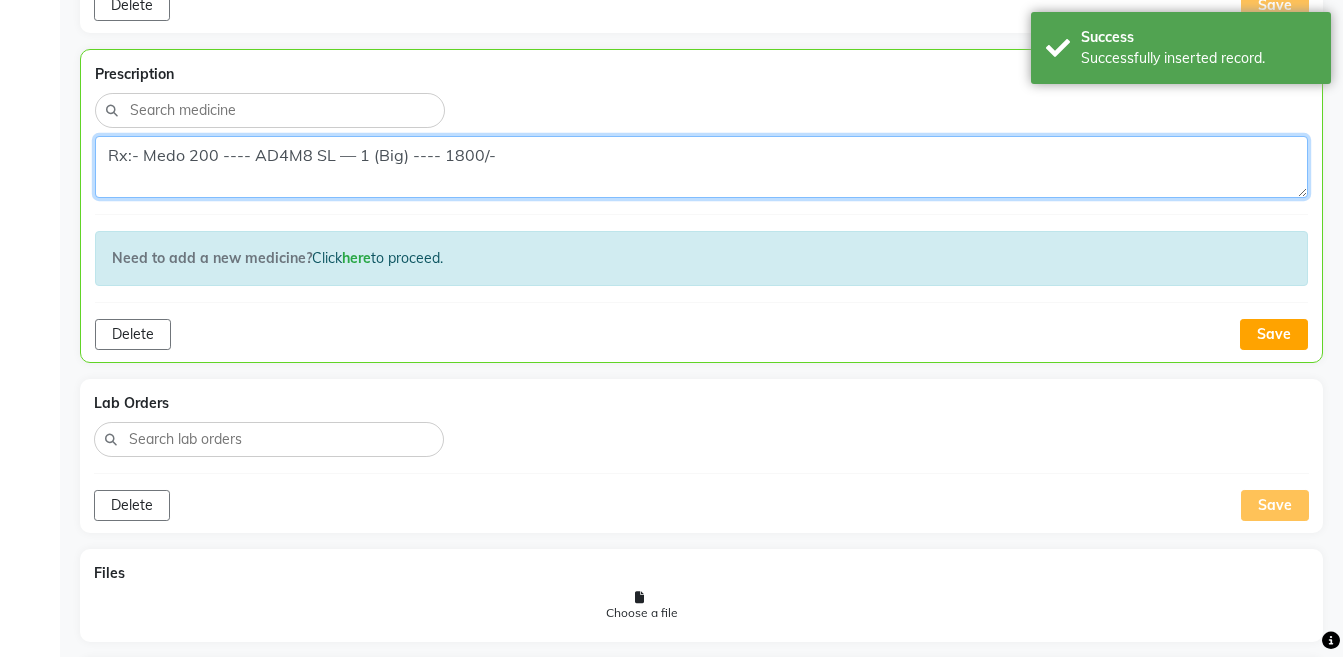 scroll, scrollTop: 1495, scrollLeft: 0, axis: vertical 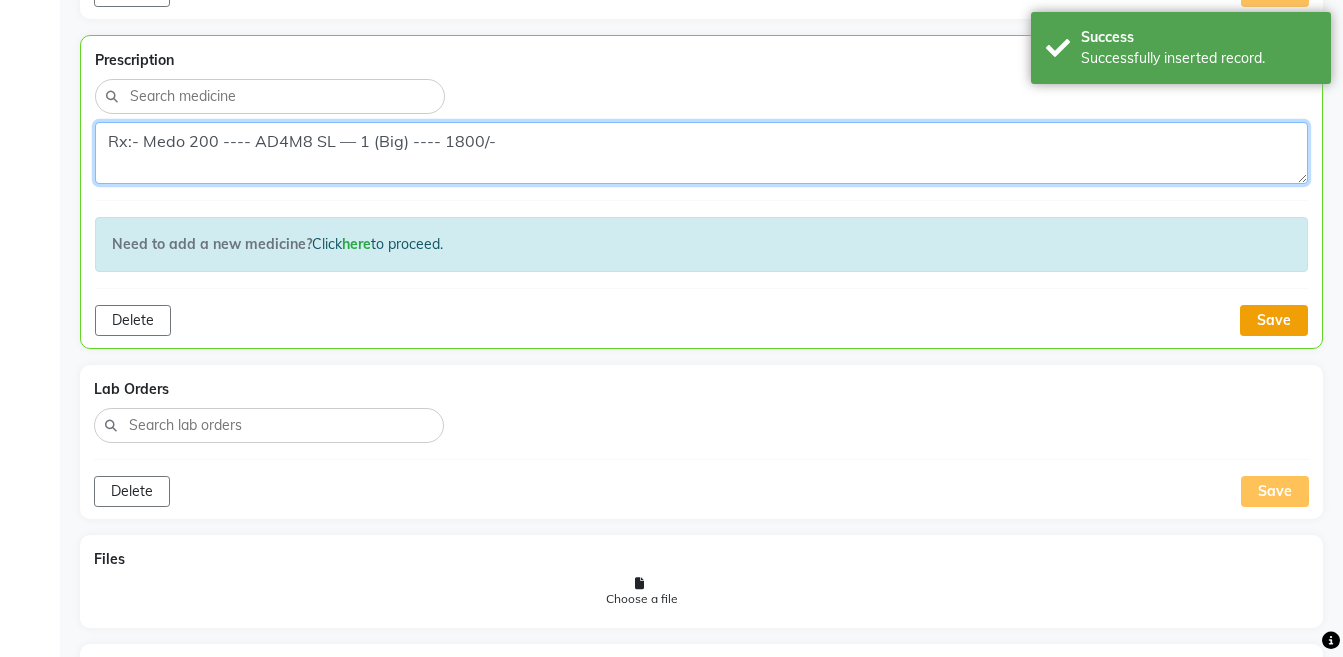 type on "Rx:- Medo 200 ---- AD4M8 SL — 1 (Big) ---- 1800/-" 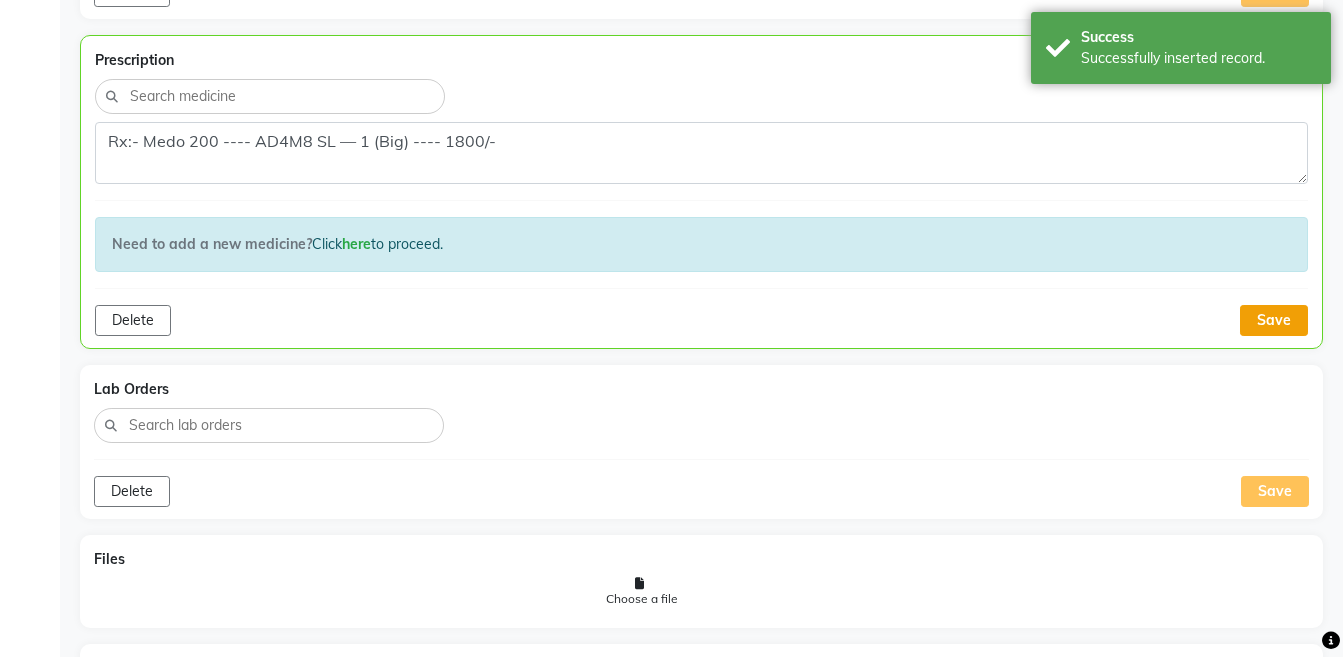 click on "Save" 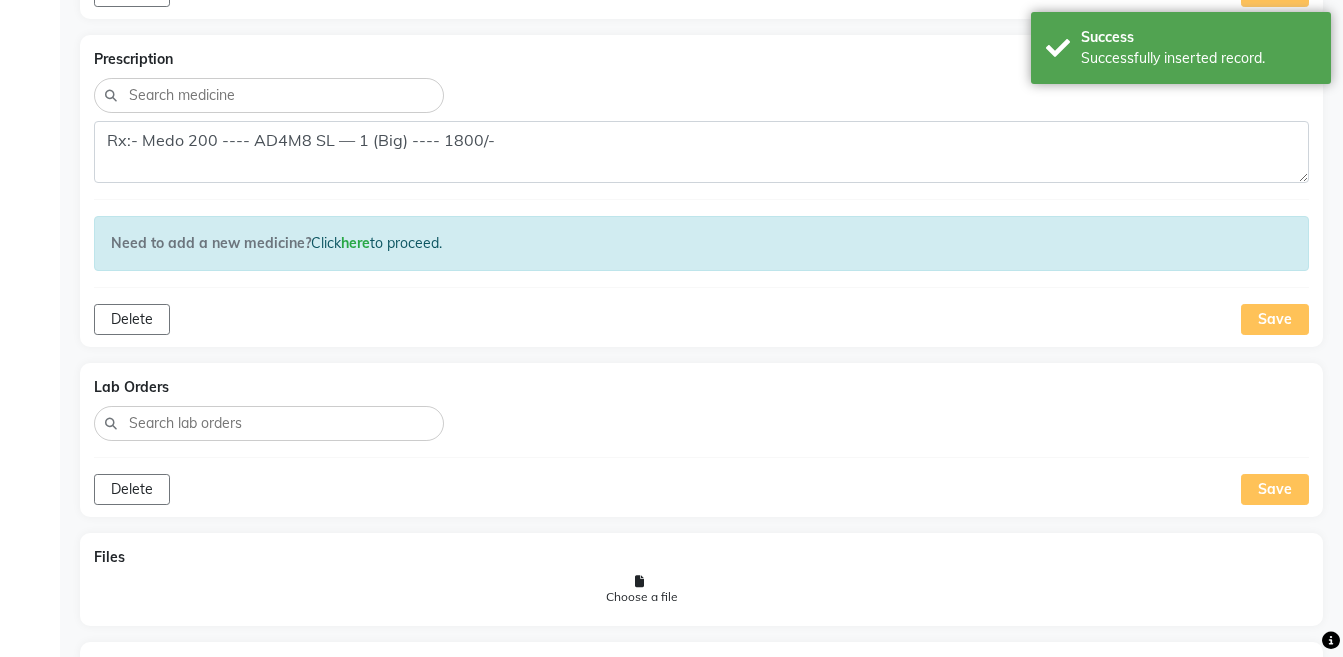 click on "Save" 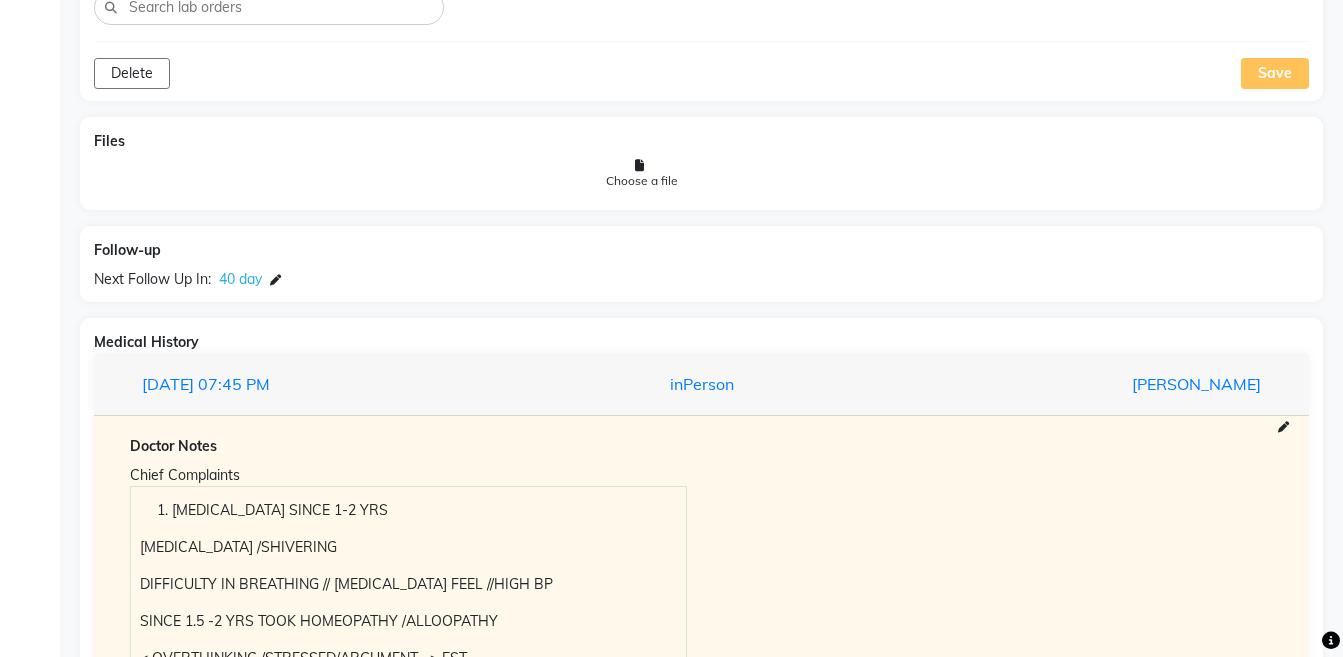 scroll, scrollTop: 1916, scrollLeft: 0, axis: vertical 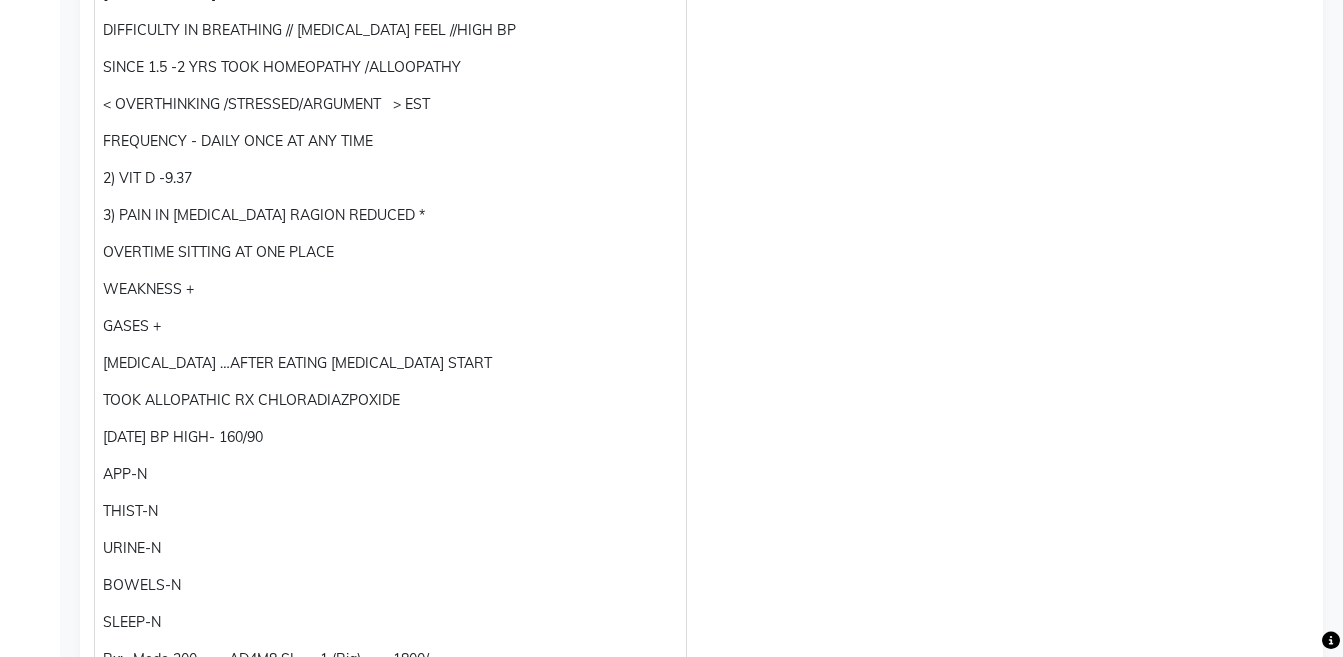 click on "[DATE] BP HIGH- 160/90" 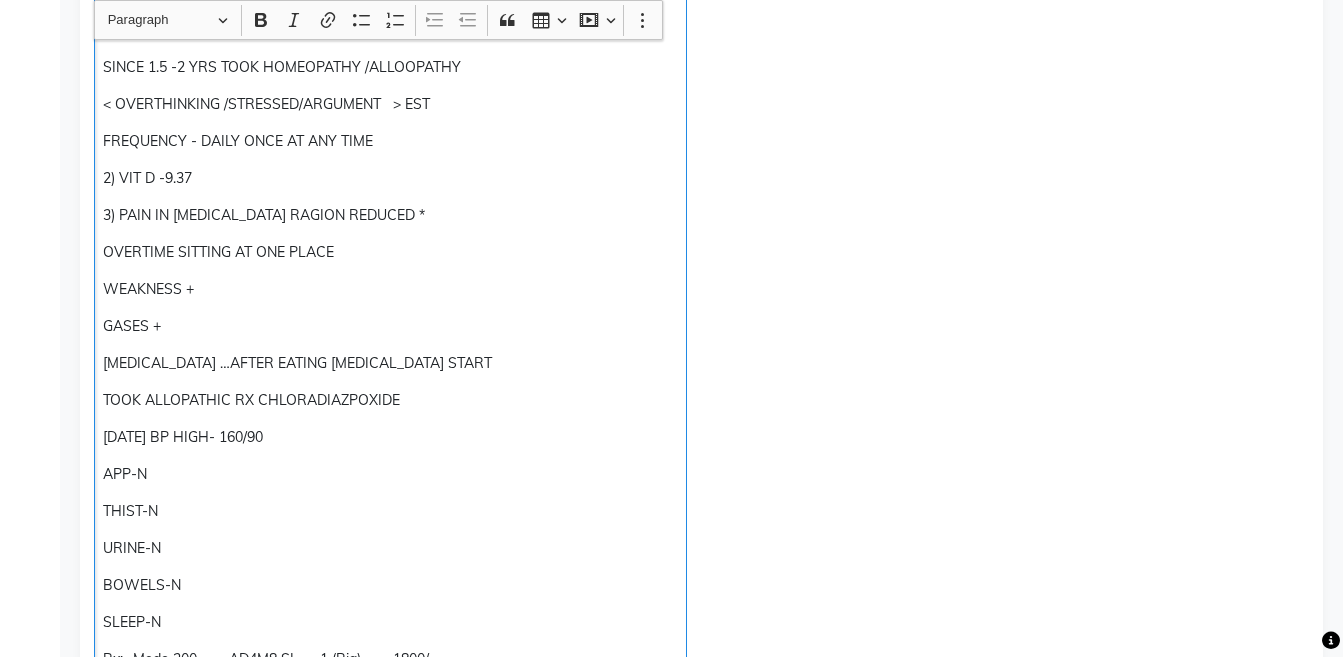scroll, scrollTop: 536, scrollLeft: 0, axis: vertical 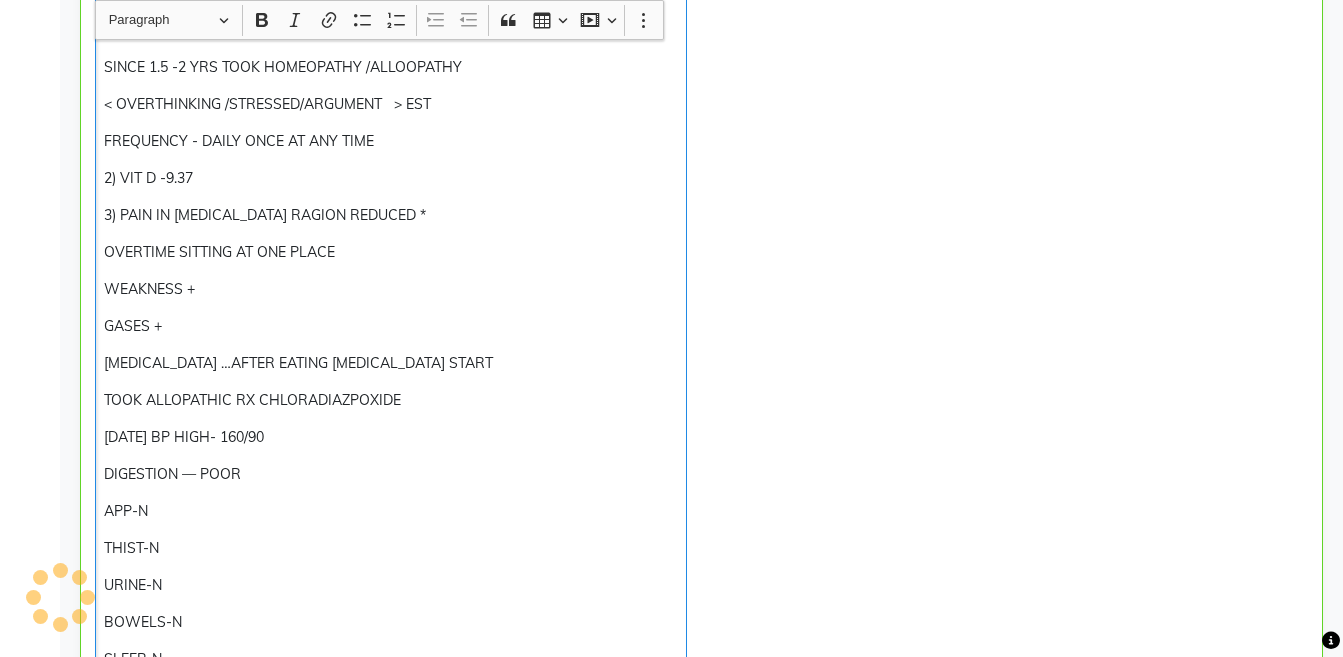 click on "[MEDICAL_DATA] PRESENT                           -------------- 130/80 [MEDICAL_DATA] /SHIVERING  DIFFICULTY IN BREATHING // [MEDICAL_DATA] FEEL //HIGH BP SINCE 1.5 -2 YRS TOOK HOMEOPATHY /ALLOOPATHY  < OVERTHINKING /STRESSED/ARGUMENT   > EST  FREQUENCY - DAILY ONCE AT ANY TIME  2) VIT D -9.37   3) PAIN IN [MEDICAL_DATA] RAGION REDUCED *  OVERTIME SITTING AT ONE PLACE  WEAKNESS +  GASES +  [MEDICAL_DATA] …AFTER EATING [MEDICAL_DATA] START  TOOK ALLOPATHIC RX CHLORADIAZPOXIDE  [DATE] BP HIGH- 160/90 DIGESTION — POOR APP-N THIST-N URINE-N BOWELS-N SLEEP-N Rx:- Medo 200 ---- AD4M8 SL — 1 (Big) ---- 1800/-" 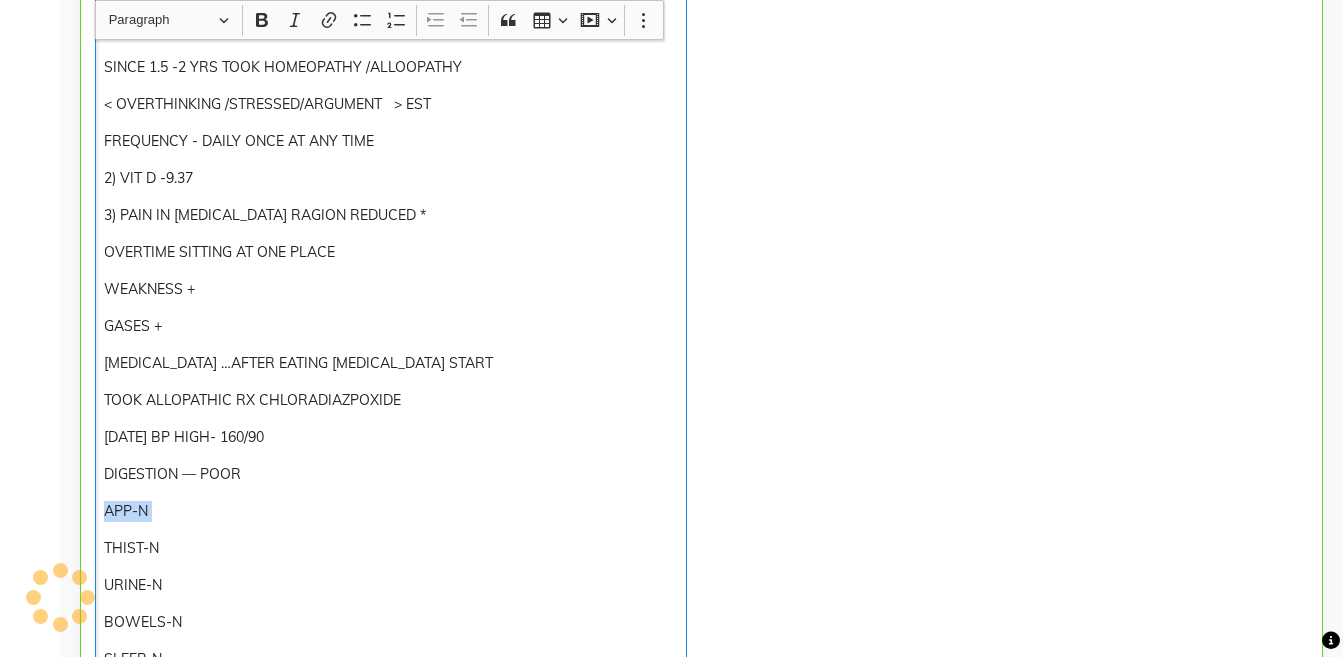 click on "[MEDICAL_DATA] PRESENT                           -------------- 130/80 [MEDICAL_DATA] /SHIVERING  DIFFICULTY IN BREATHING // [MEDICAL_DATA] FEEL //HIGH BP SINCE 1.5 -2 YRS TOOK HOMEOPATHY /ALLOOPATHY  < OVERTHINKING /STRESSED/ARGUMENT   > EST  FREQUENCY - DAILY ONCE AT ANY TIME  2) VIT D -9.37   3) PAIN IN [MEDICAL_DATA] RAGION REDUCED *  OVERTIME SITTING AT ONE PLACE  WEAKNESS +  GASES +  [MEDICAL_DATA] …AFTER EATING [MEDICAL_DATA] START  TOOK ALLOPATHIC RX CHLORADIAZPOXIDE  [DATE] BP HIGH- 160/90 DIGESTION — POOR APP-N THIST-N URINE-N BOWELS-N SLEEP-N Rx:- Medo 200 ---- AD4M8 SL — 1 (Big) ---- 1800/-" 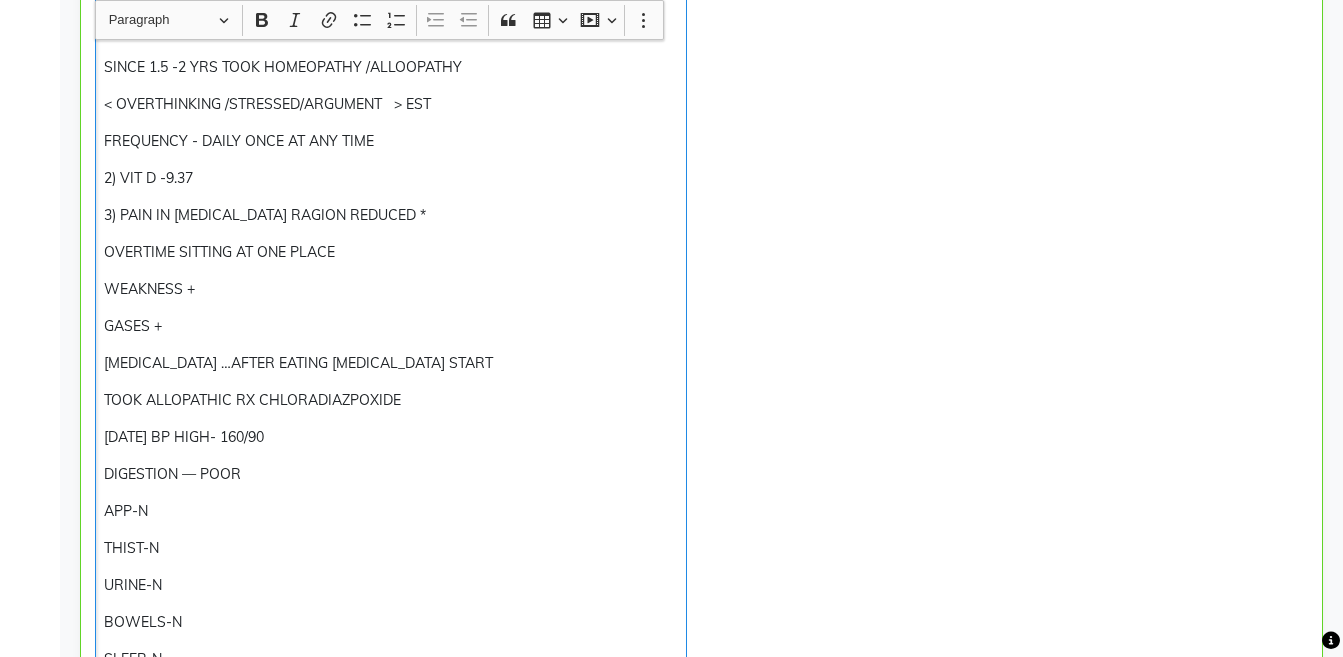 click on "[DATE] BP HIGH- 160/90" 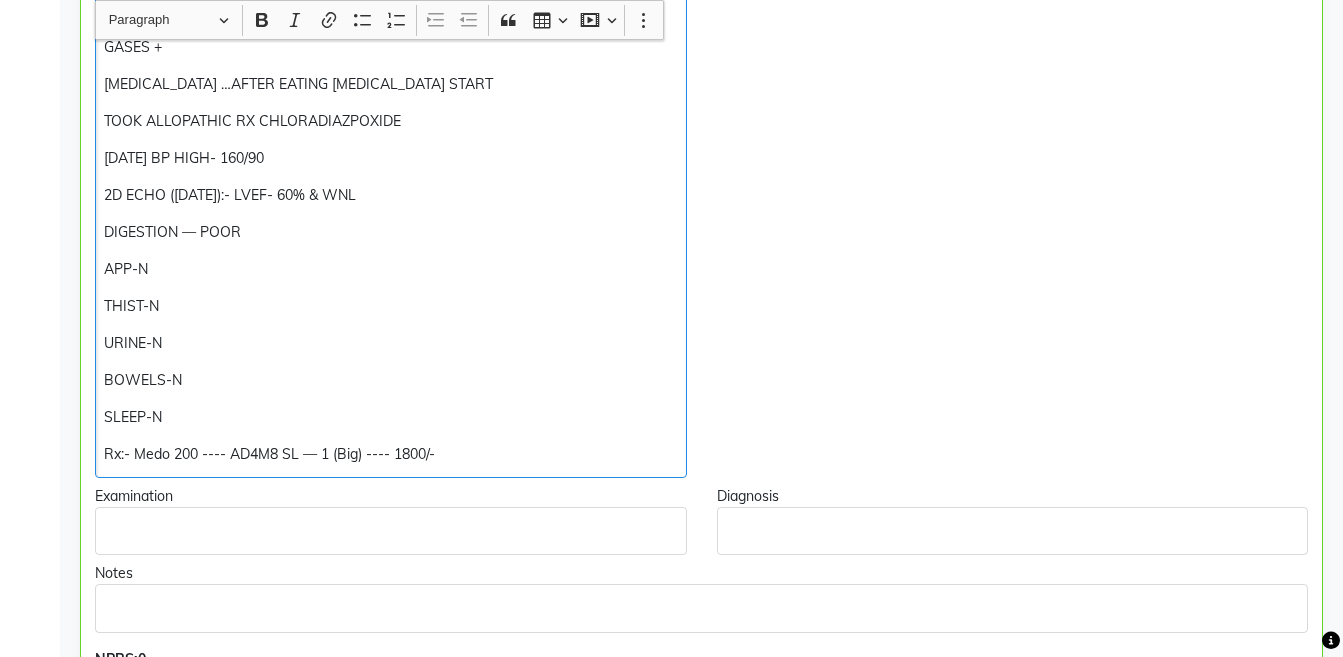 scroll, scrollTop: 826, scrollLeft: 0, axis: vertical 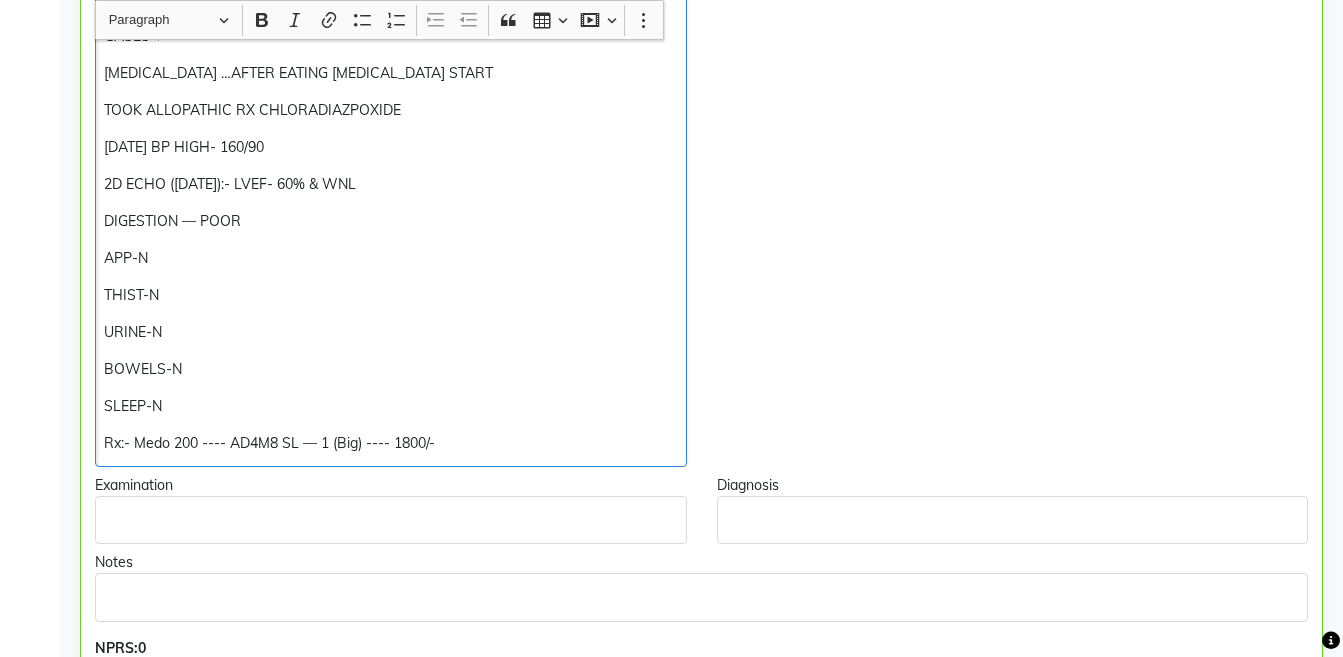 click on "TOOK ALLOPATHIC RX CHLORADIAZPOXIDE" 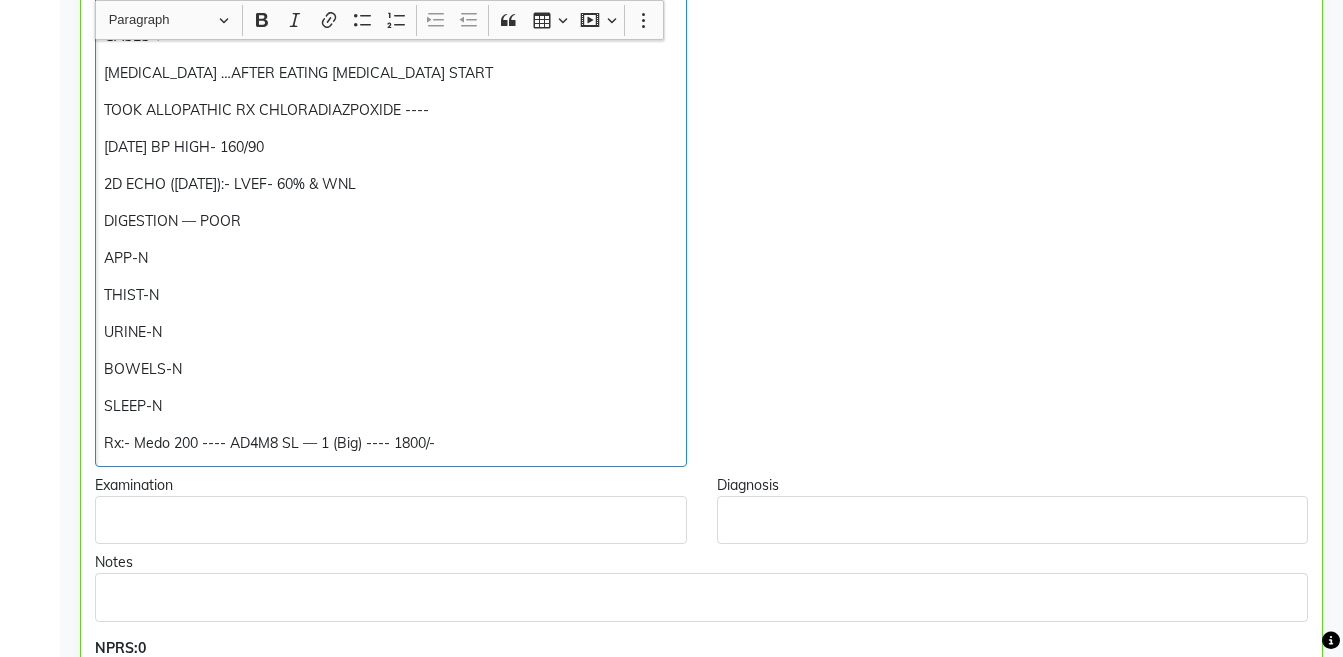 click on "TOOK ALLOPATHIC RX CHLORADIAZPOXIDE ----" 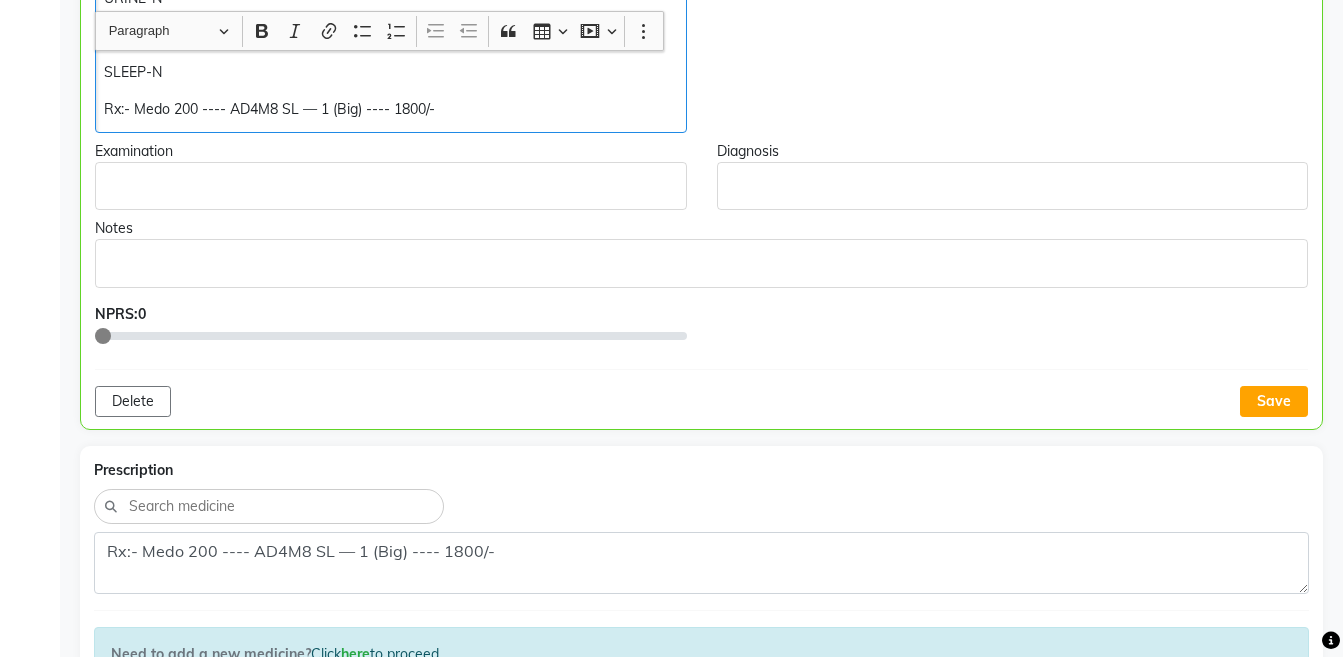 scroll, scrollTop: 1176, scrollLeft: 0, axis: vertical 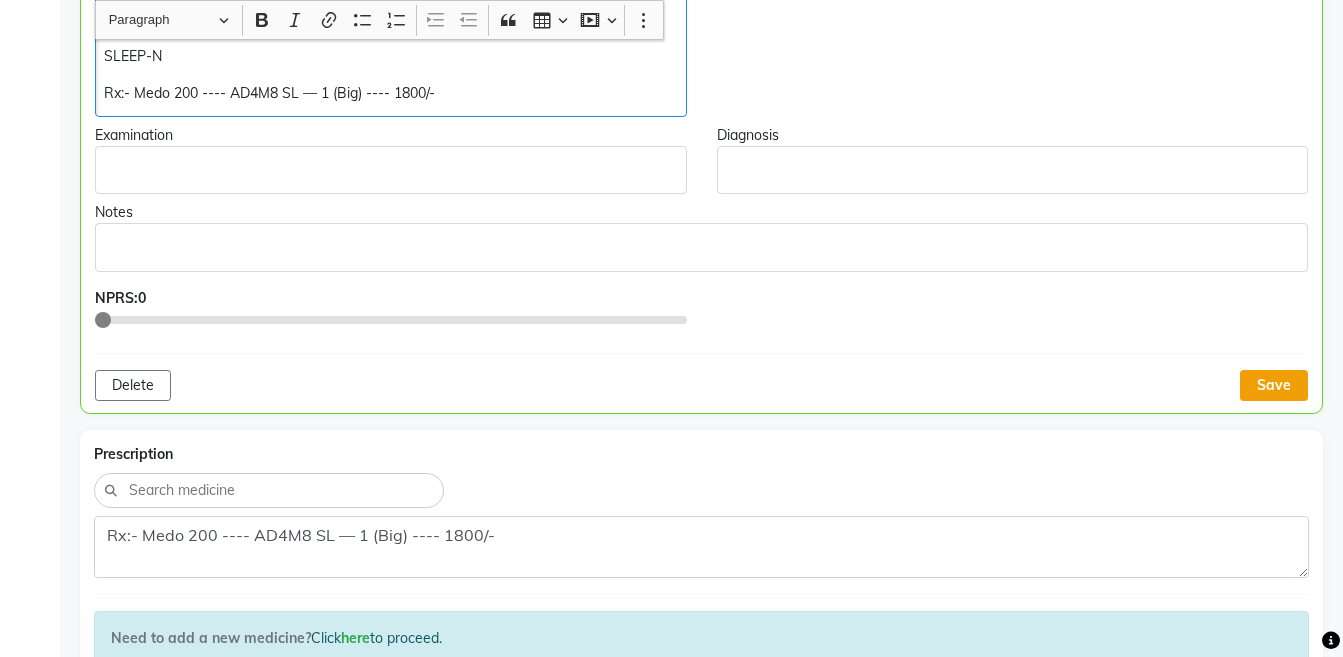 click on "Save" 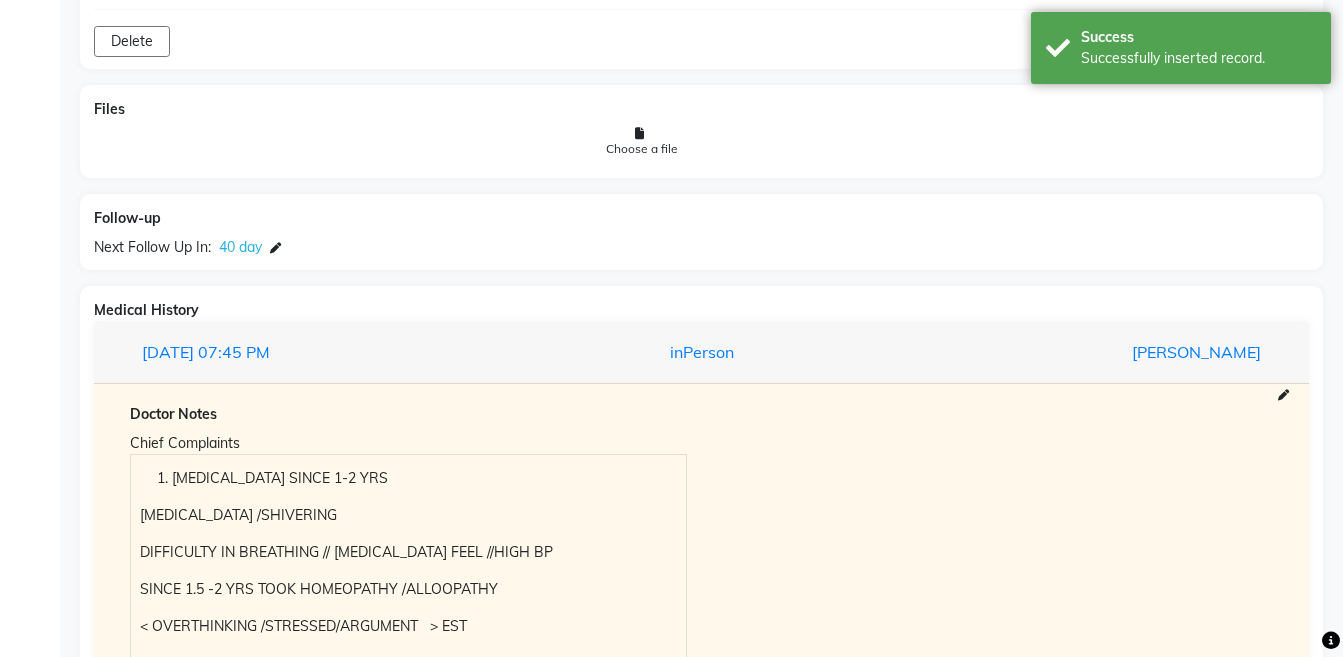 scroll, scrollTop: 2022, scrollLeft: 0, axis: vertical 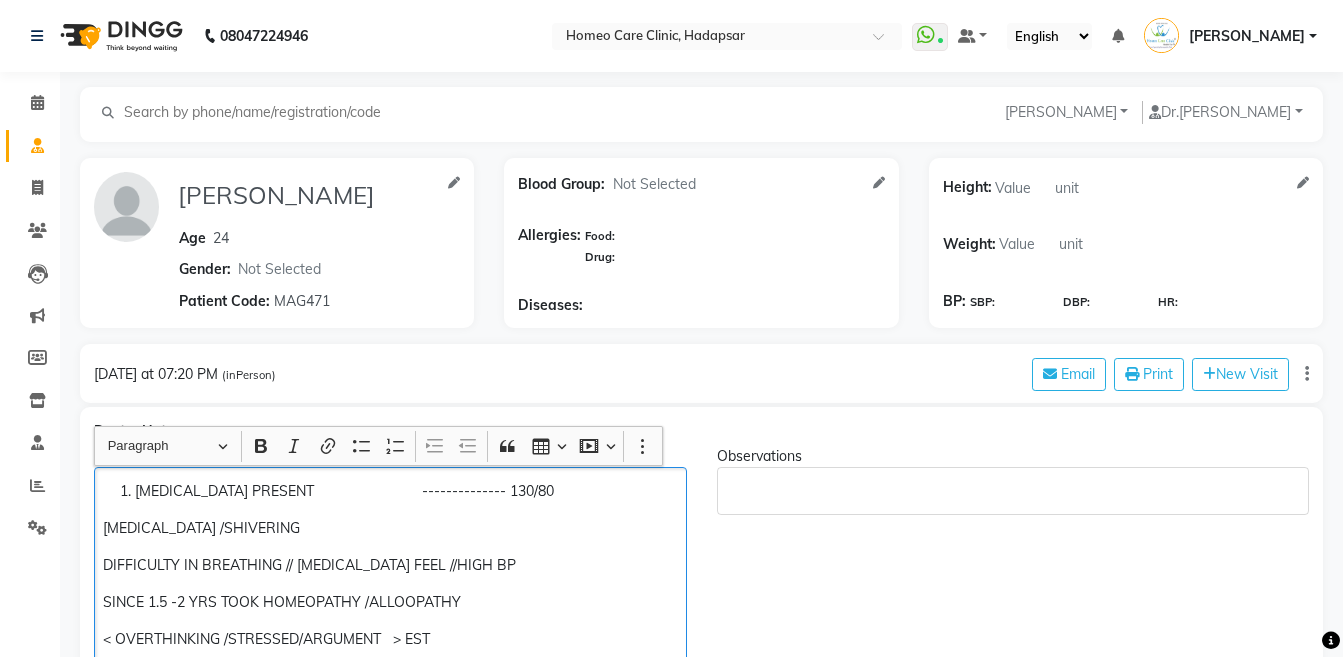 click on "SINCE 1.5 -2 YRS TOOK HOMEOPATHY /ALLOOPATHY" 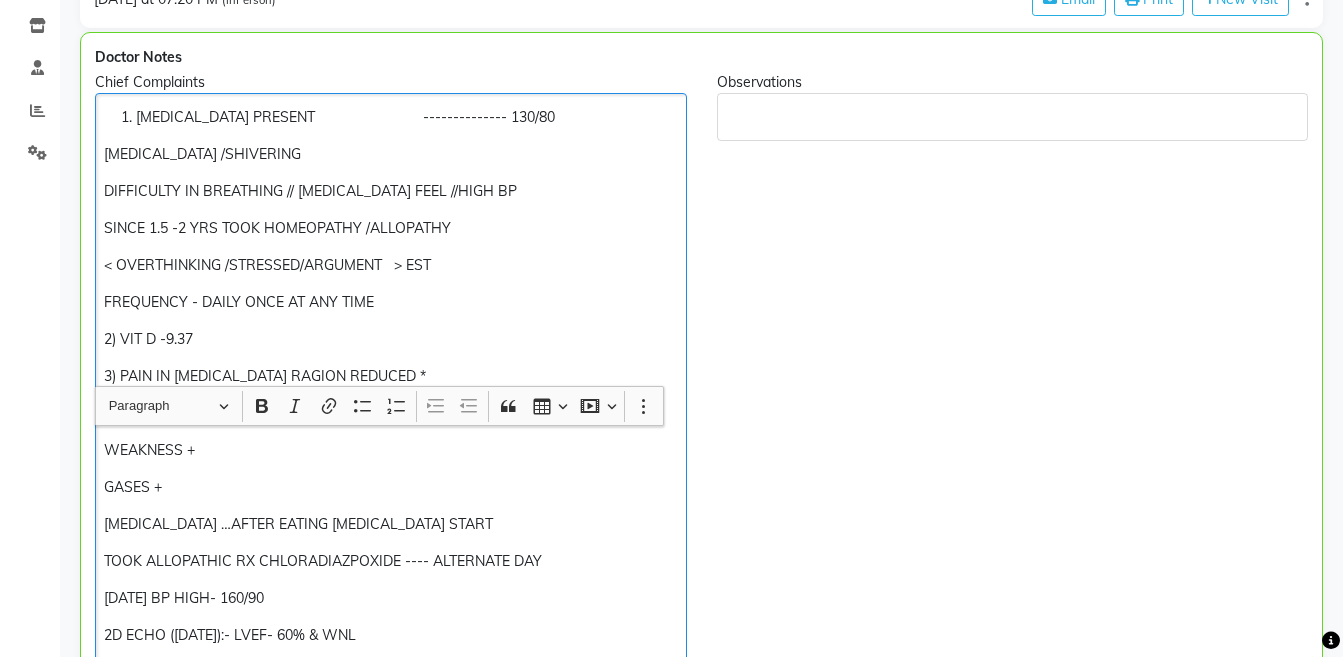 scroll, scrollTop: 796, scrollLeft: 0, axis: vertical 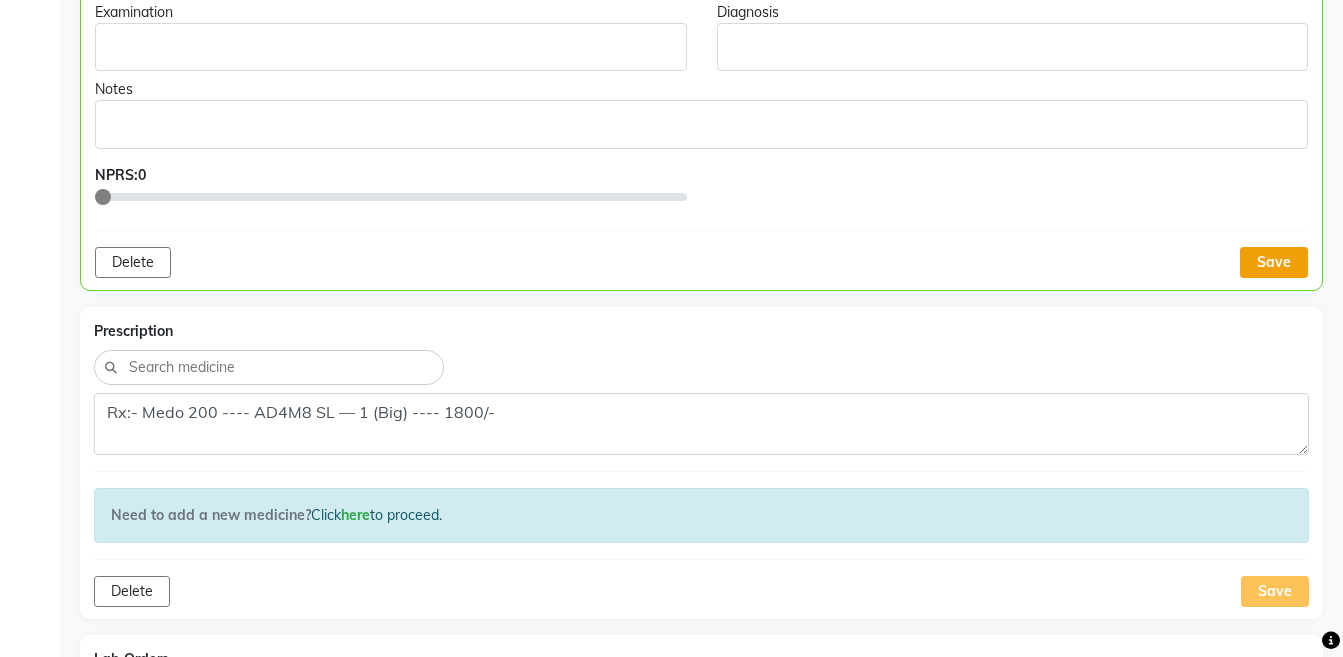 click on "Save" 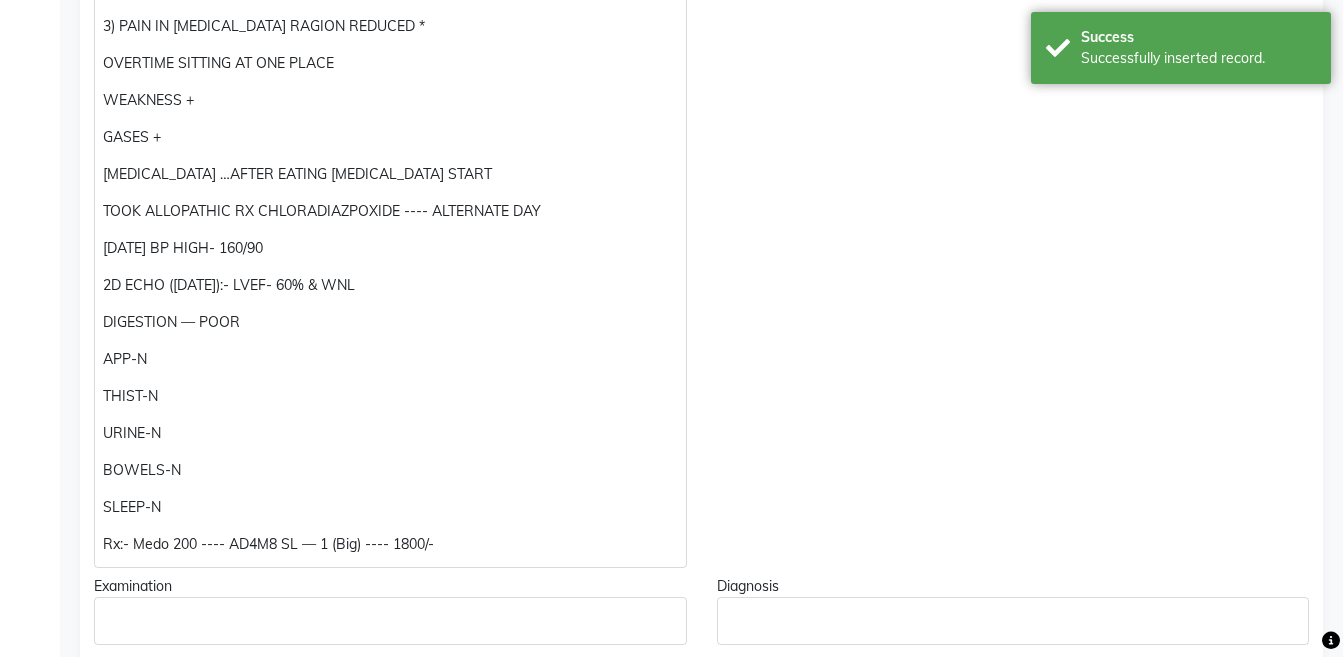scroll, scrollTop: 149, scrollLeft: 0, axis: vertical 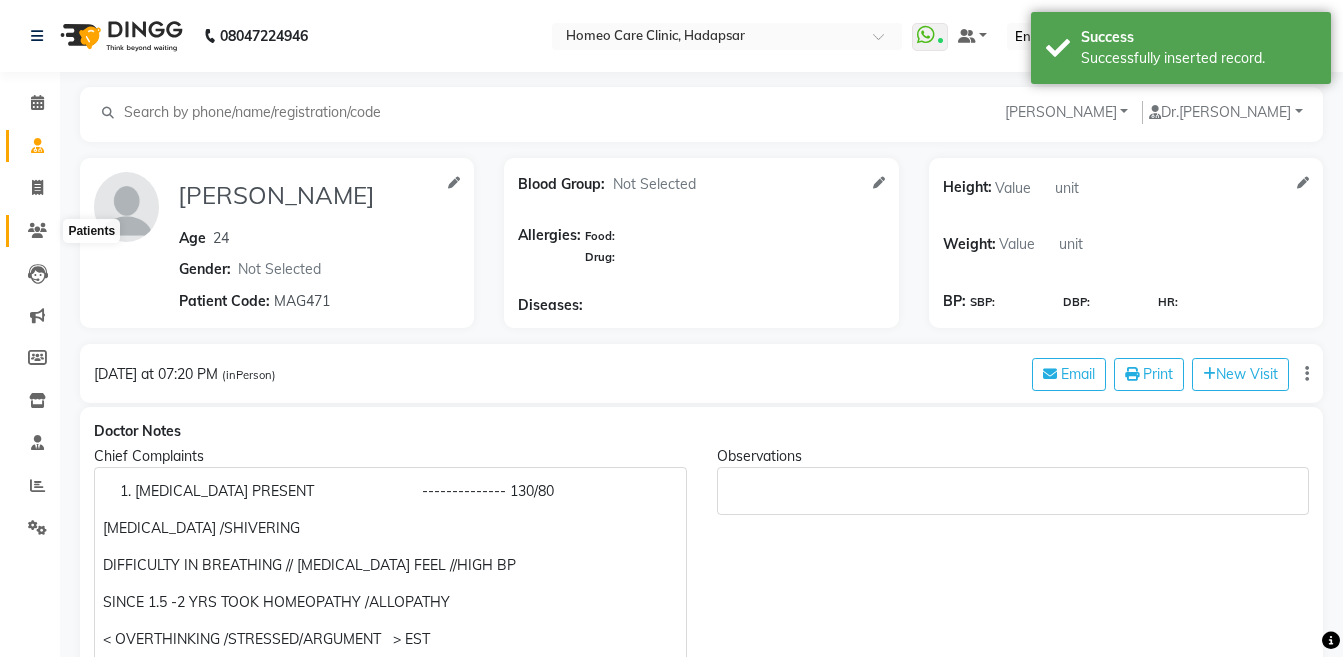 click 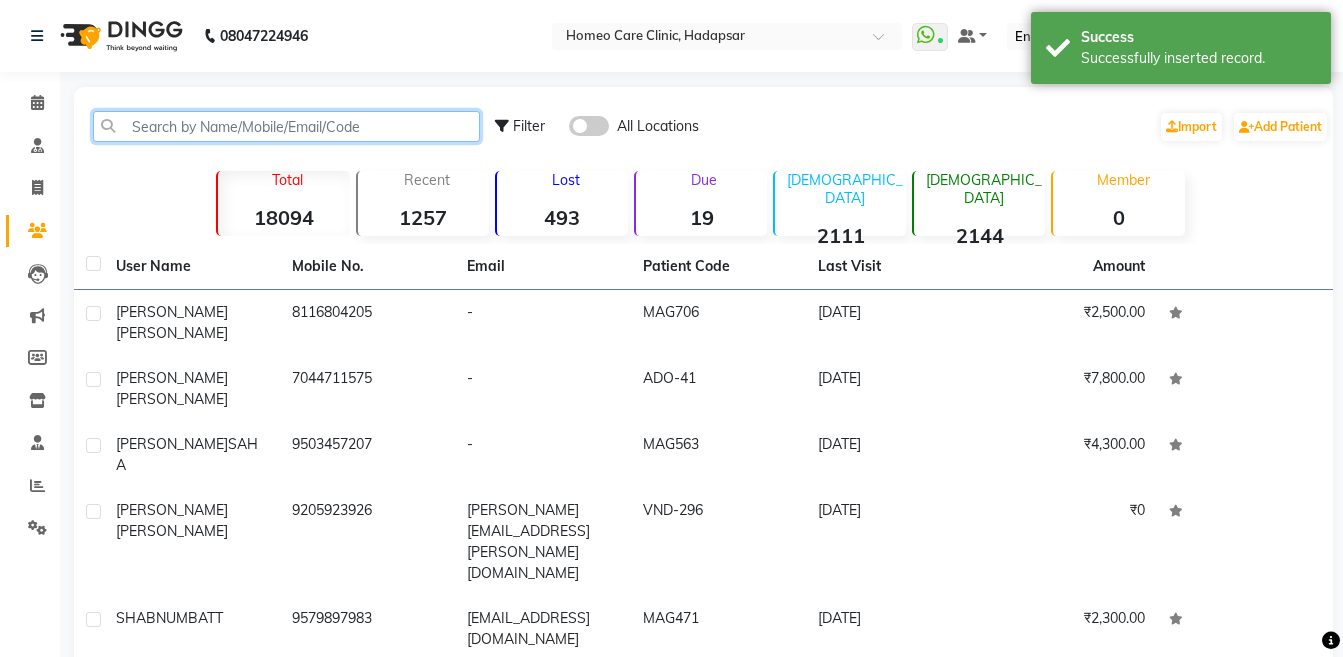 click 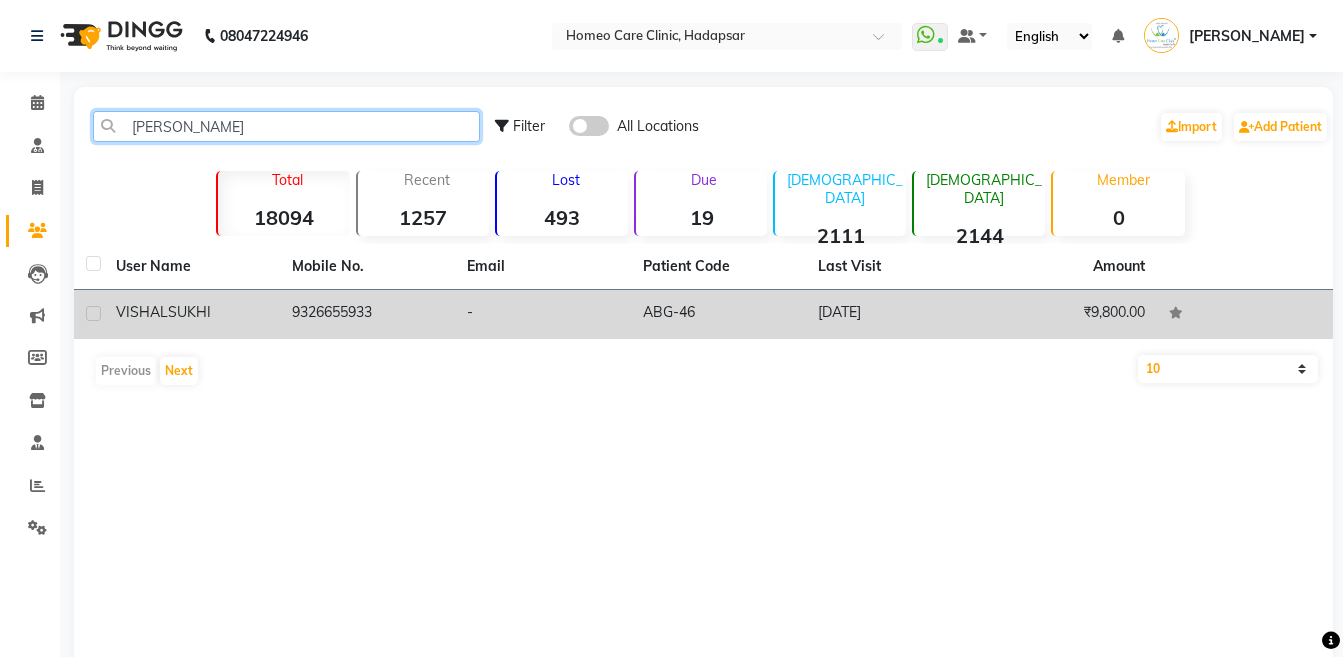 type on "[PERSON_NAME]" 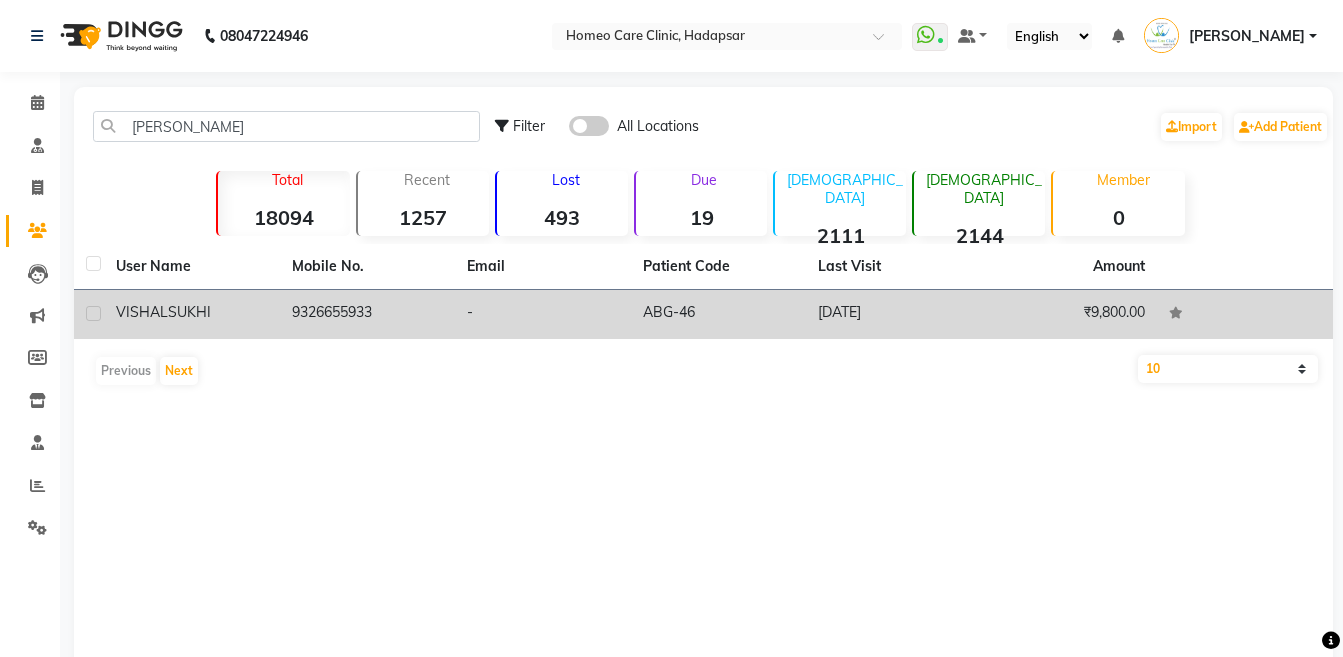 click on "9326655933" 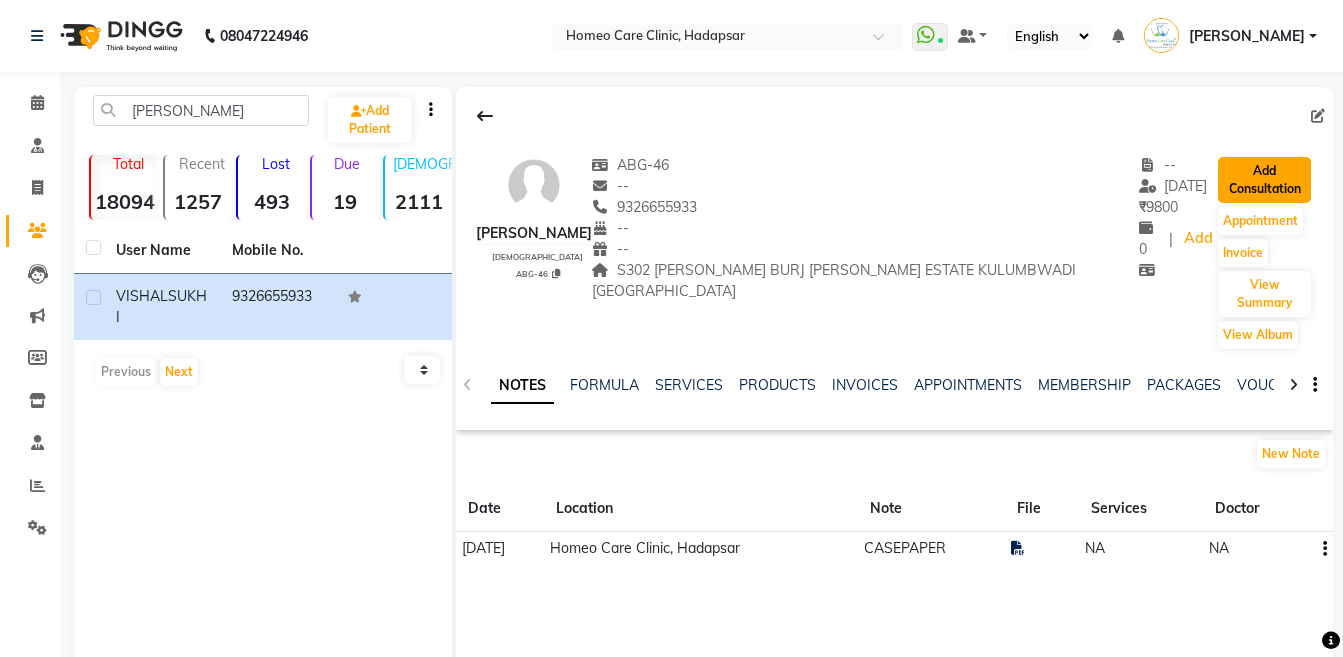 click on "Add Consultation" 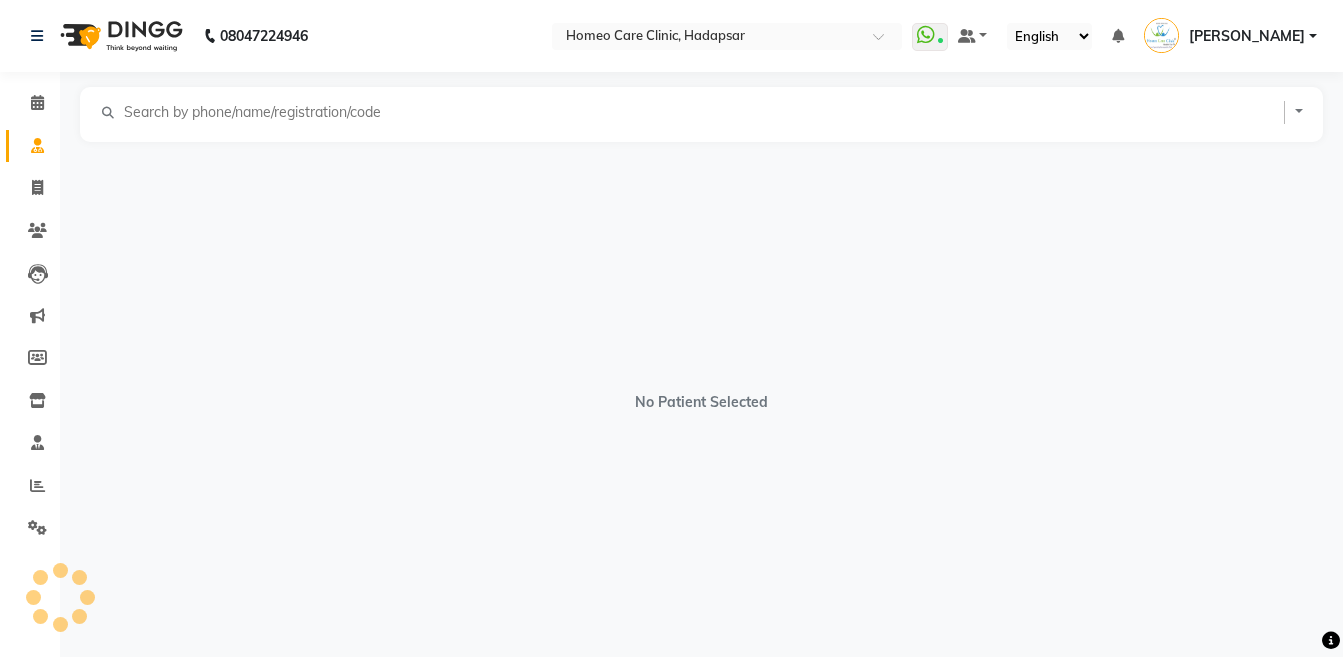 select on "[DEMOGRAPHIC_DATA]" 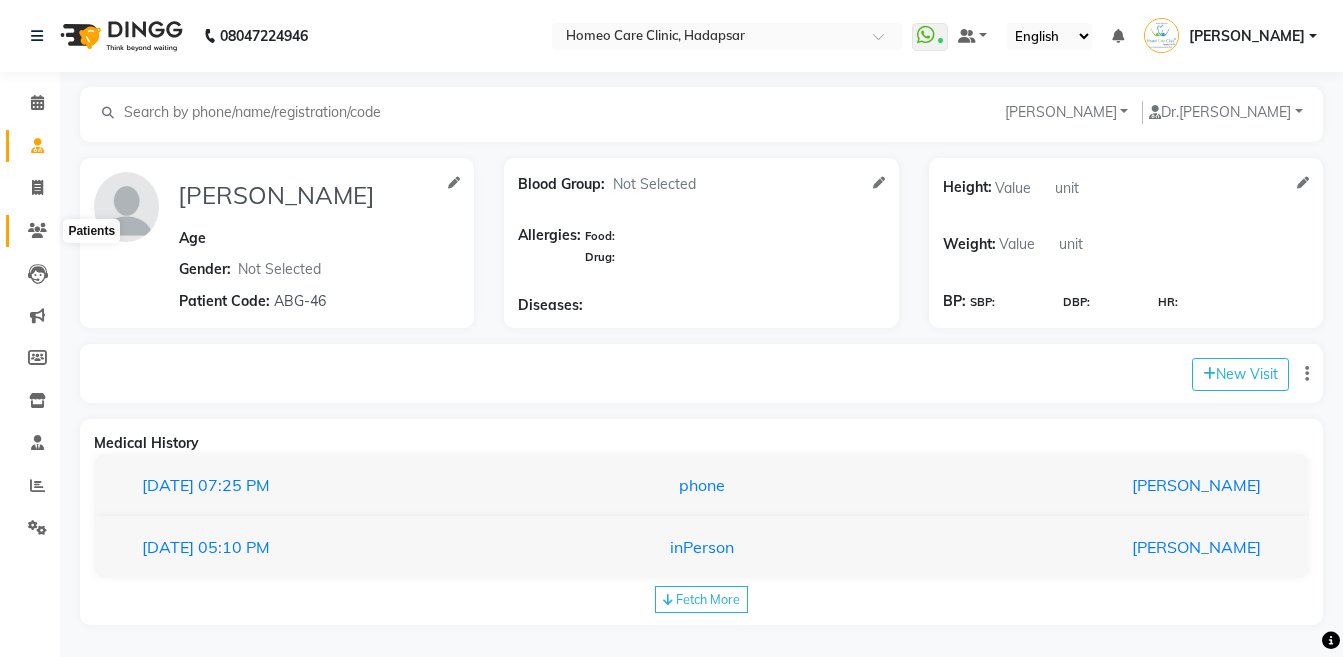 click 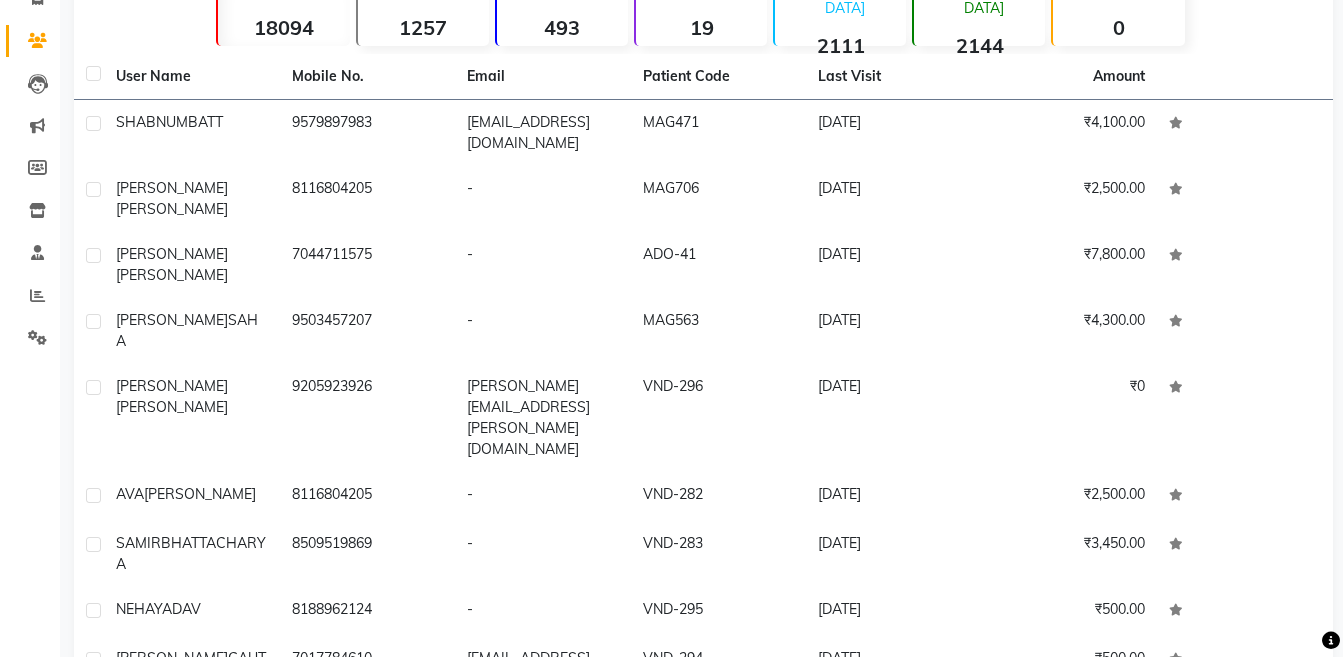 scroll, scrollTop: 205, scrollLeft: 0, axis: vertical 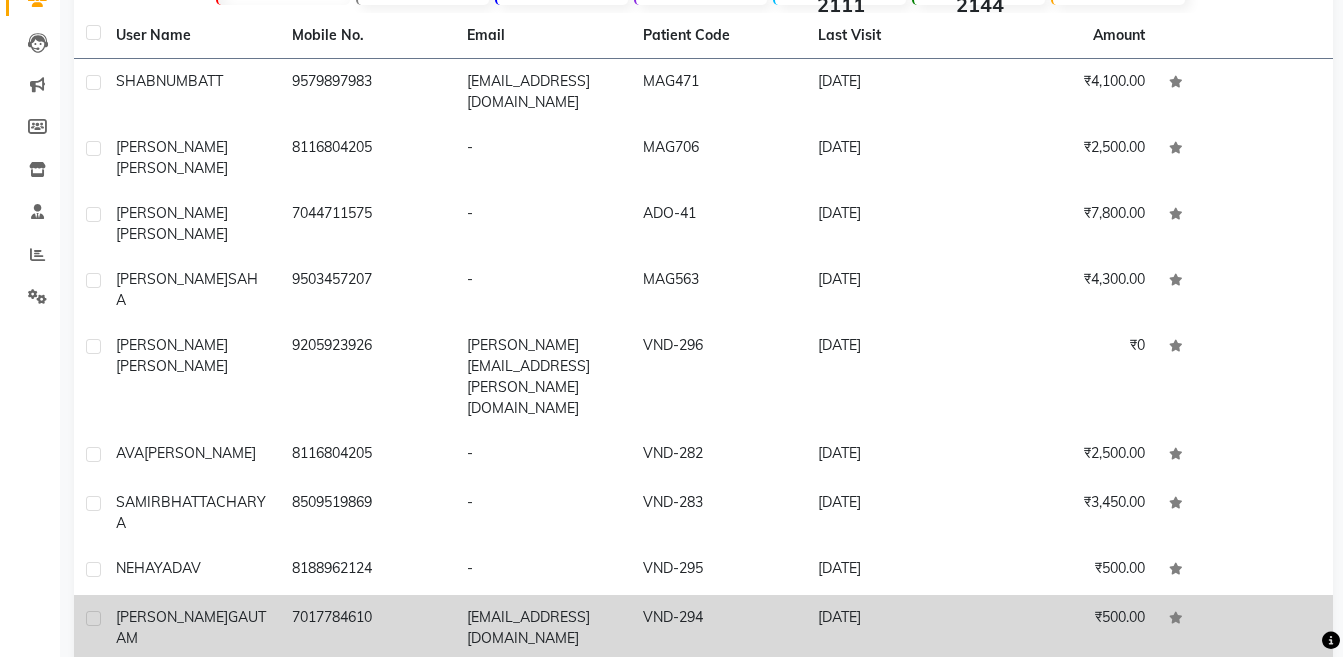 click on "[DATE]" 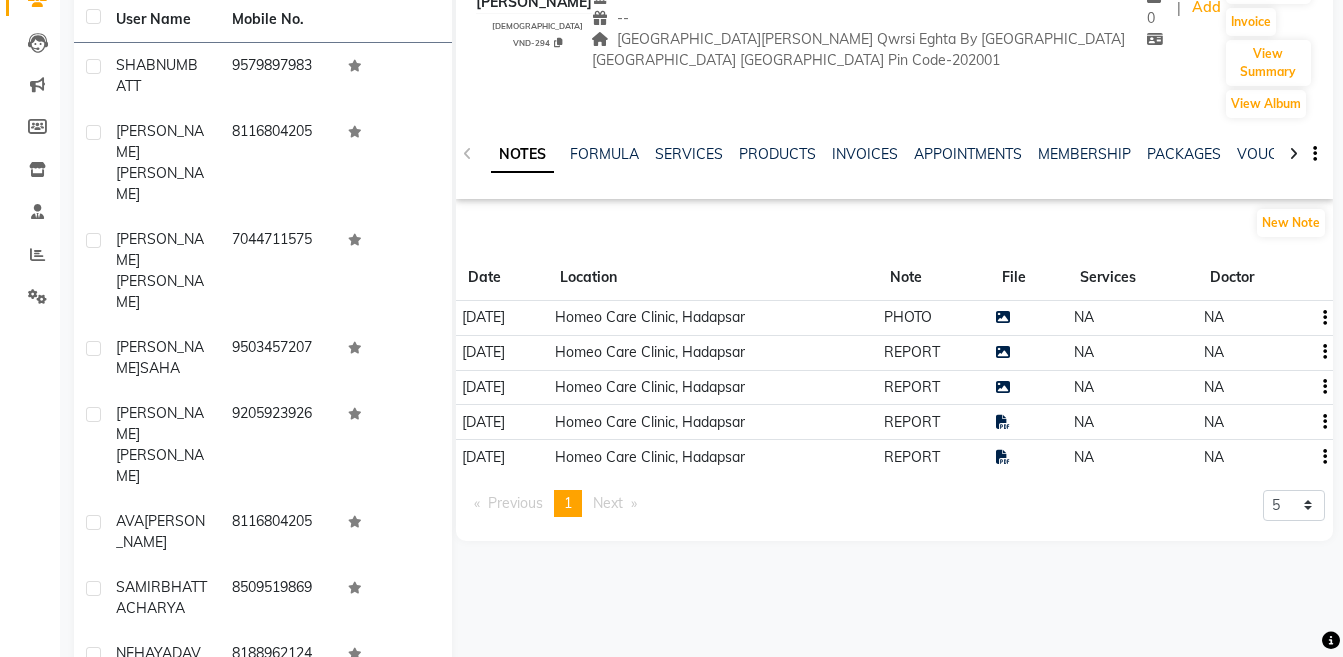 click 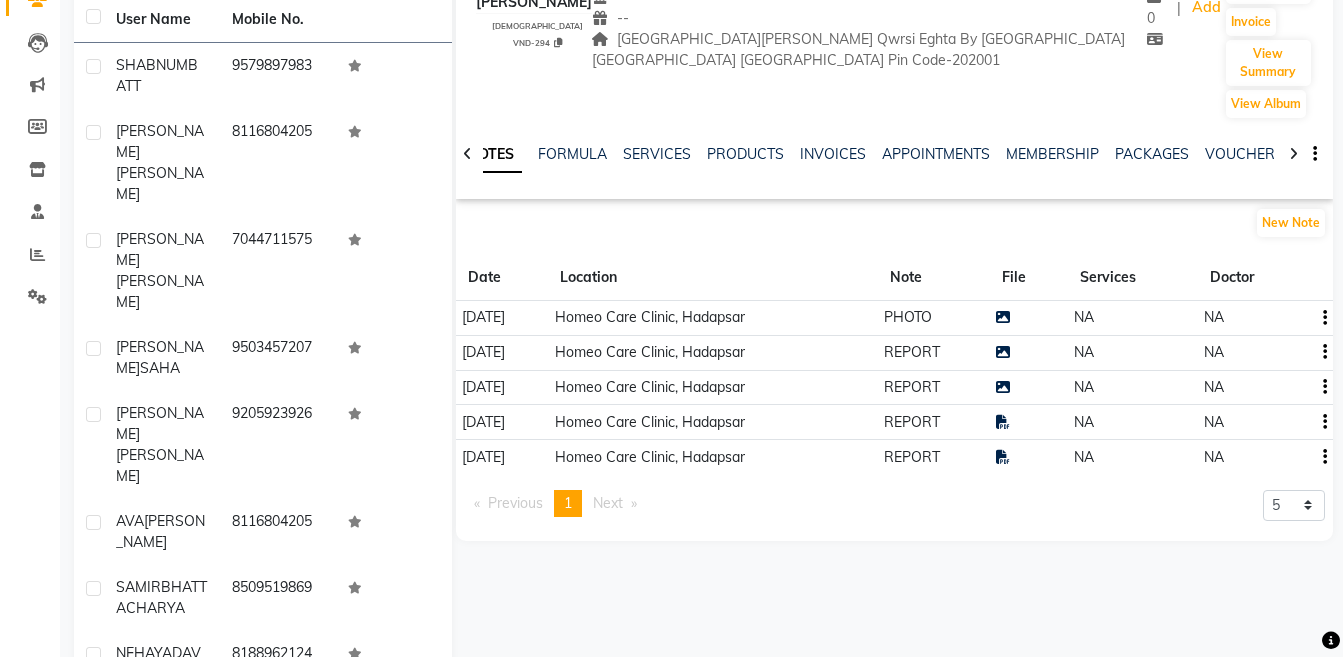 click 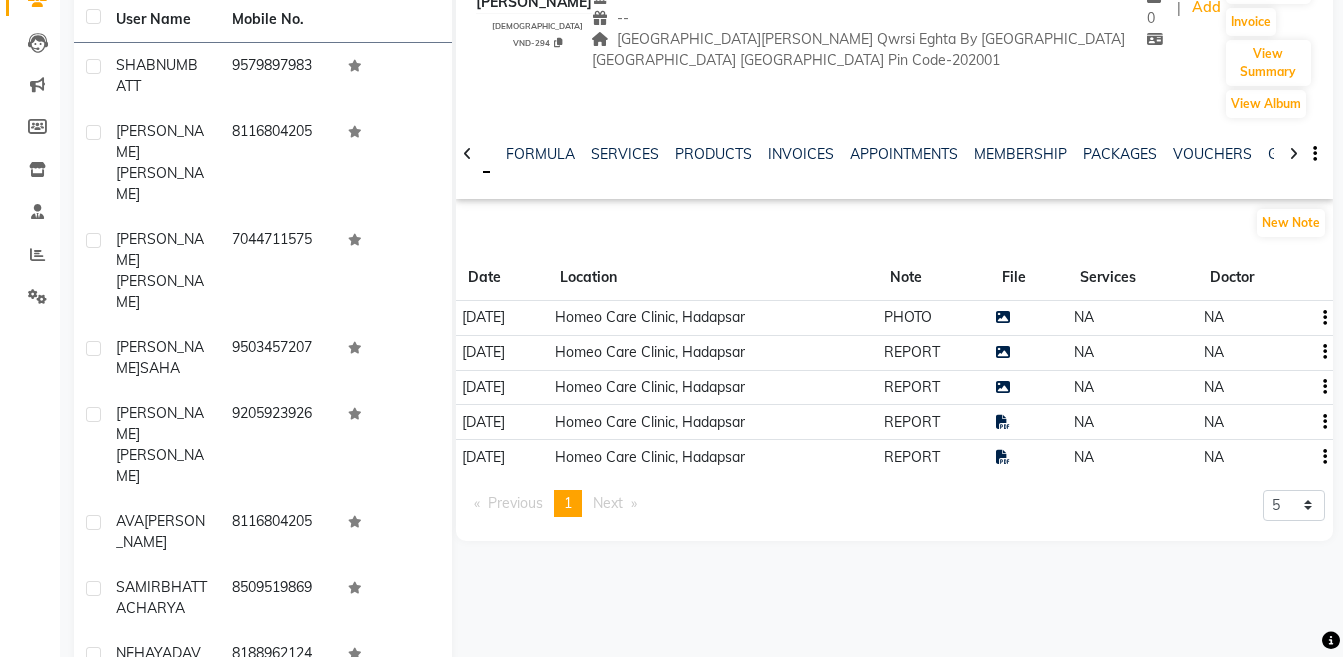 click 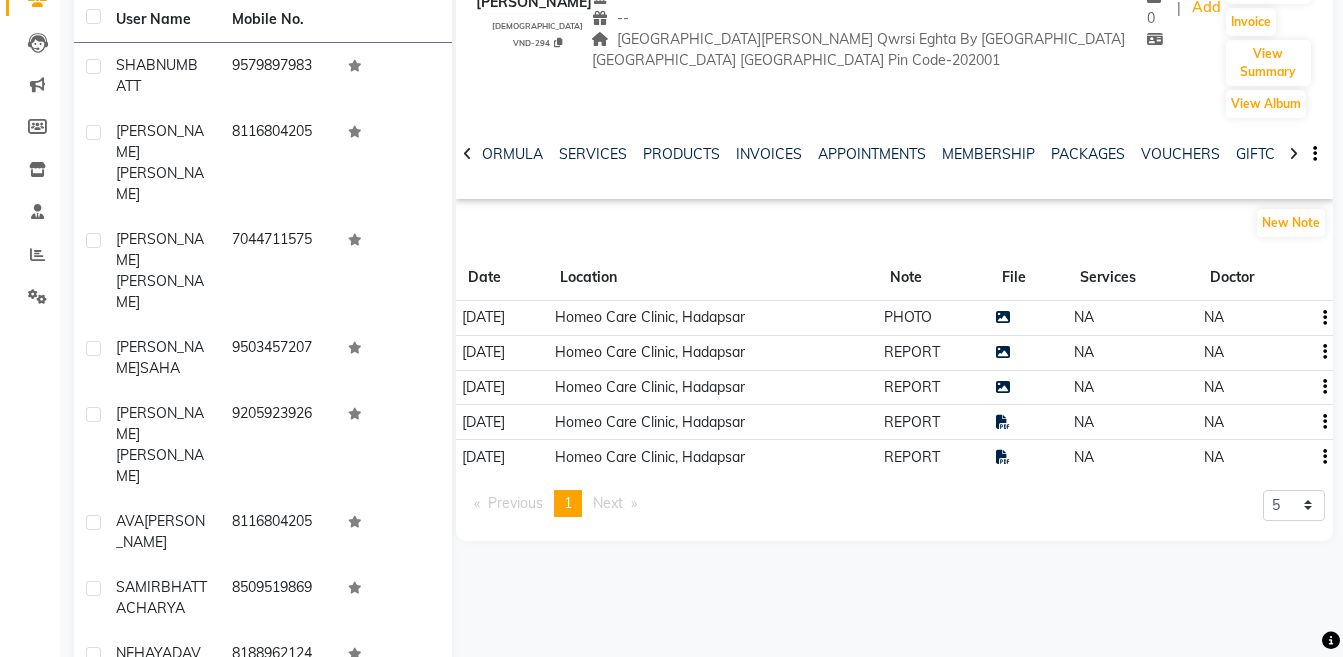 click 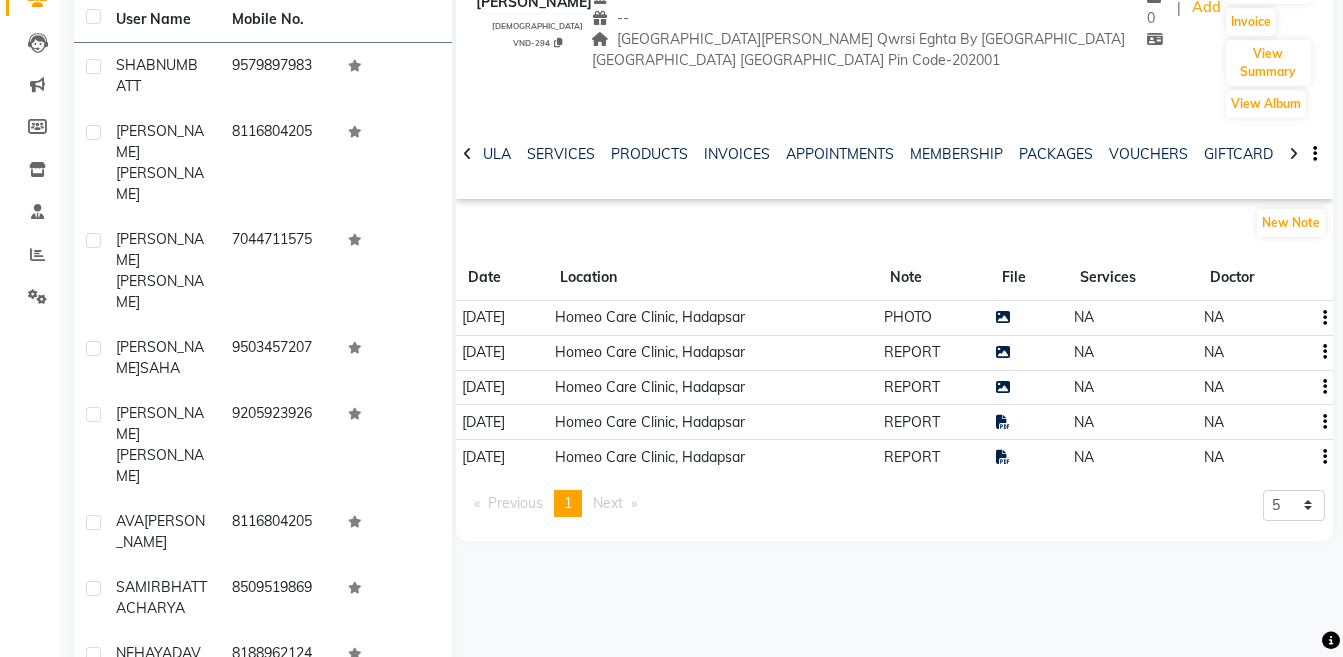 click 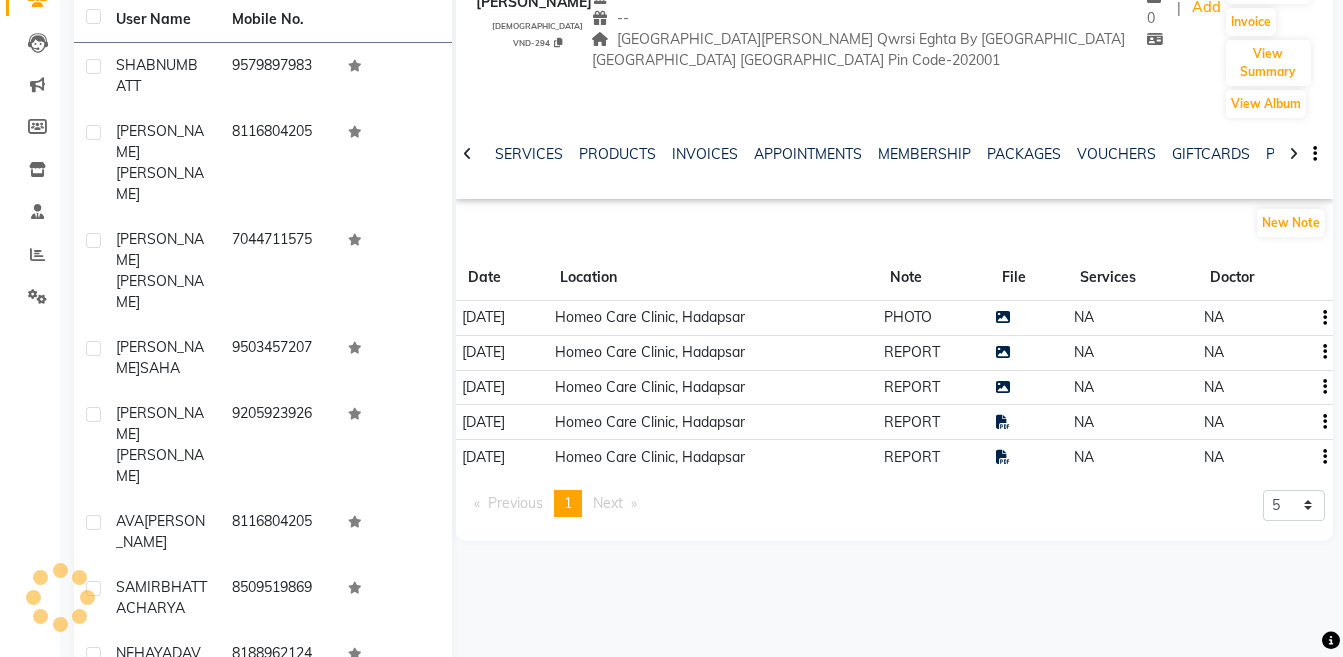 click 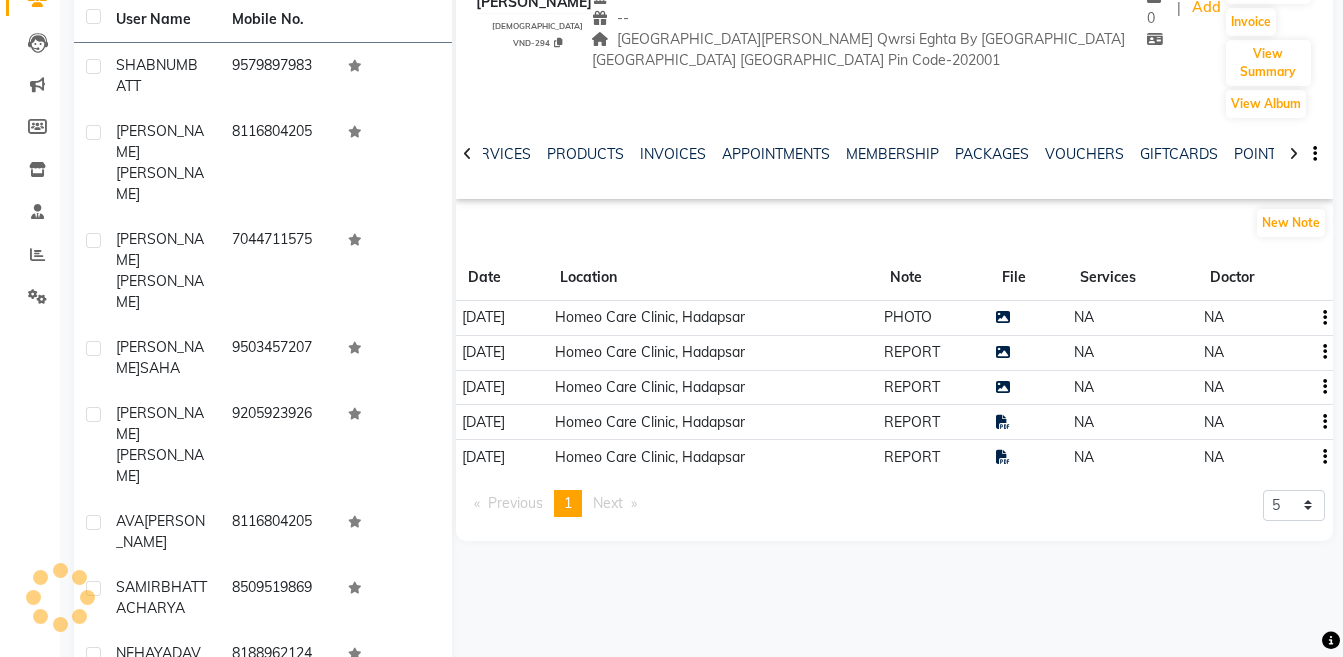 click 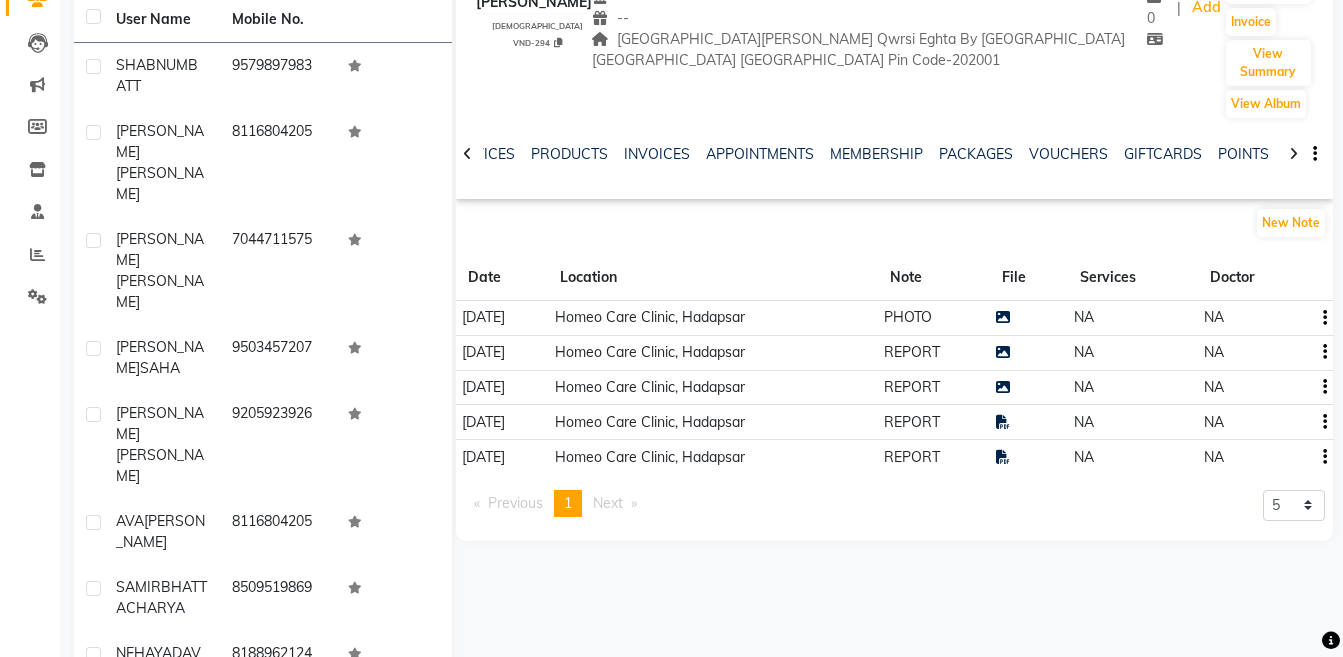 click 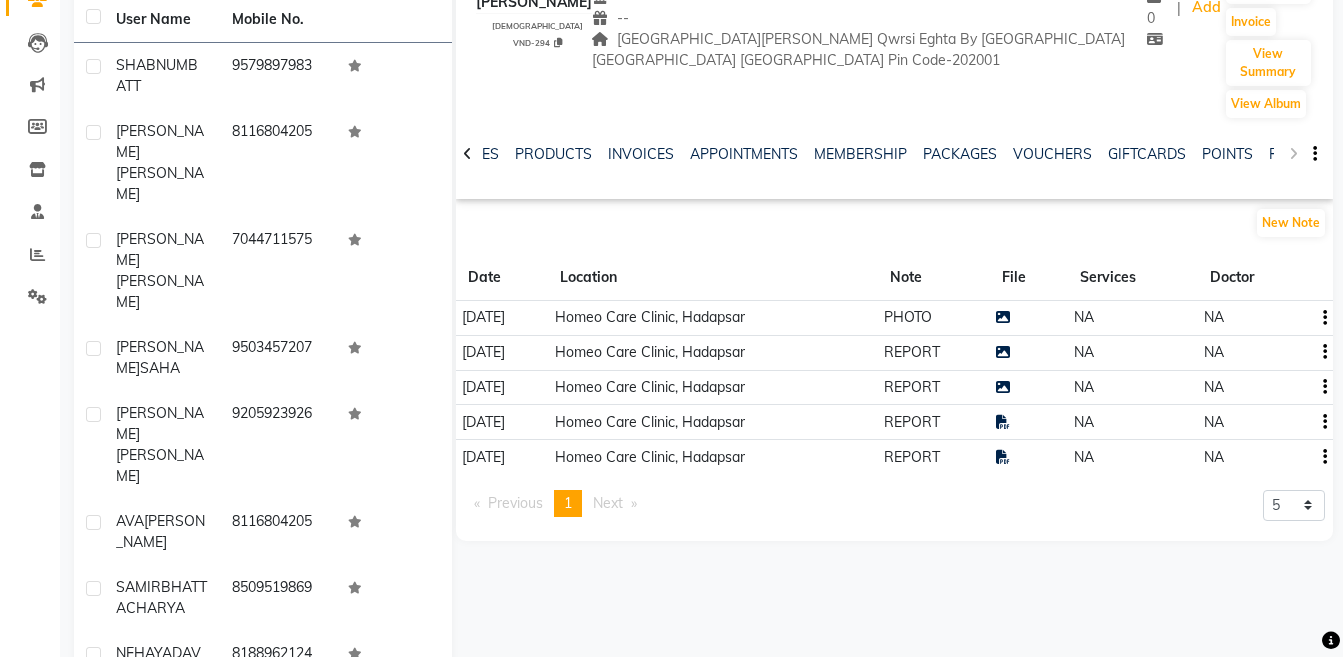 click on "NOTES FORMULA SERVICES PRODUCTS INVOICES APPOINTMENTS MEMBERSHIP PACKAGES VOUCHERS GIFTCARDS POINTS FORMS FAMILY CARDS WALLET" 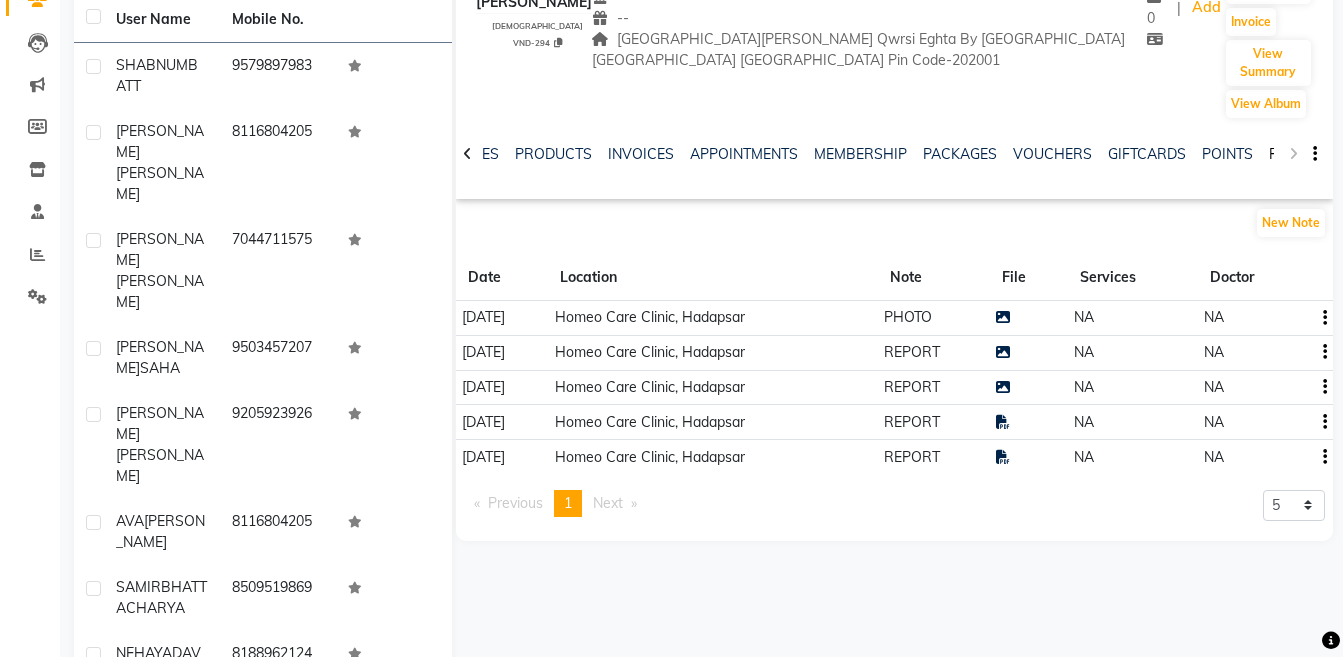click on "FORMS" 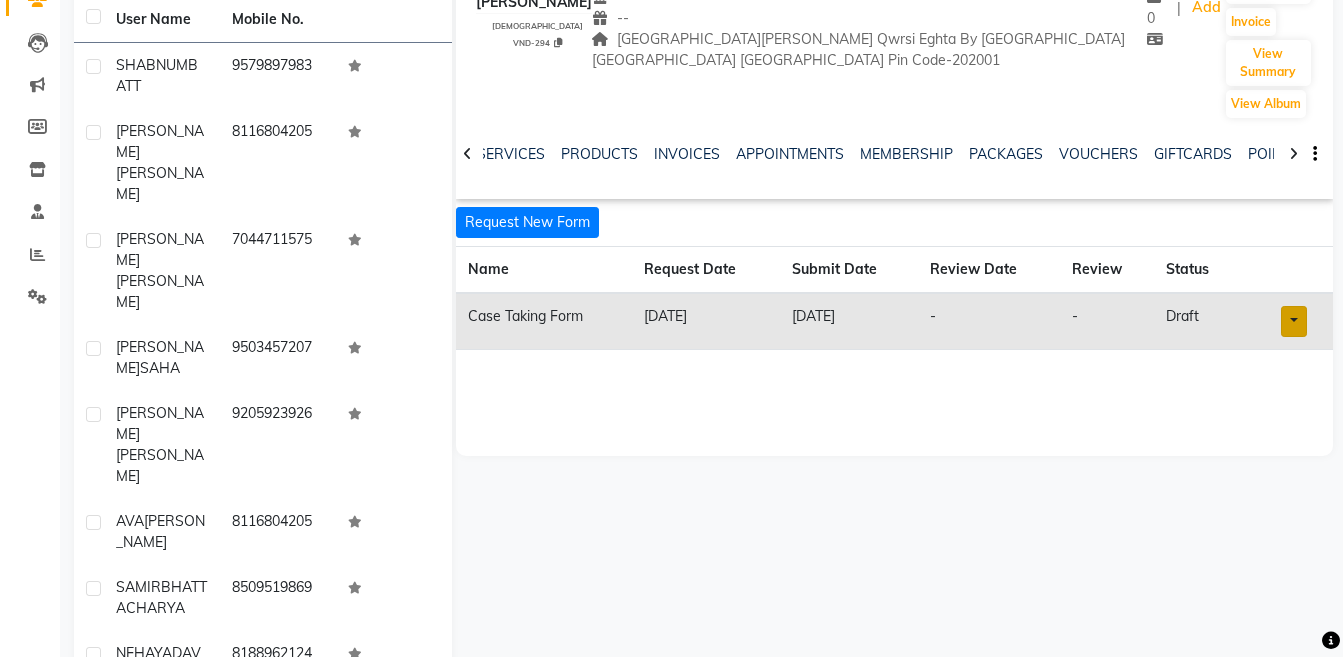 click at bounding box center (1294, 321) 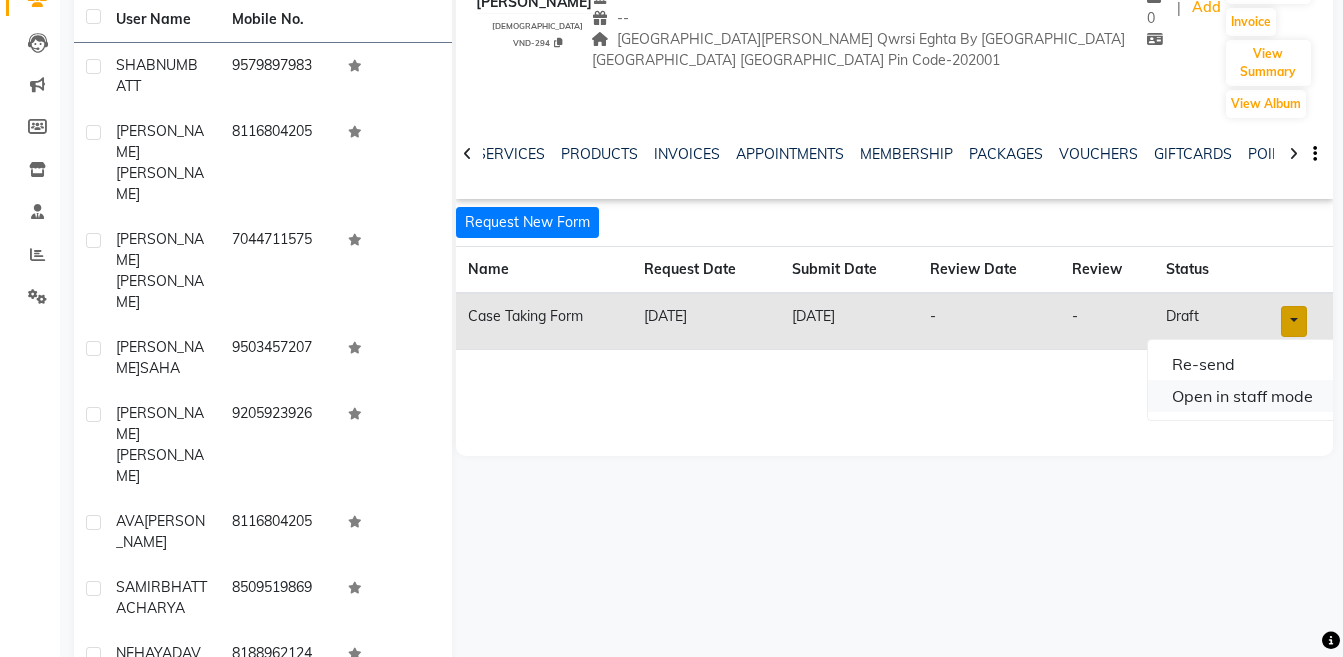 click on "Open in staff mode" 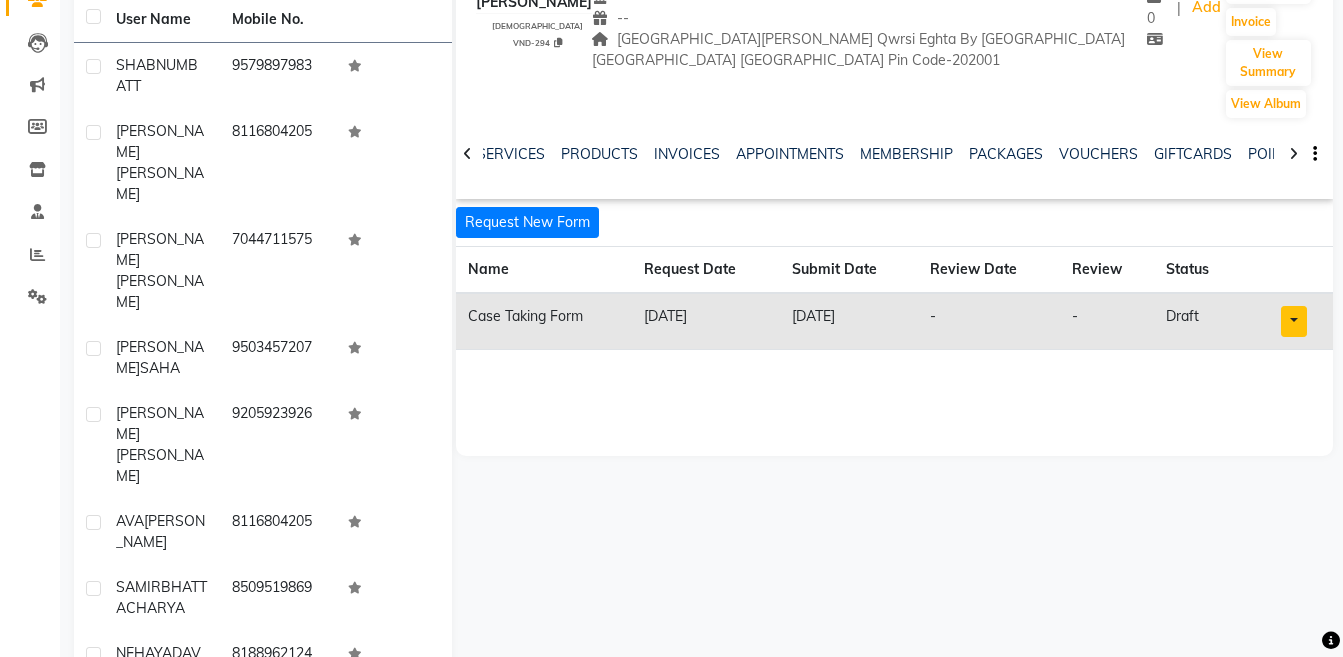 scroll, scrollTop: 0, scrollLeft: 0, axis: both 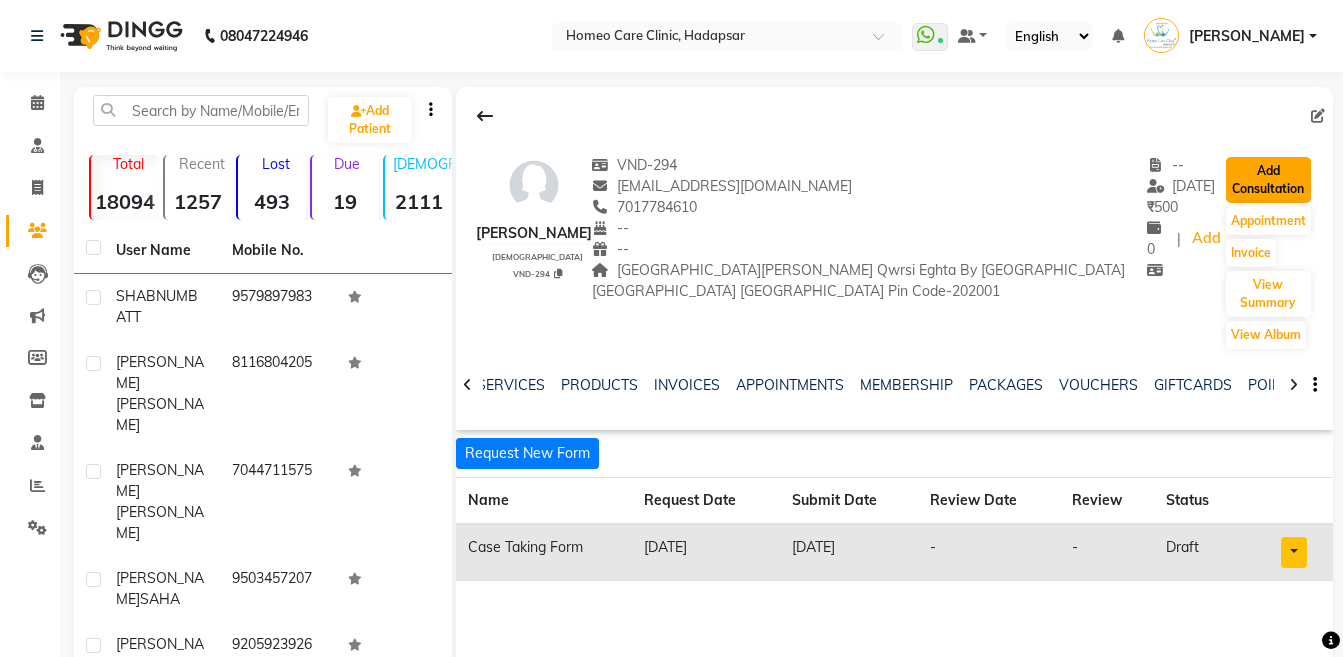 click on "Add Consultation" 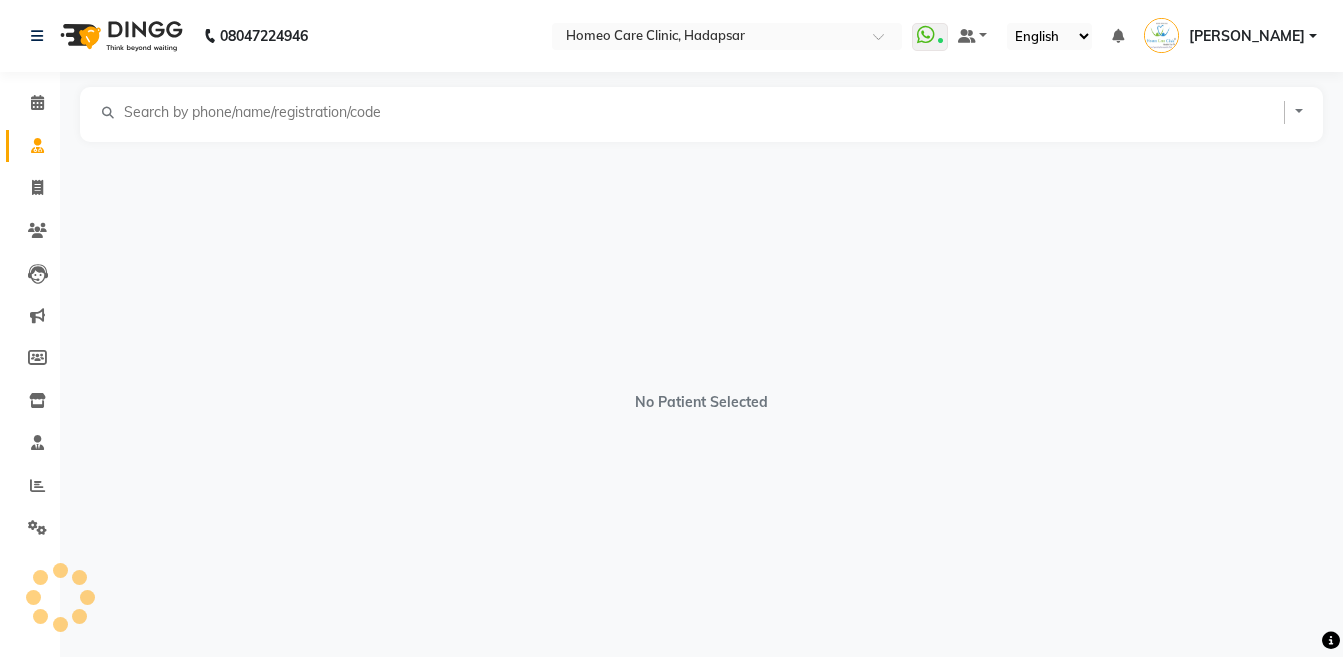 select on "[DEMOGRAPHIC_DATA]" 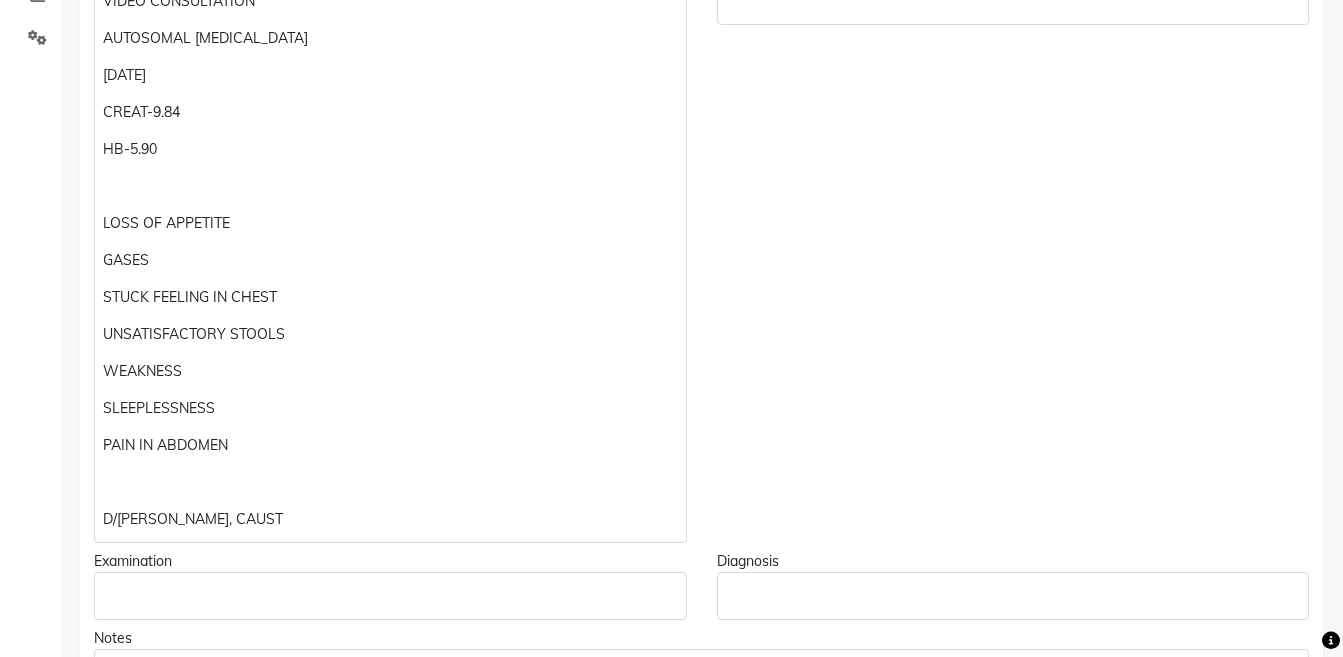 scroll, scrollTop: 493, scrollLeft: 0, axis: vertical 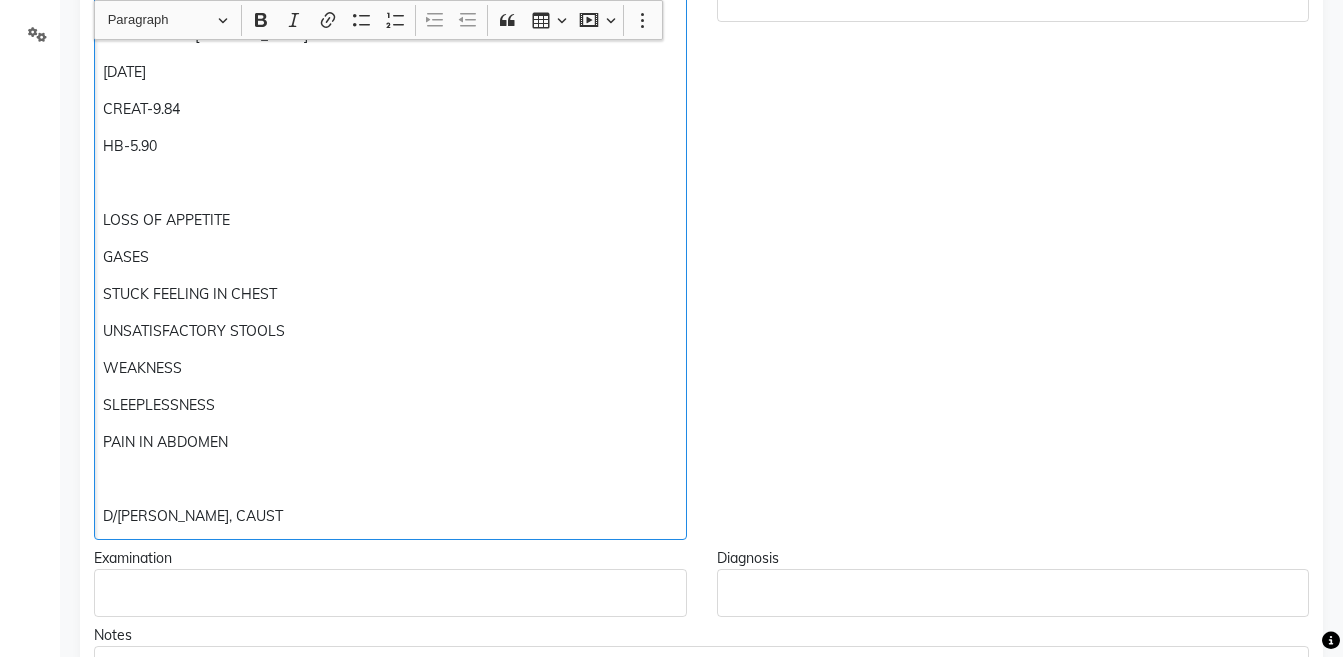click on "PAIN IN ABDOMEN" 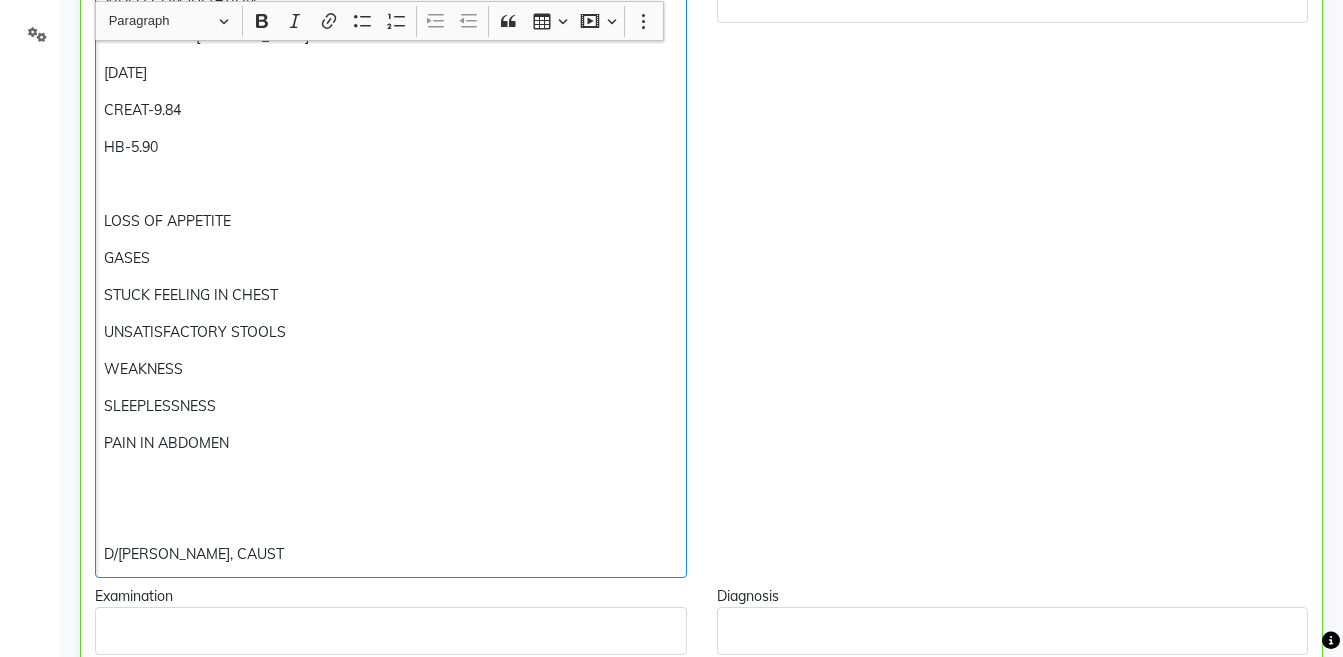 scroll, scrollTop: 494, scrollLeft: 0, axis: vertical 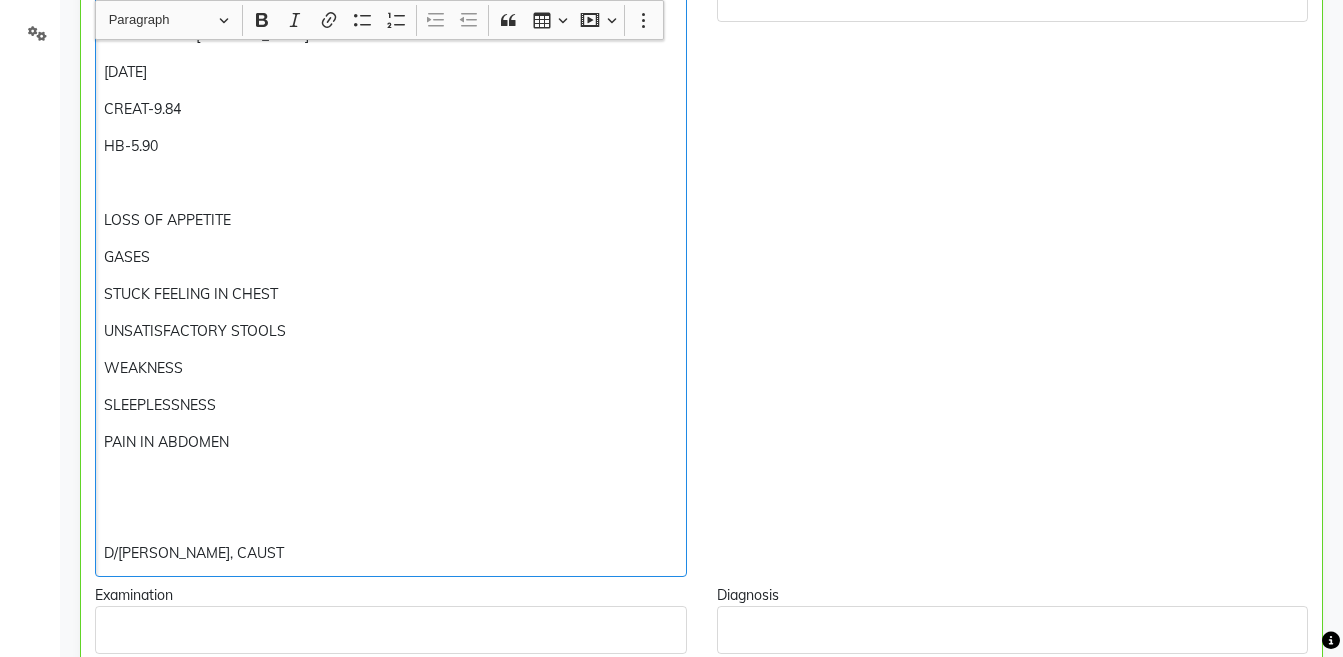 type 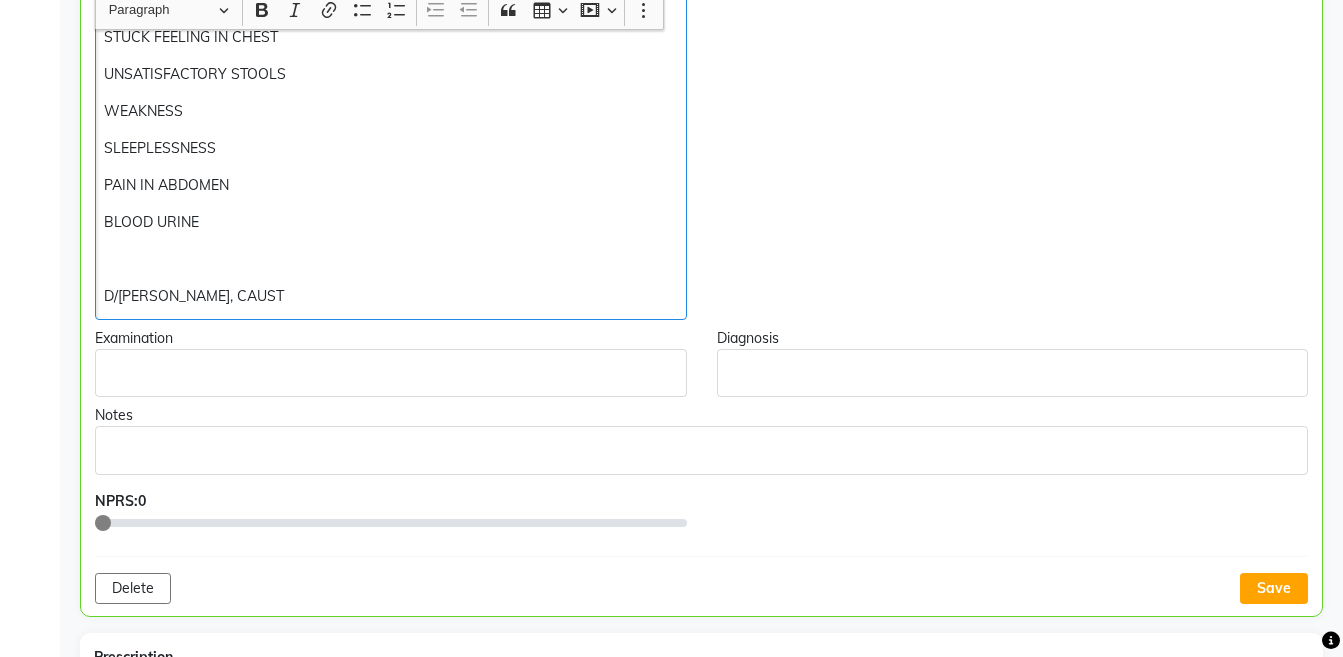 scroll, scrollTop: 921, scrollLeft: 0, axis: vertical 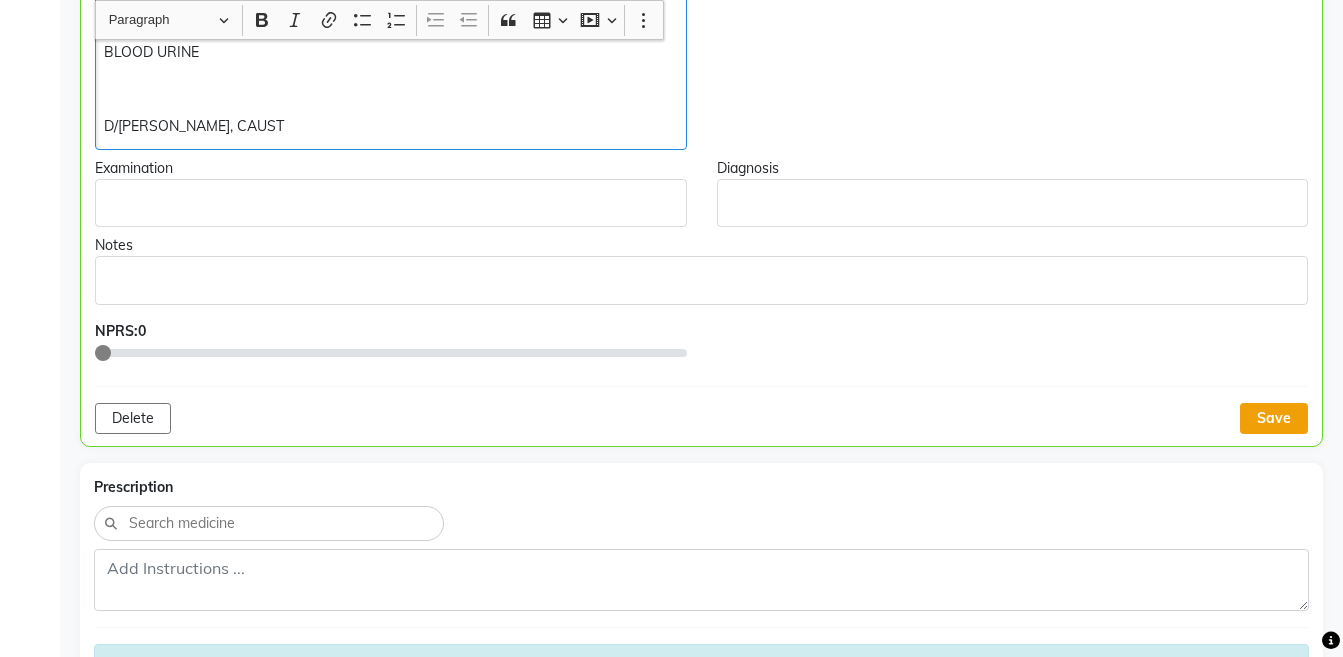 click on "Save" 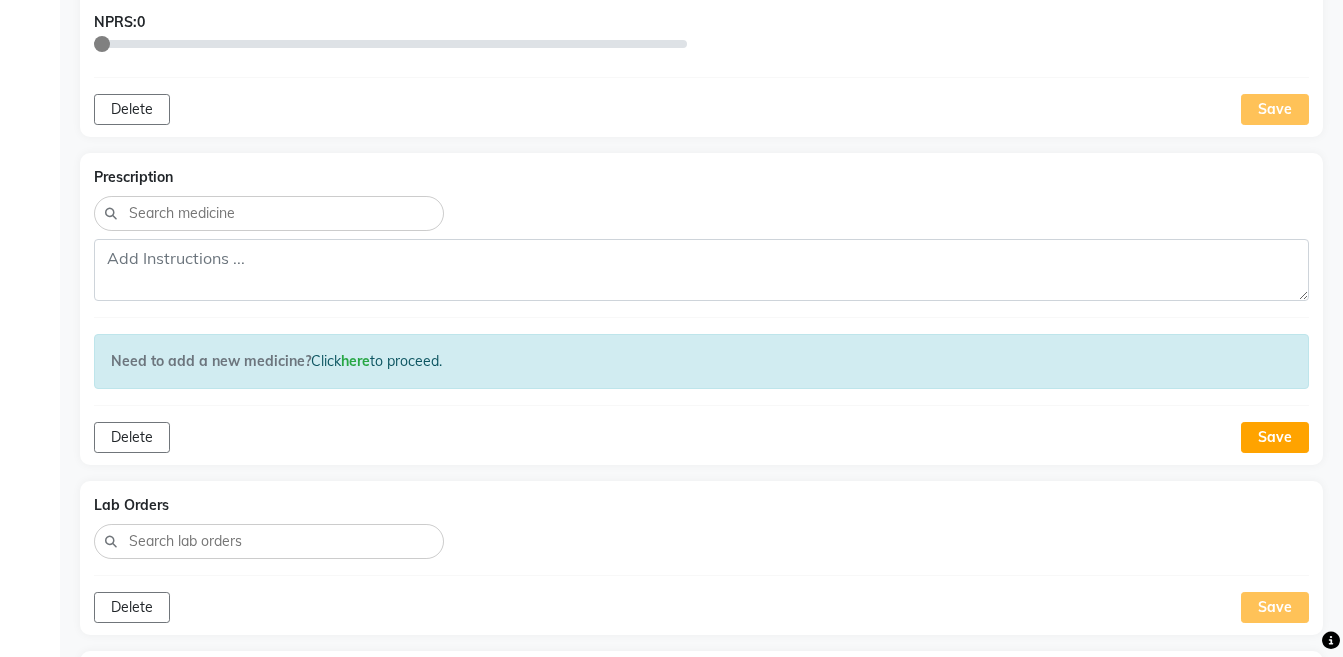 scroll, scrollTop: 1260, scrollLeft: 0, axis: vertical 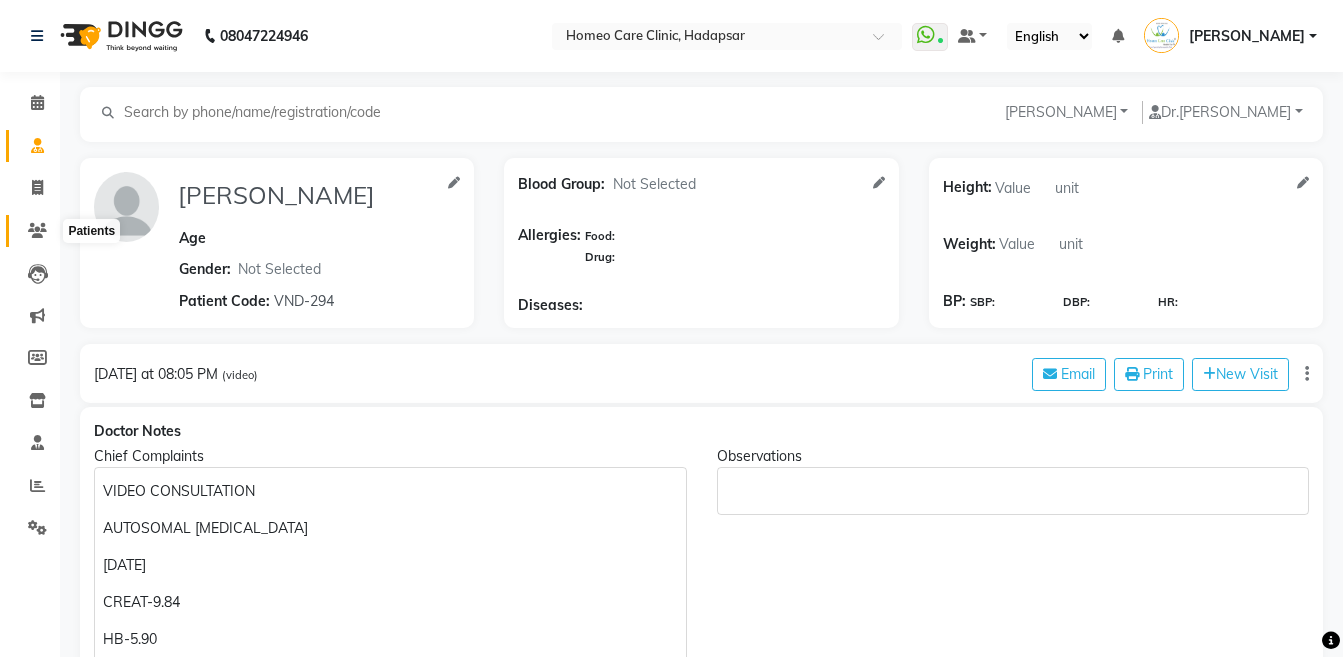 click 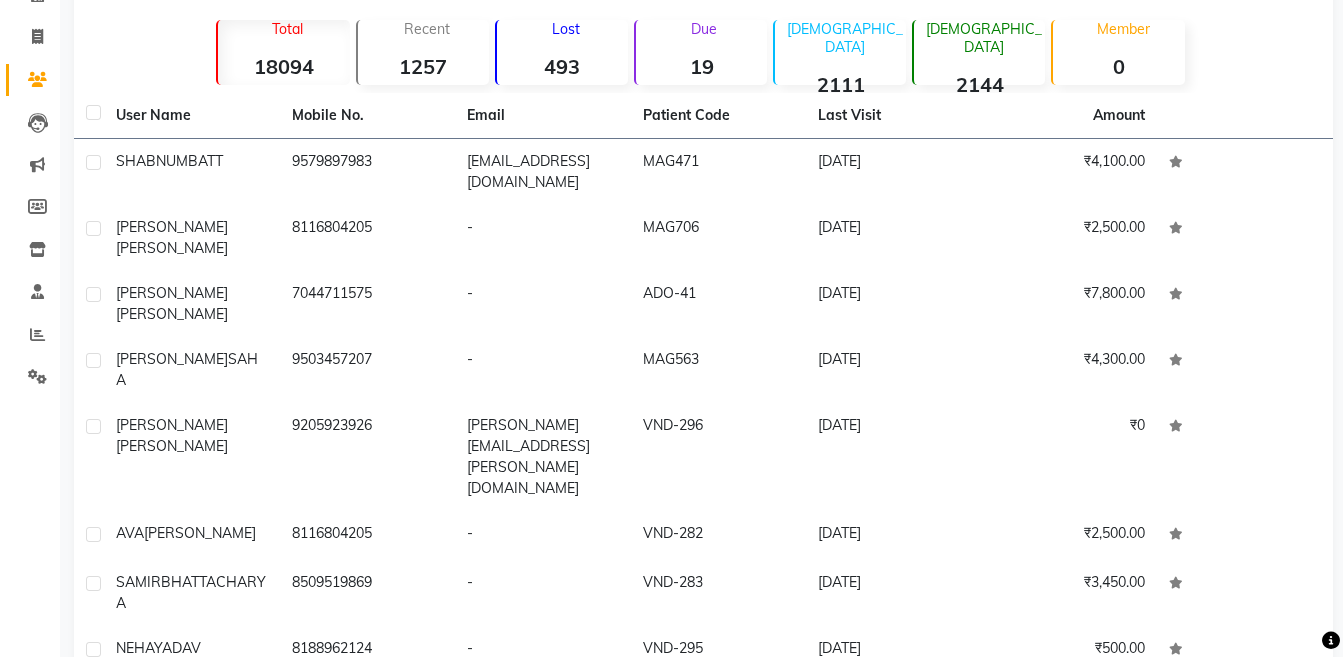 scroll, scrollTop: 181, scrollLeft: 0, axis: vertical 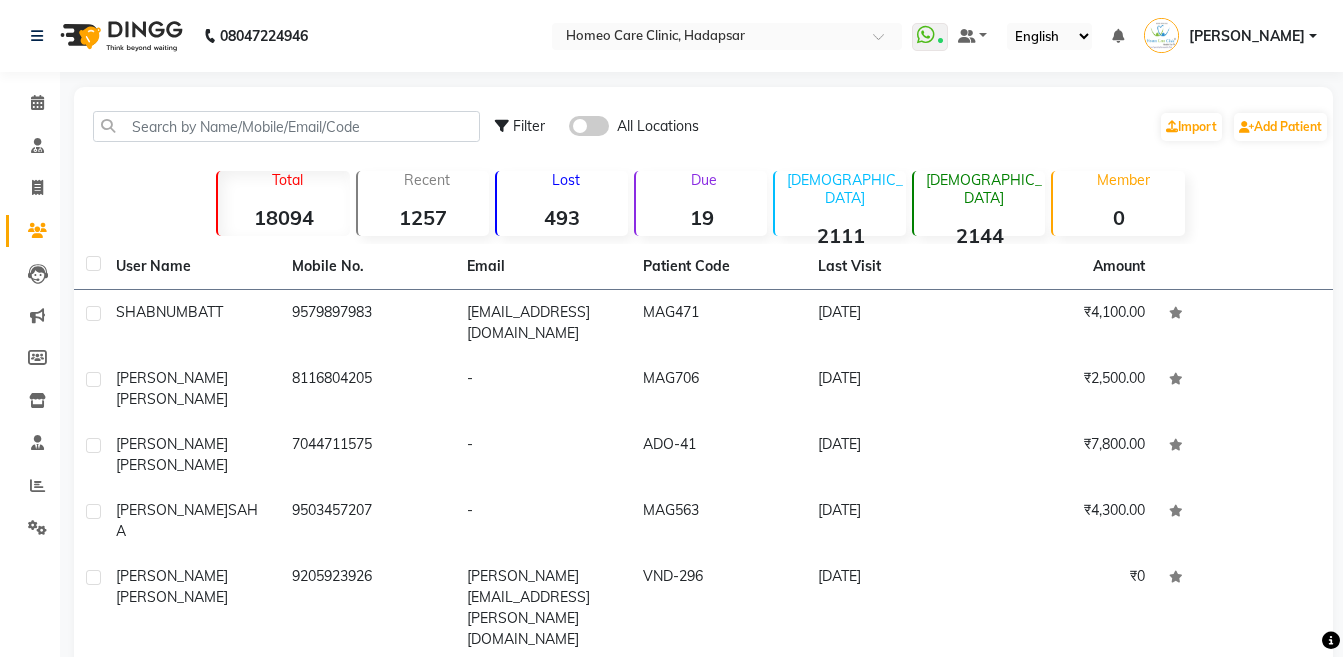 drag, startPoint x: 251, startPoint y: 142, endPoint x: 260, endPoint y: 127, distance: 17.492855 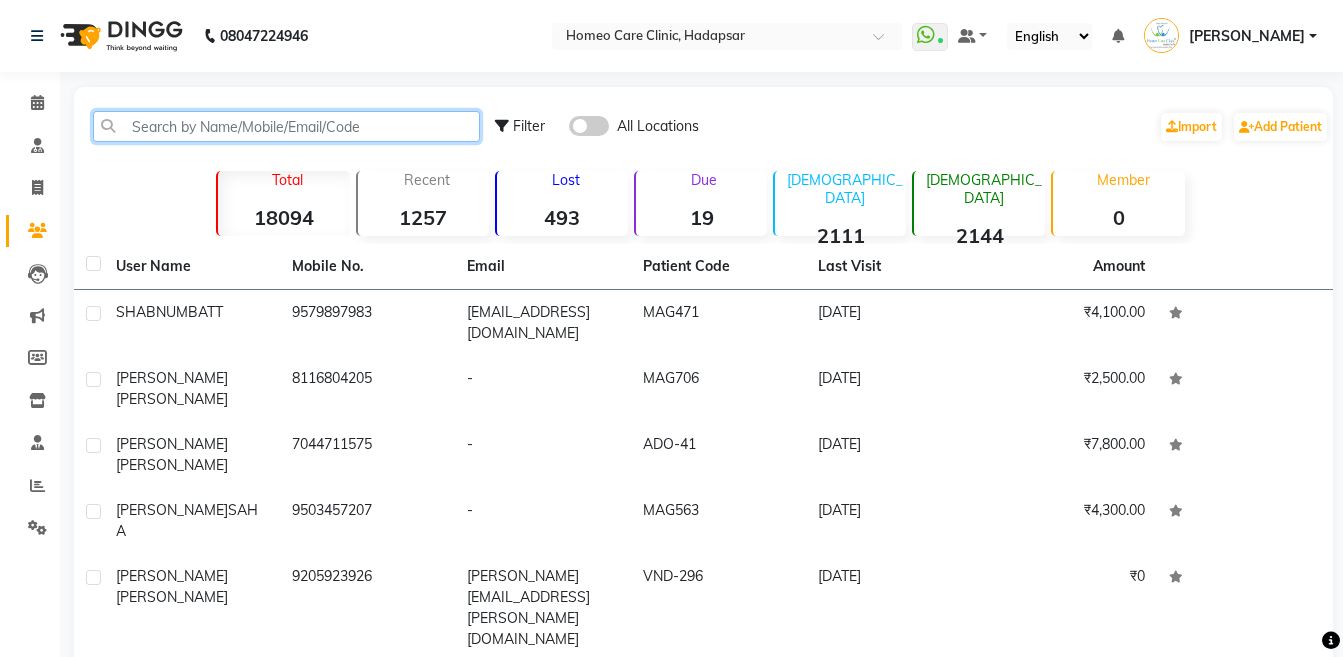 click 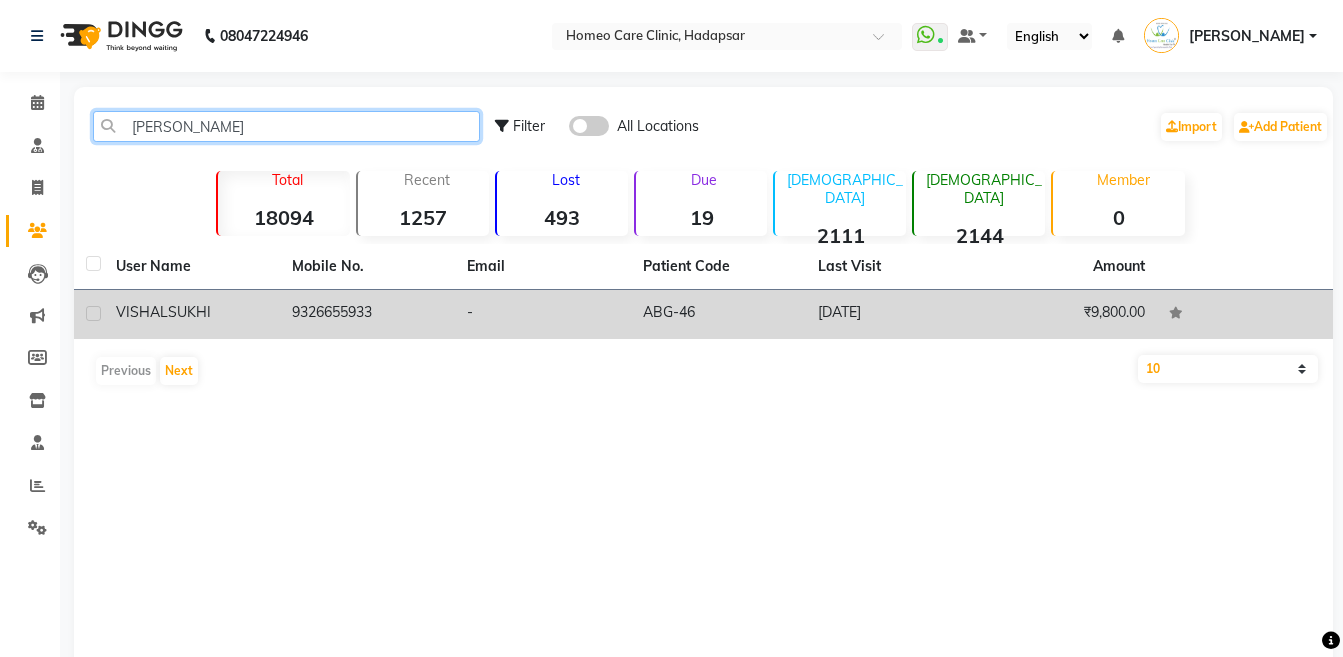 type on "[PERSON_NAME]" 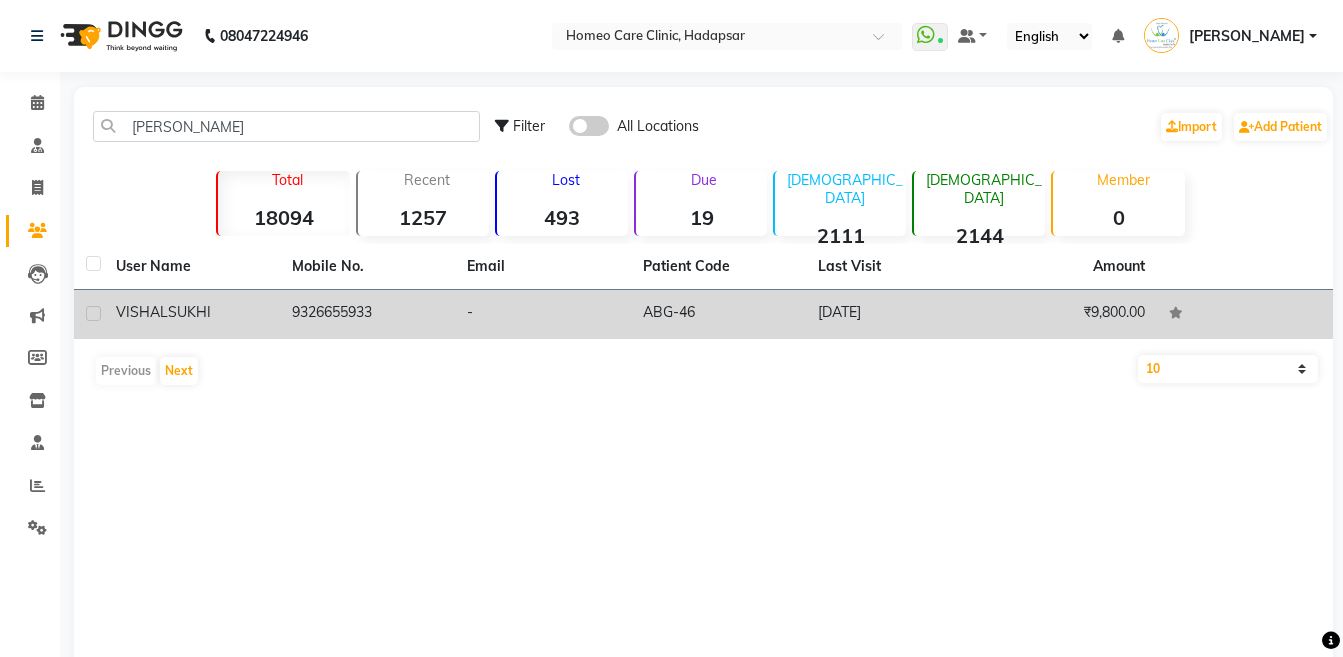 click on "[PERSON_NAME]" 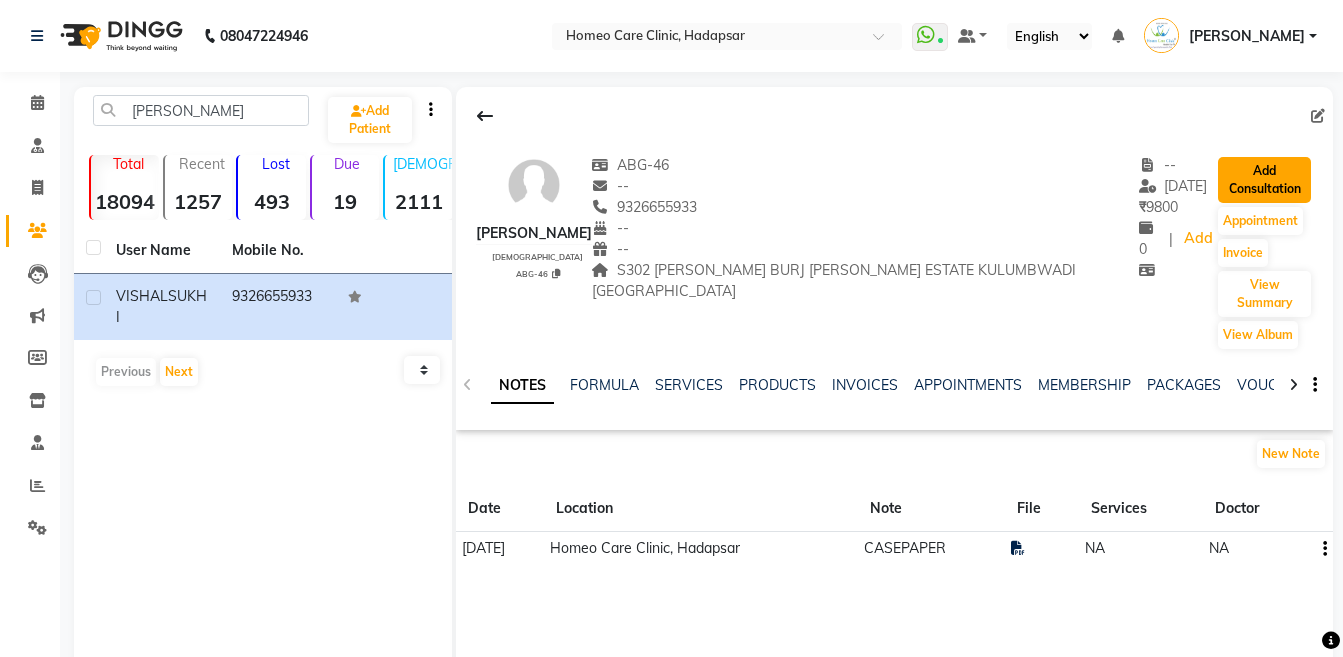 click on "Add Consultation" 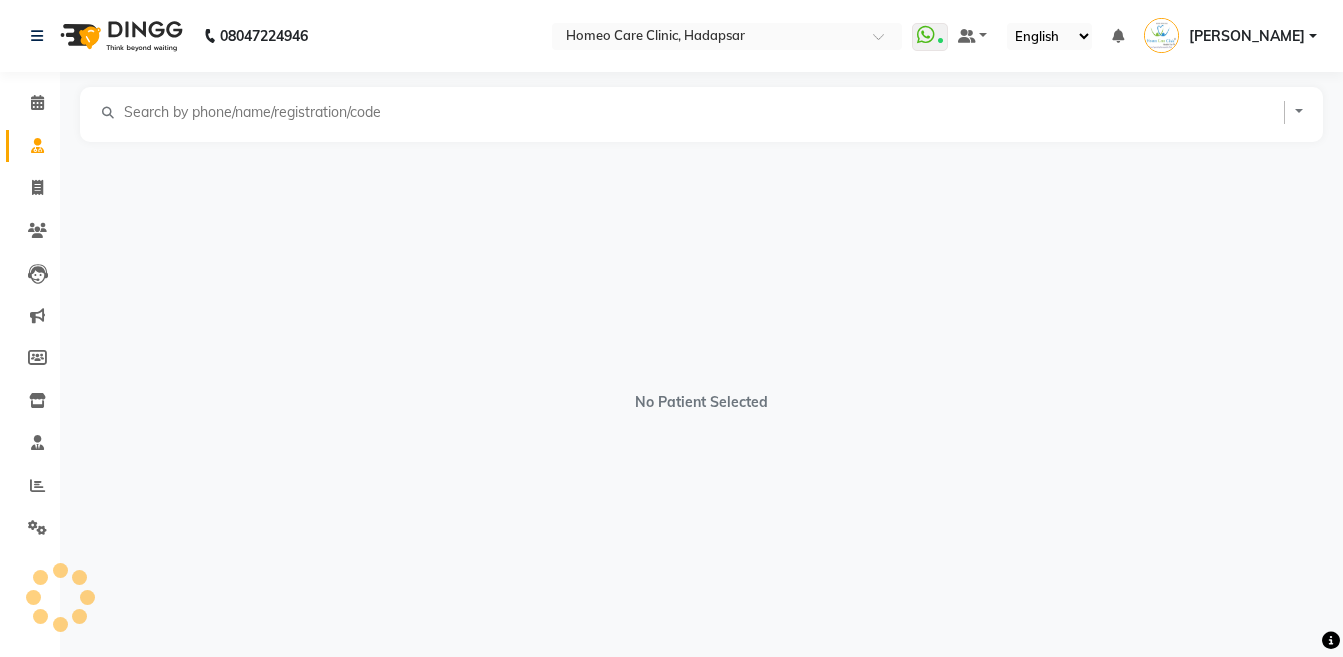 select on "[DEMOGRAPHIC_DATA]" 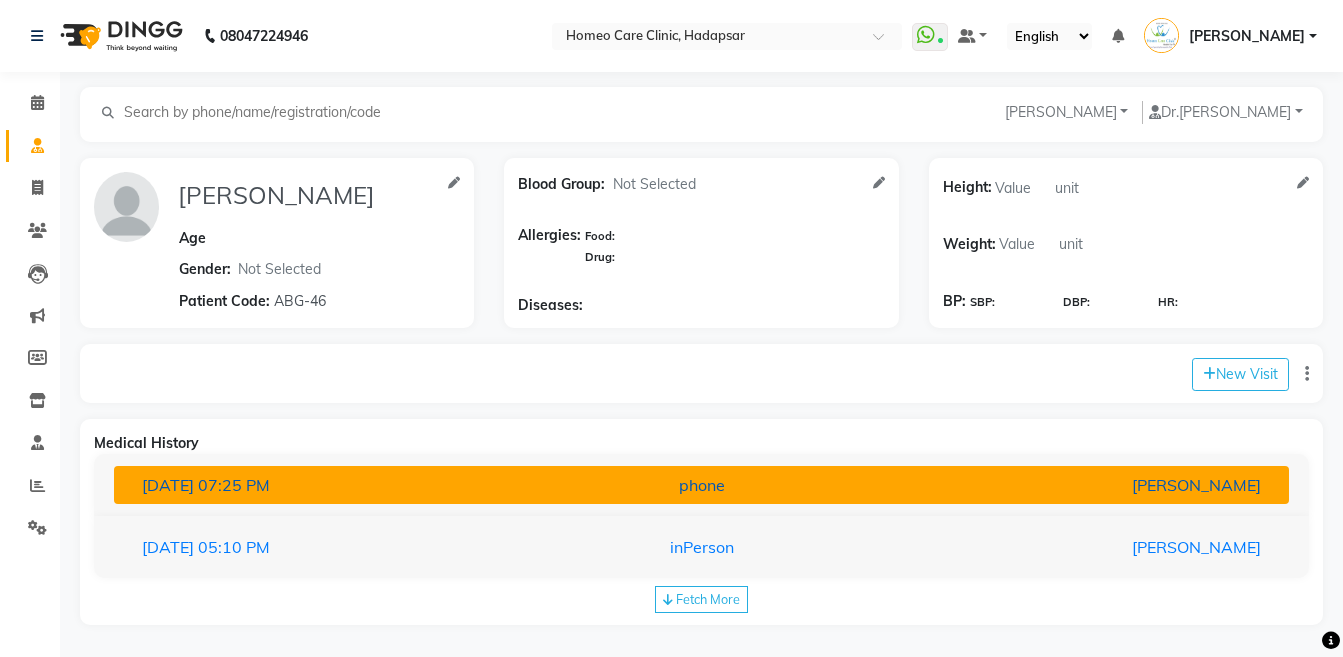 click on "[PERSON_NAME]" at bounding box center (1084, 485) 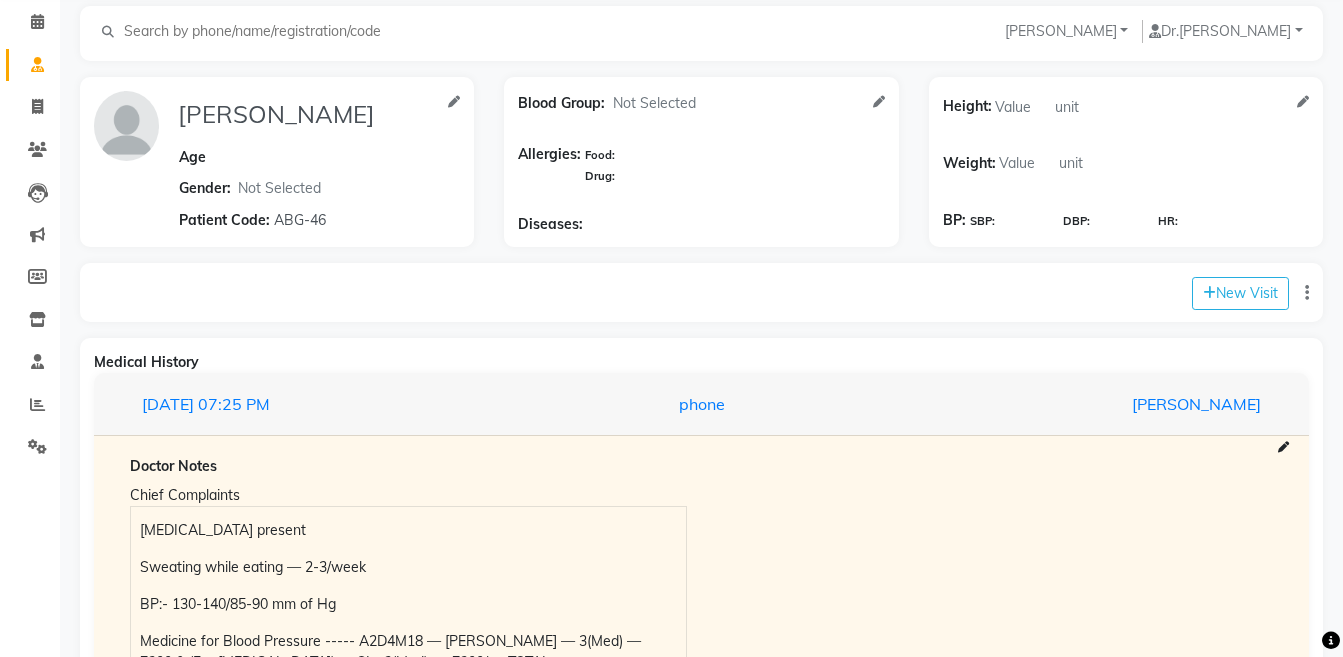 scroll, scrollTop: 195, scrollLeft: 0, axis: vertical 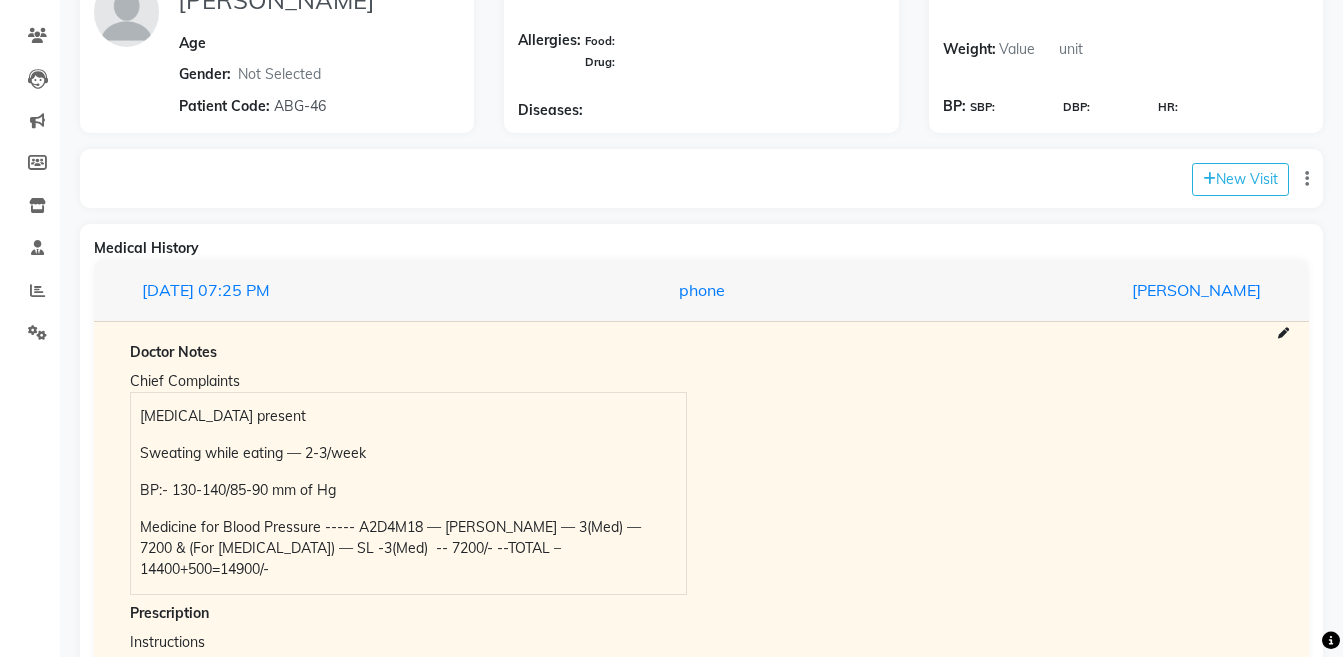 click on "New Visit" 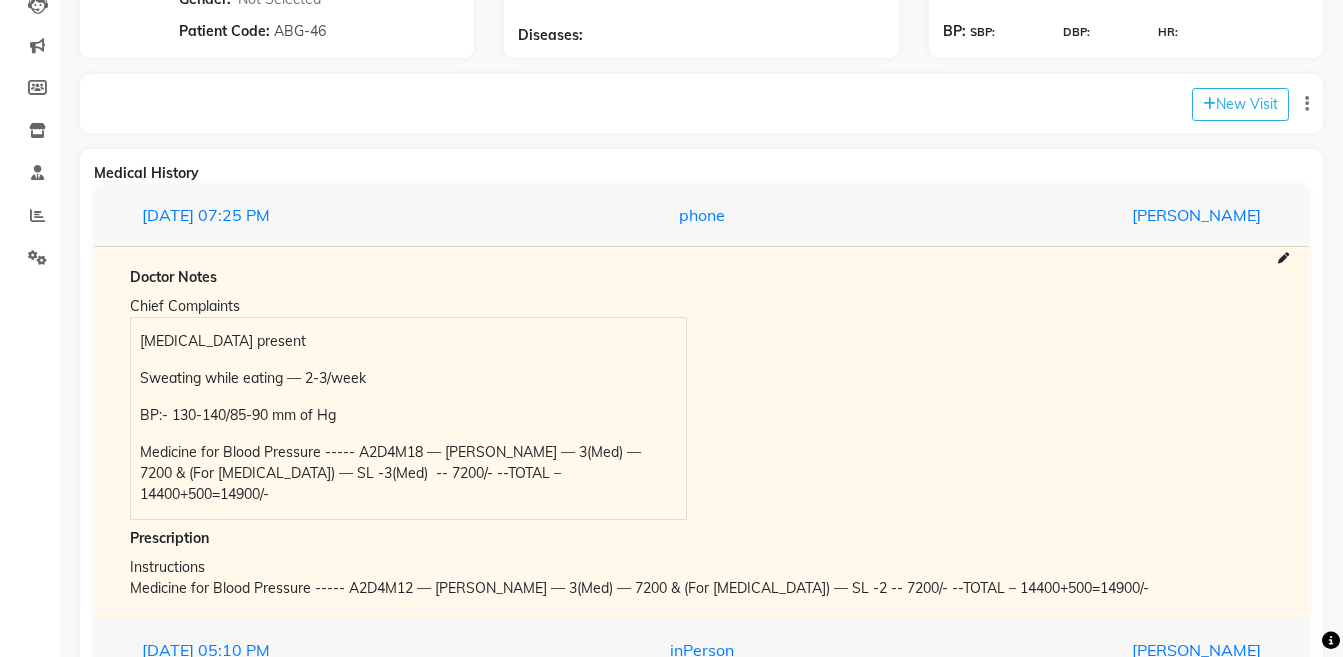scroll, scrollTop: 283, scrollLeft: 0, axis: vertical 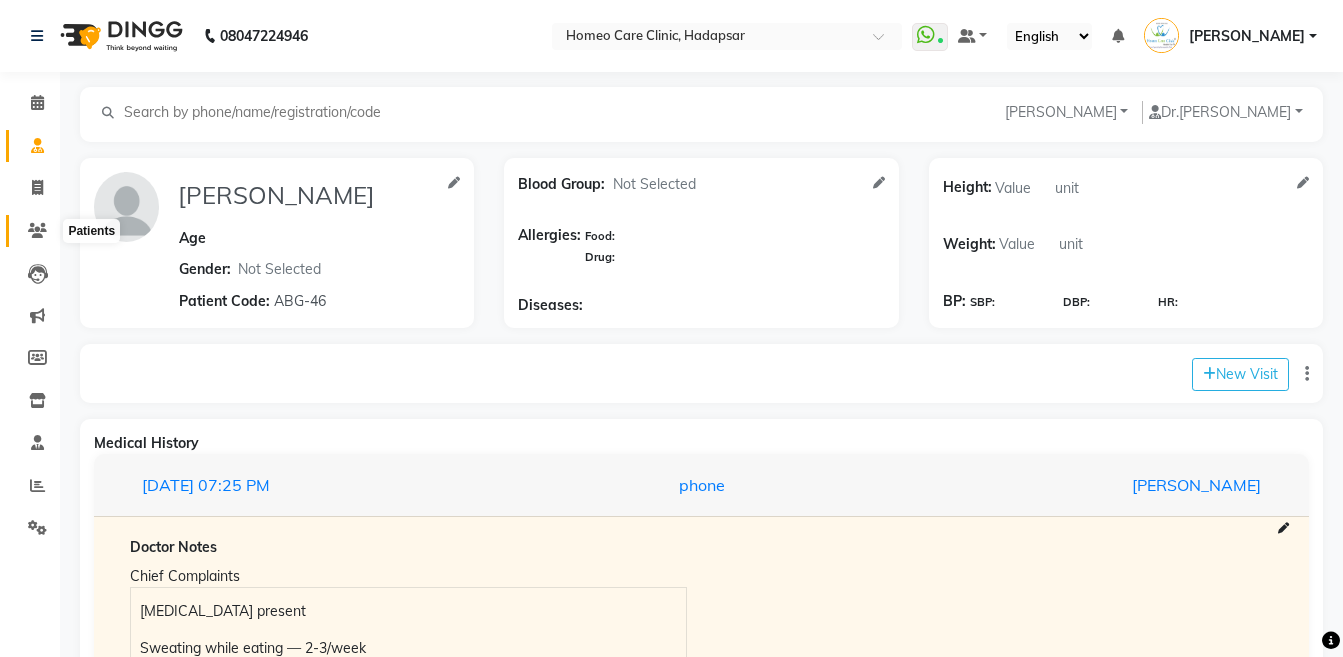 click 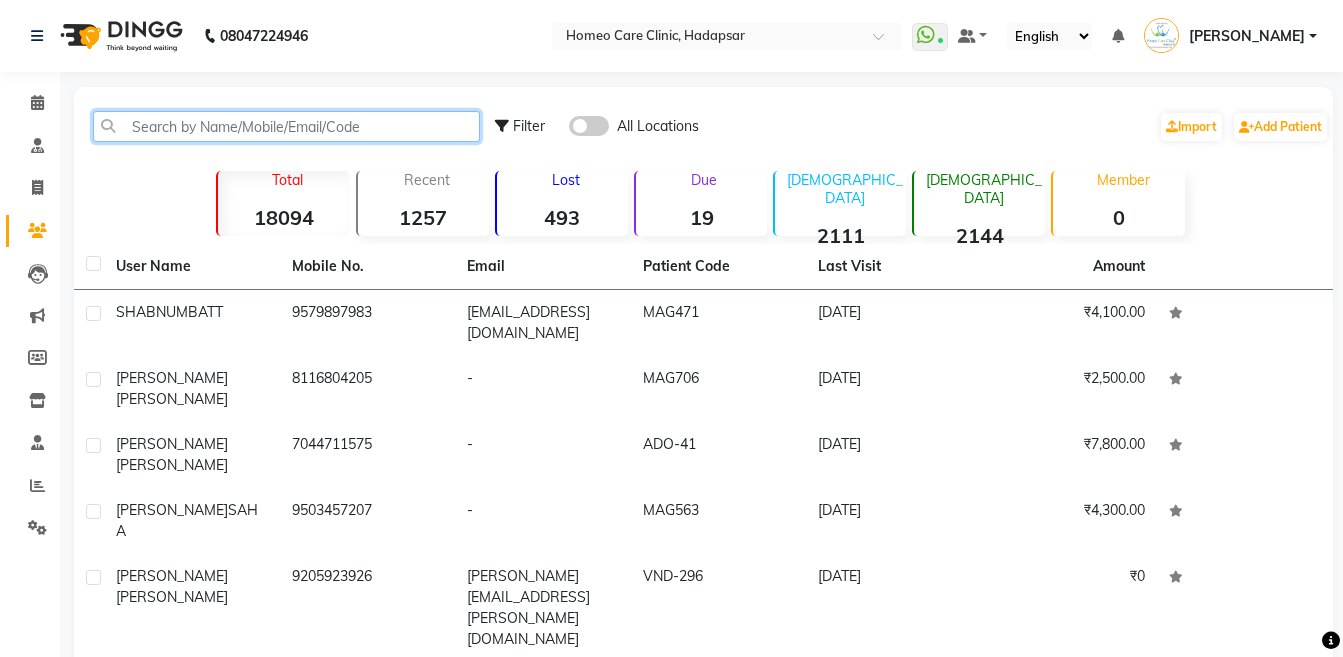 click 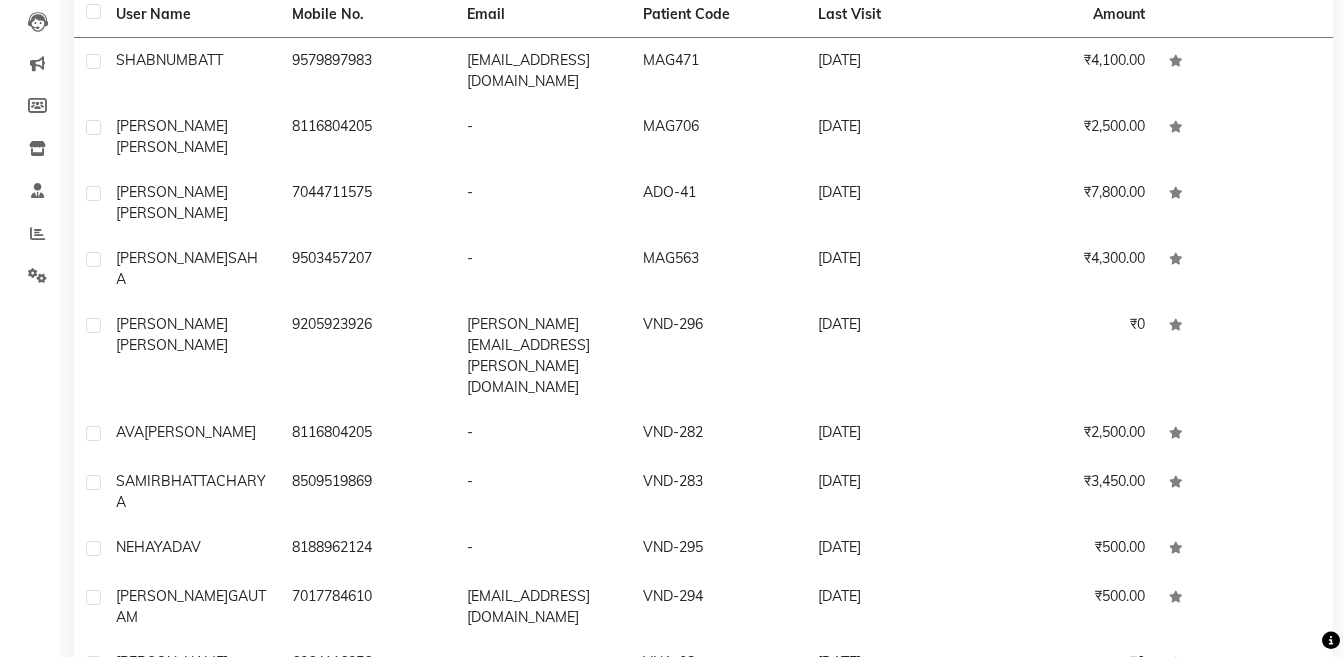 scroll, scrollTop: 117, scrollLeft: 0, axis: vertical 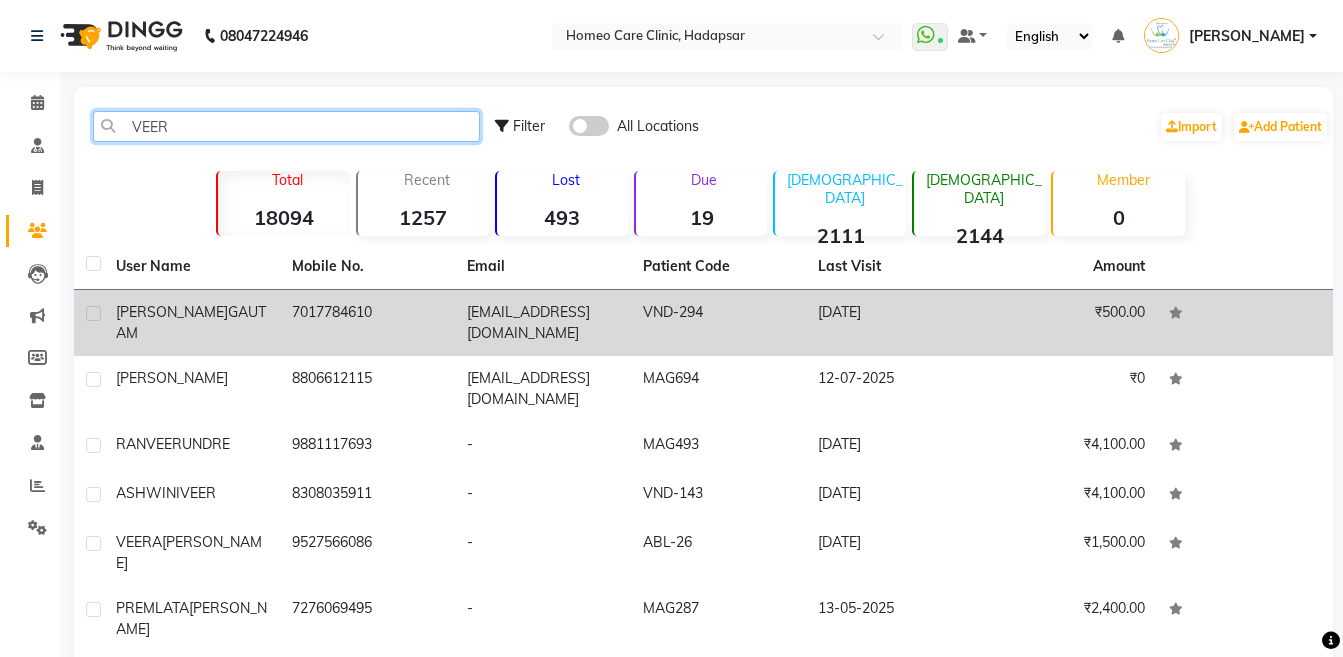 type on "VEER" 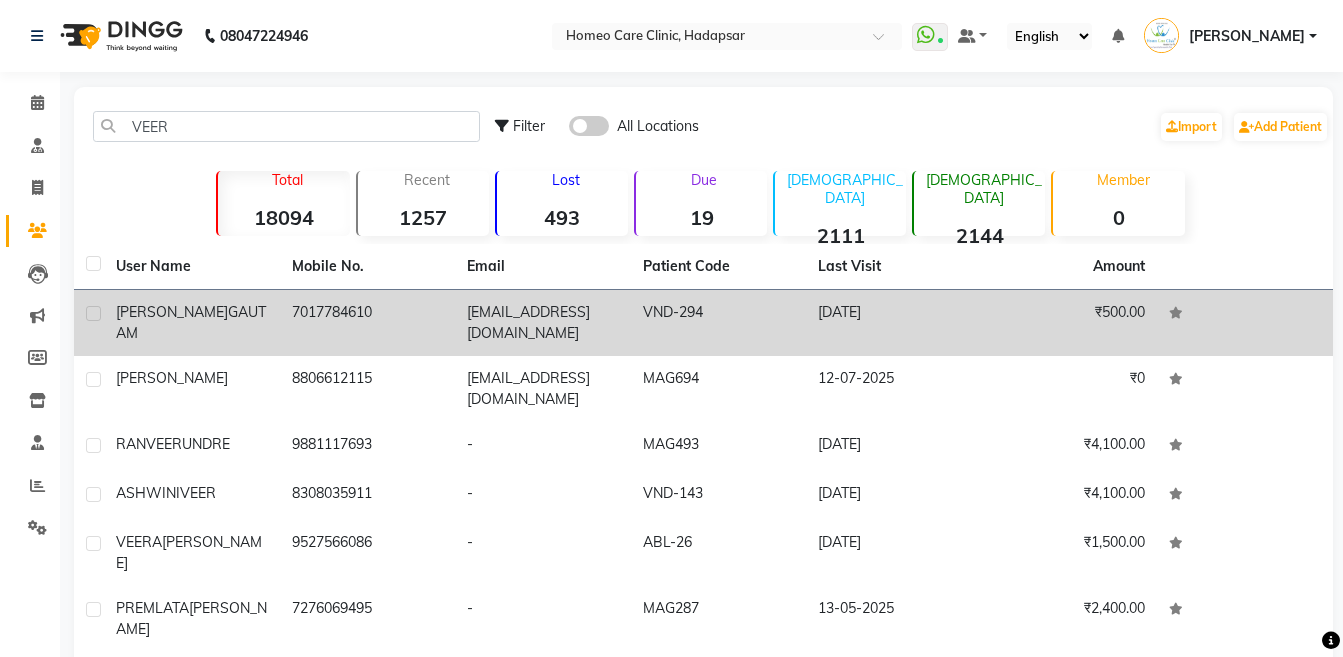 click on "[PERSON_NAME]" 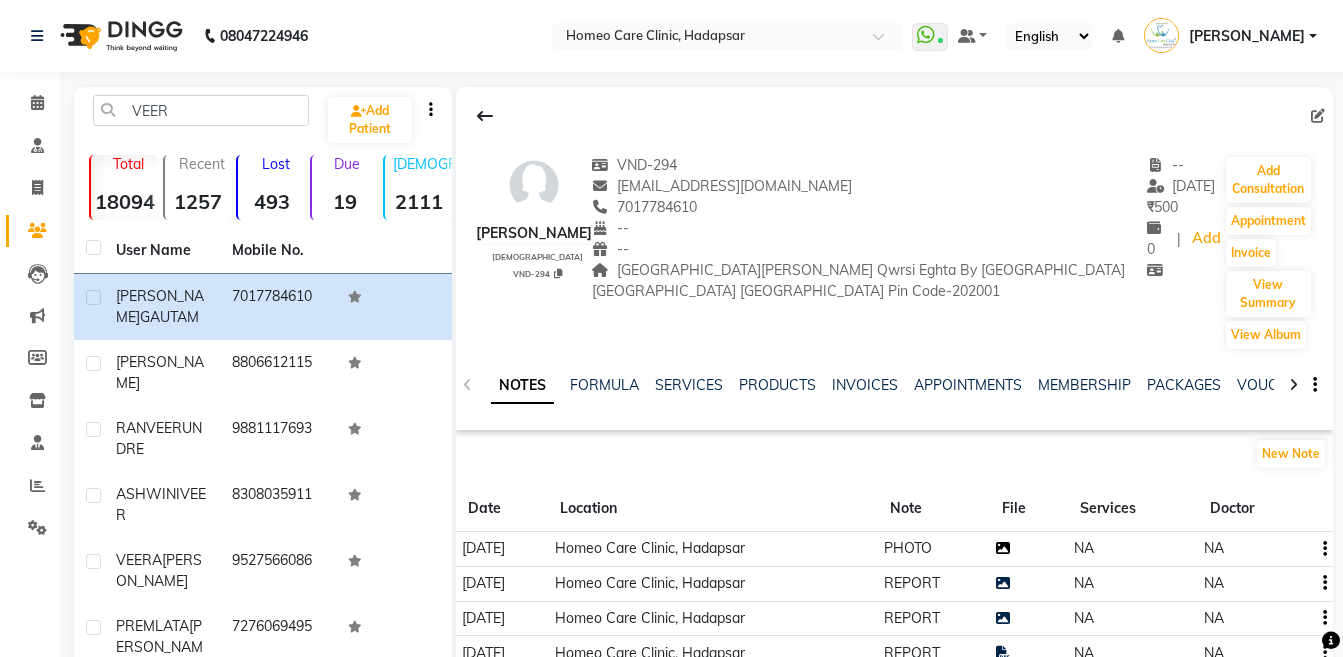 click 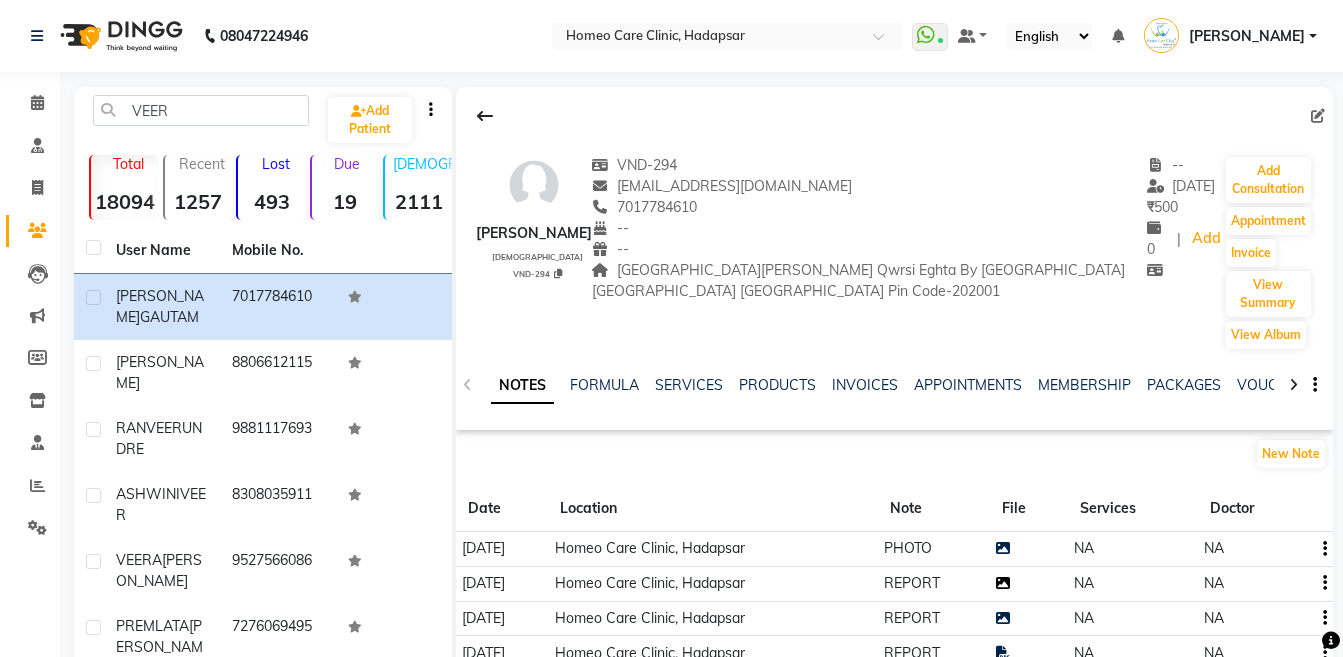 click 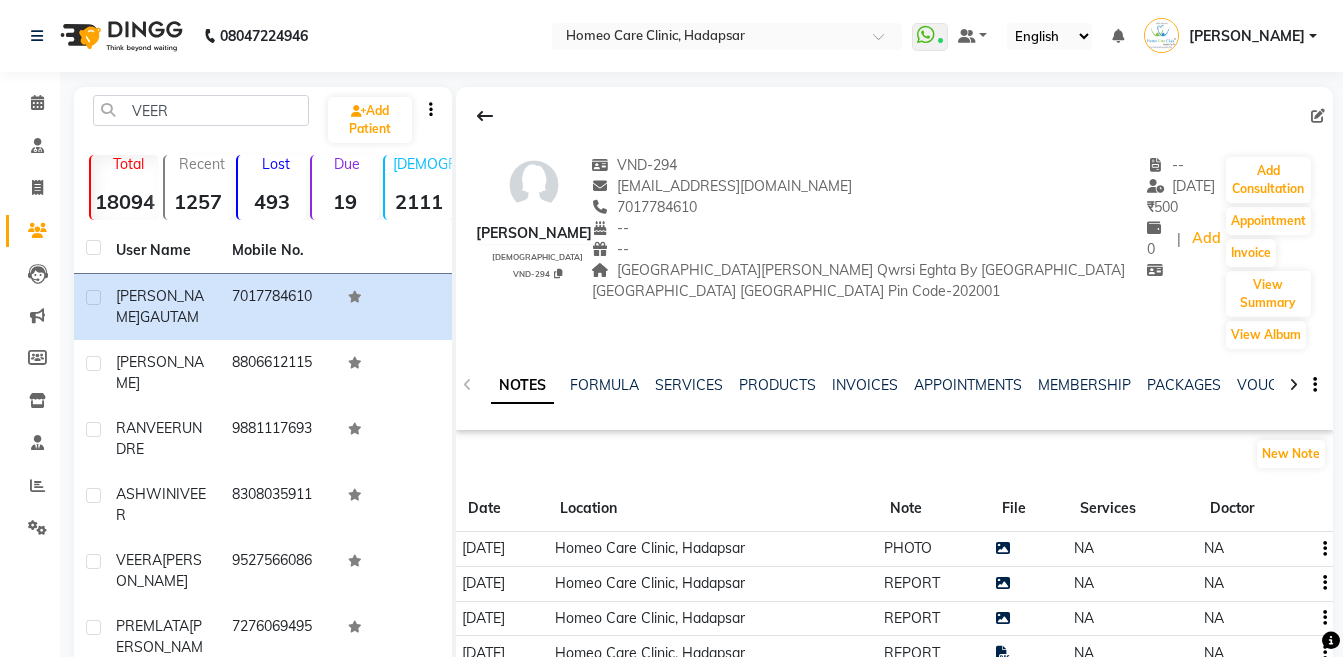 click 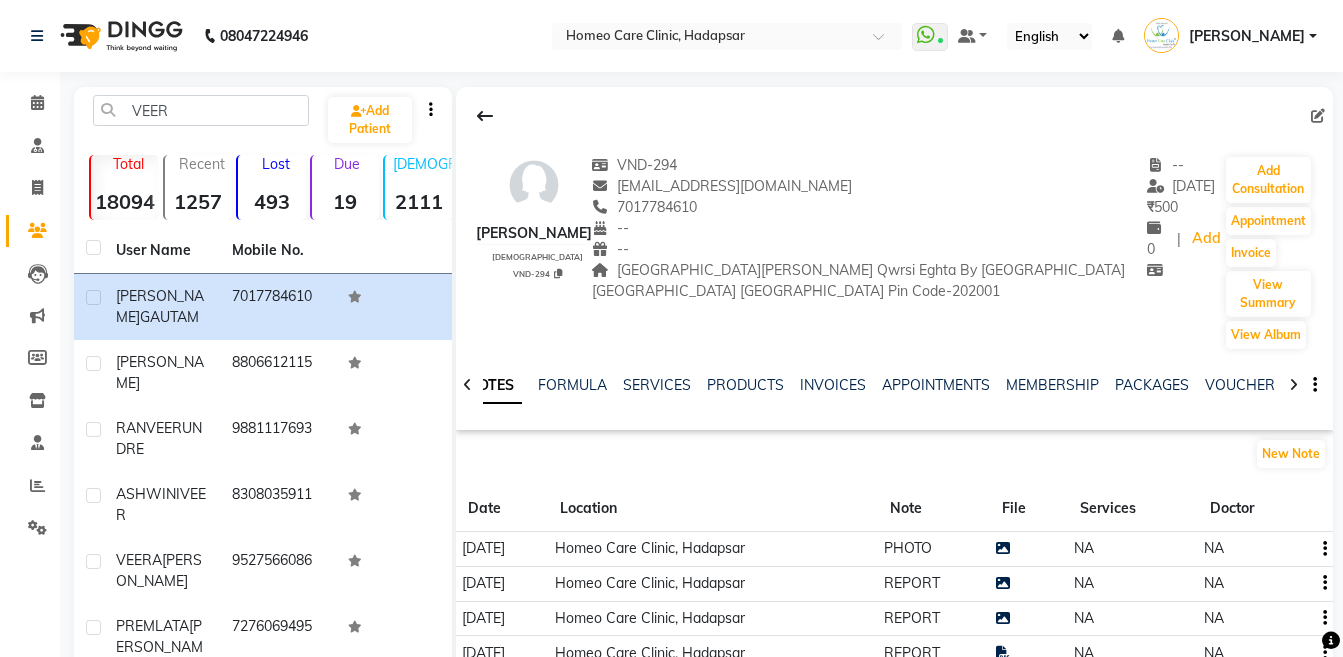 click 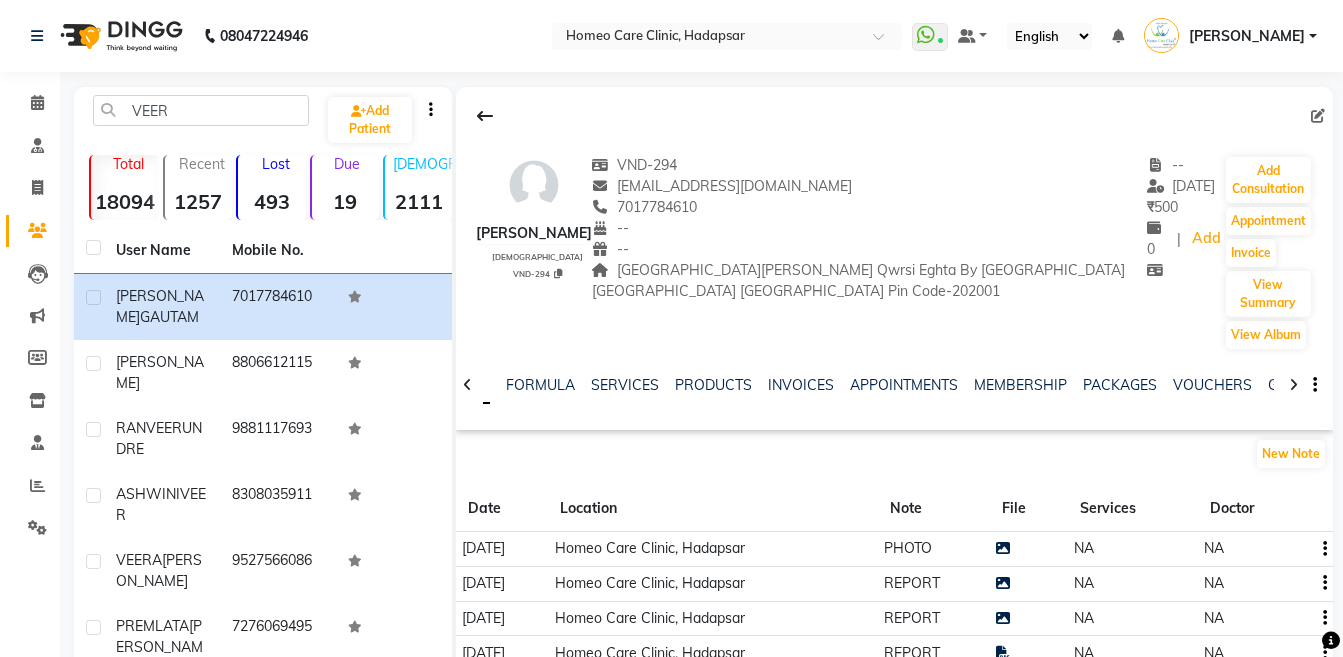 click 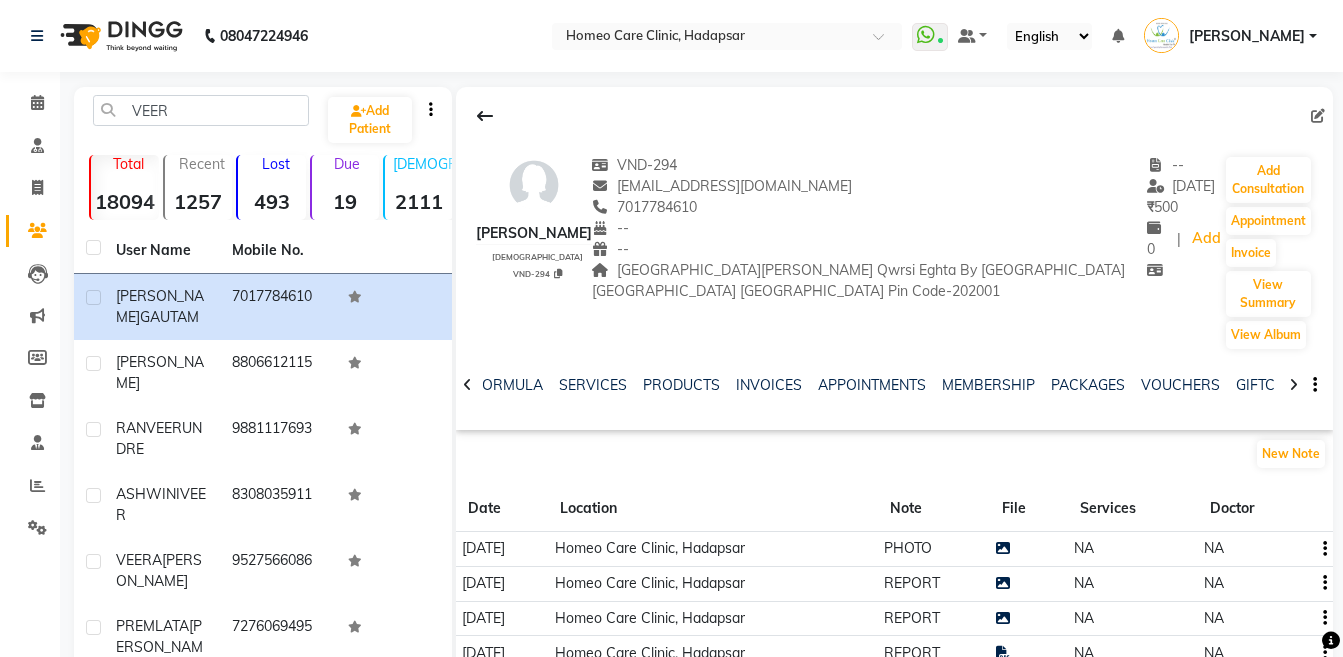 click 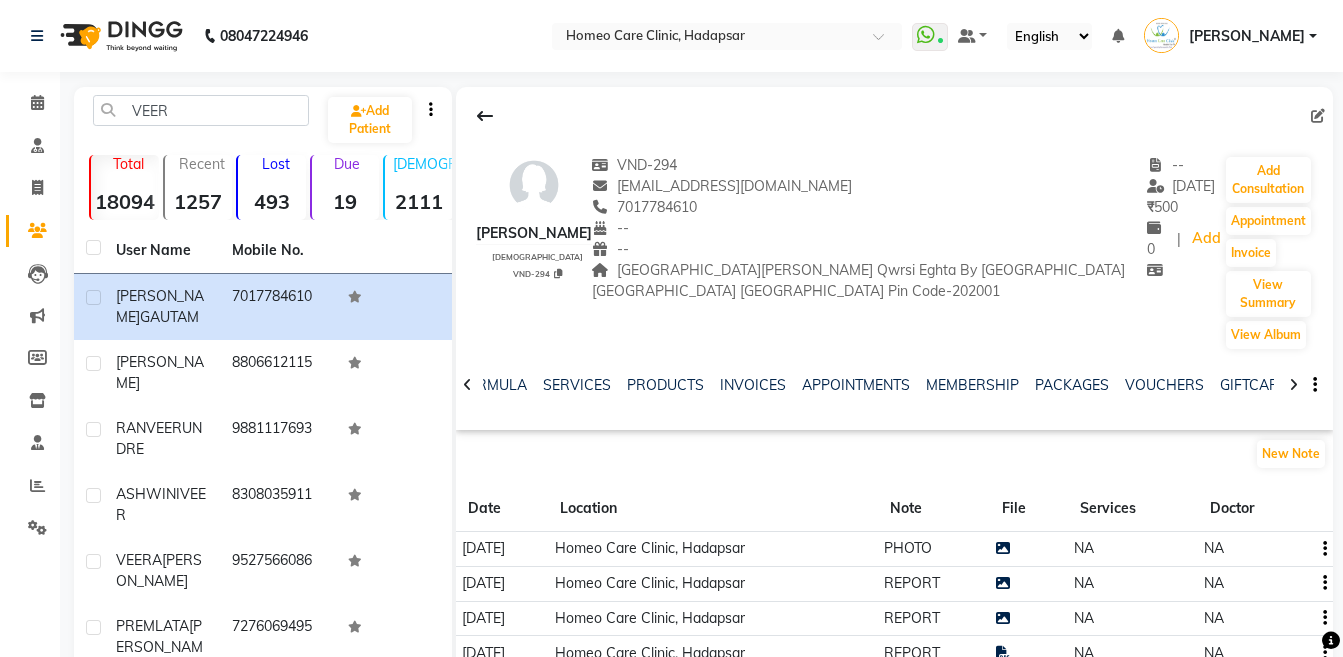 click 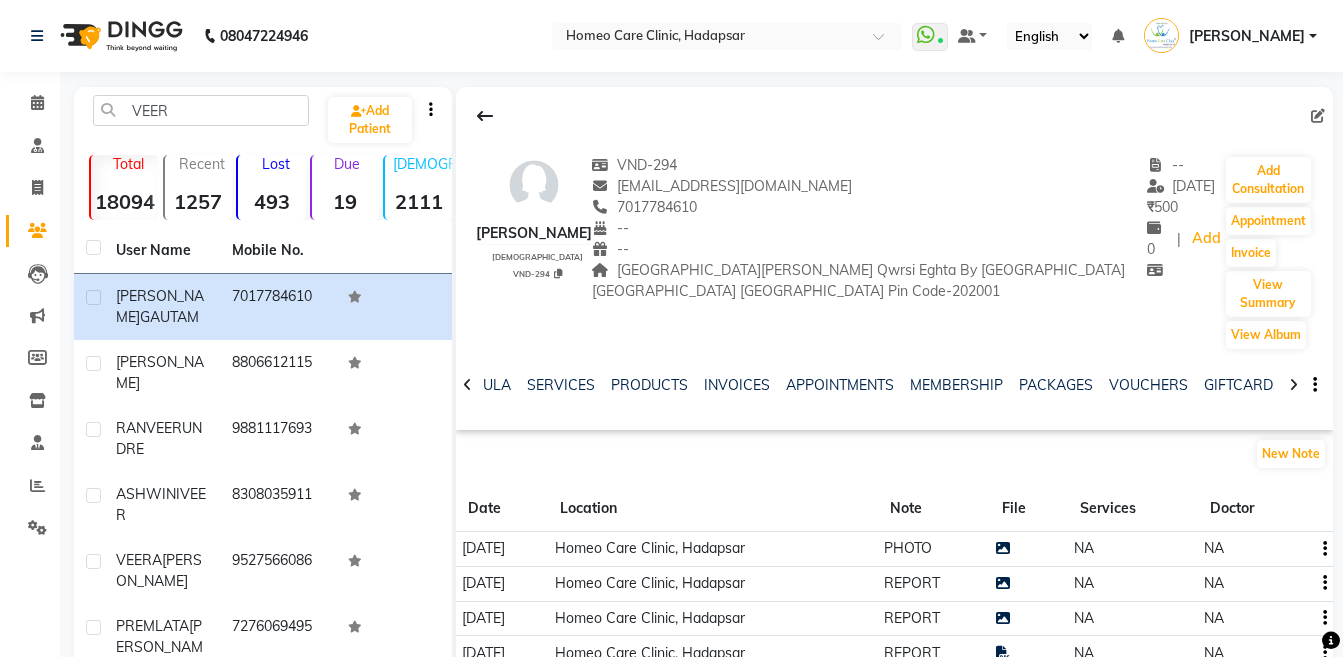 click 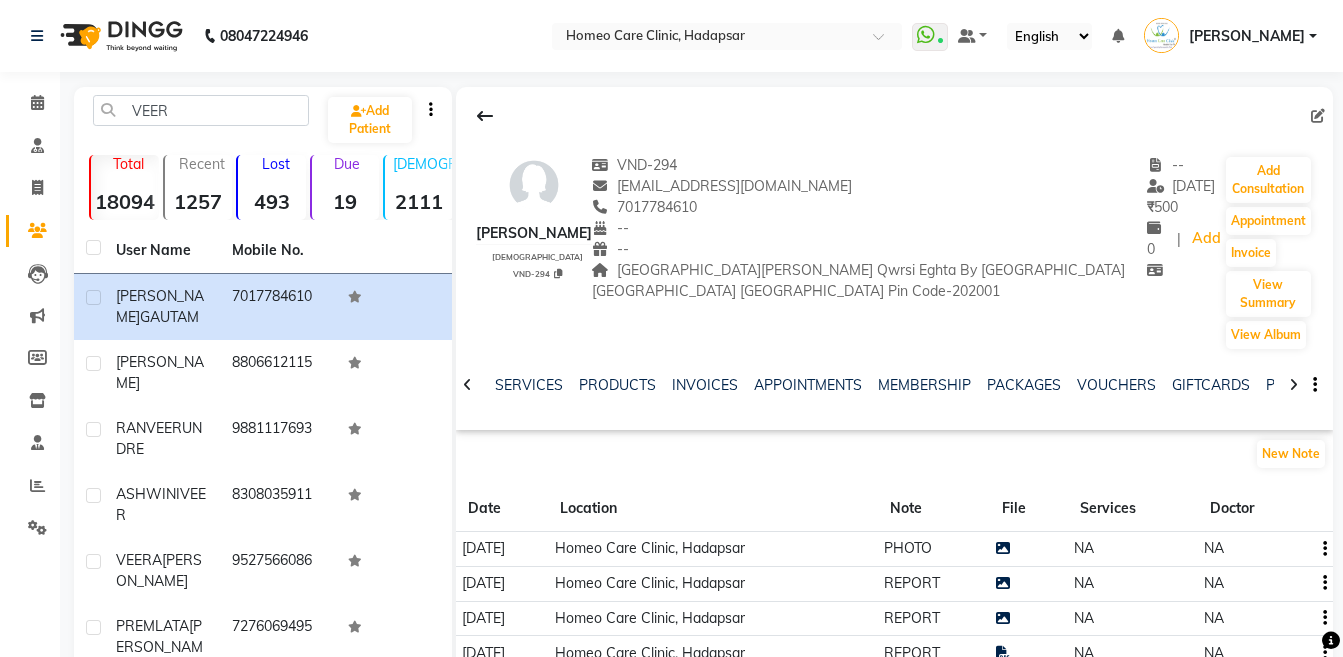 click 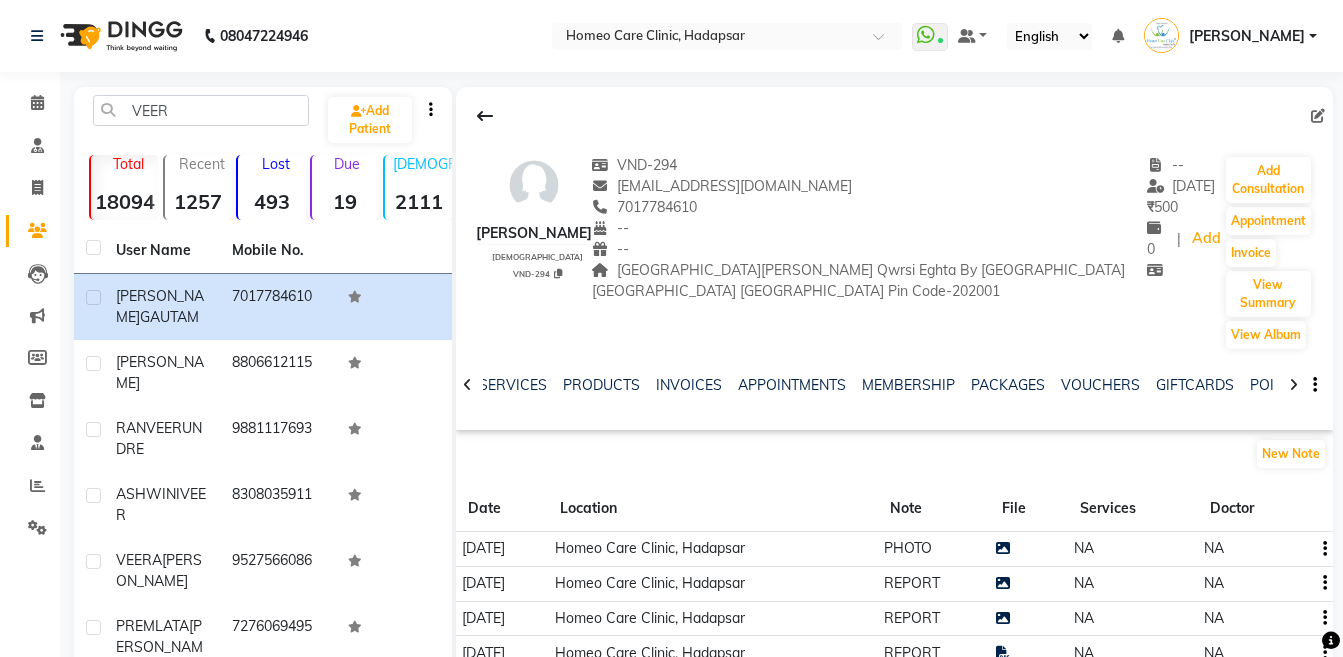 click 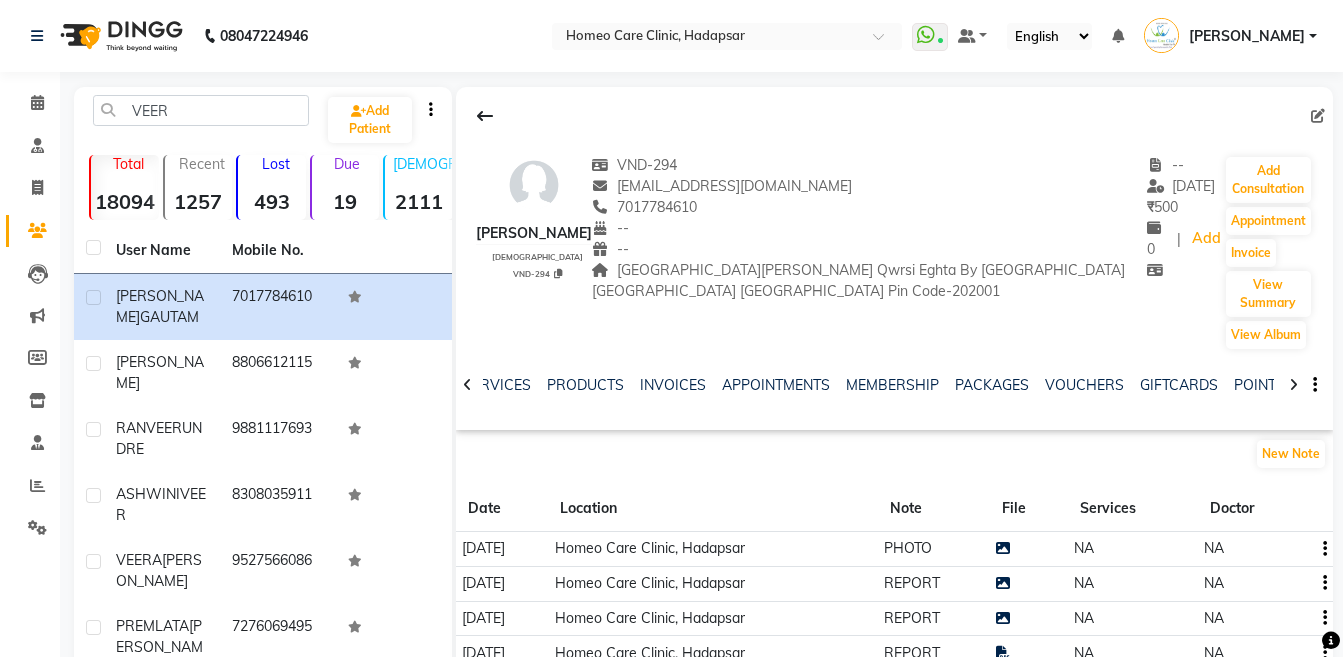 click 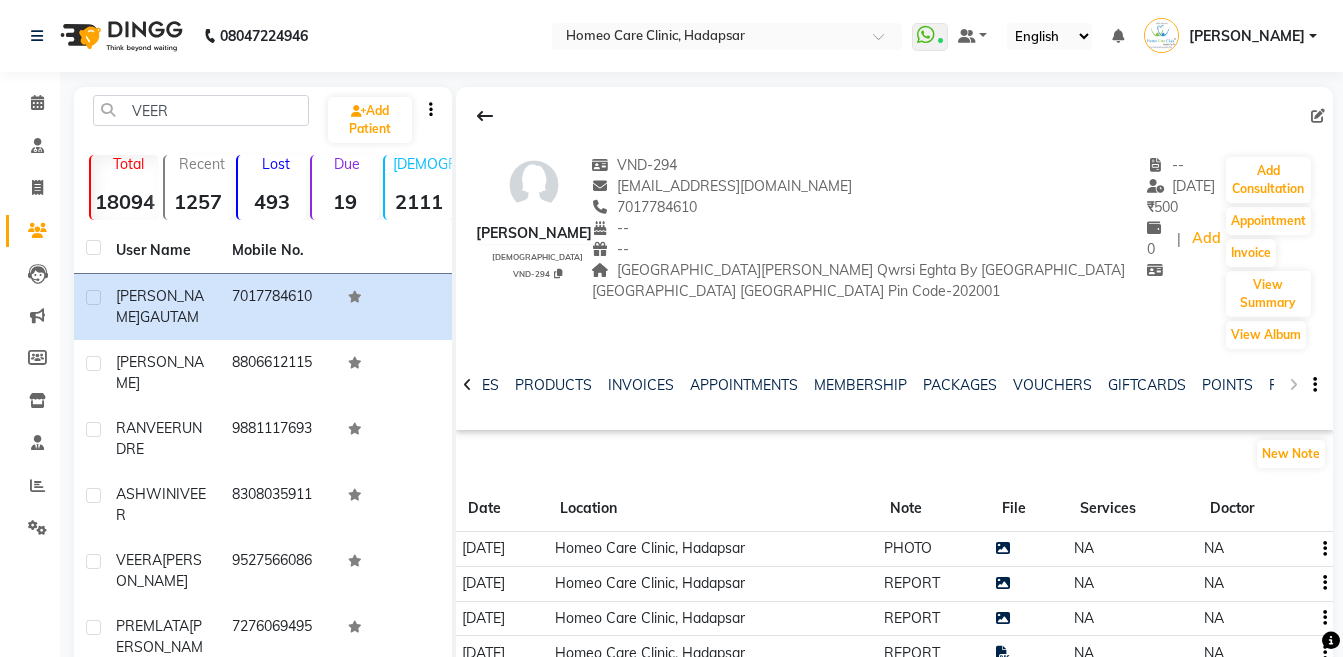 click on "NOTES FORMULA SERVICES PRODUCTS INVOICES APPOINTMENTS MEMBERSHIP PACKAGES VOUCHERS GIFTCARDS POINTS FORMS FAMILY CARDS WALLET" 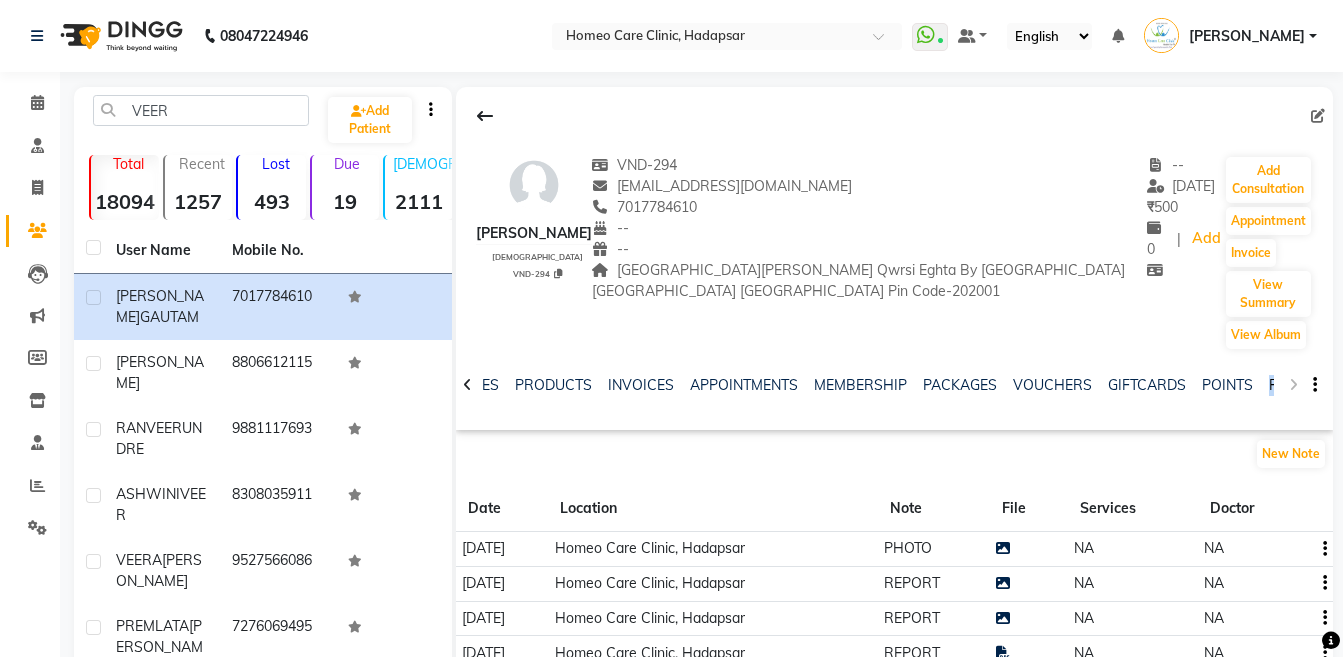 drag, startPoint x: 1292, startPoint y: 388, endPoint x: 1269, endPoint y: 383, distance: 23.537205 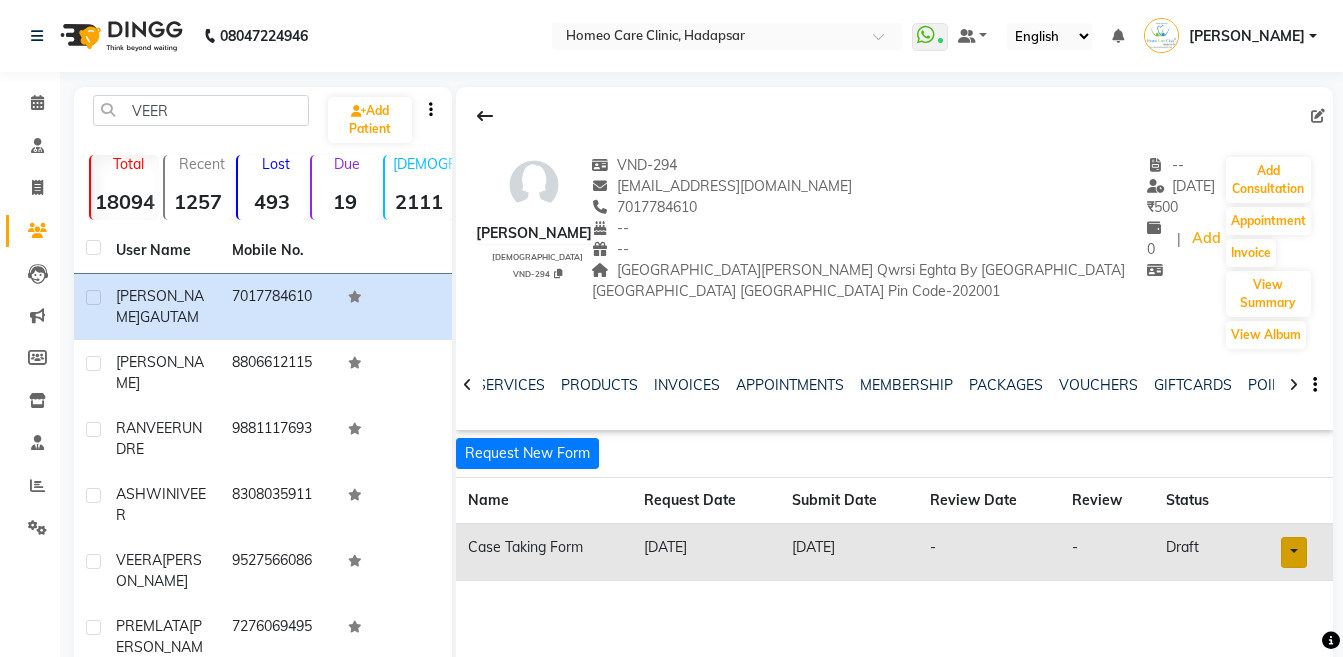 click at bounding box center [1294, 552] 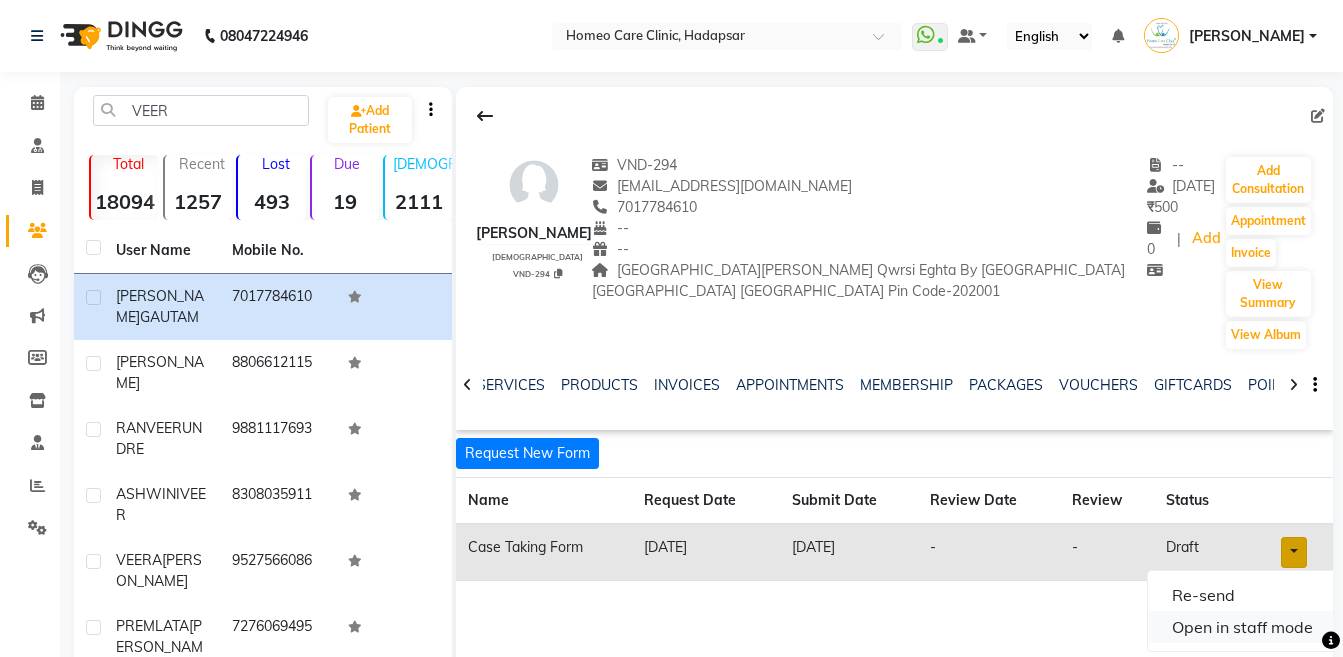 click on "Open in staff mode" 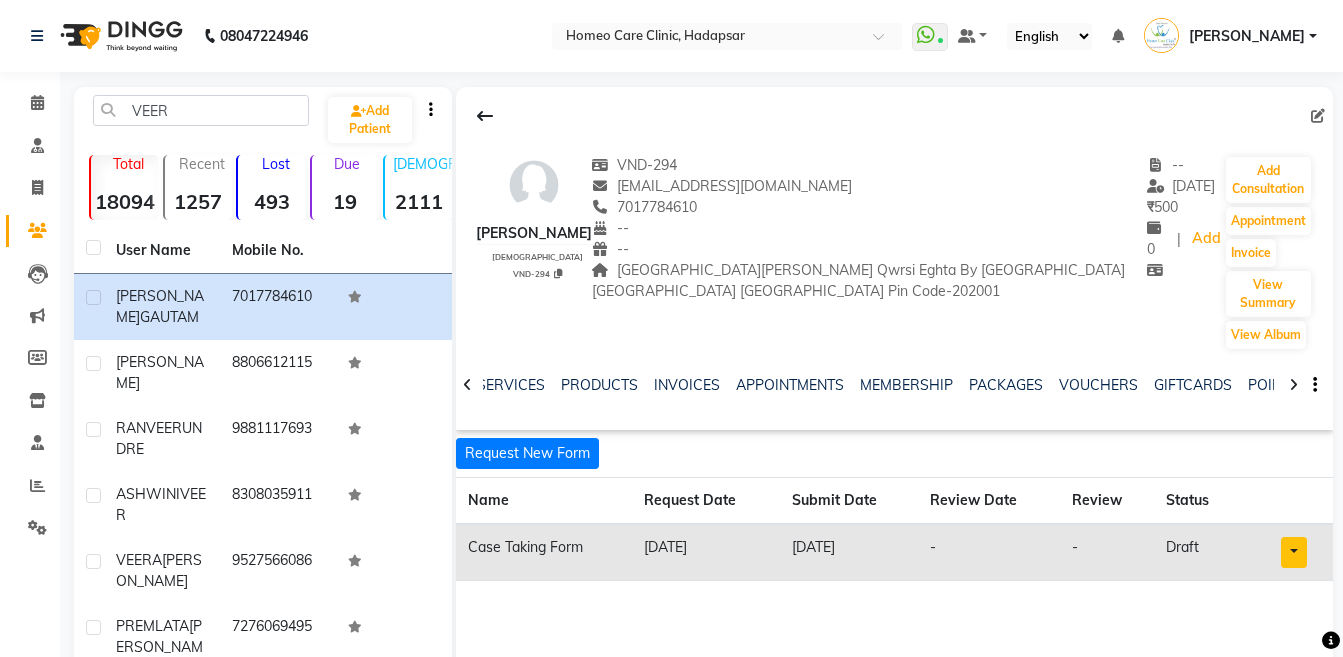 click 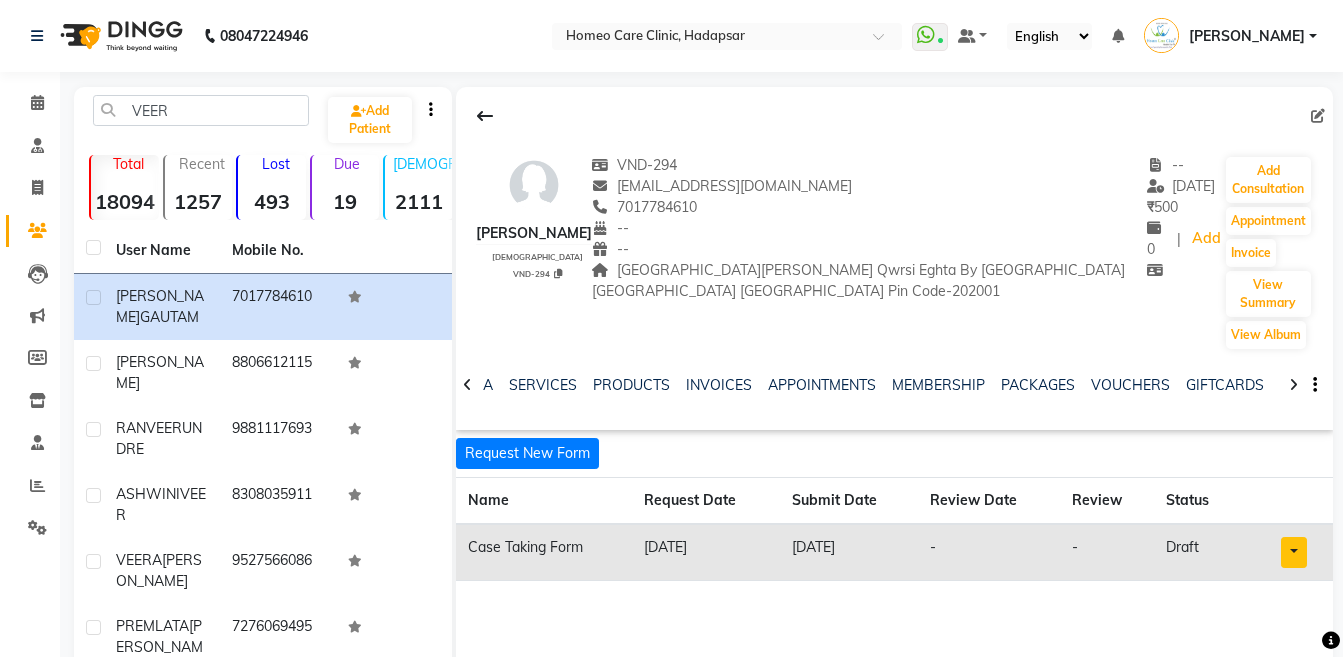 click 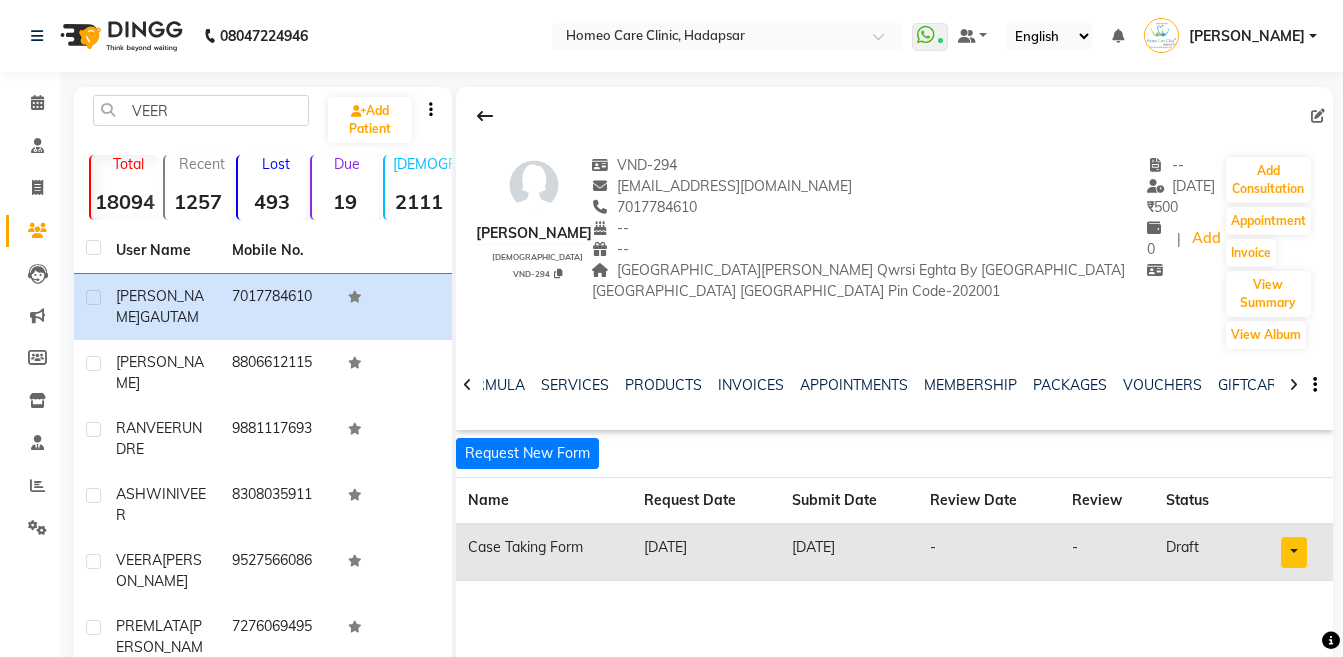 click 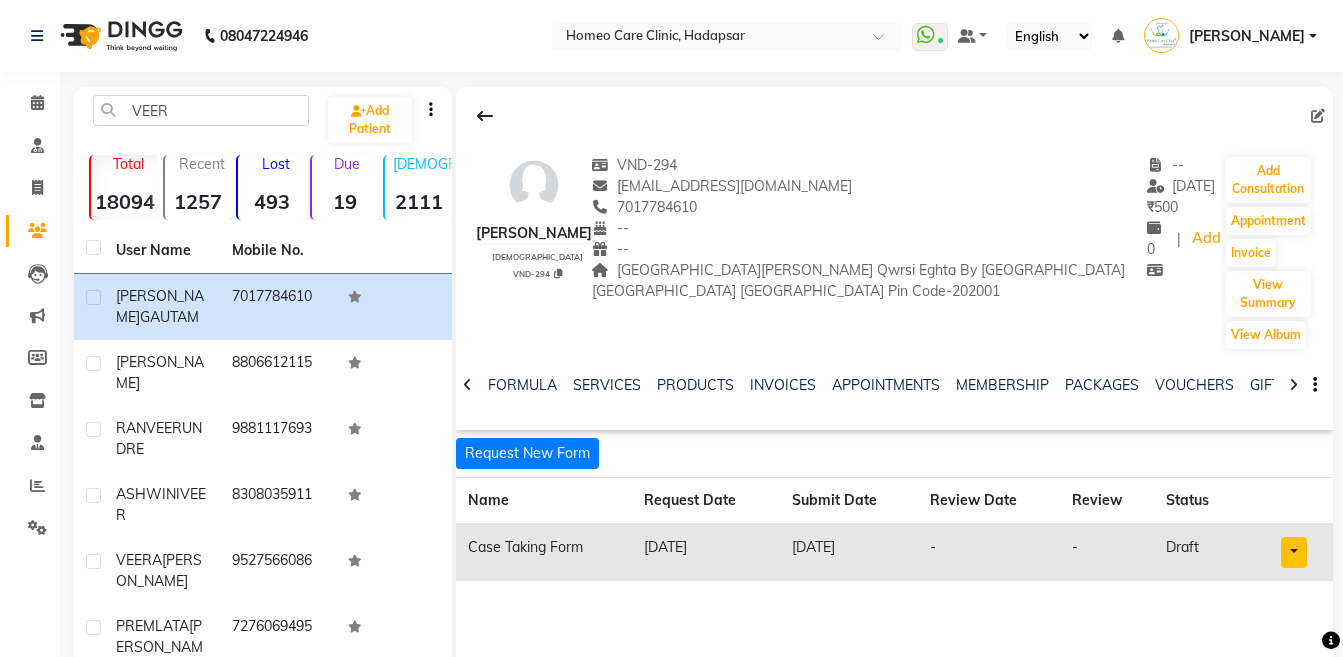 click 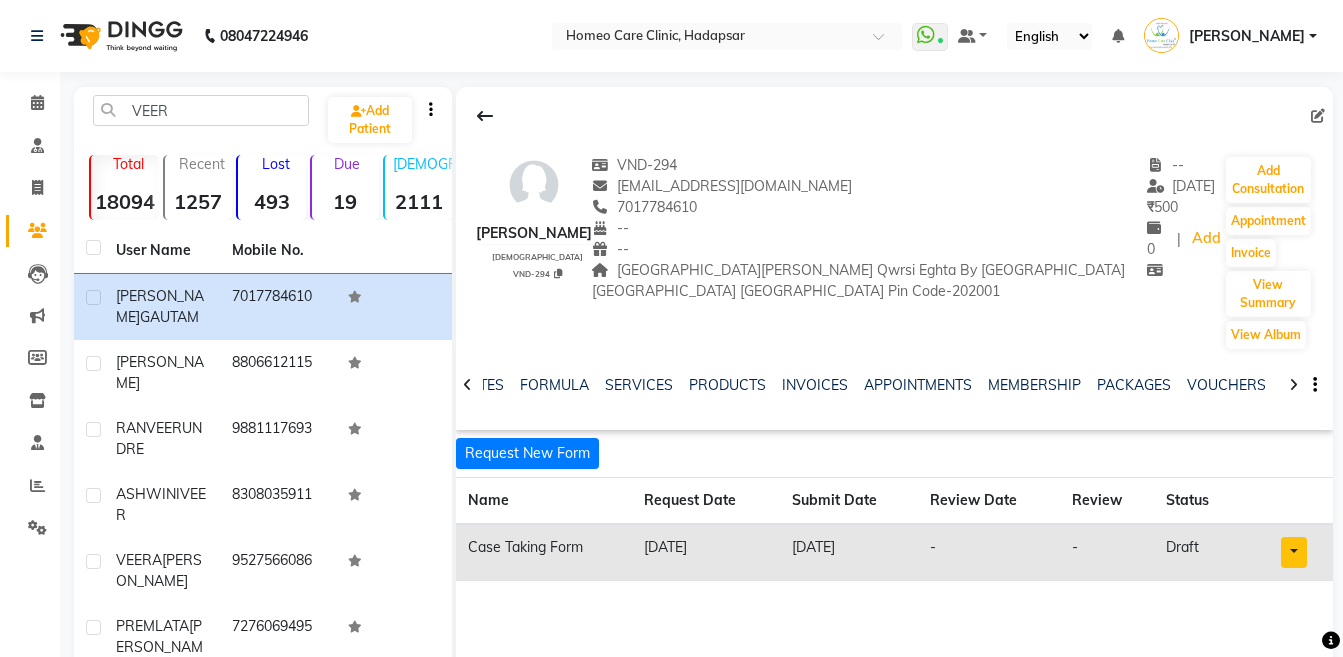 click 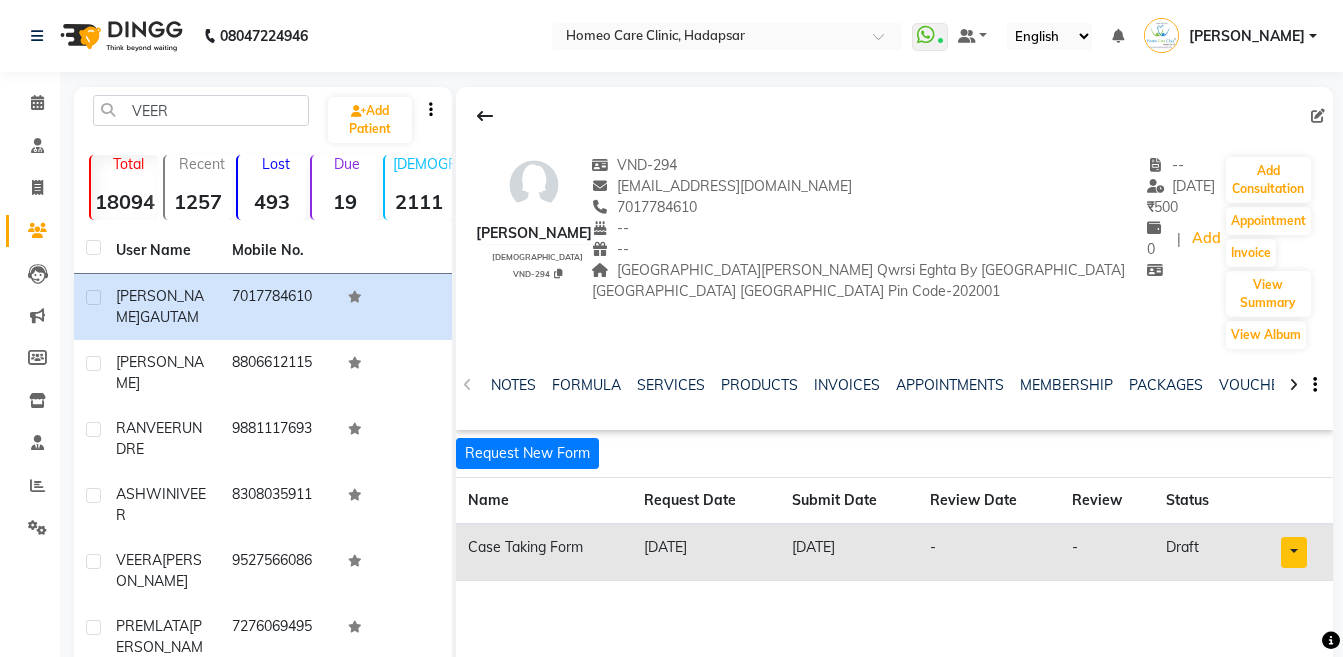 click on "NOTES FORMULA SERVICES PRODUCTS INVOICES APPOINTMENTS MEMBERSHIP PACKAGES VOUCHERS GIFTCARDS POINTS FORMS FAMILY CARDS WALLET" 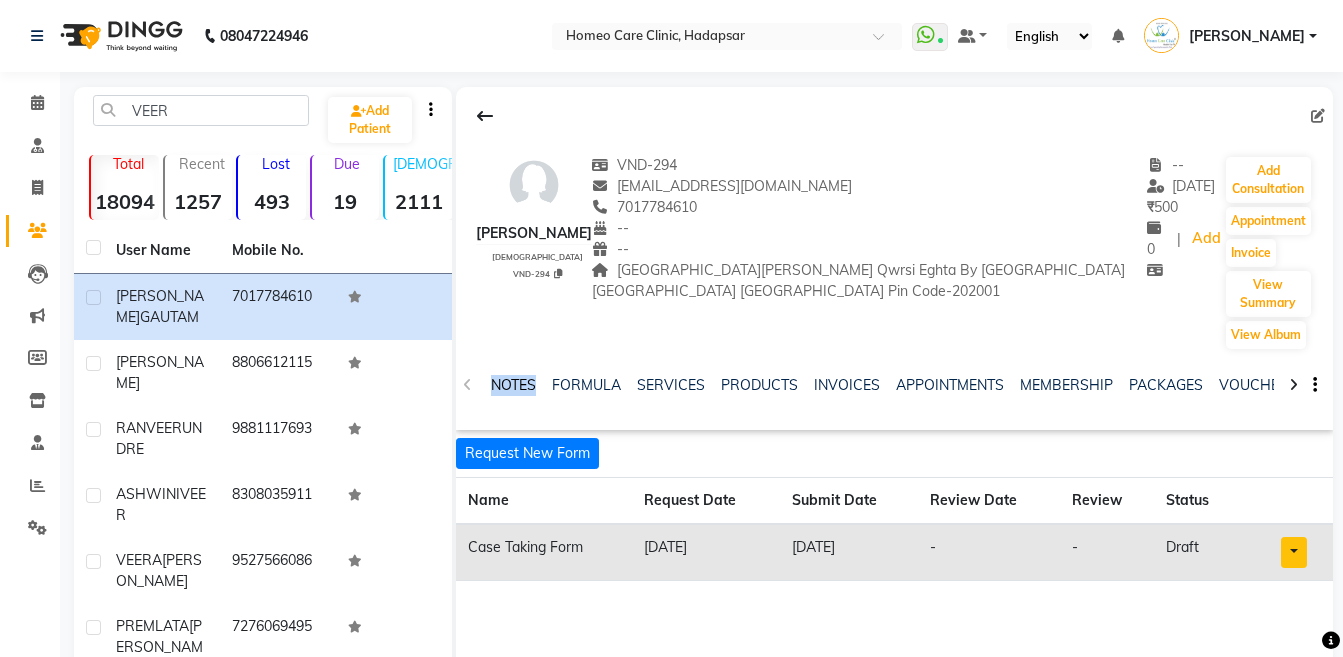 drag, startPoint x: 467, startPoint y: 381, endPoint x: 520, endPoint y: 384, distance: 53.08484 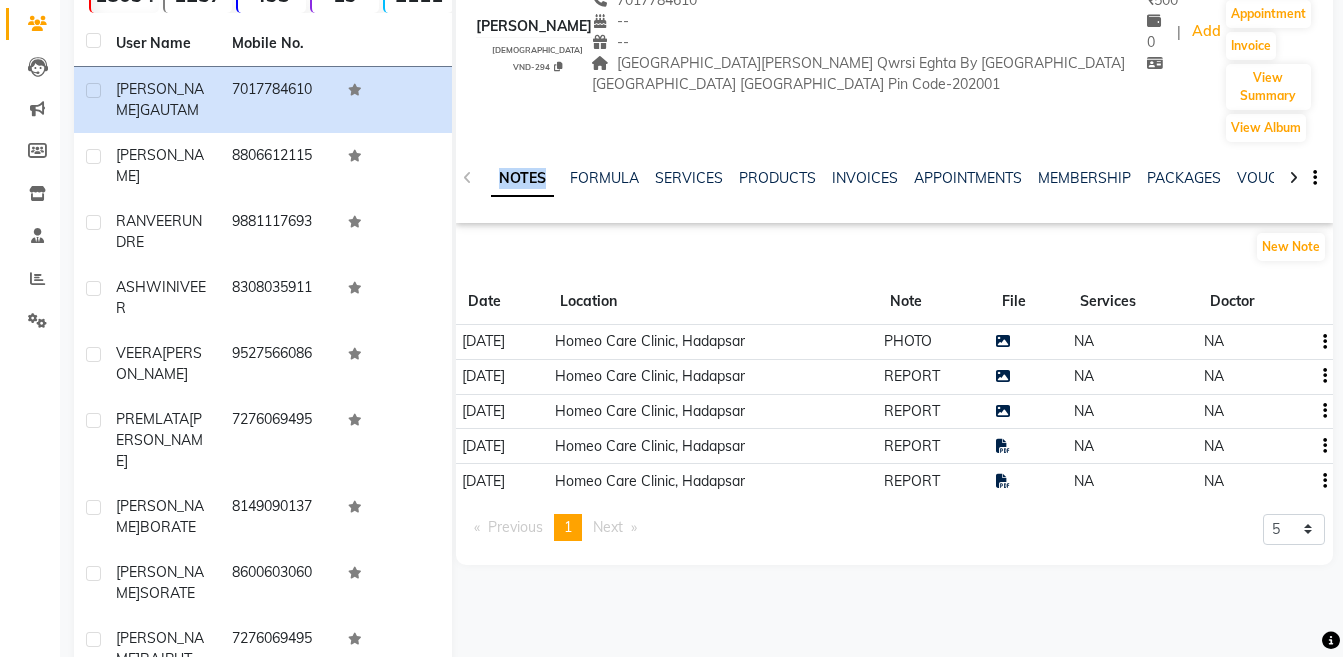 scroll, scrollTop: 218, scrollLeft: 0, axis: vertical 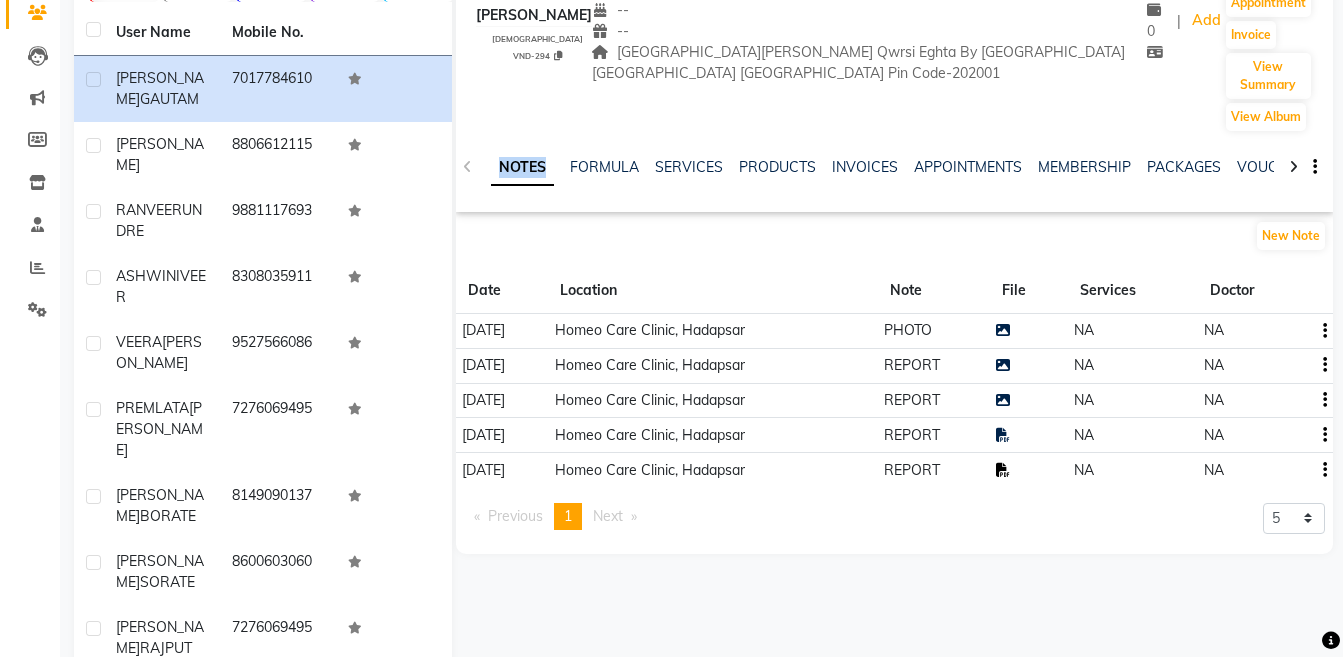 click 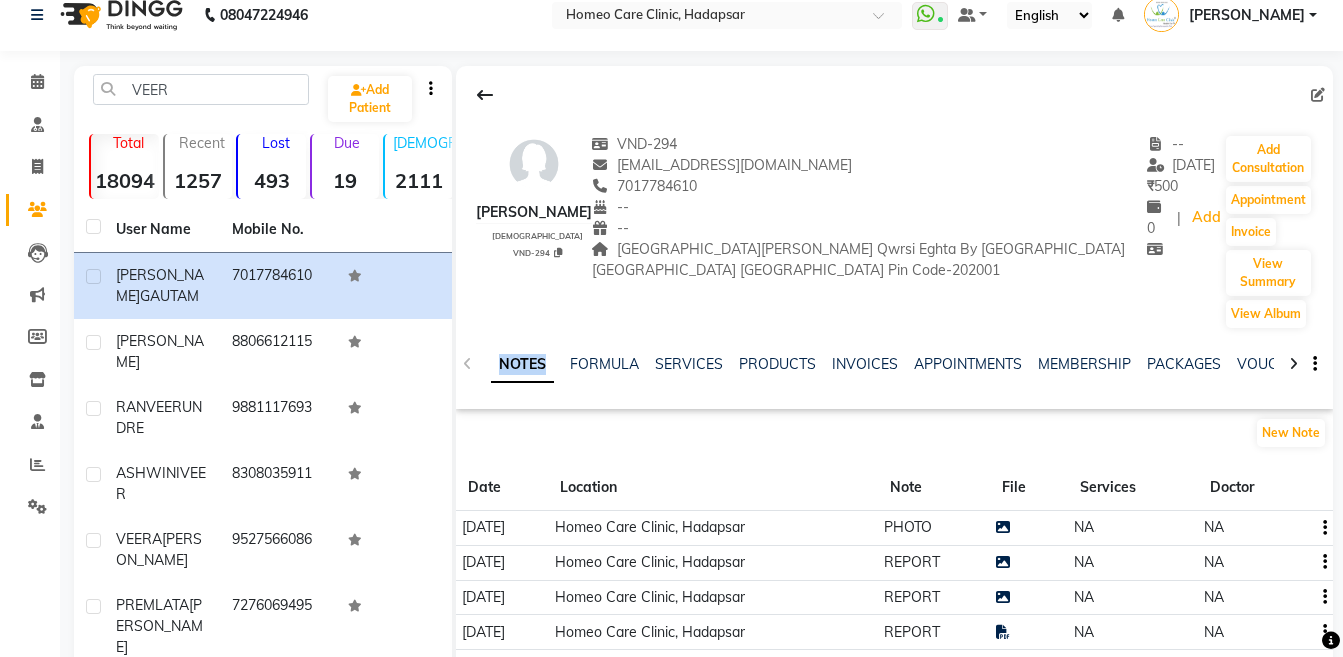 scroll, scrollTop: 0, scrollLeft: 0, axis: both 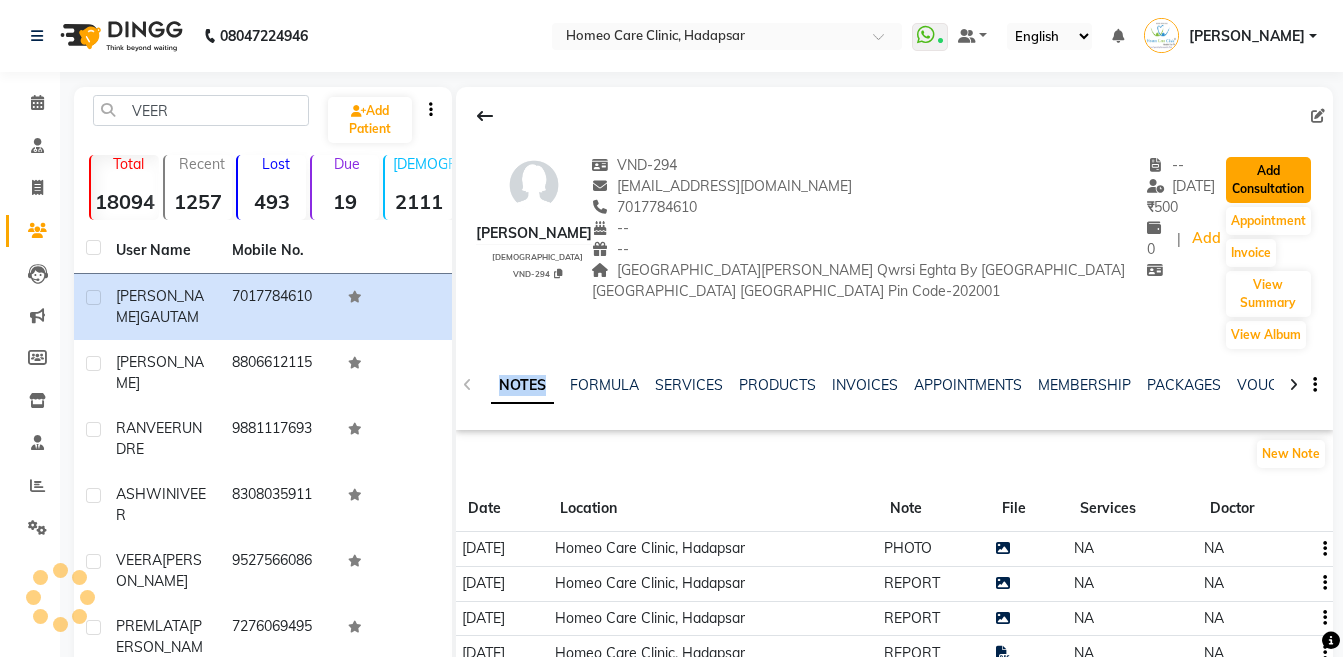 click on "Add Consultation" 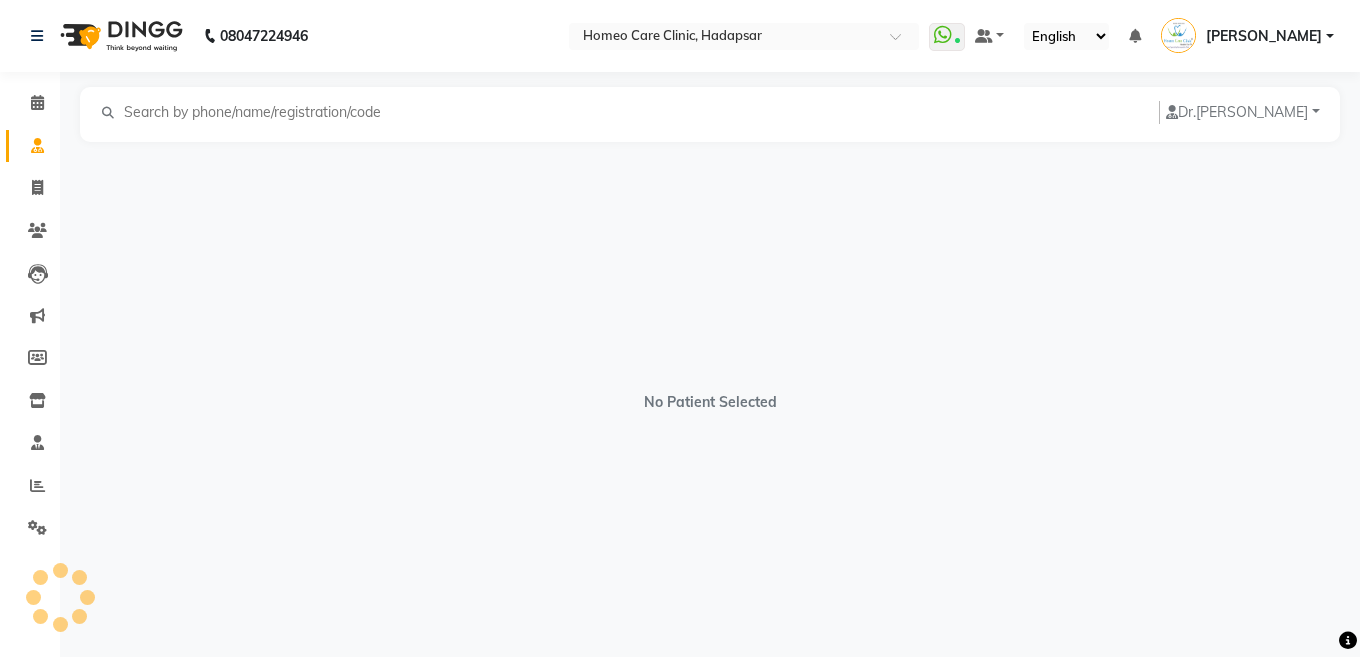 select on "[DEMOGRAPHIC_DATA]" 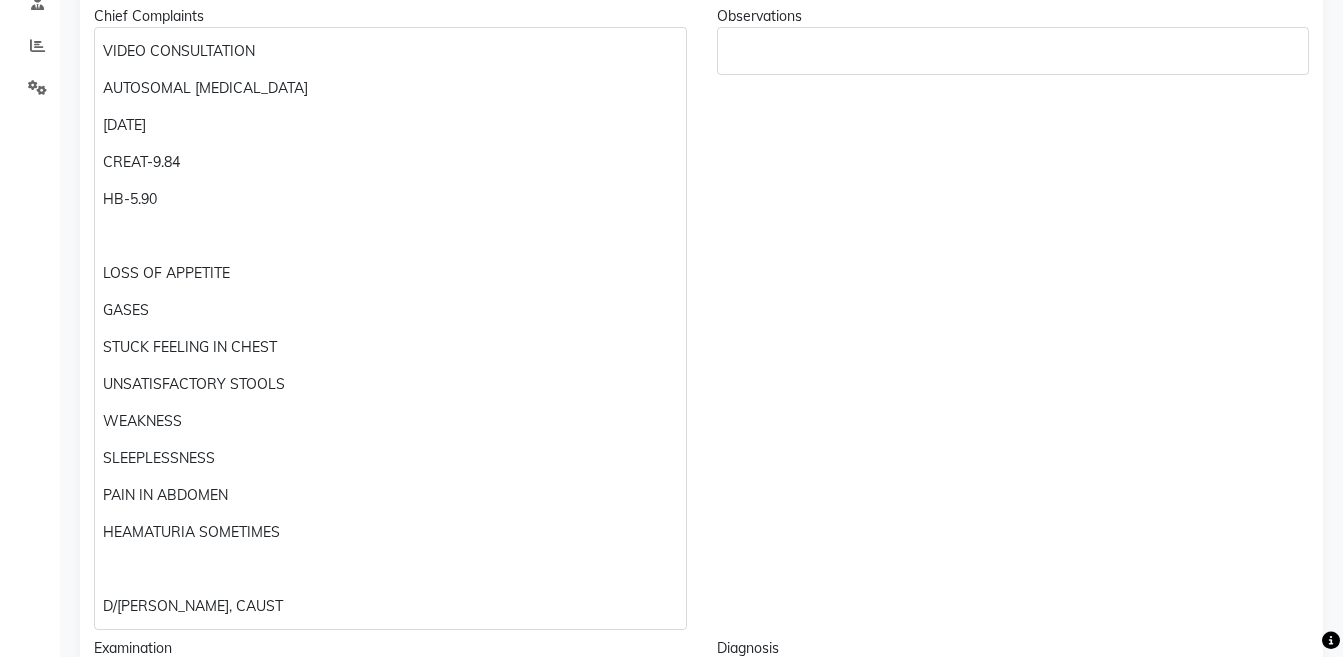scroll, scrollTop: 454, scrollLeft: 0, axis: vertical 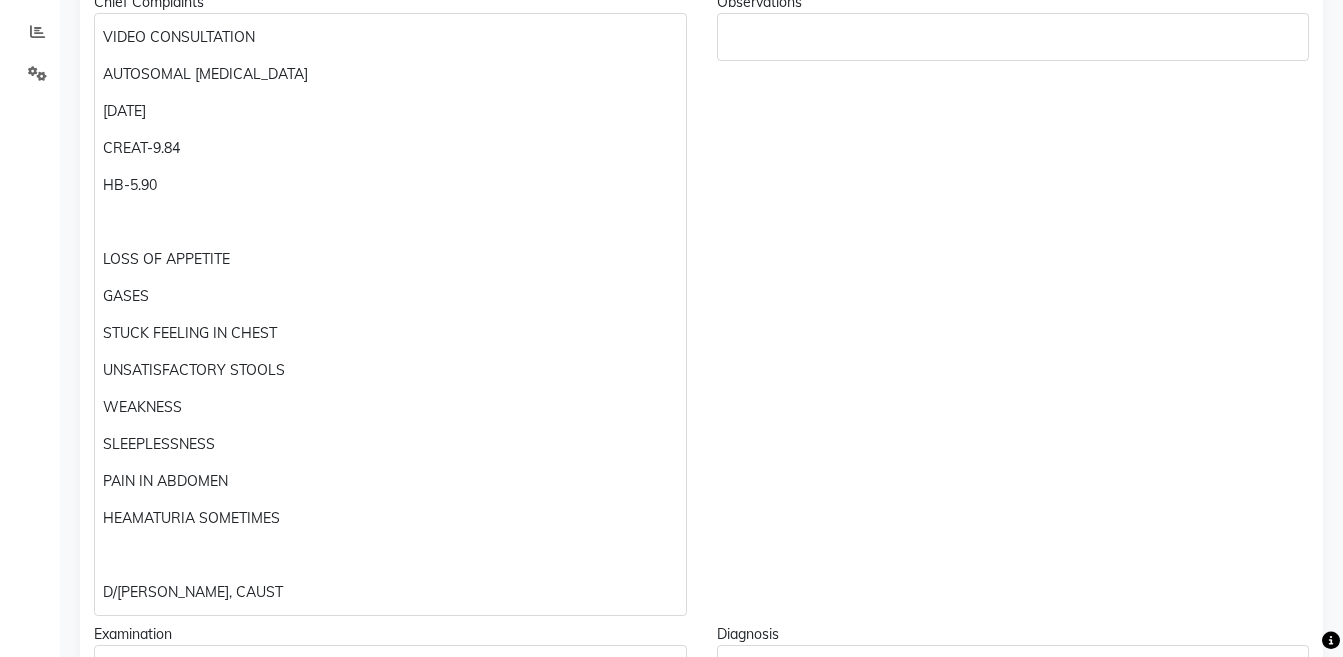 click on "HEAMATURIA SOMETIMES" 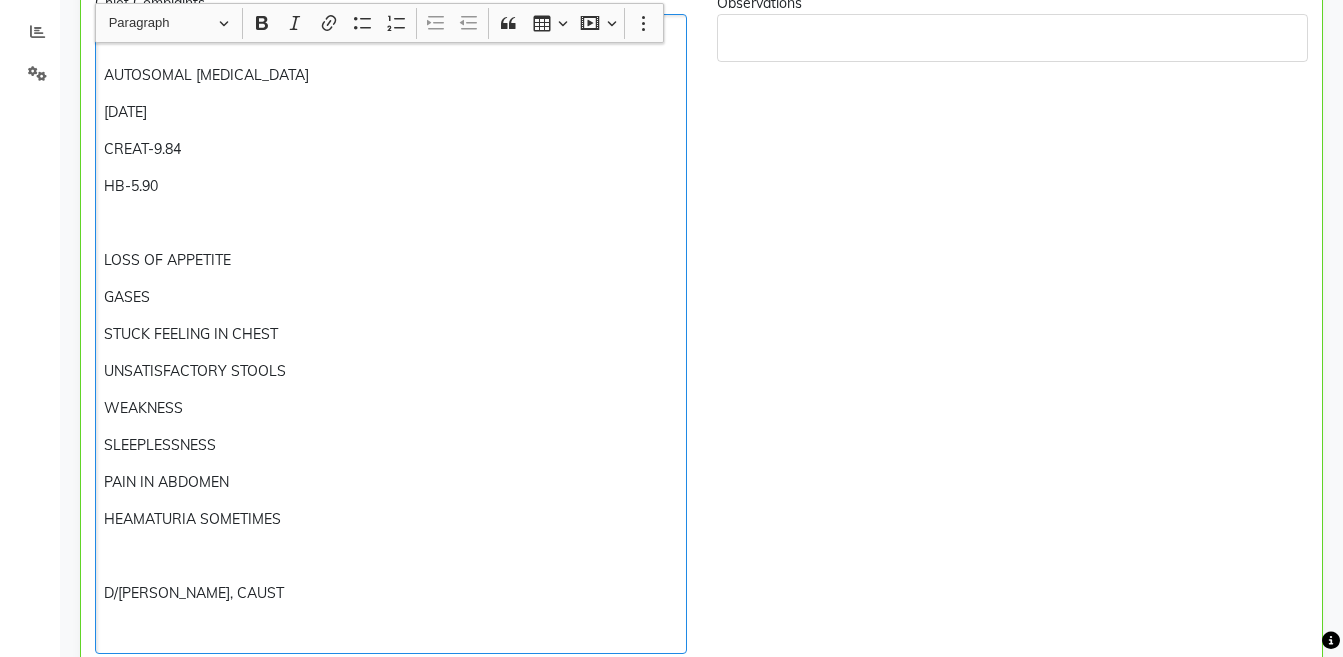 scroll, scrollTop: 458, scrollLeft: 0, axis: vertical 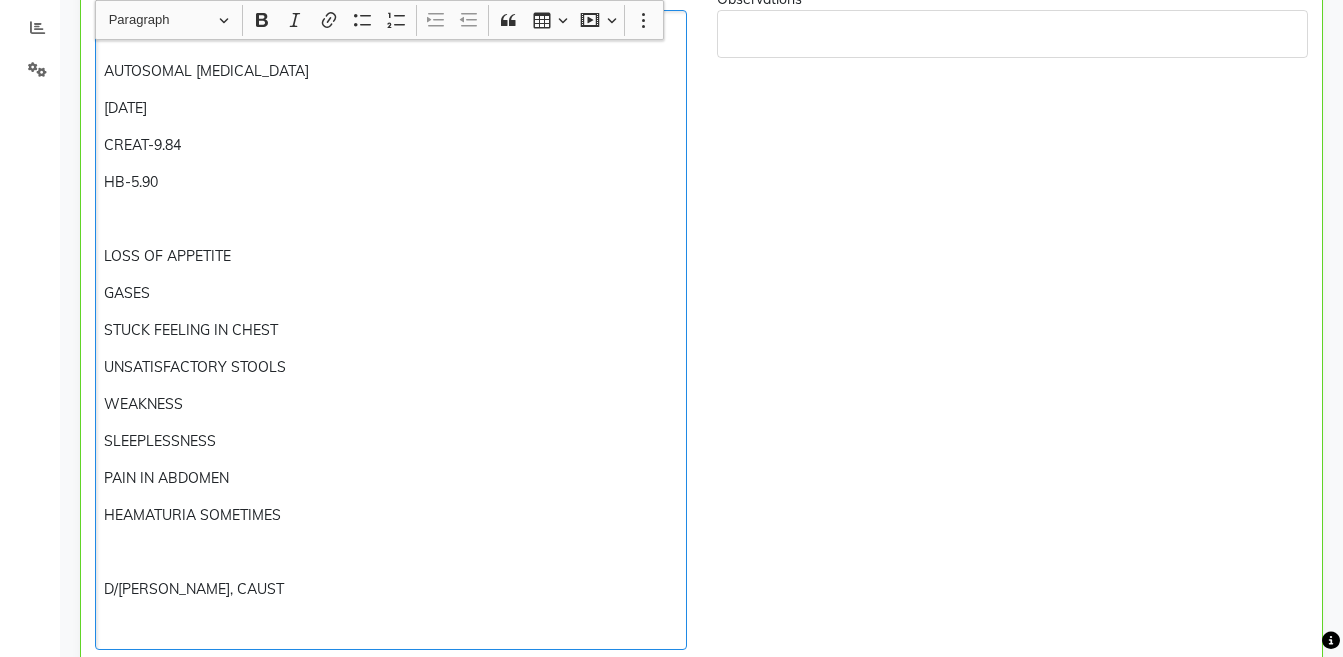 type 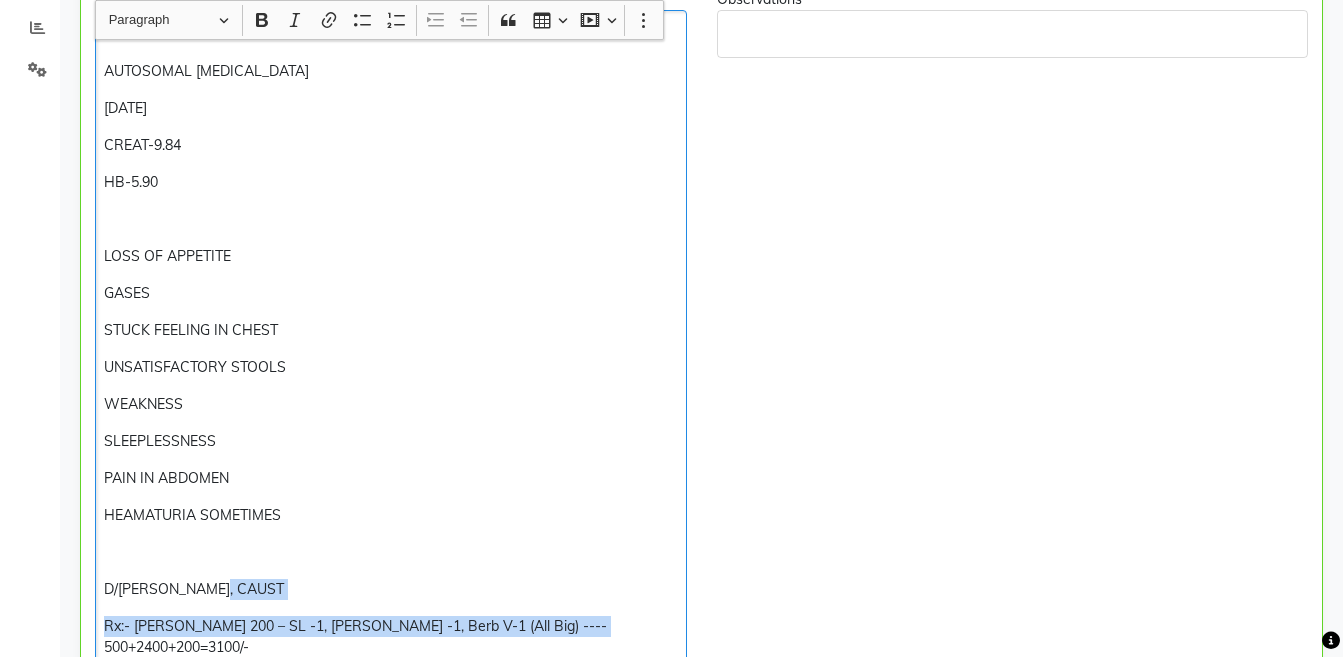copy on "Rx:- [PERSON_NAME] 200 – SL -1, [PERSON_NAME] -1, Berb V-1 (All Big) ---- 500+2400+200=3100/-" 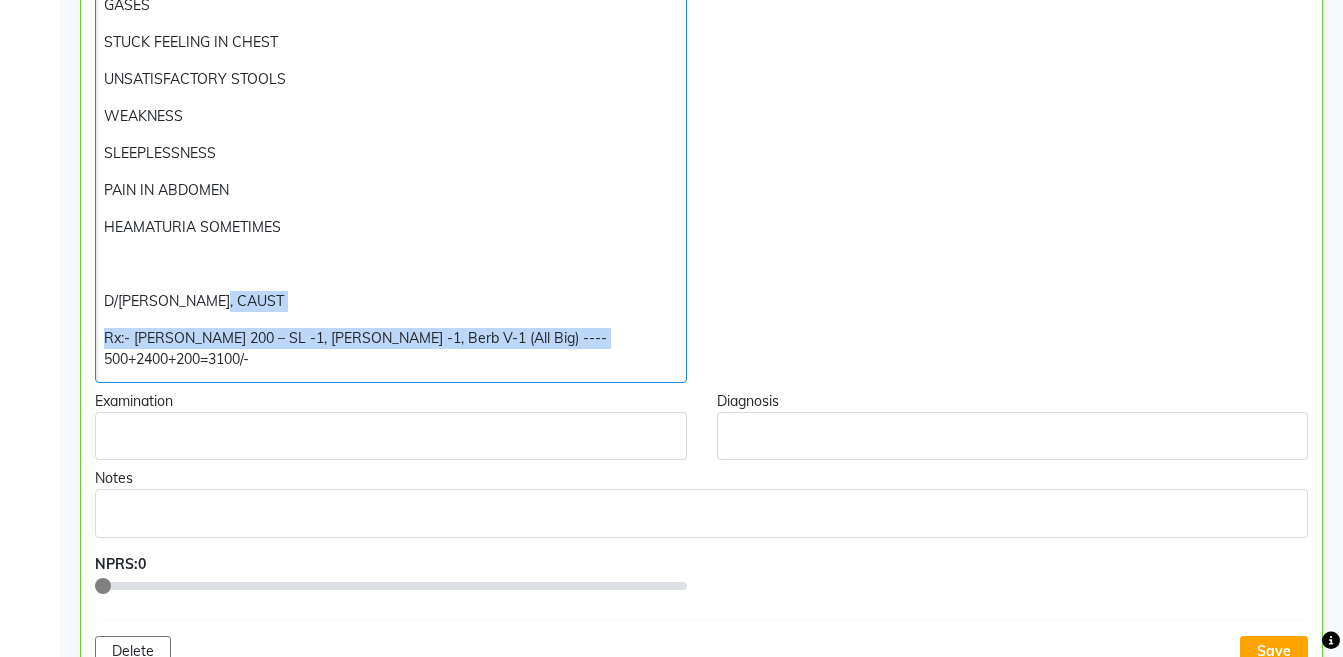 scroll, scrollTop: 813, scrollLeft: 0, axis: vertical 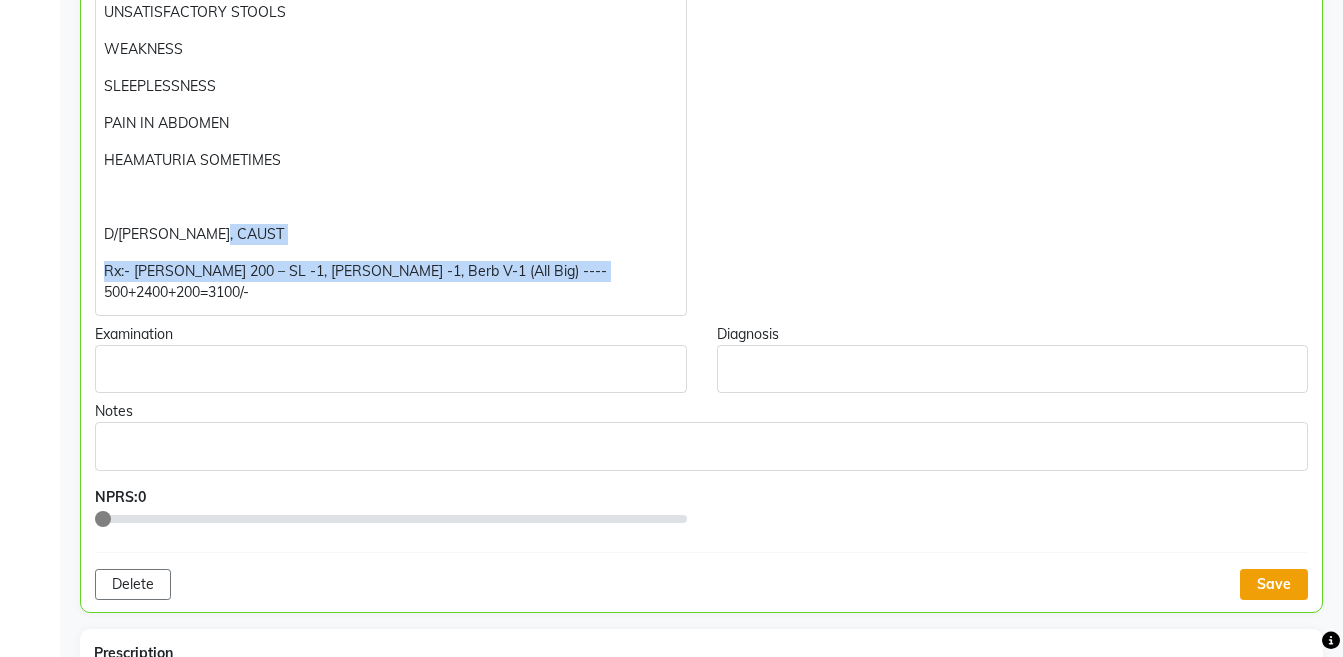 click on "Save" 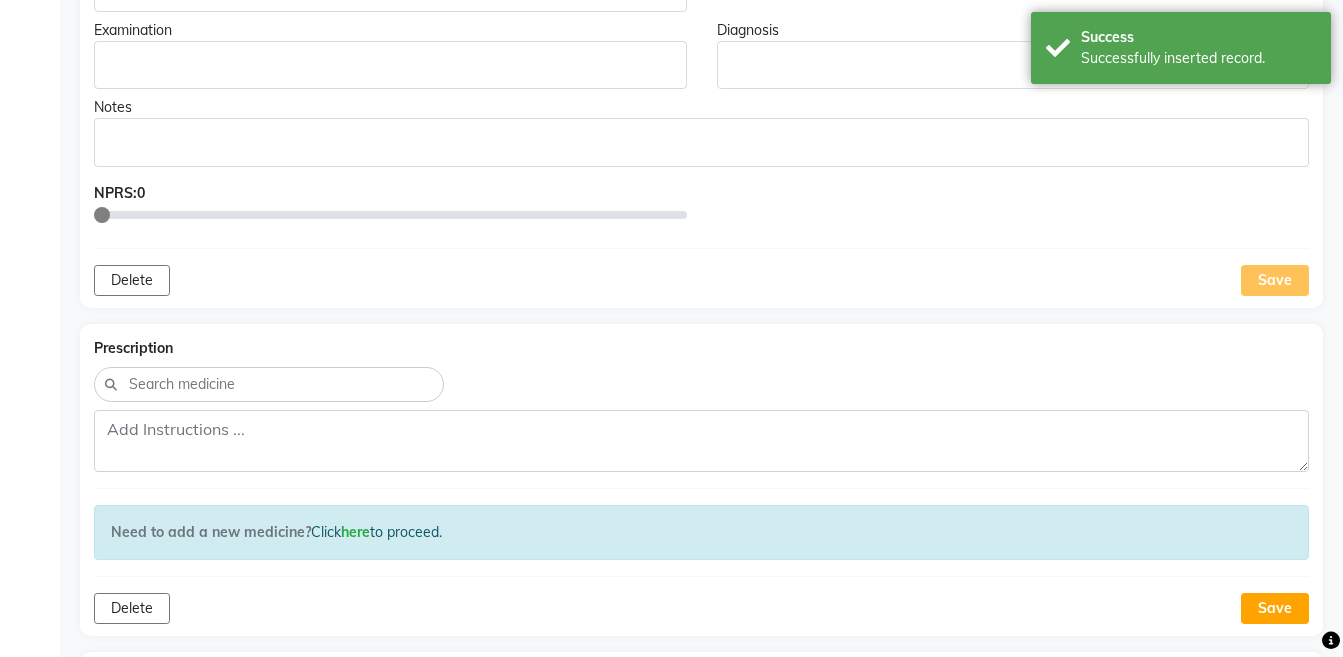 scroll, scrollTop: 1138, scrollLeft: 0, axis: vertical 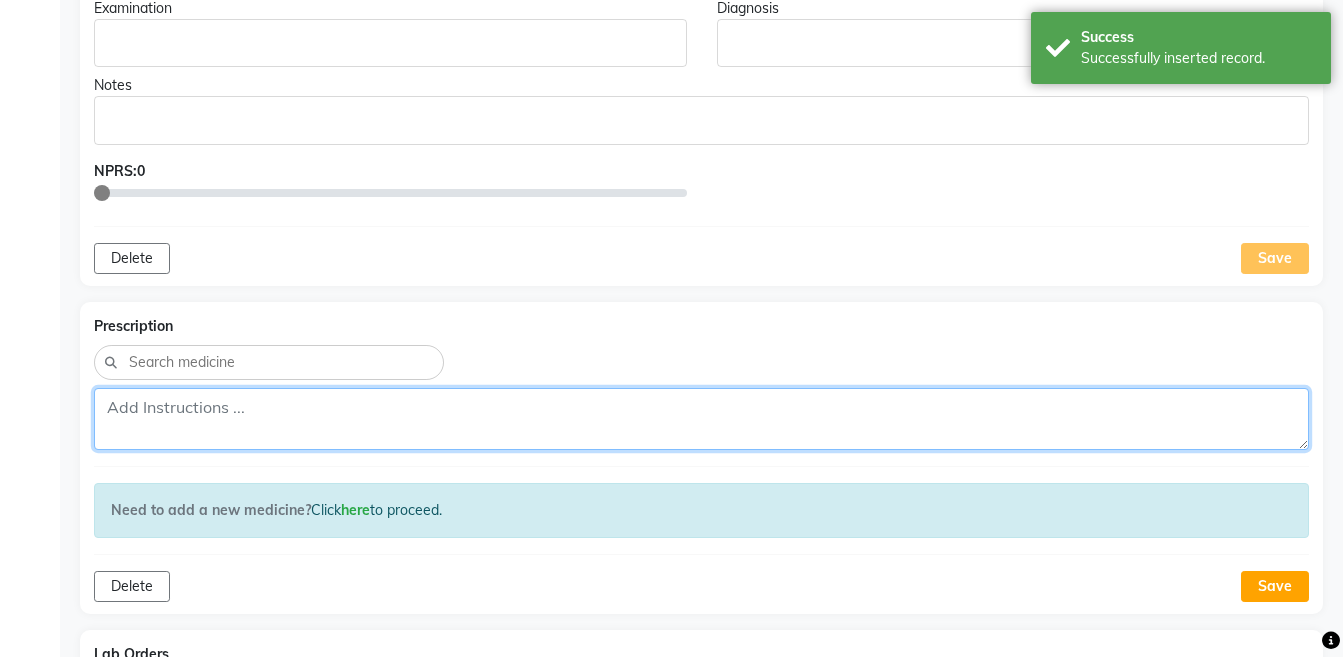 click 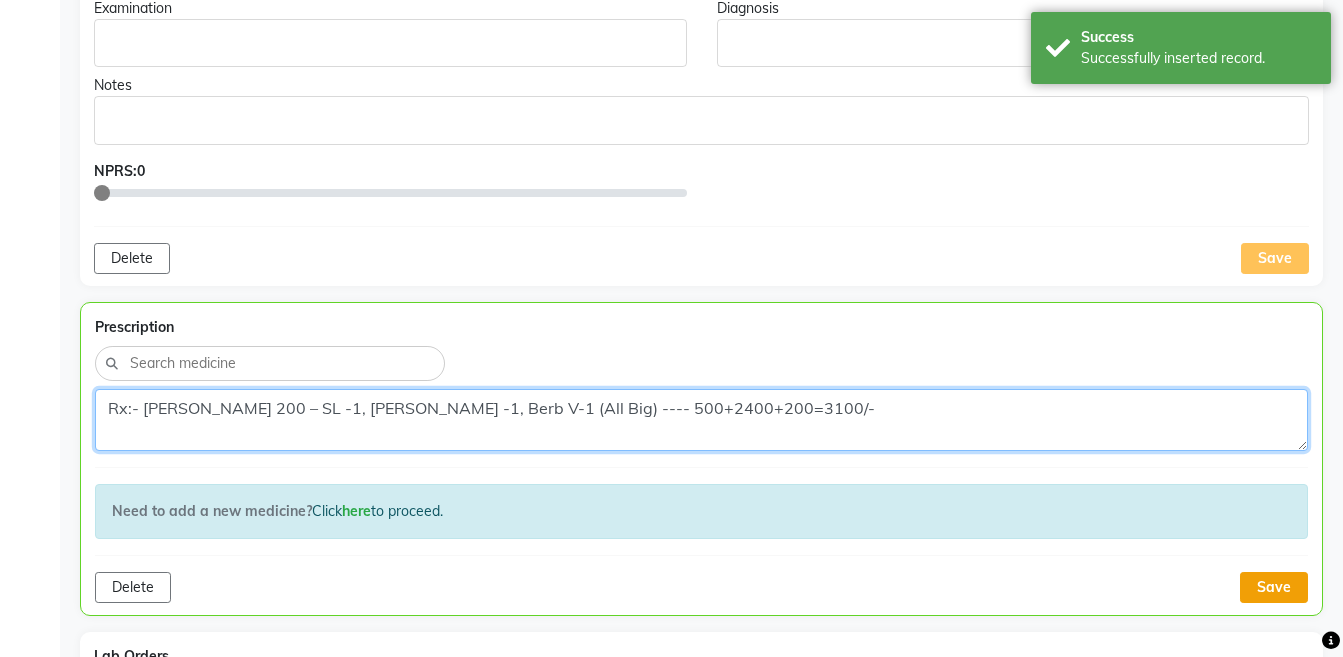 type on "Rx:- [PERSON_NAME] 200 – SL -1, [PERSON_NAME] -1, Berb V-1 (All Big) ---- 500+2400+200=3100/-" 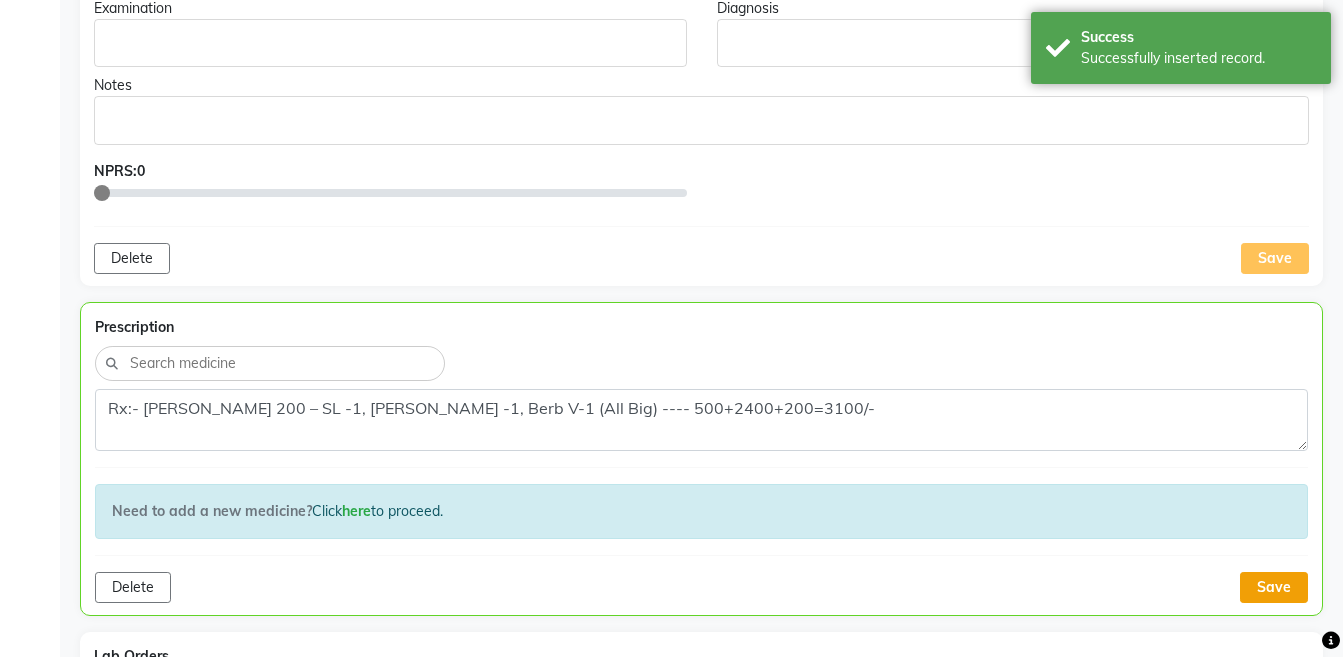 click on "Save" 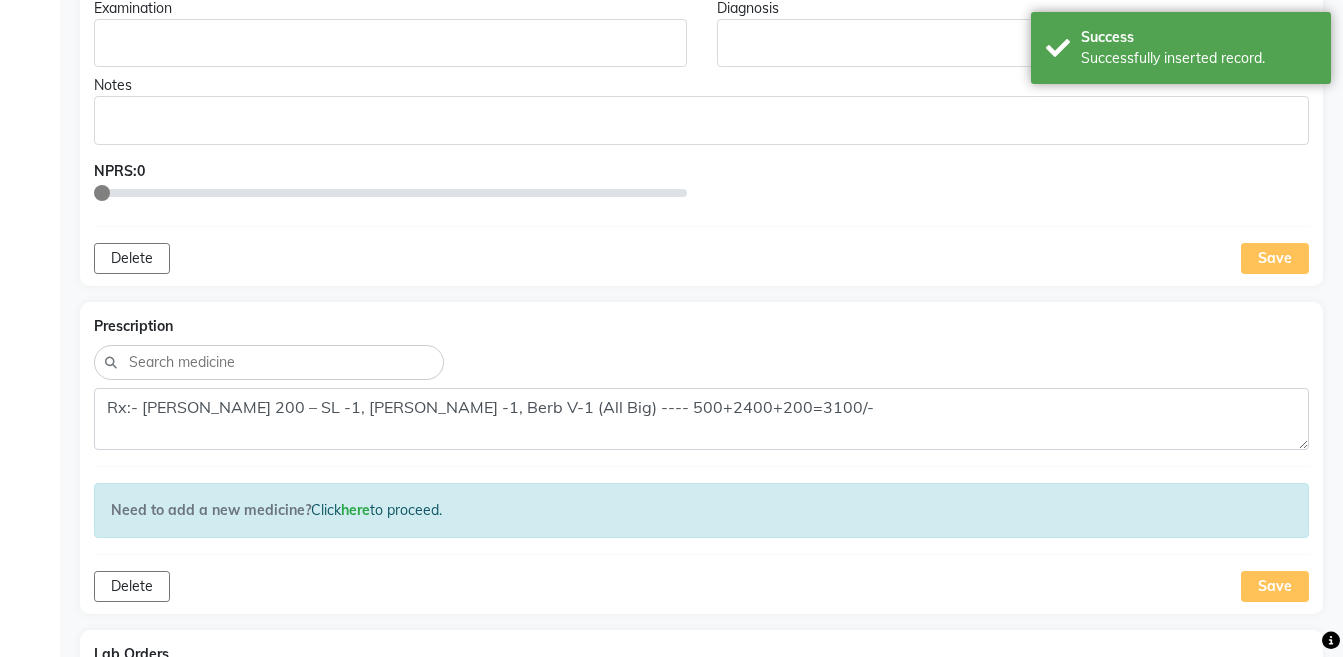 scroll, scrollTop: 1537, scrollLeft: 0, axis: vertical 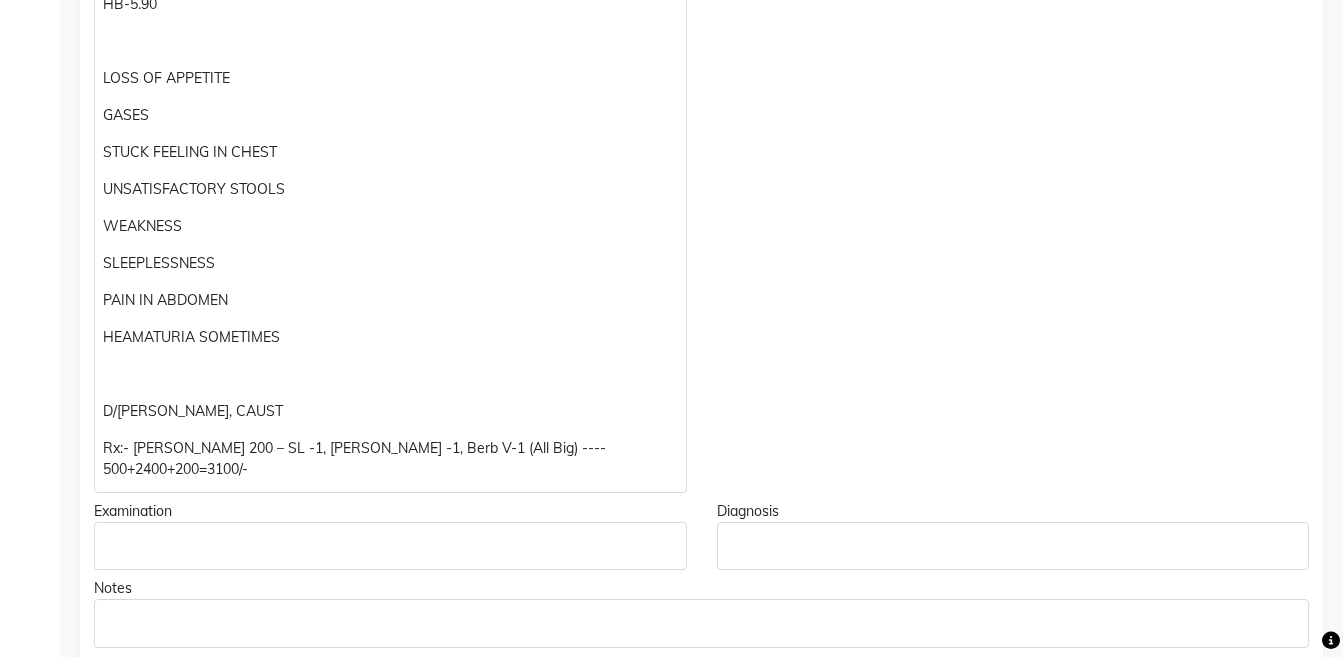 drag, startPoint x: 1316, startPoint y: 354, endPoint x: 1346, endPoint y: 344, distance: 31.622776 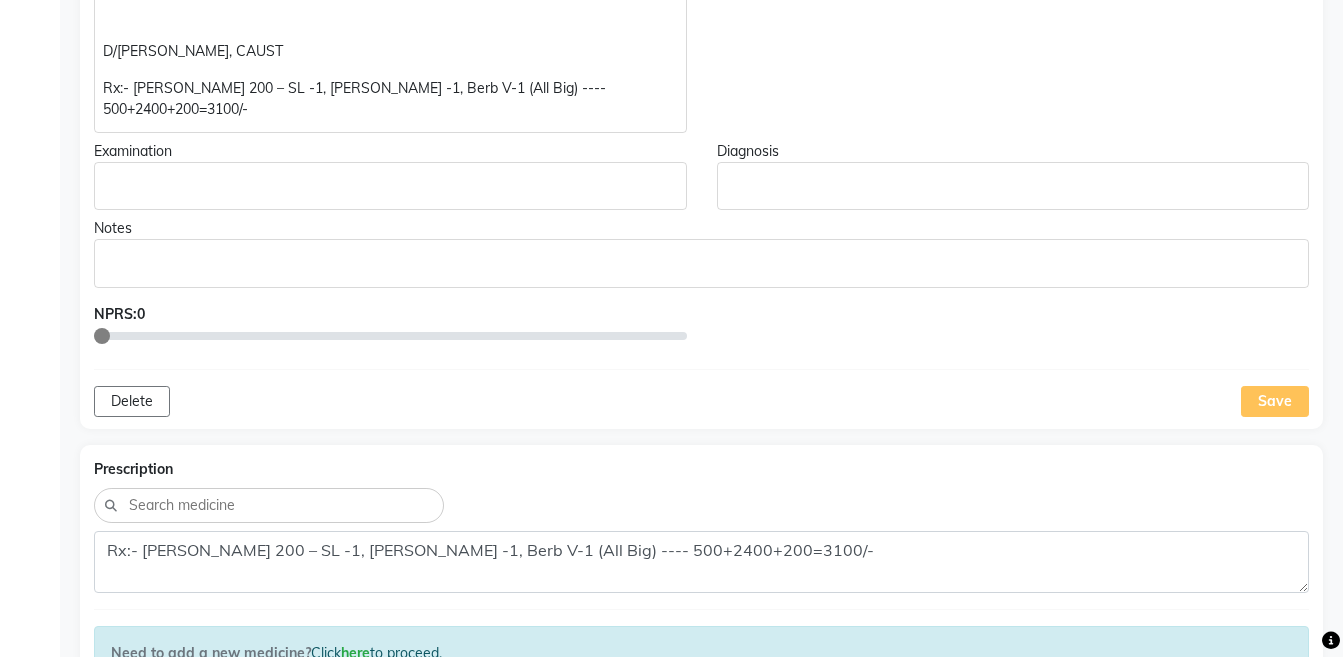 scroll, scrollTop: 1248, scrollLeft: 0, axis: vertical 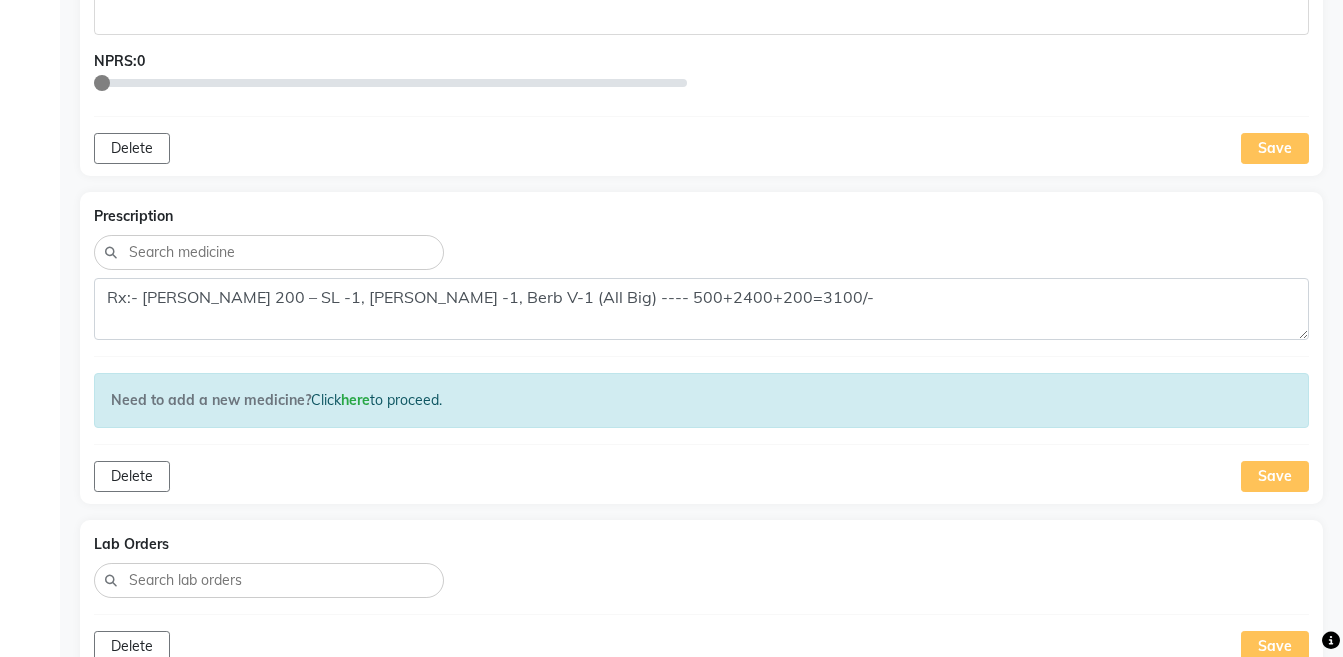 click on "Save" 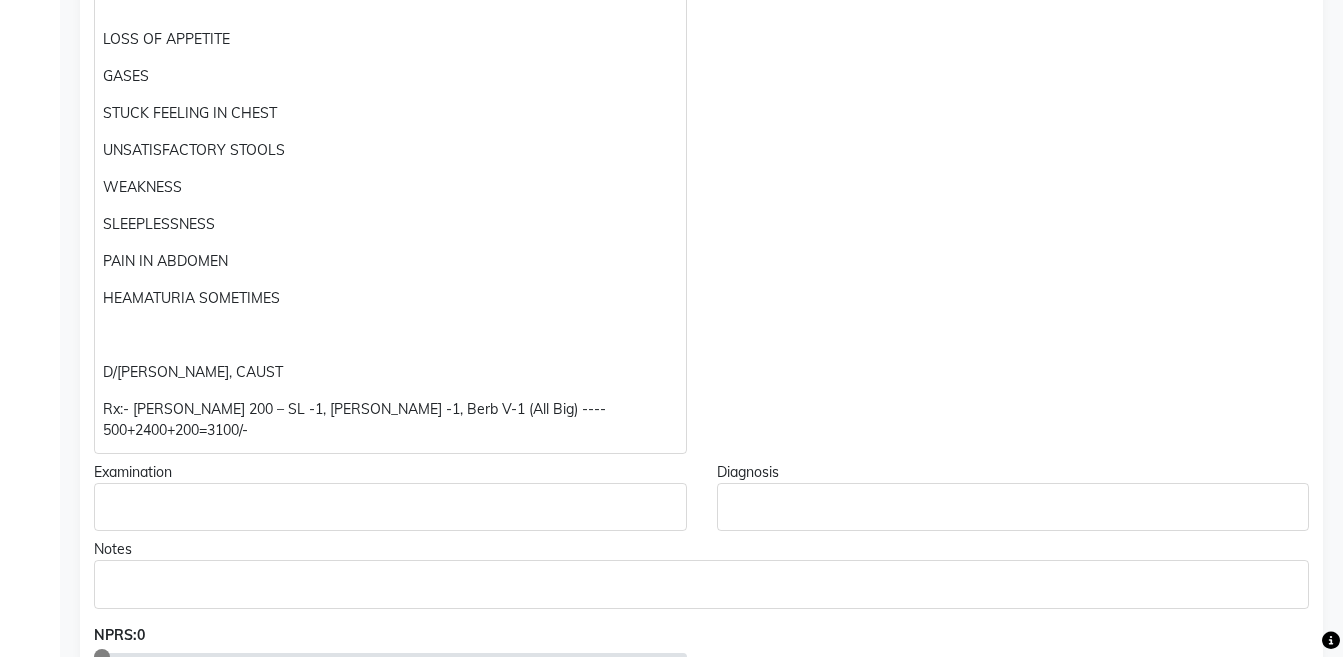 scroll, scrollTop: 0, scrollLeft: 0, axis: both 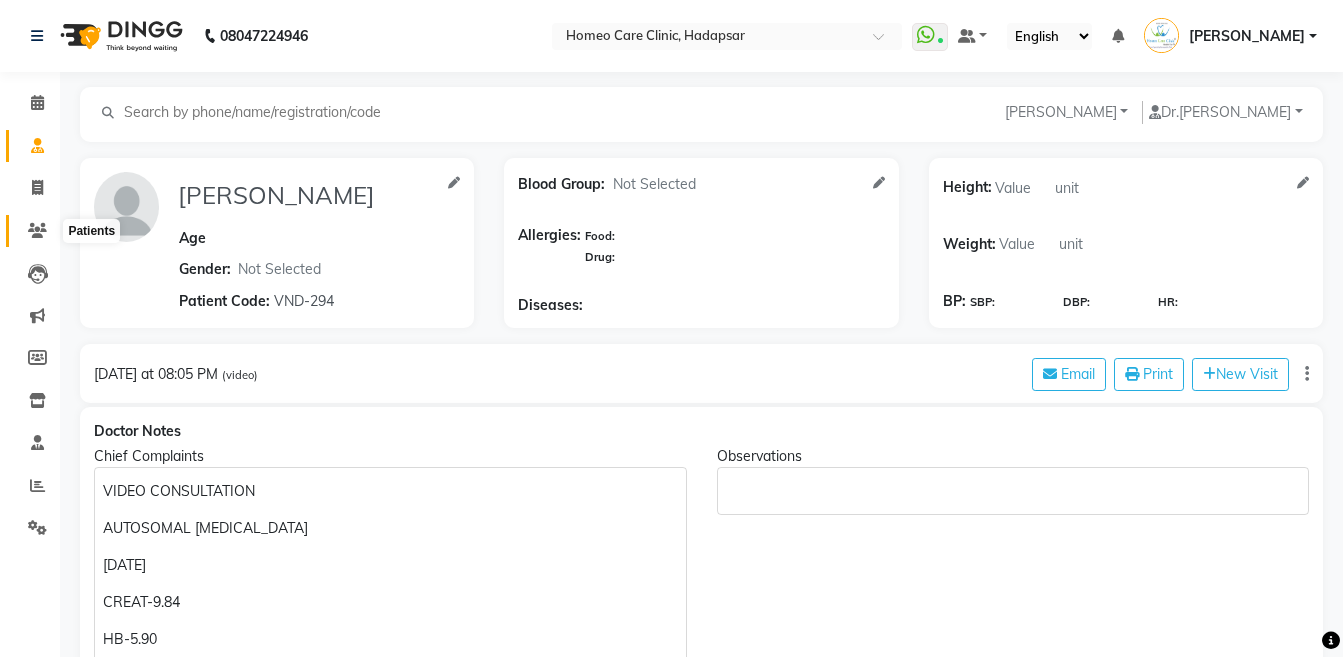 click 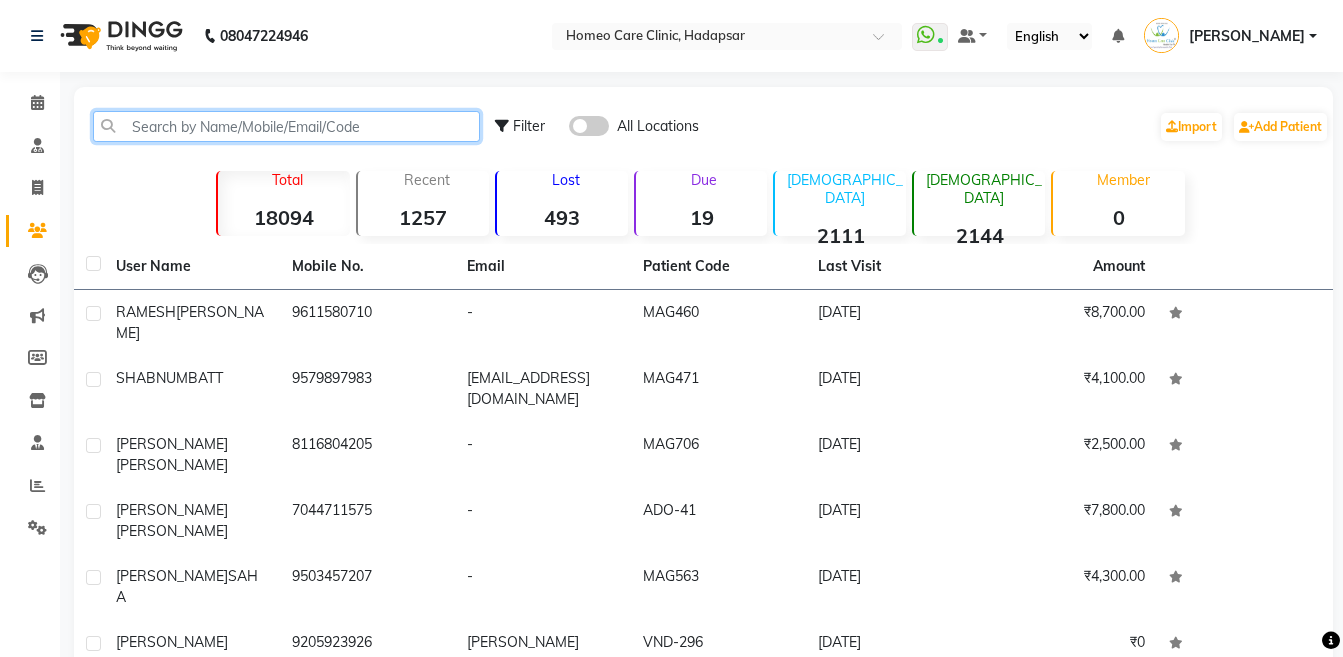 click 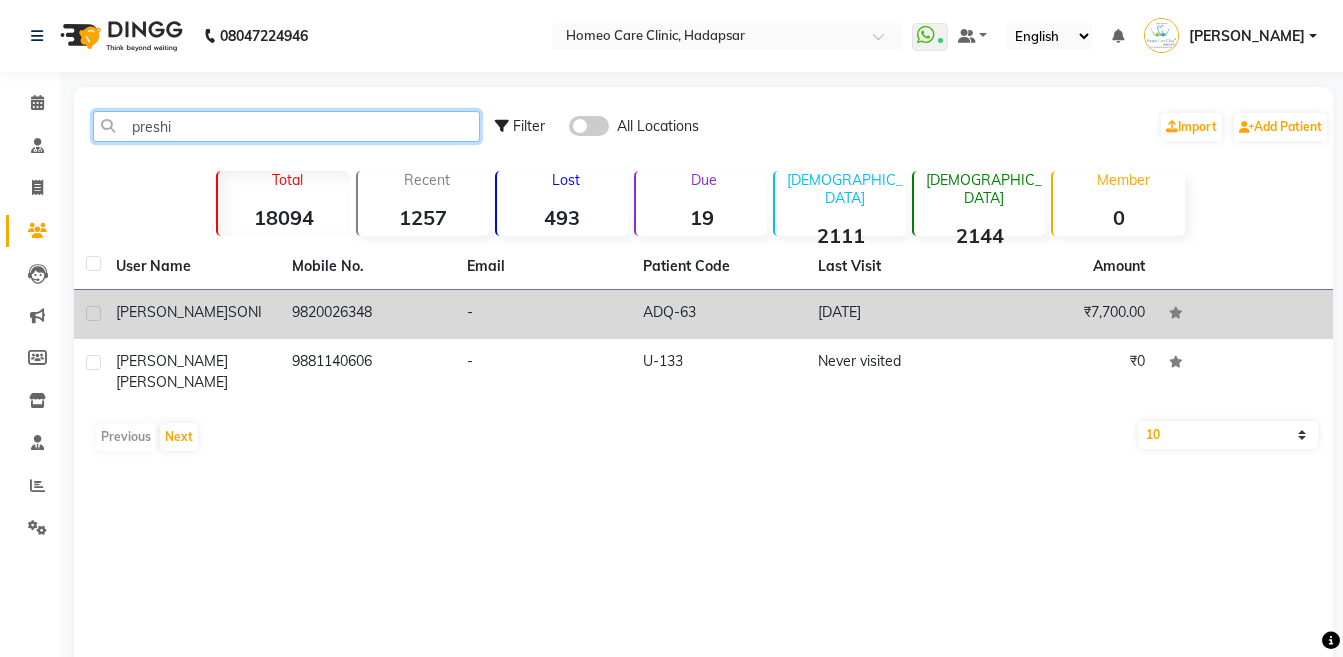 type on "preshi" 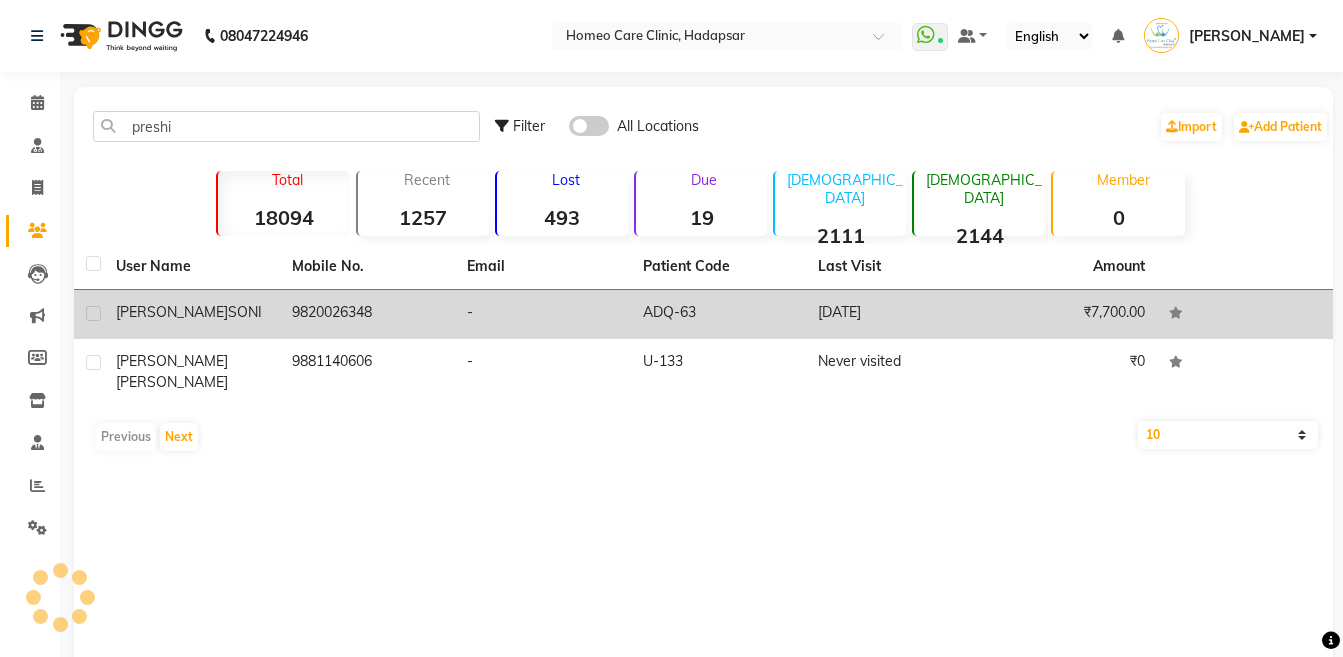 click on "[PERSON_NAME]" 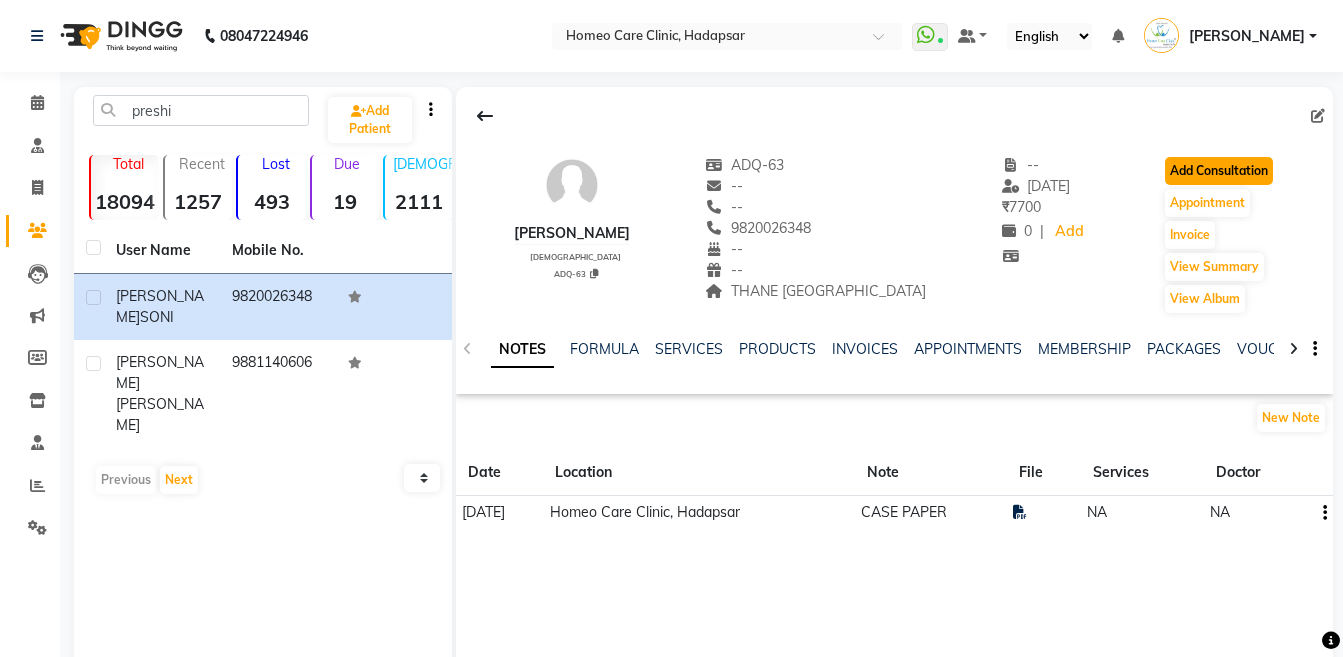 click on "Add Consultation" 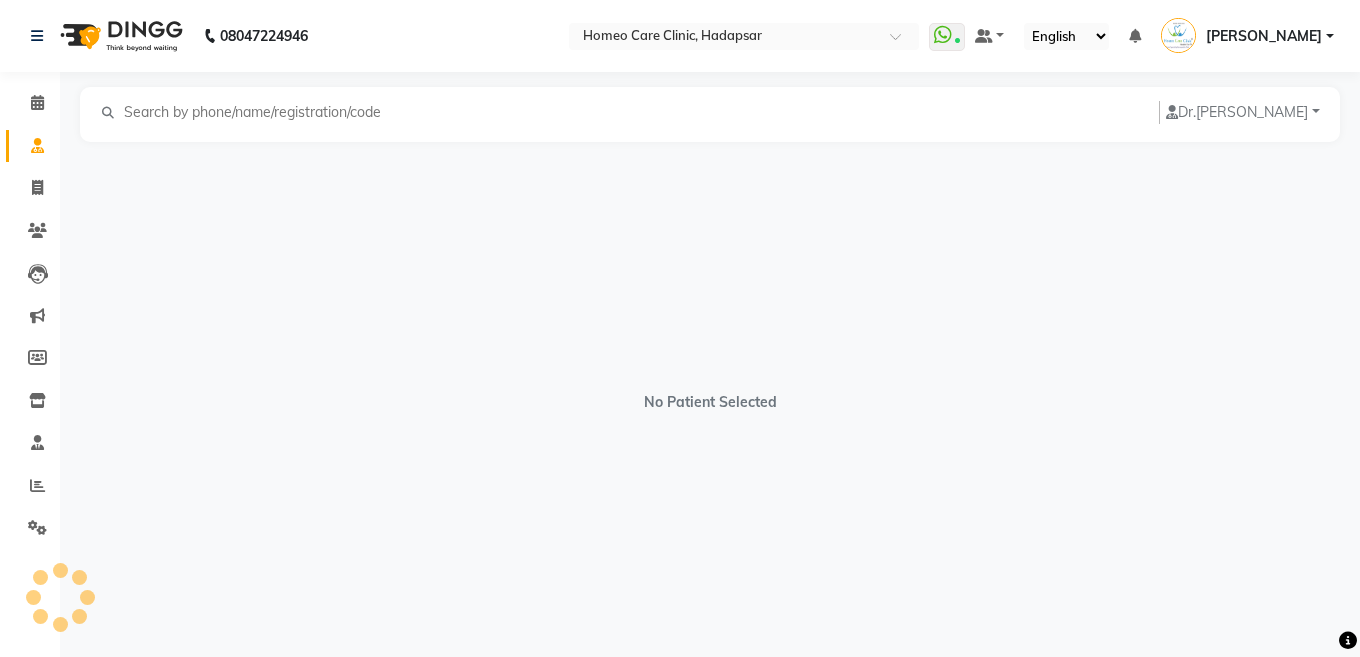 select on "[DEMOGRAPHIC_DATA]" 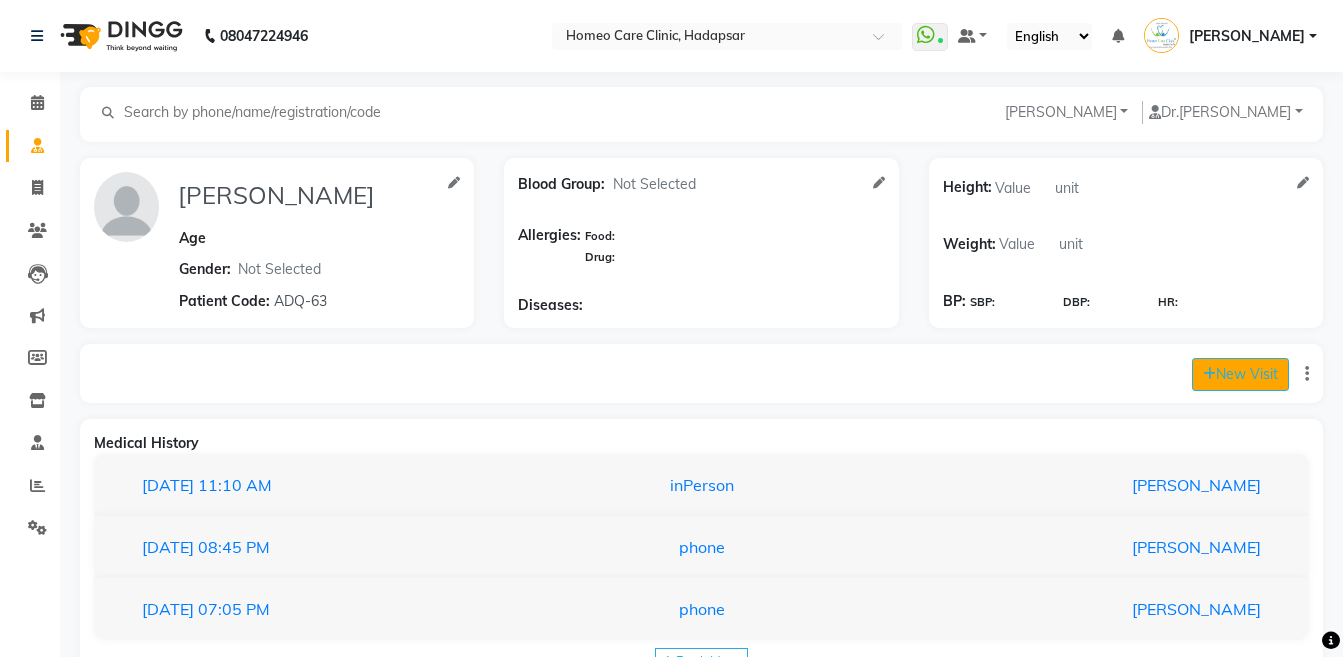 click on "New Visit" 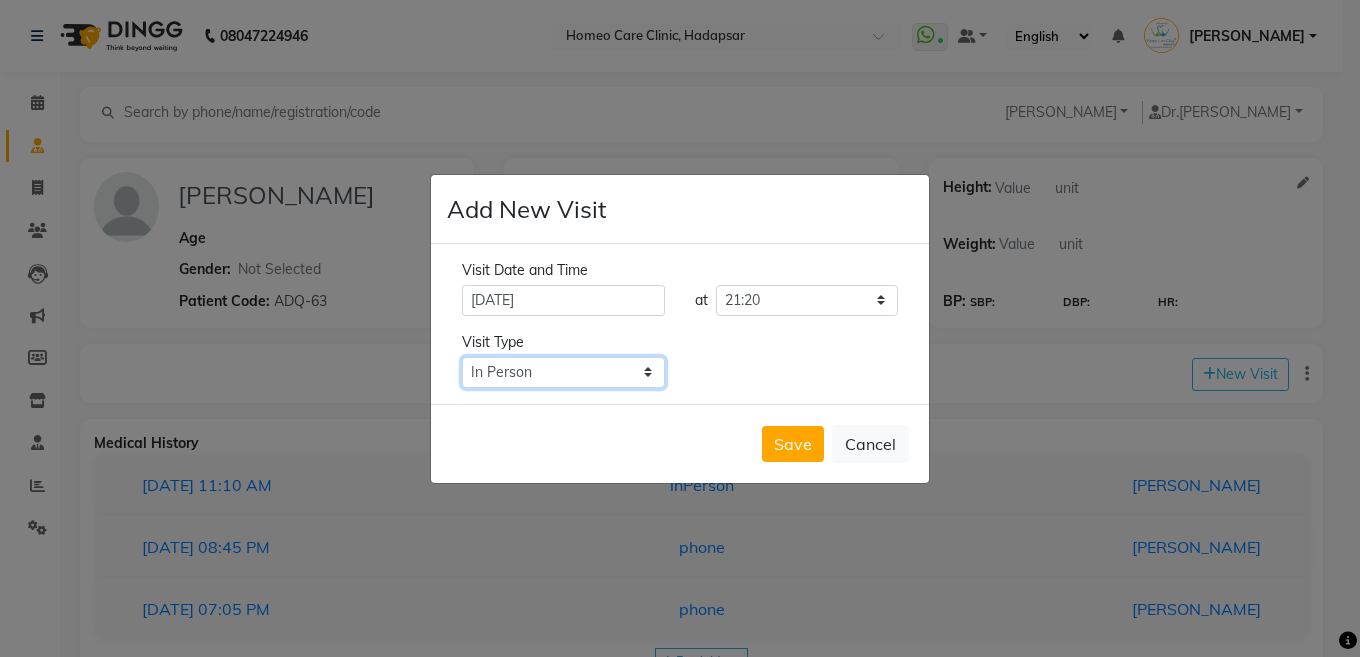 click on "Select Type In Person Video Phone Chat" 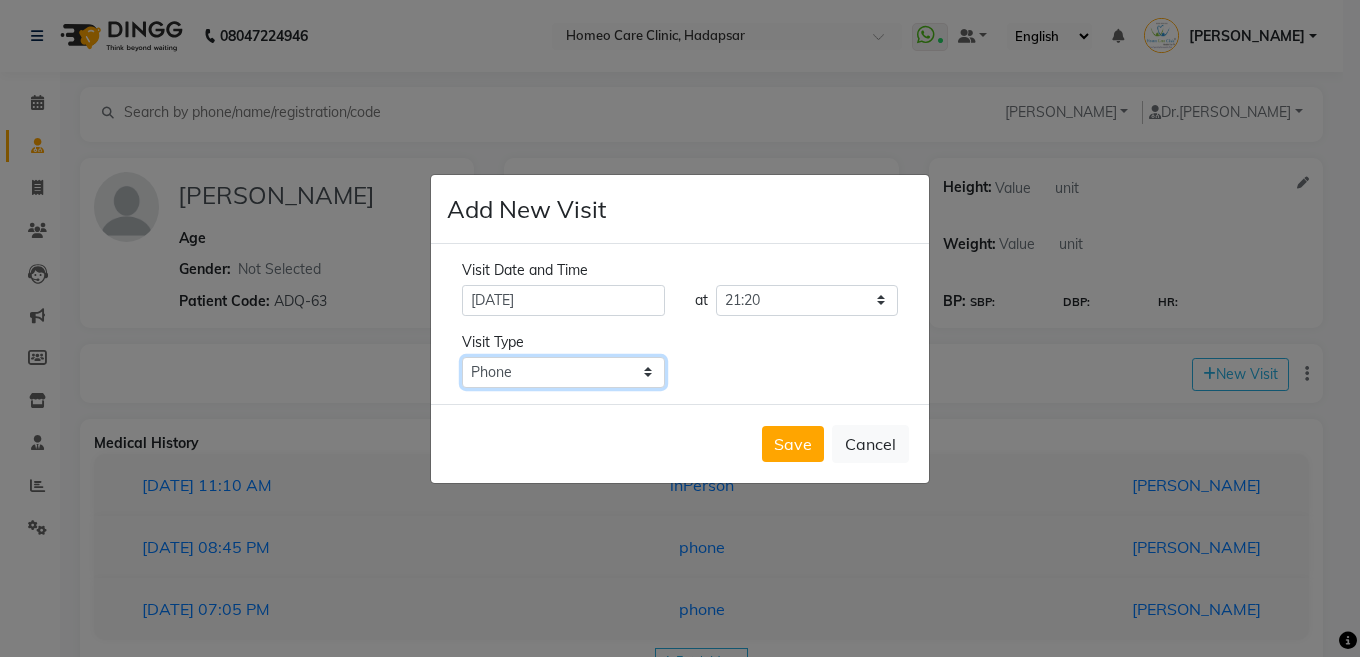 click on "Select Type In Person Video Phone Chat" 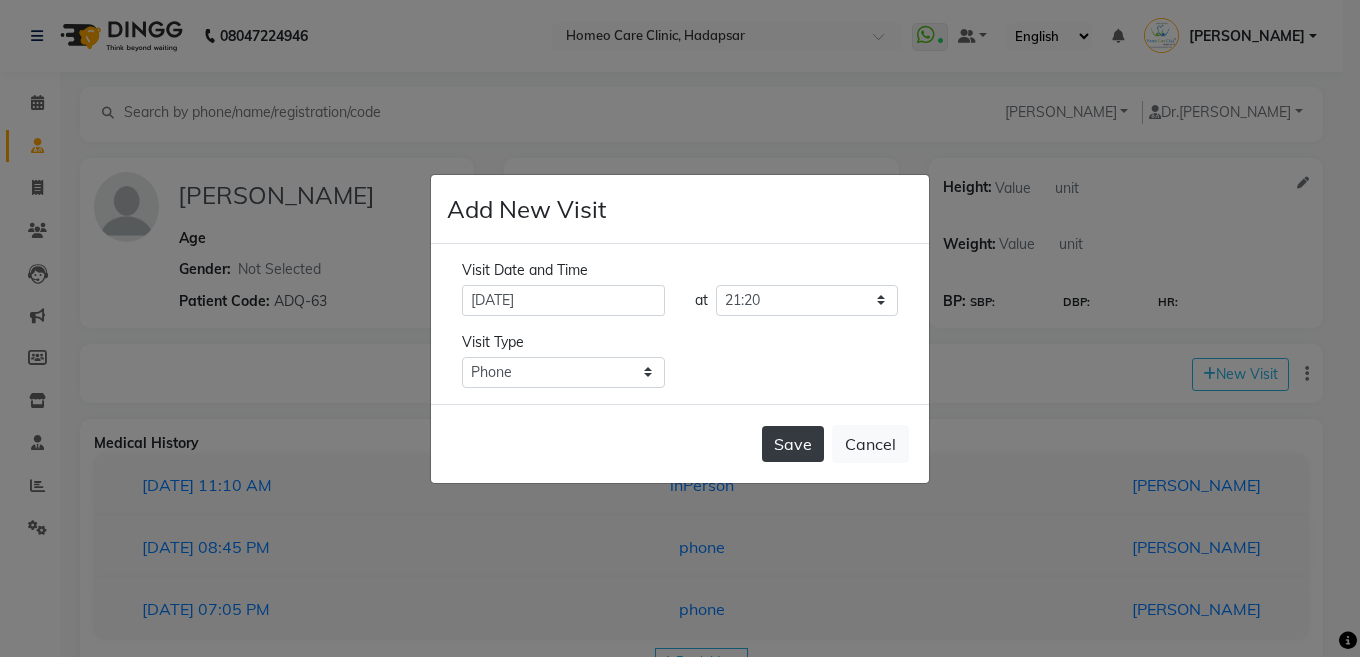 click on "Save" 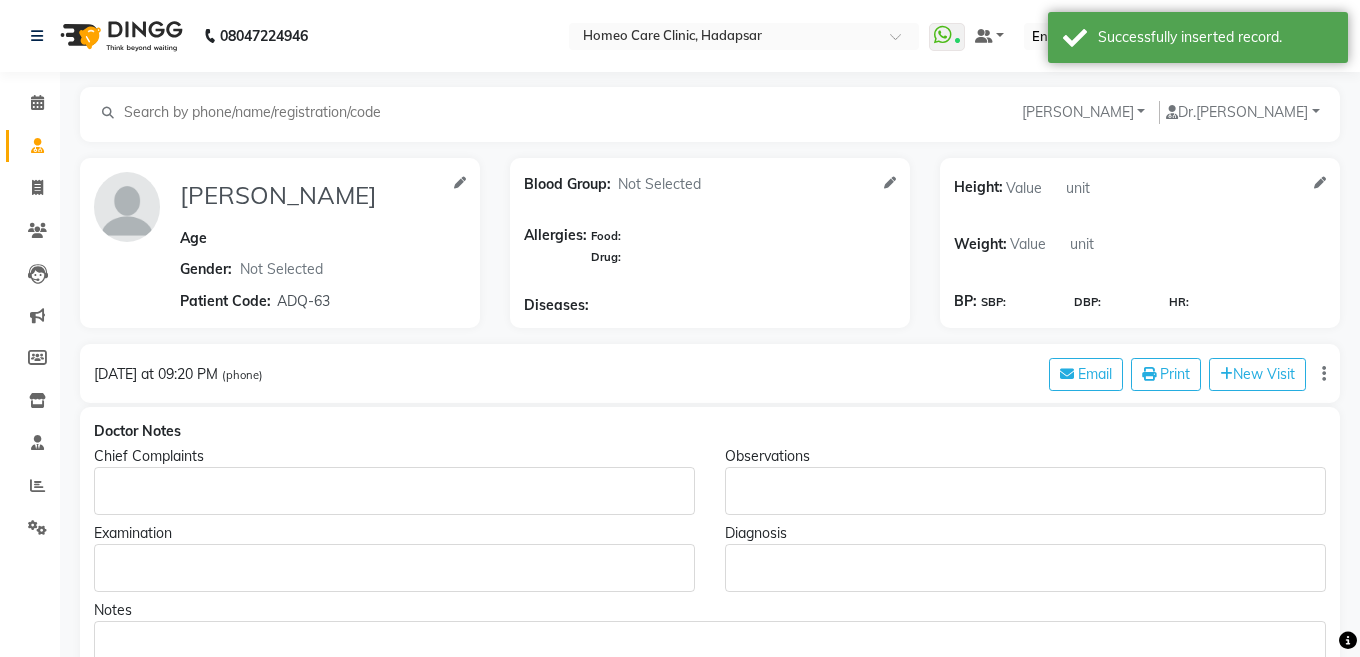 type on "[PERSON_NAME]" 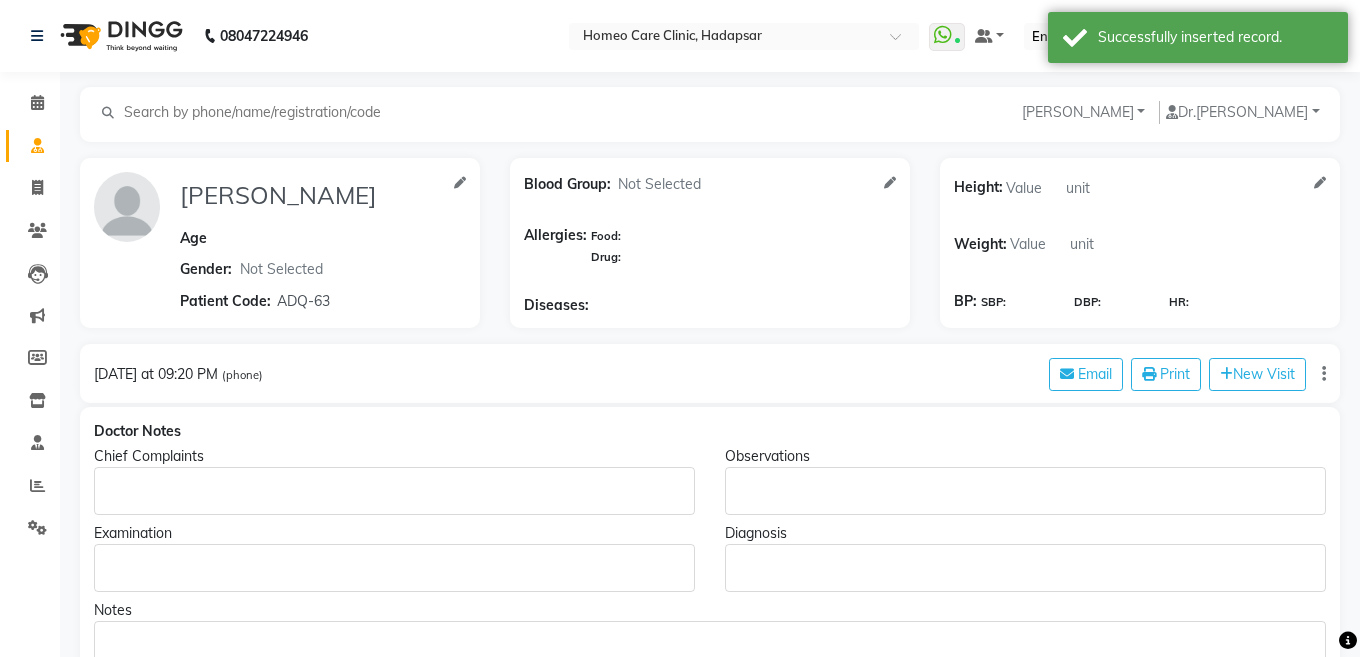 select on "[DEMOGRAPHIC_DATA]" 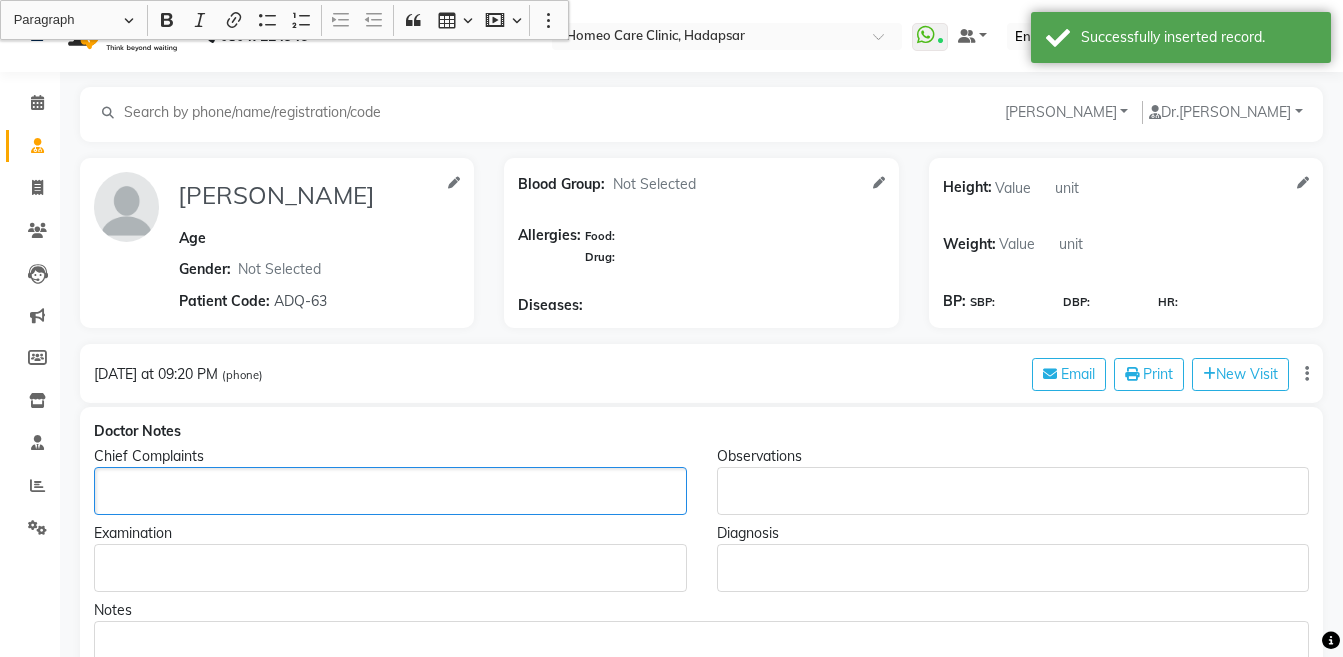 click 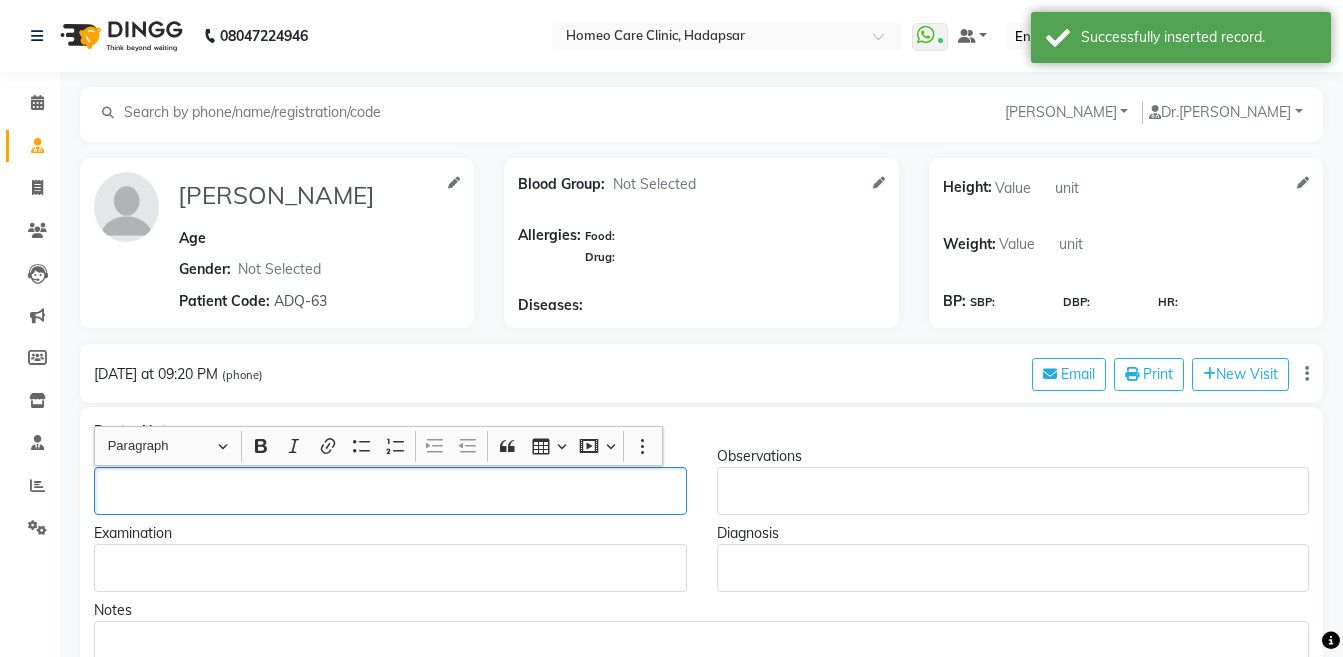 type 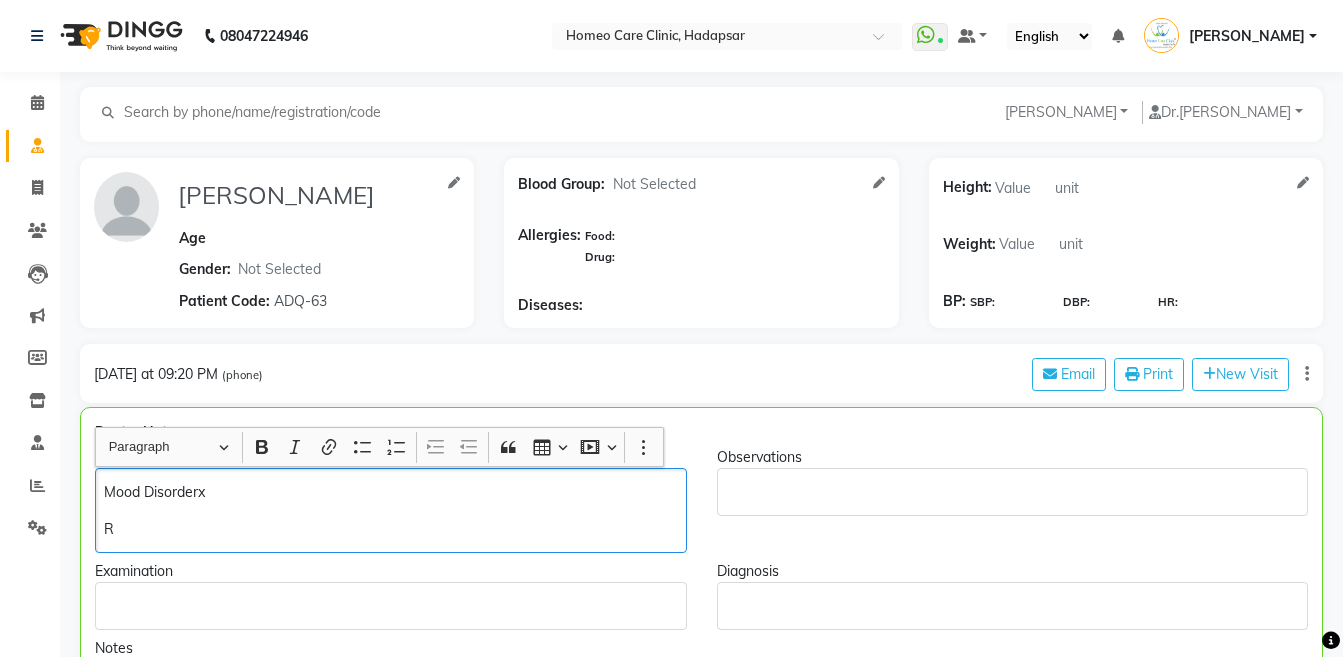 click on "Mood Disorderx" 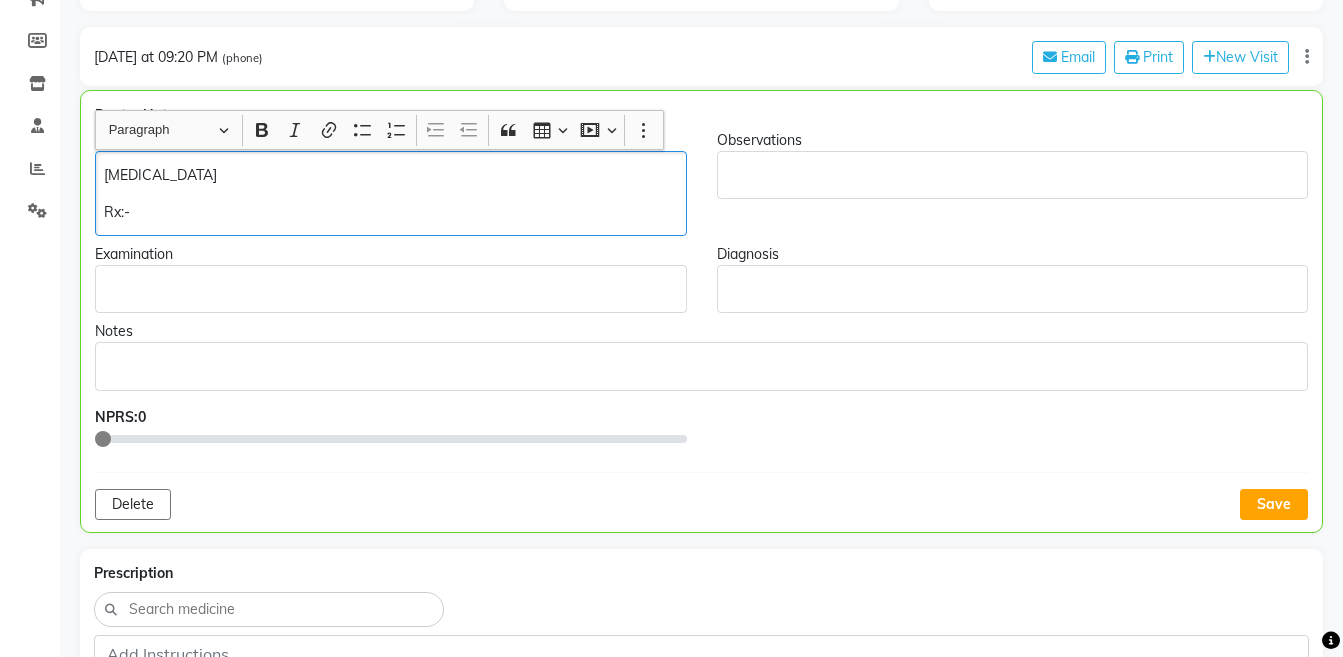 scroll, scrollTop: 398, scrollLeft: 0, axis: vertical 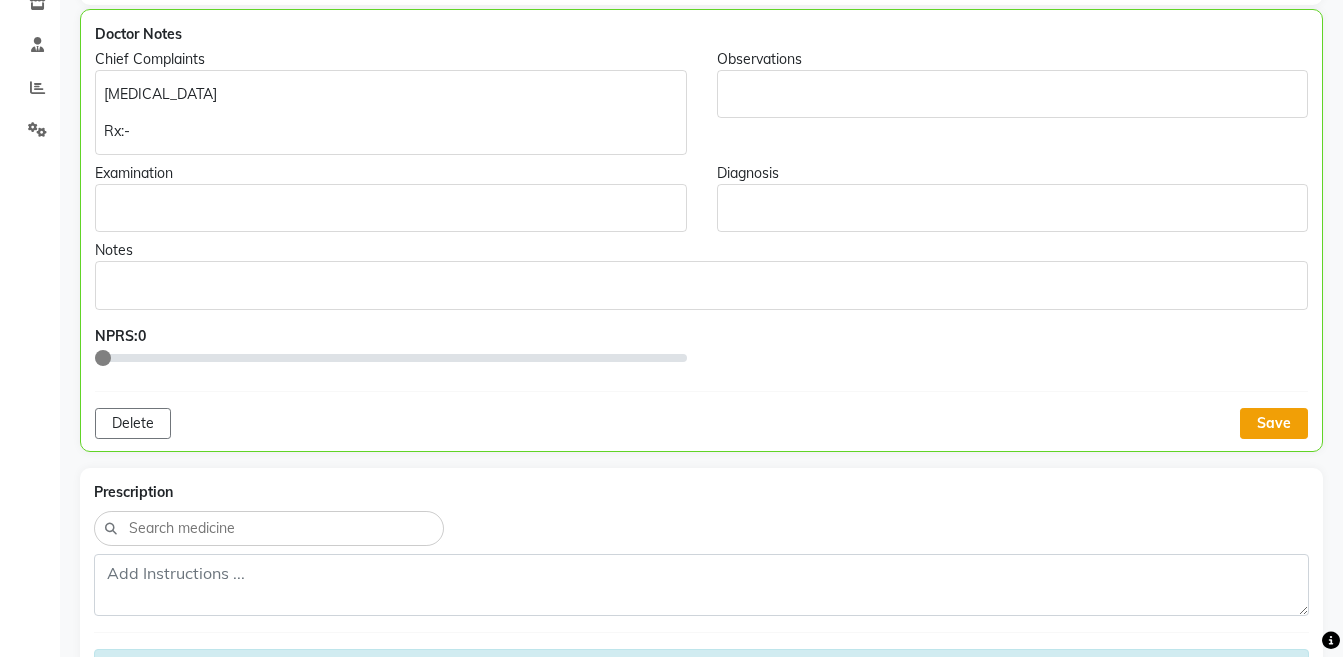 click on "Save" 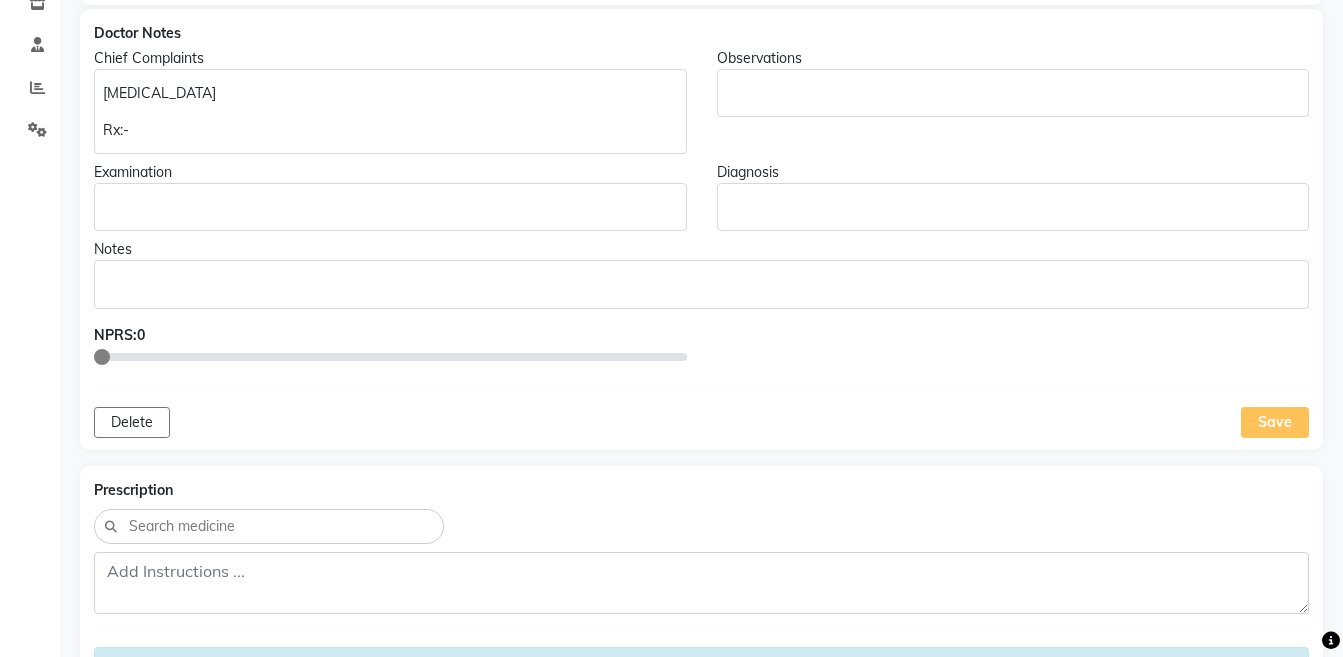 scroll, scrollTop: 0, scrollLeft: 0, axis: both 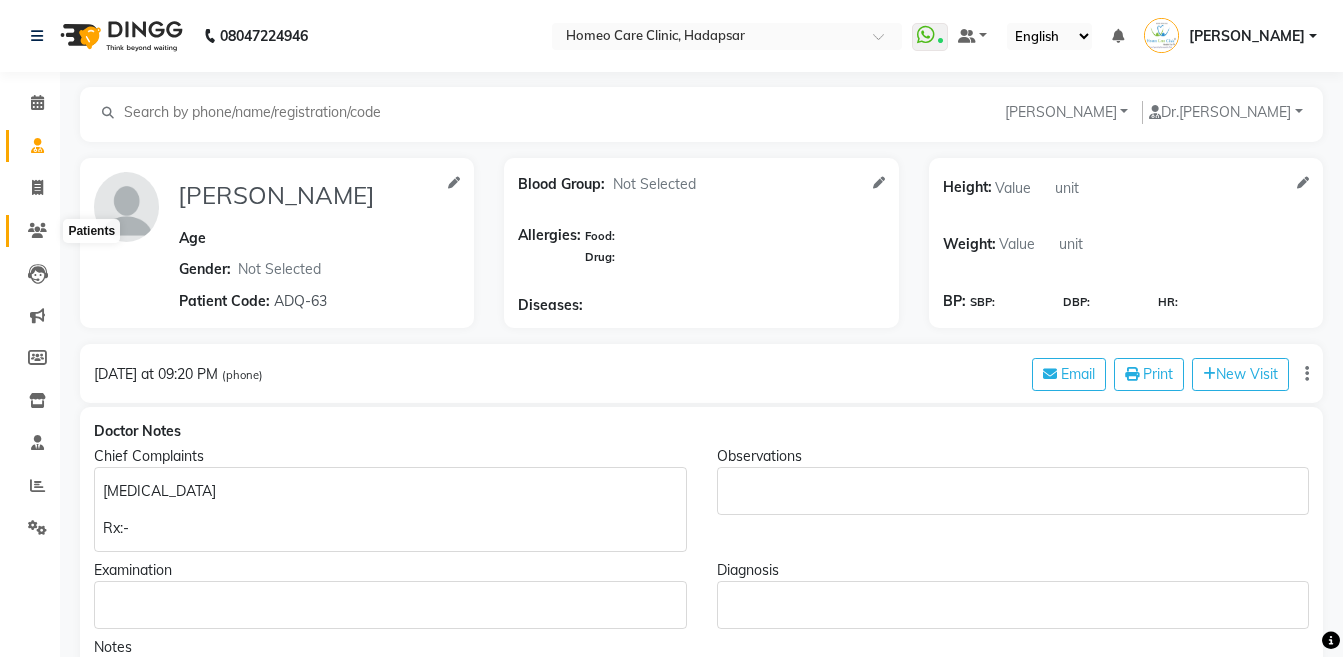 click 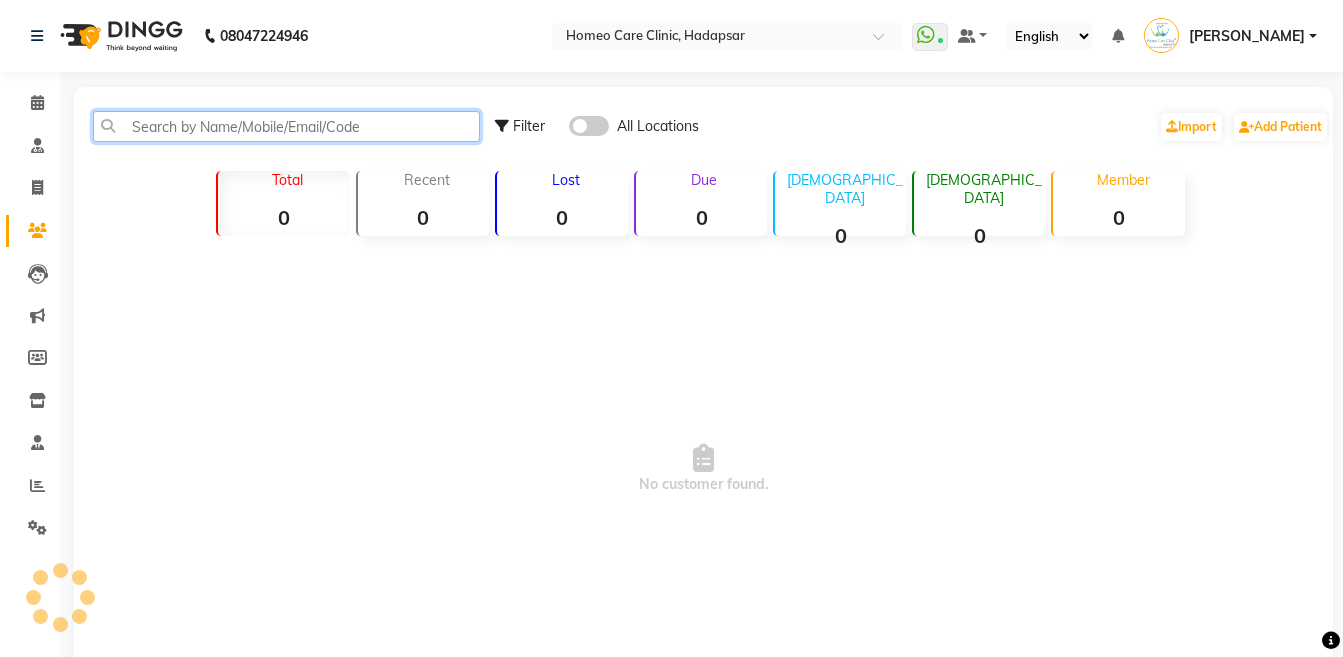 click 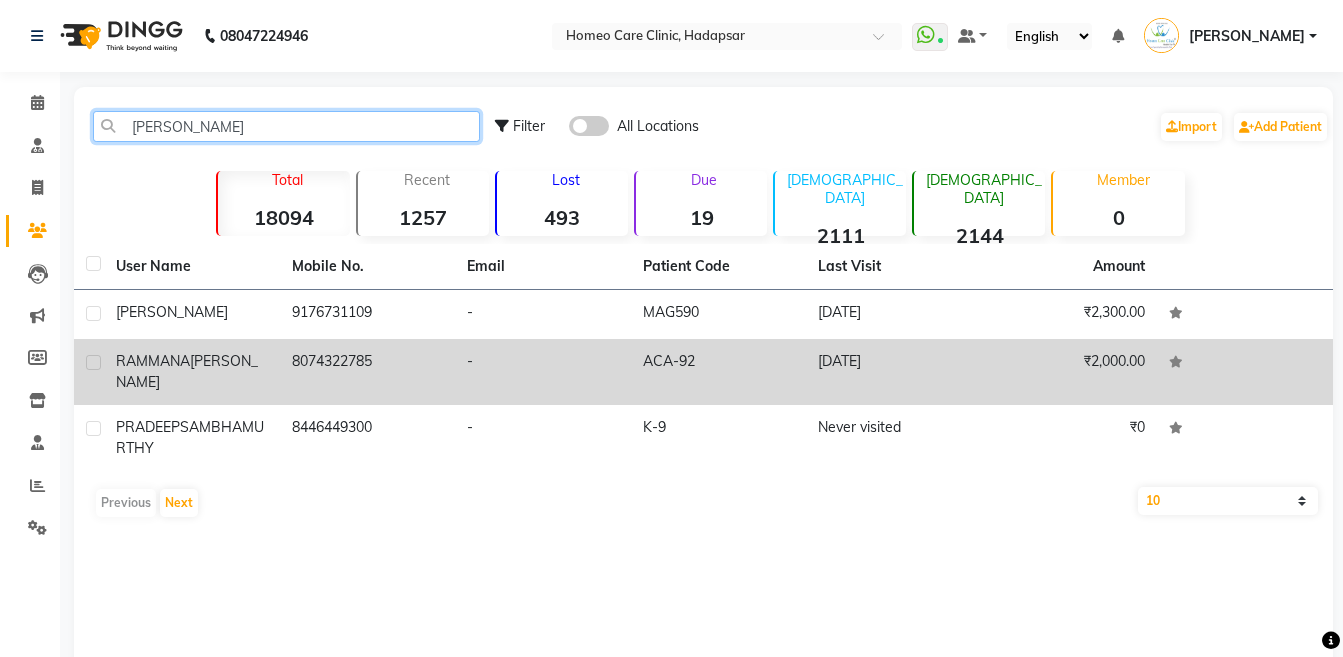 type on "[PERSON_NAME]" 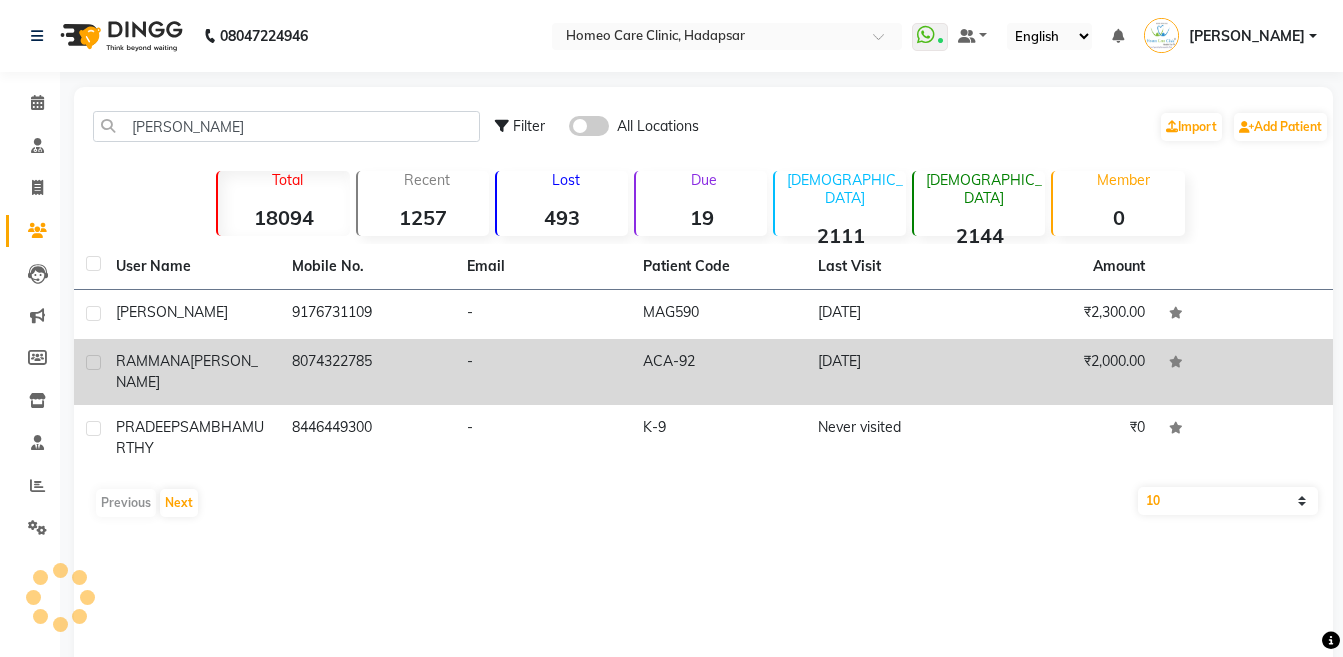 click on "[PERSON_NAME]" 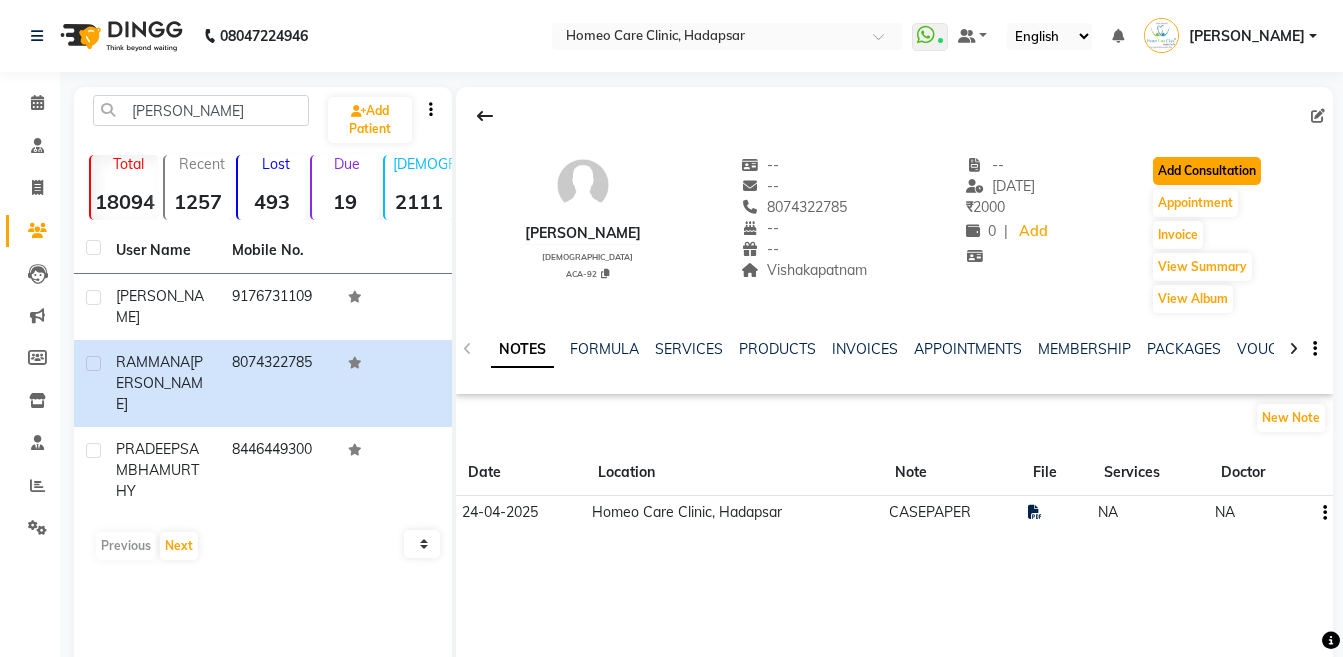 click on "Add Consultation" 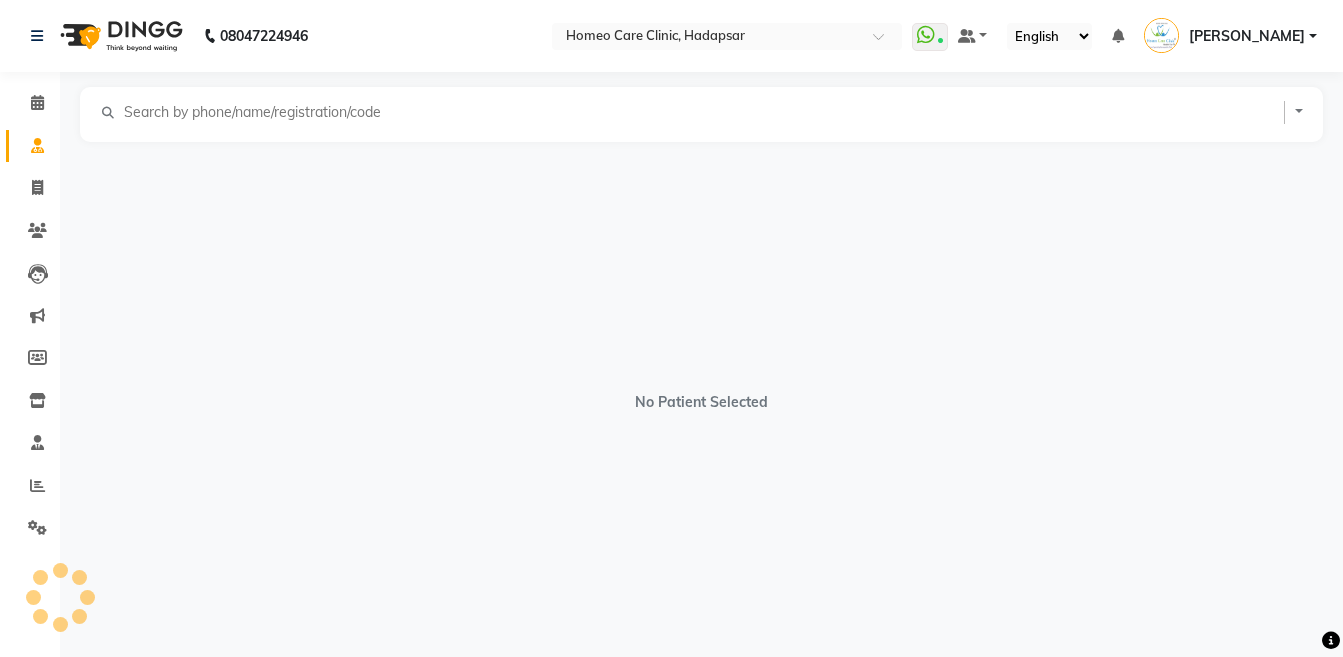select on "[DEMOGRAPHIC_DATA]" 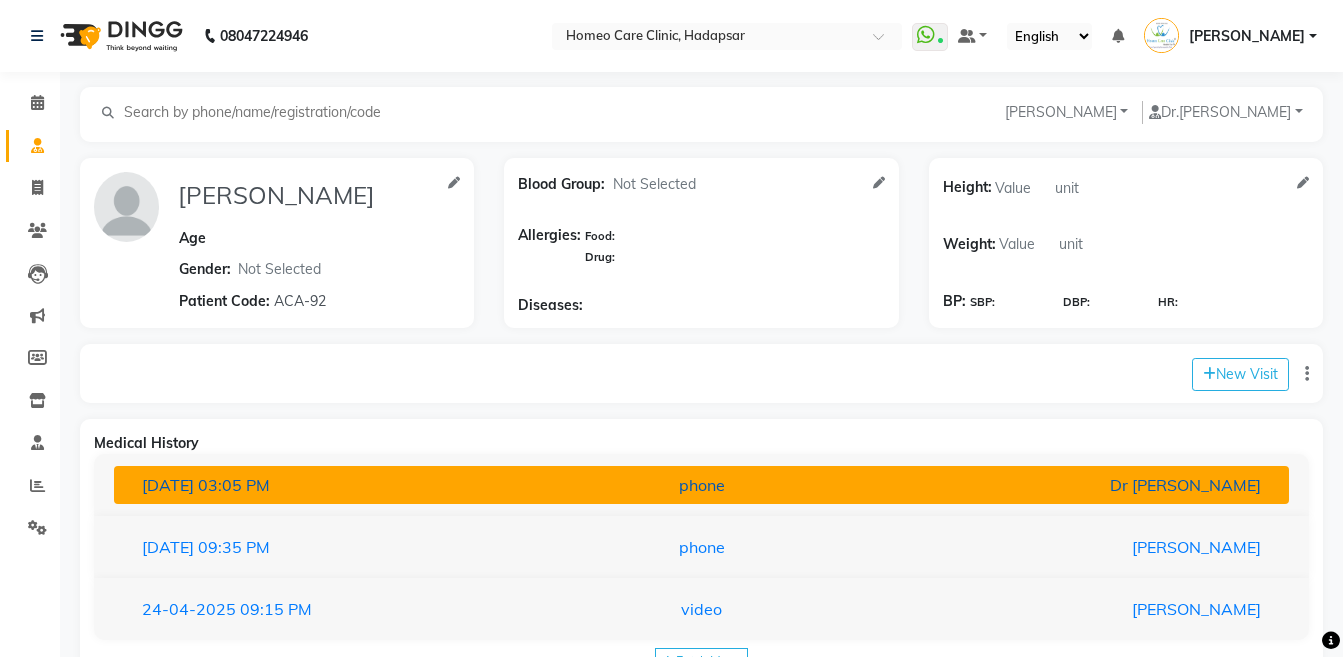 click on "Dr [PERSON_NAME]" at bounding box center [1084, 485] 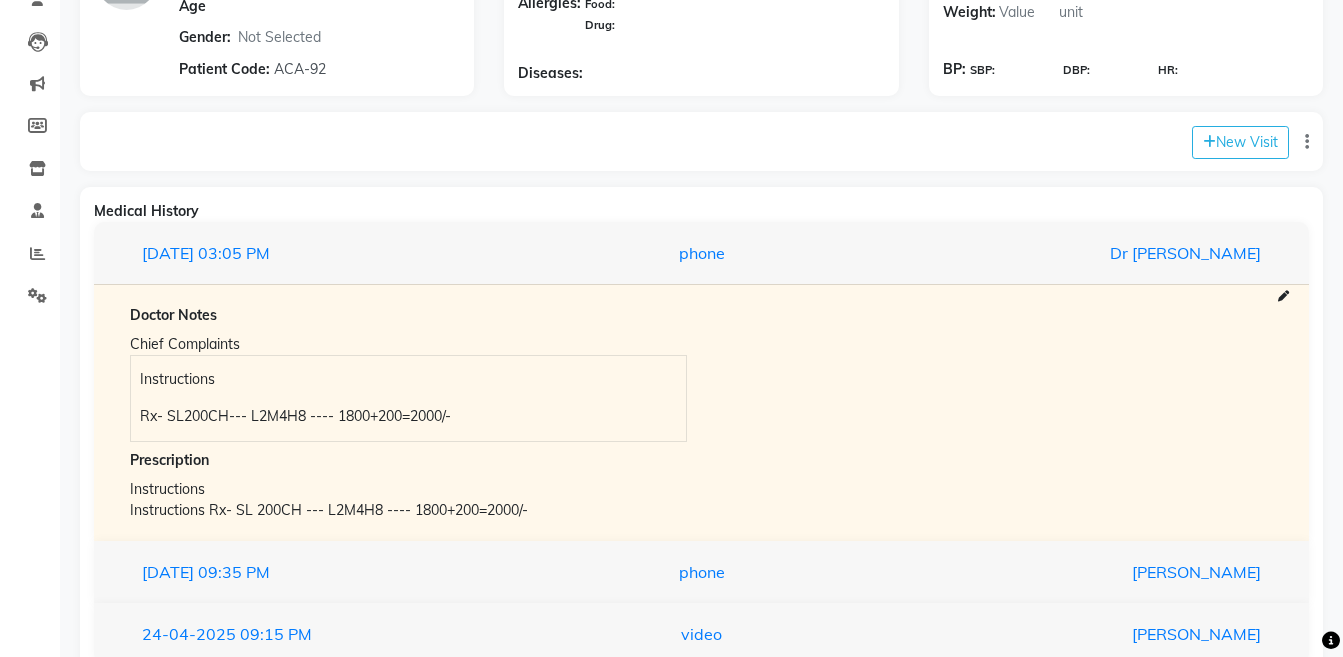 scroll, scrollTop: 240, scrollLeft: 0, axis: vertical 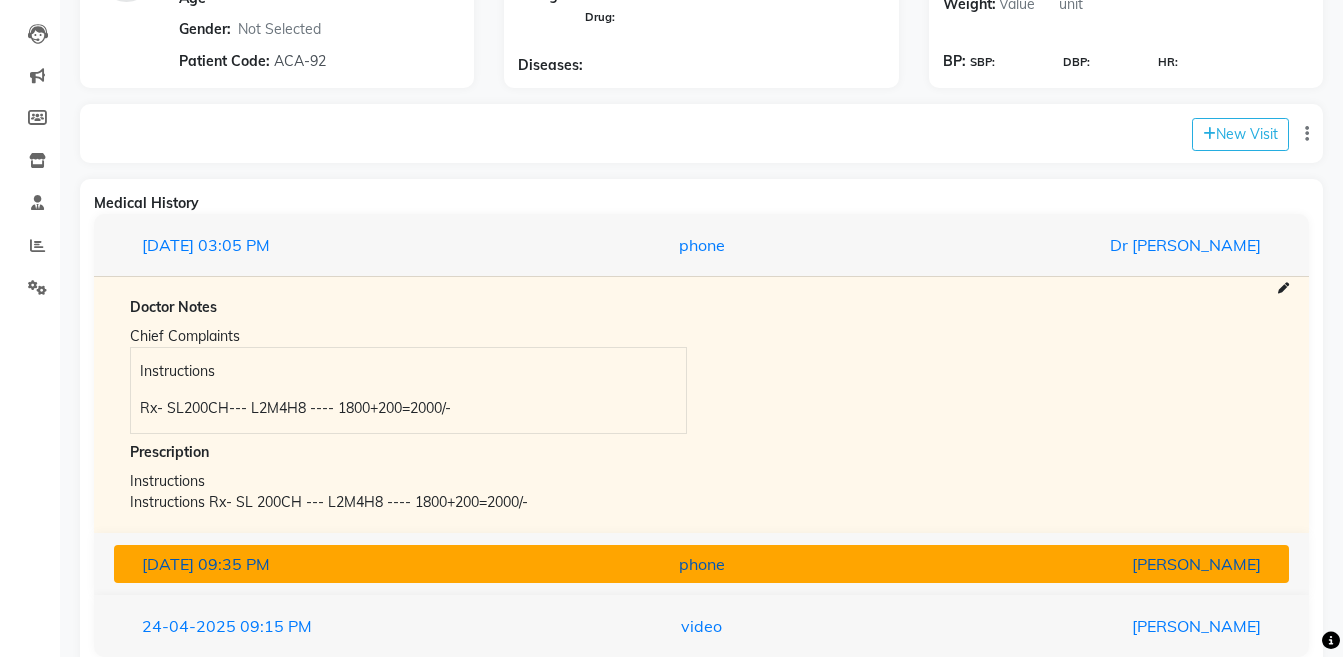 click on "[PERSON_NAME]" at bounding box center [1084, 564] 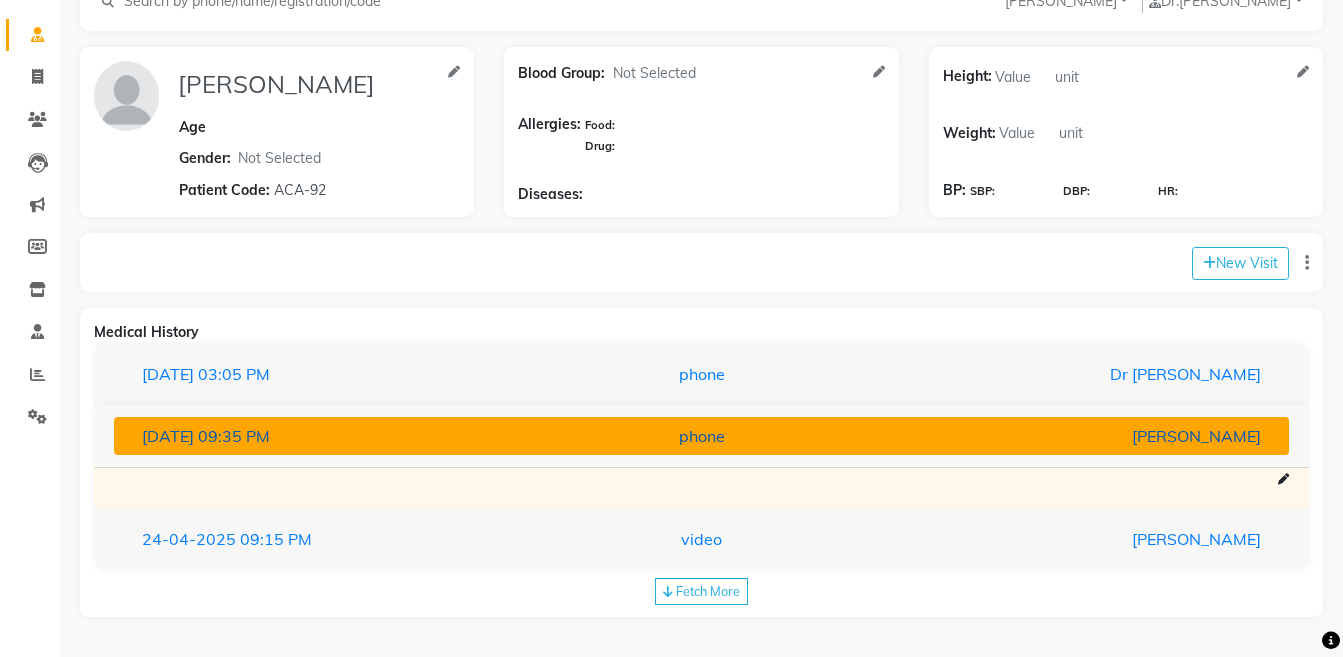 scroll, scrollTop: 111, scrollLeft: 0, axis: vertical 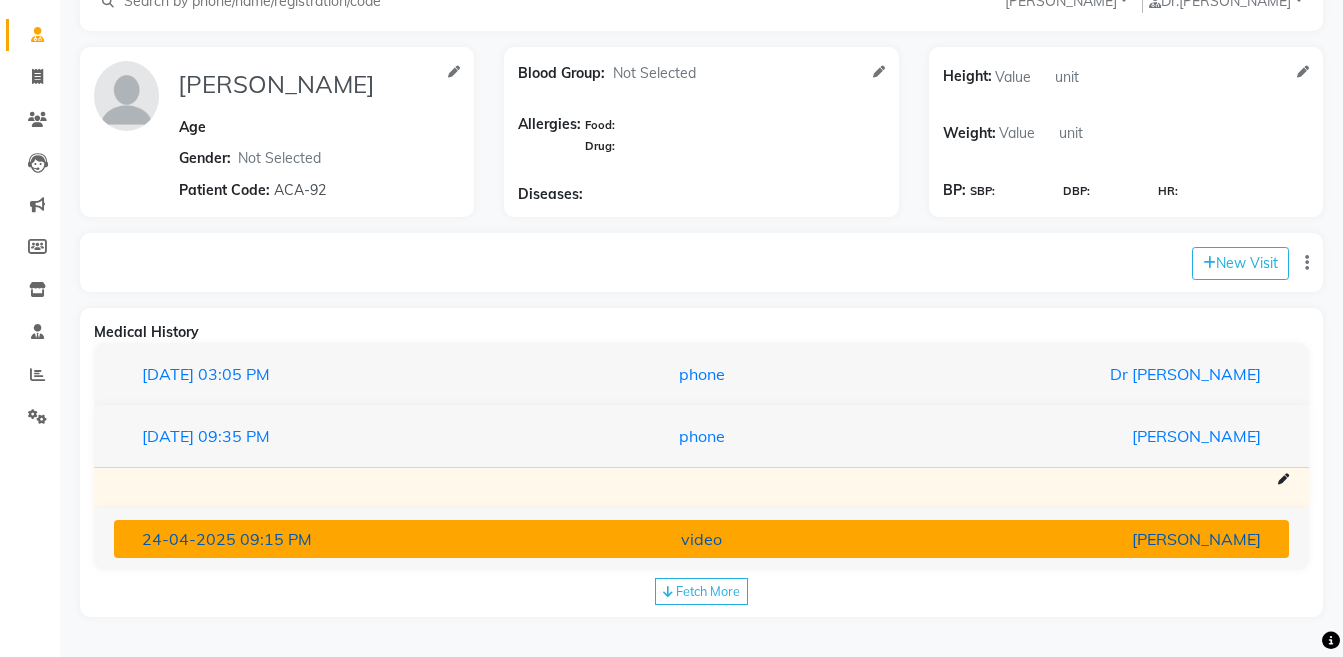 click on "[PERSON_NAME]" at bounding box center (1084, 539) 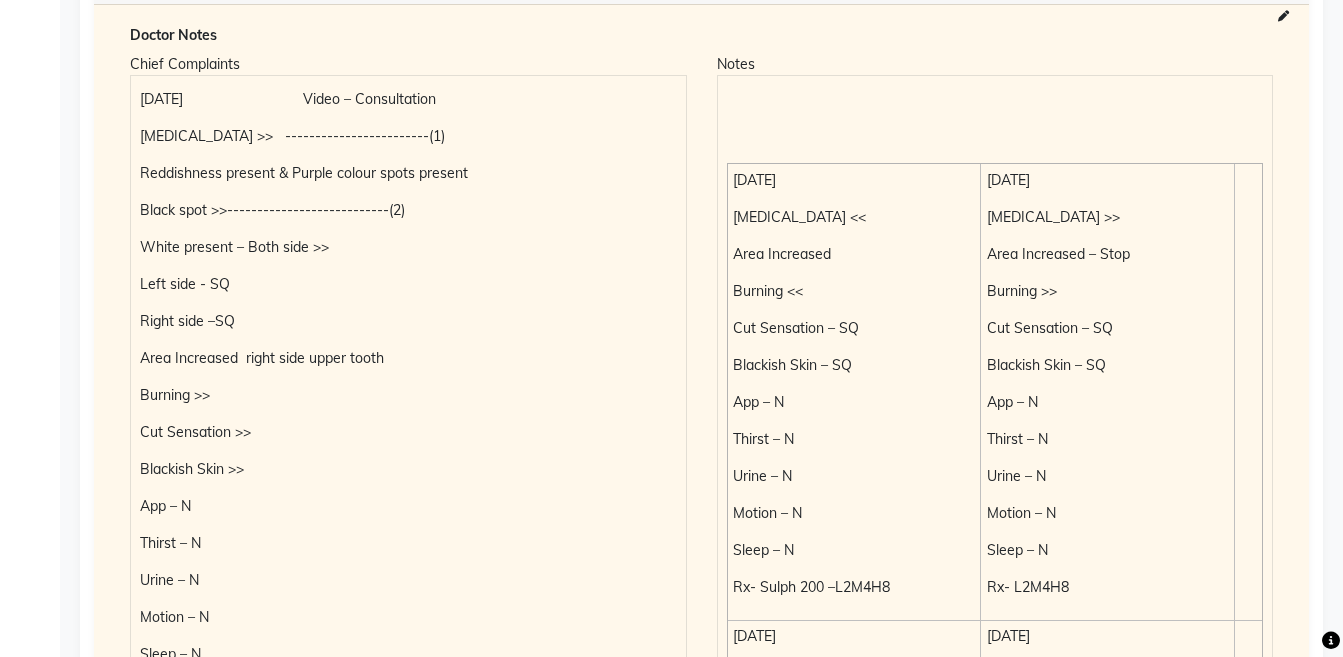 scroll, scrollTop: 687, scrollLeft: 0, axis: vertical 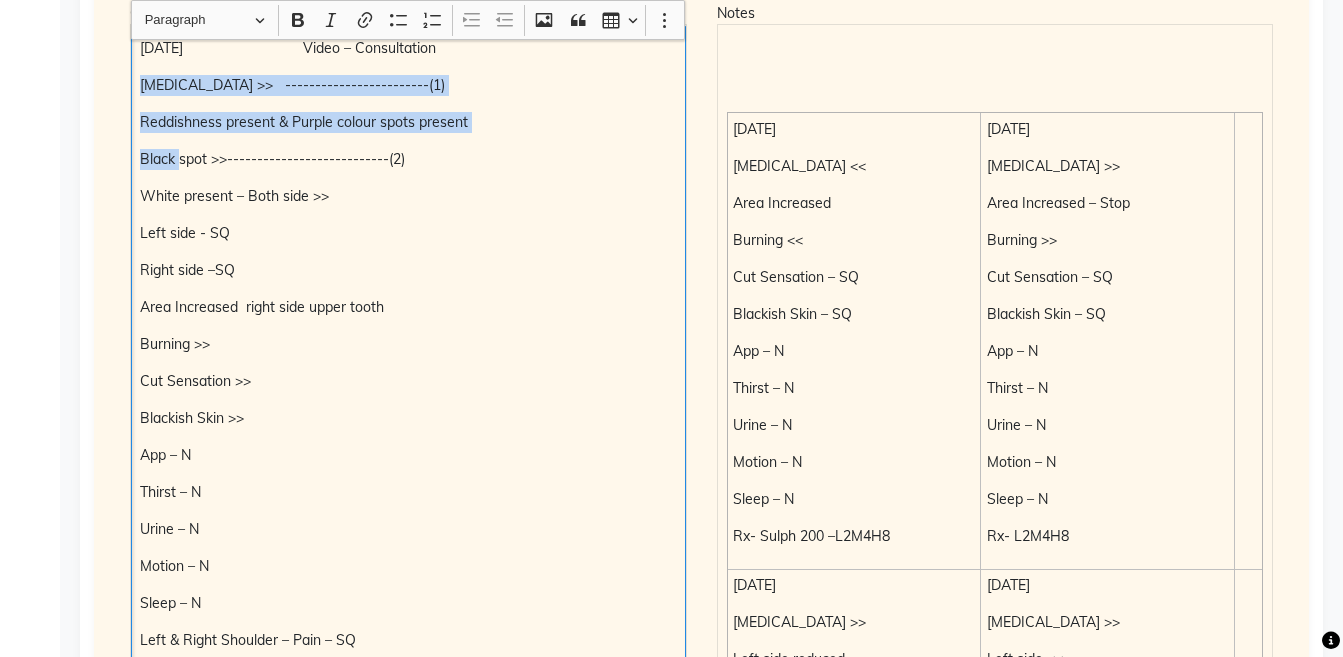 drag, startPoint x: 141, startPoint y: 84, endPoint x: 217, endPoint y: 173, distance: 117.03418 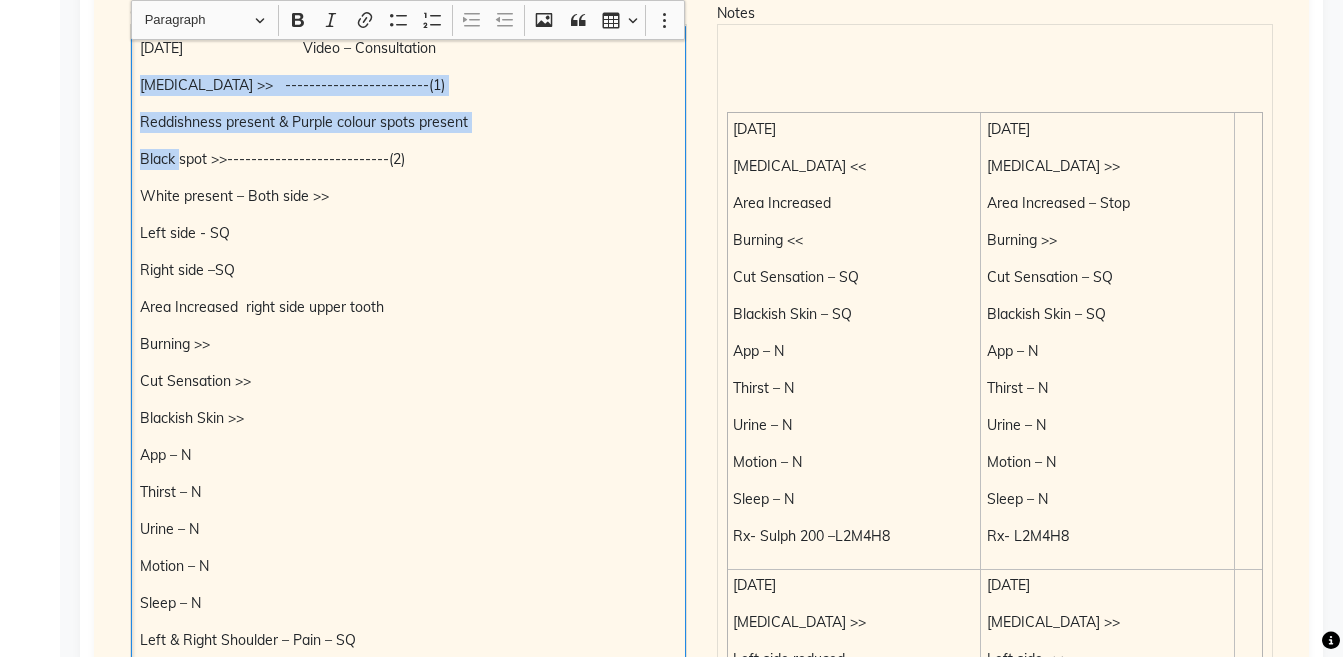 click on "[DATE]                              Video – Consultation  [MEDICAL_DATA] >>   ------------------------(1) Reddishness present & Purple colour spots present Black spot >>---------------------------(2) White present – Both side >> Left side - SQ Right side –SQ  Area Increased  right side upper tooth Burning >> Cut Sensation >> Blackish Skin >> App – N Thirst – N Urine – N Motion – N Sleep – N Left & Right Shoulder – Pain – SQ  Rx- Sulph 1M --- L2M4H8  ---- 1800+200=2000/-" at bounding box center [408, 382] 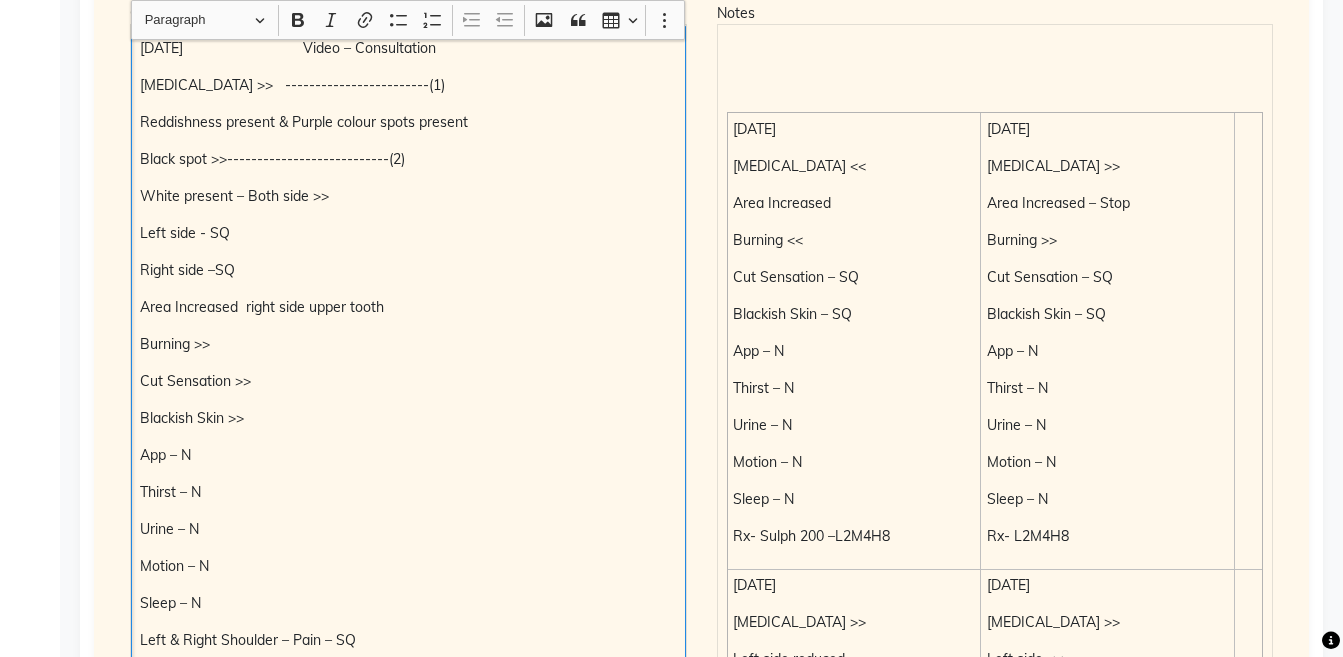 click on "[DATE]                              Video – Consultation  [MEDICAL_DATA] >>   ------------------------(1) Reddishness present & Purple colour spots present Black spot >>---------------------------(2) White present – Both side >> Left side - SQ Right side –SQ  Area Increased  right side upper tooth Burning >> Cut Sensation >> Blackish Skin >> App – N Thirst – N Urine – N Motion – N Sleep – N Left & Right Shoulder – Pain – SQ  Rx- Sulph 1M --- L2M4H8  ---- 1800+200=2000/-" at bounding box center [408, 382] 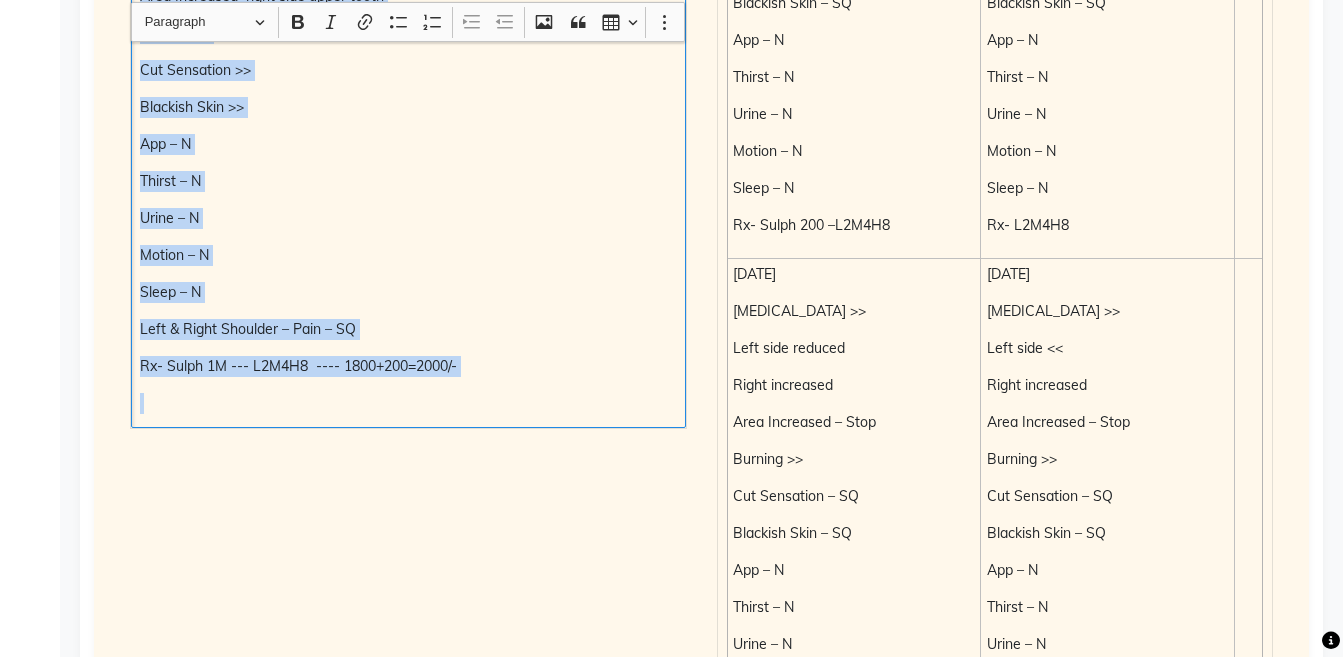 scroll, scrollTop: 1000, scrollLeft: 0, axis: vertical 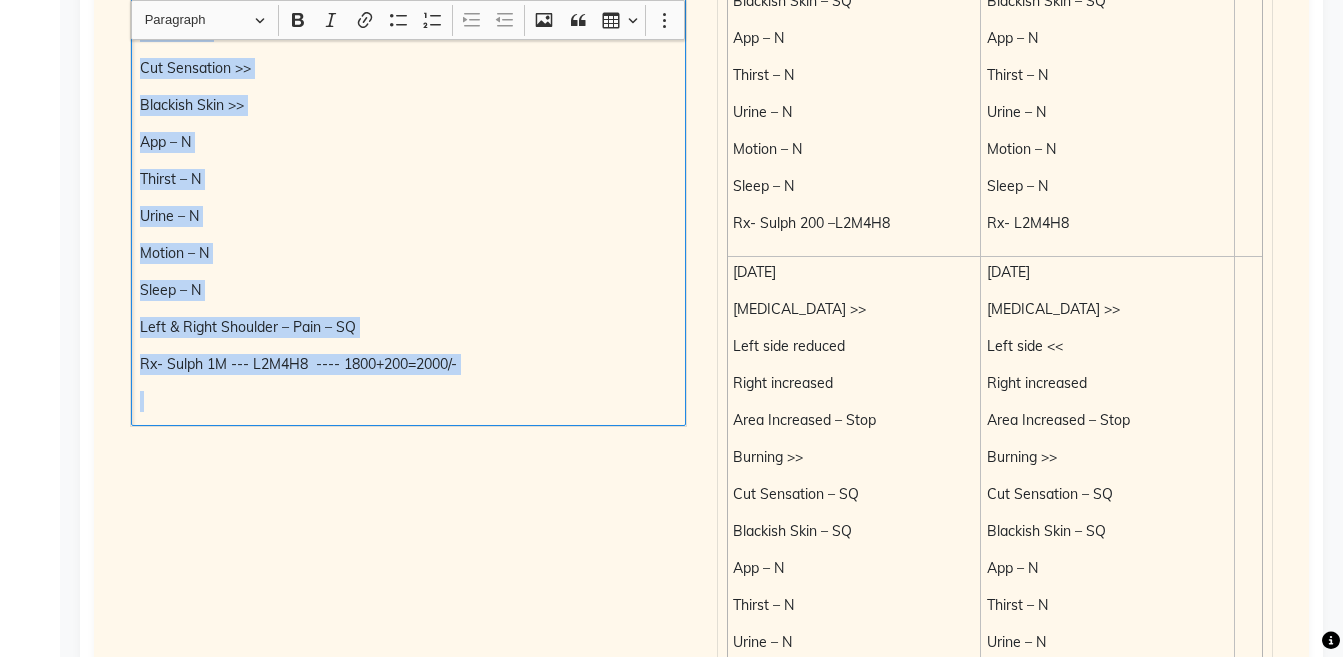 drag, startPoint x: 136, startPoint y: 86, endPoint x: 432, endPoint y: 409, distance: 438.1153 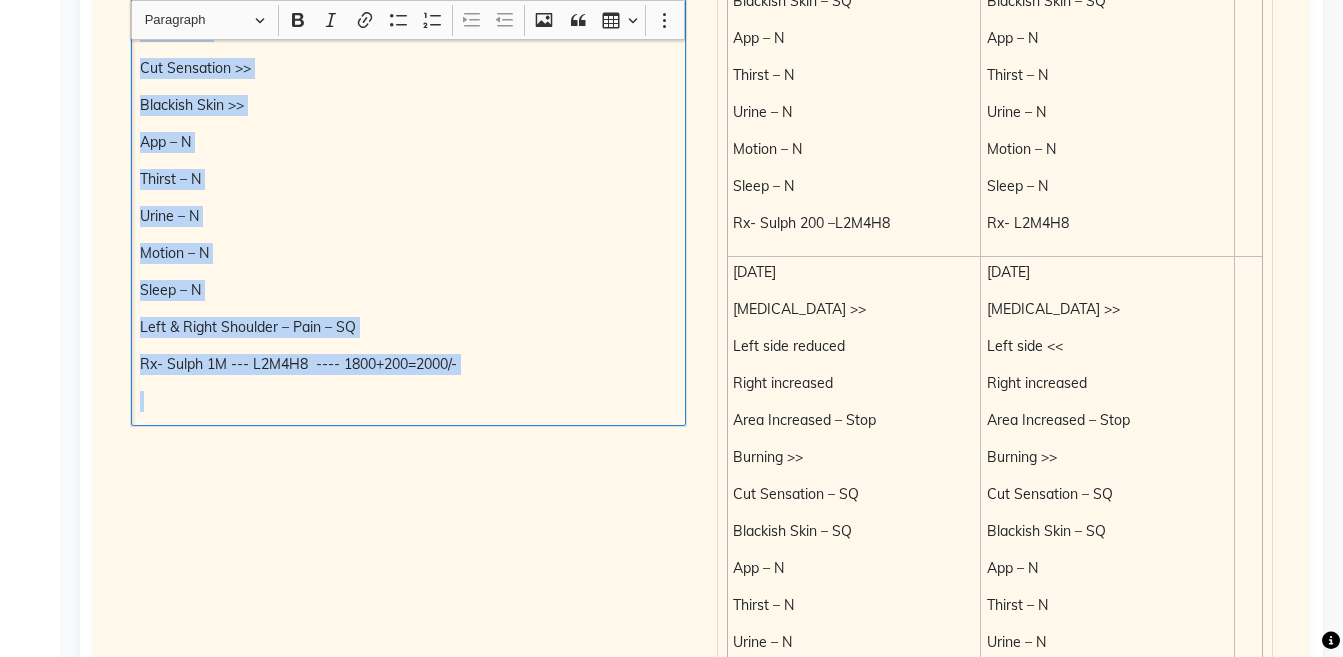 copy on "[MEDICAL_DATA] >>   ------------------------(1) Reddishness present & Purple colour spots present Black spot >>---------------------------(2) White present – Both side >> Left side - SQ Right side –SQ  Area Increased  right side upper tooth Burning >> Cut Sensation >> Blackish Skin >> App – N Thirst – N Urine – N Motion – N Sleep – N Left & Right Shoulder – Pain – SQ  Rx- Sulph 1M --- L2M4H8  ---- 1800+200=2000/-" 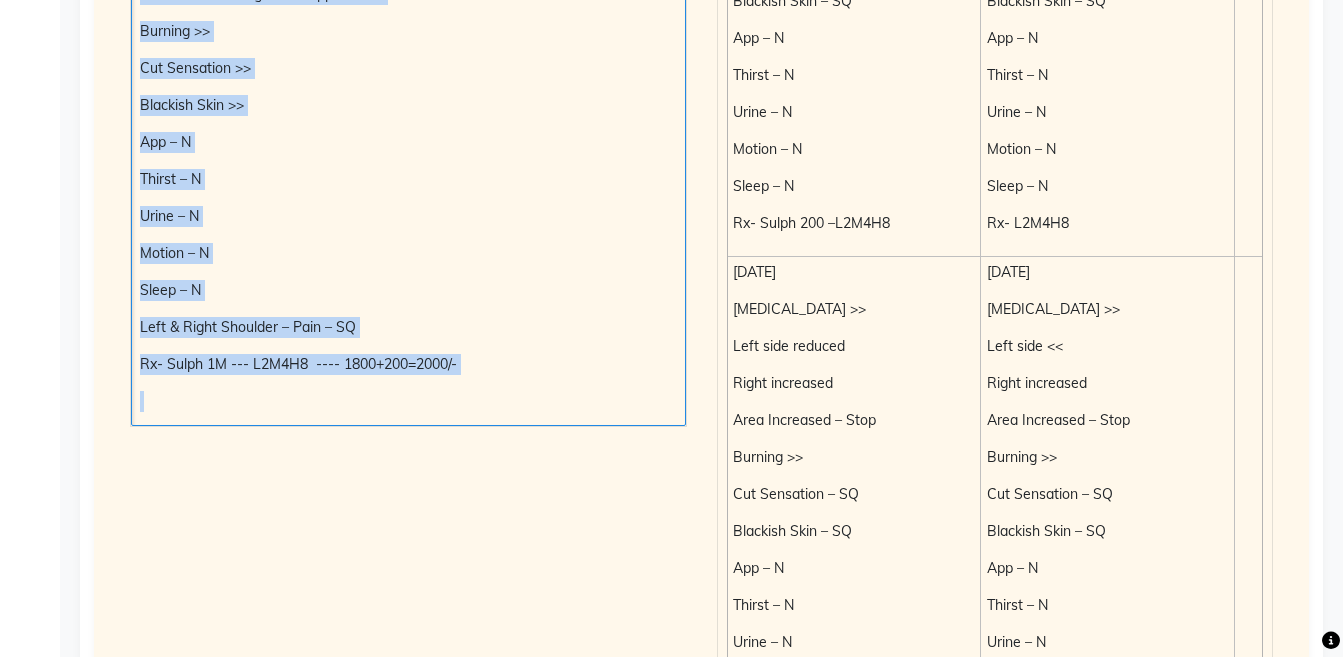 scroll, scrollTop: 0, scrollLeft: 0, axis: both 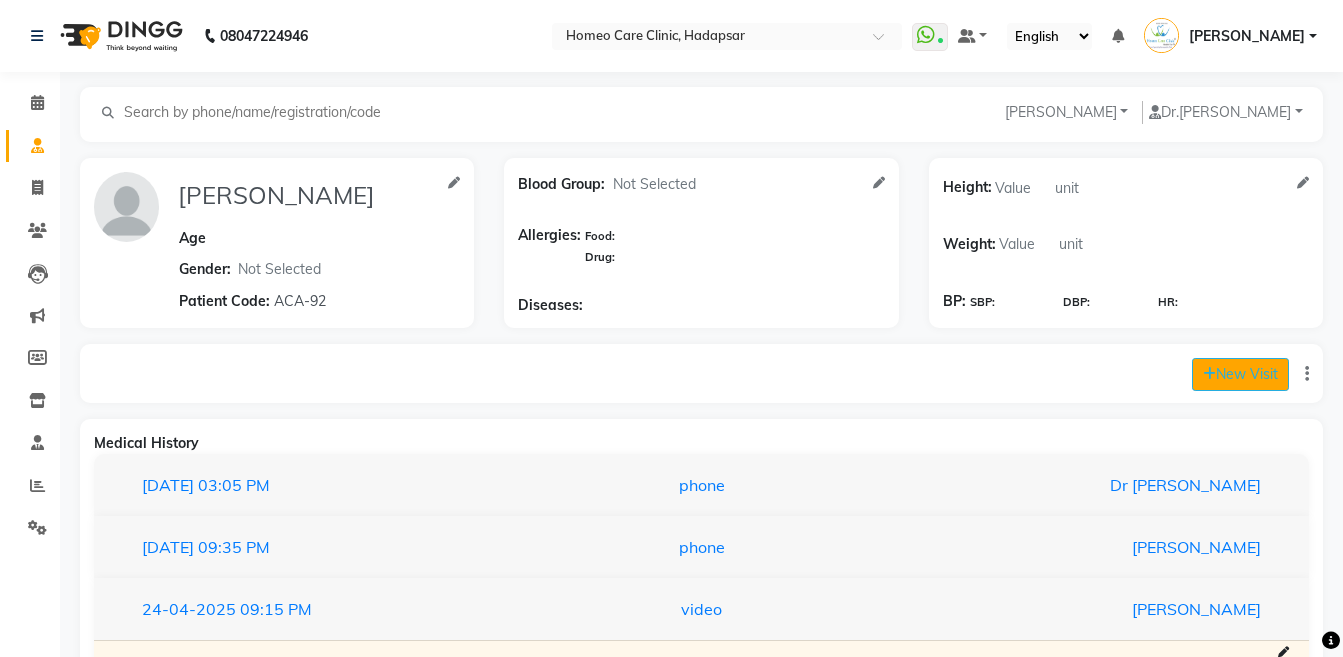 click on "New Visit" 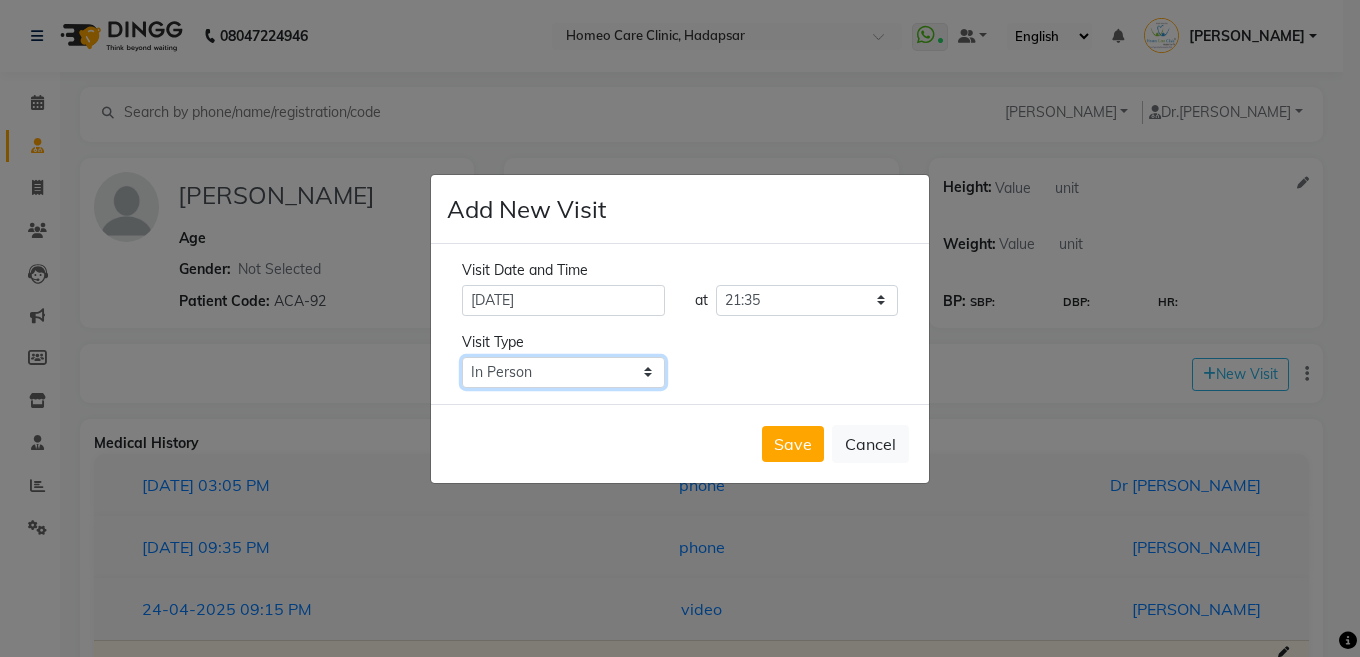 click on "Select Type In Person Video Phone Chat" 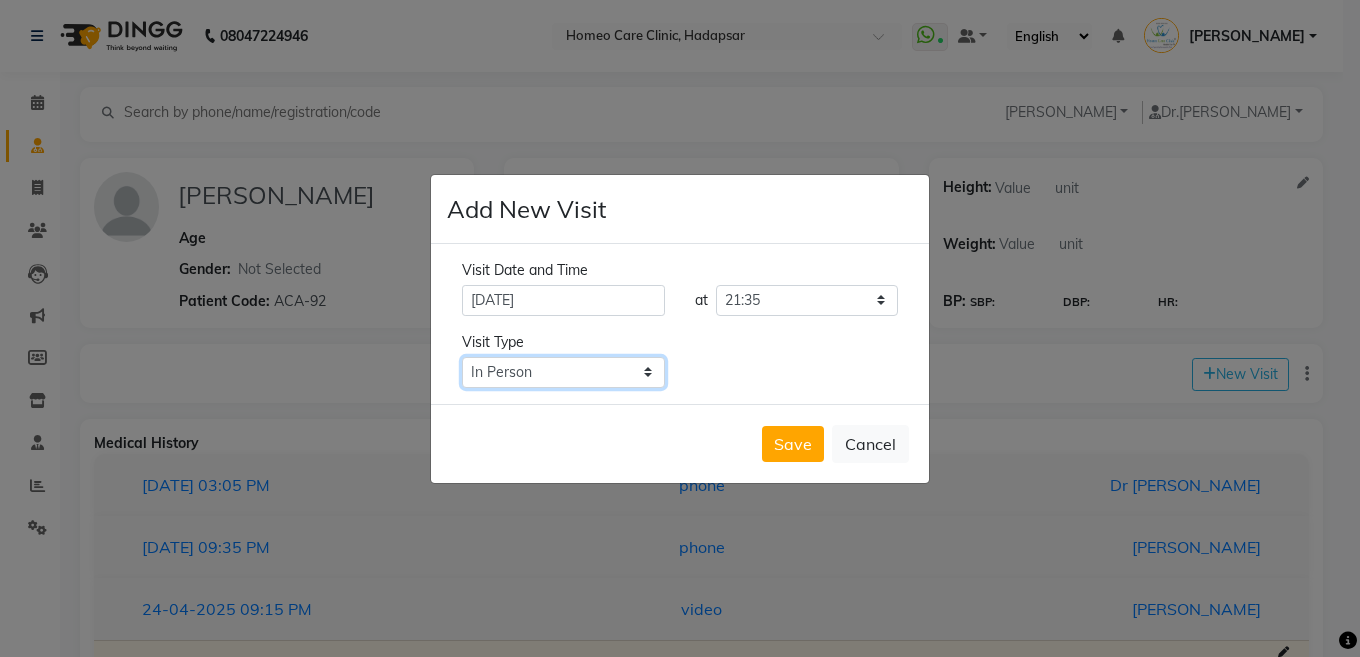 select on "video" 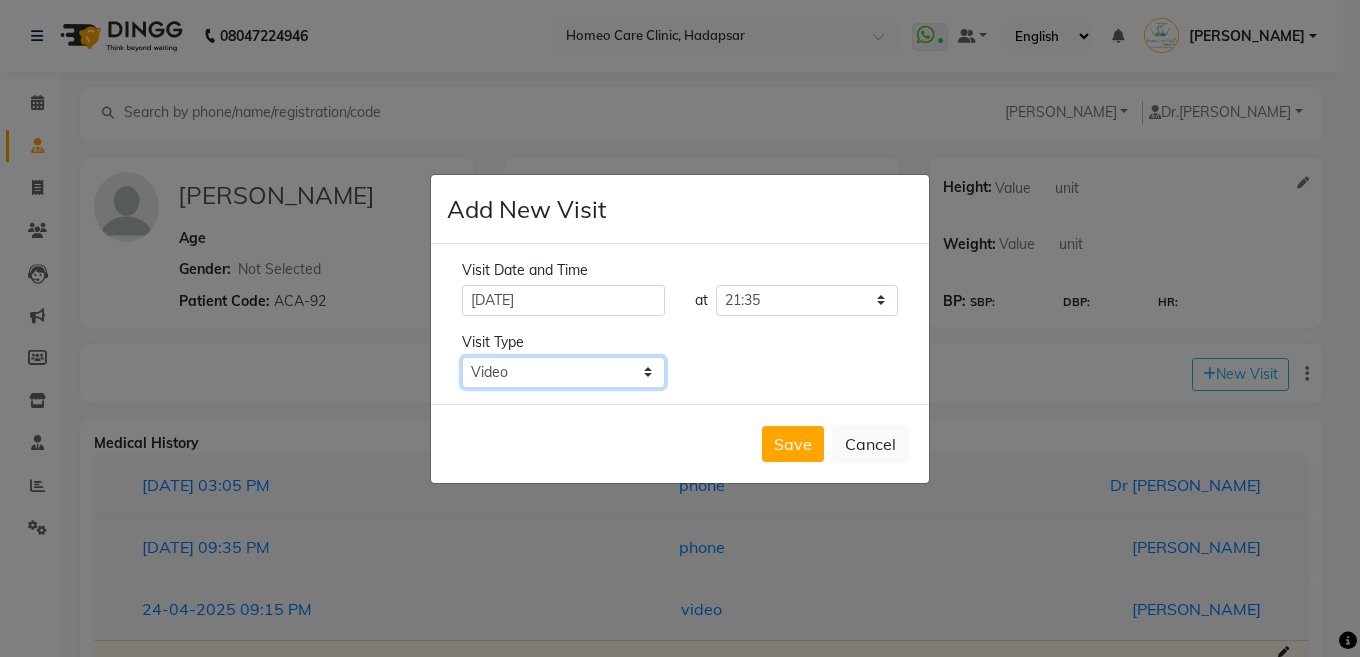 click on "Select Type In Person Video Phone Chat" 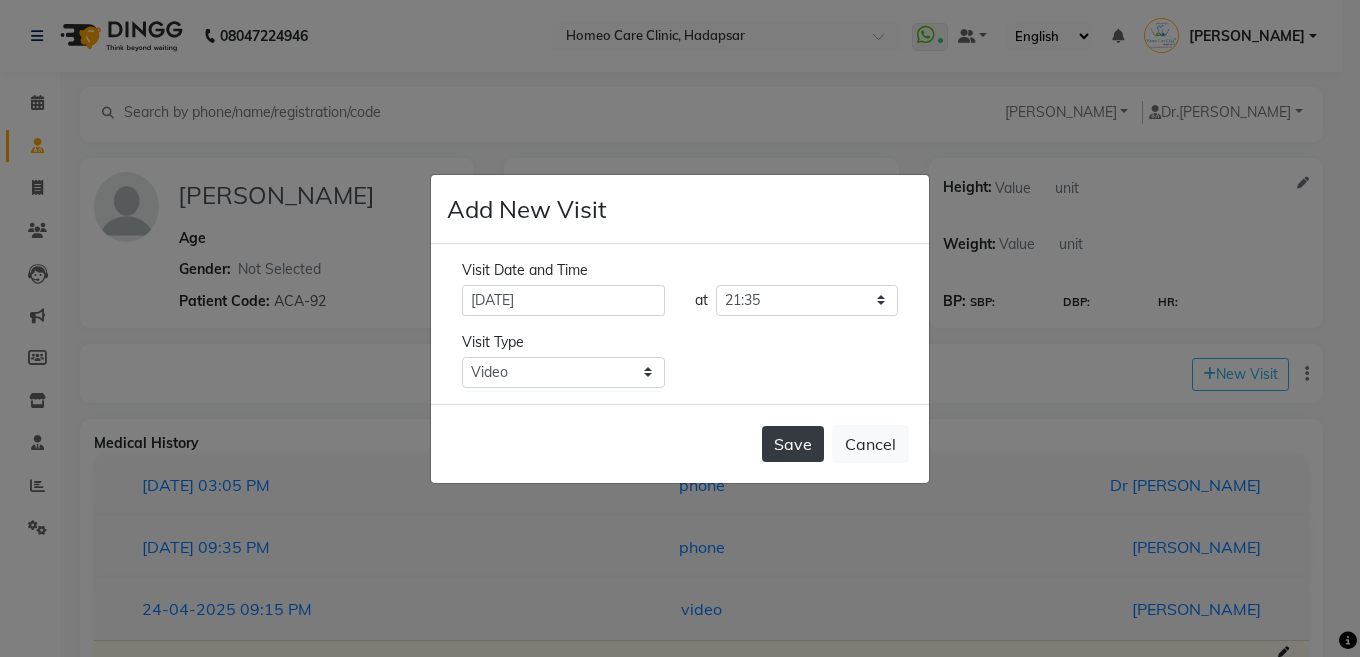 click on "Save" 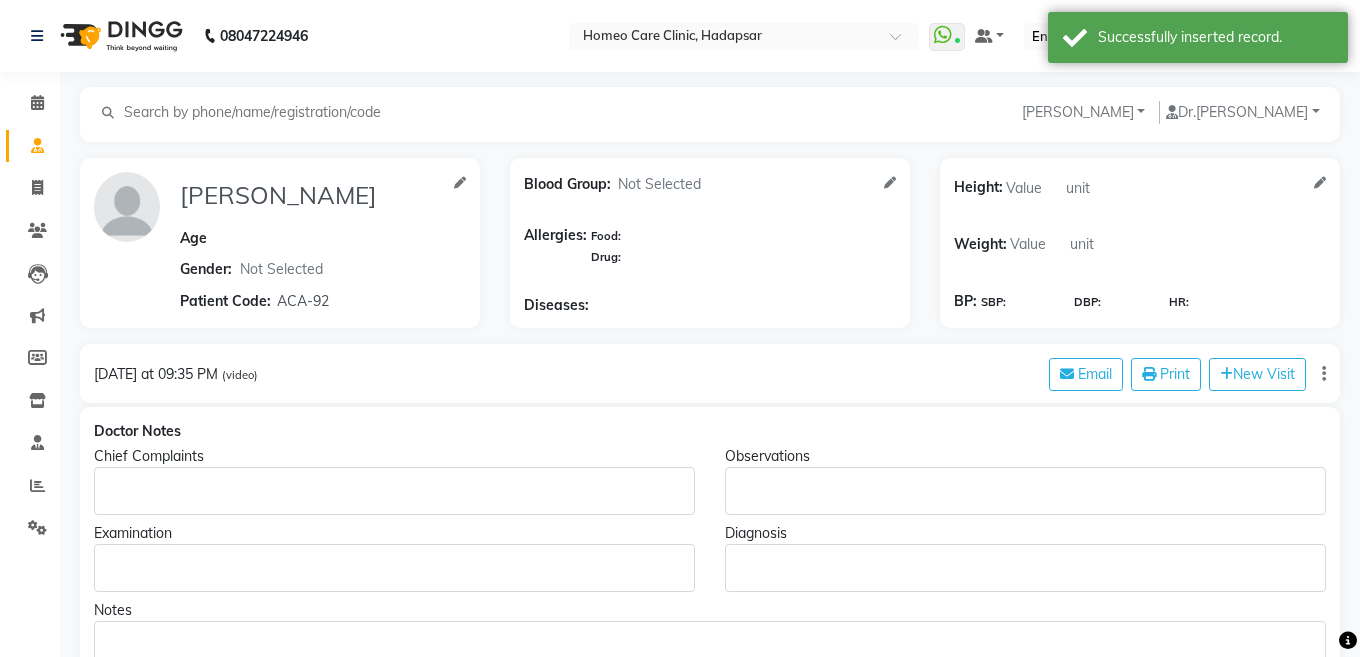 type on "[PERSON_NAME]" 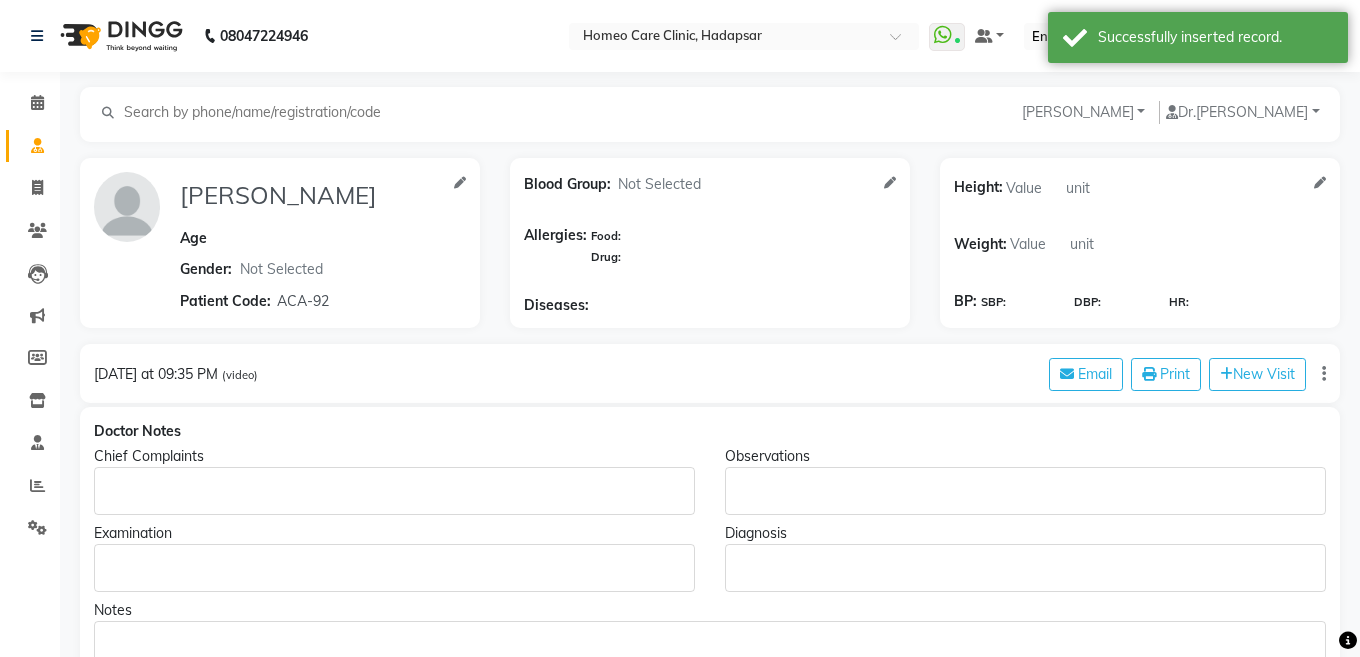 select on "[DEMOGRAPHIC_DATA]" 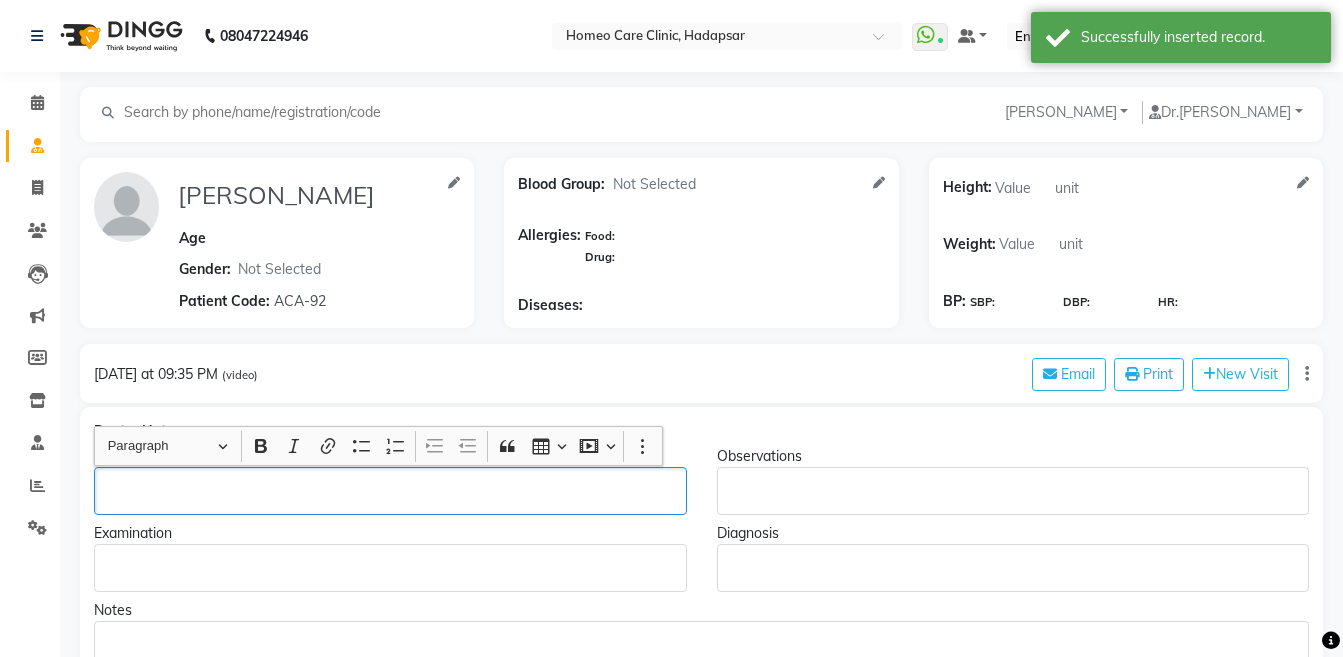 click 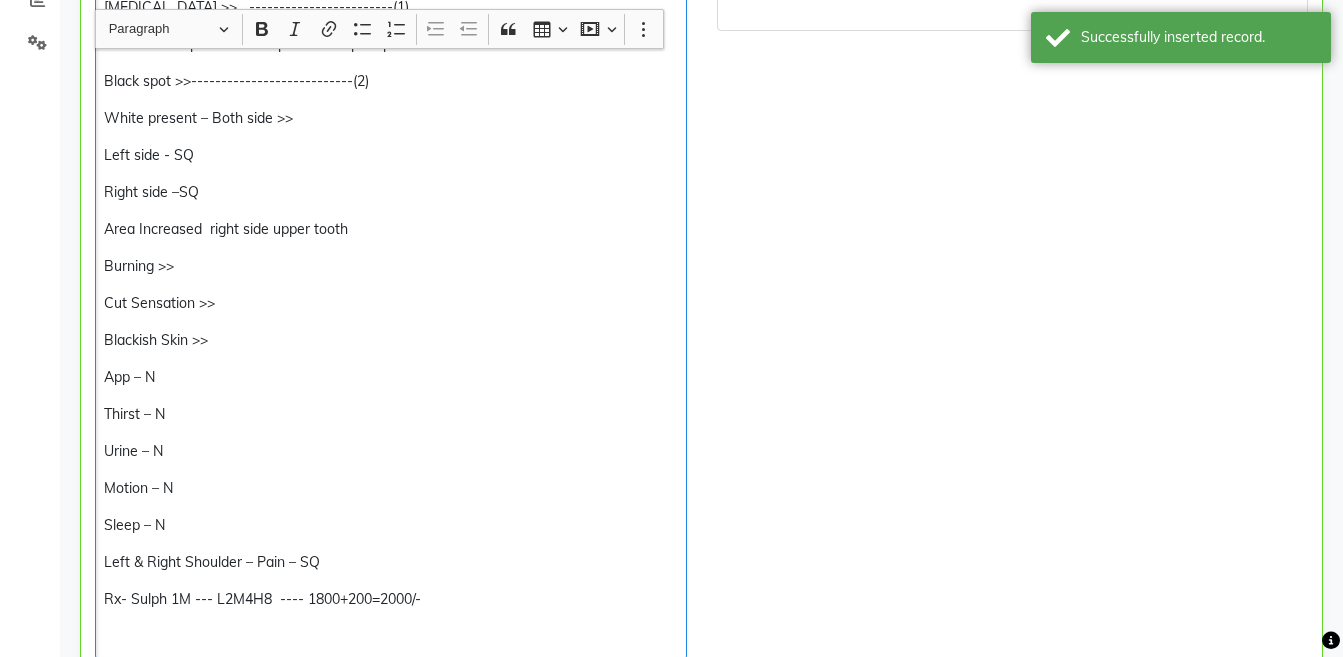 scroll, scrollTop: 495, scrollLeft: 0, axis: vertical 